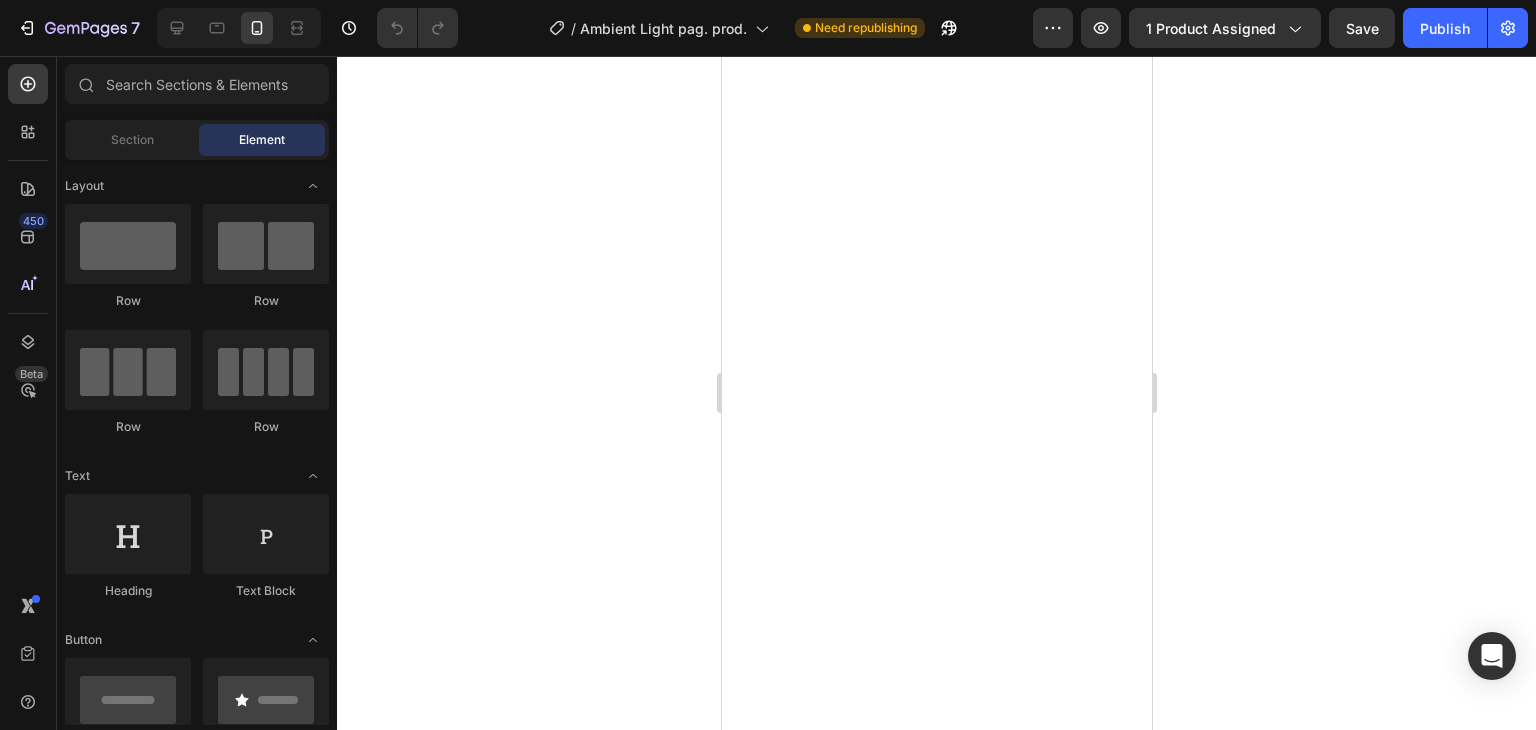 scroll, scrollTop: 0, scrollLeft: 0, axis: both 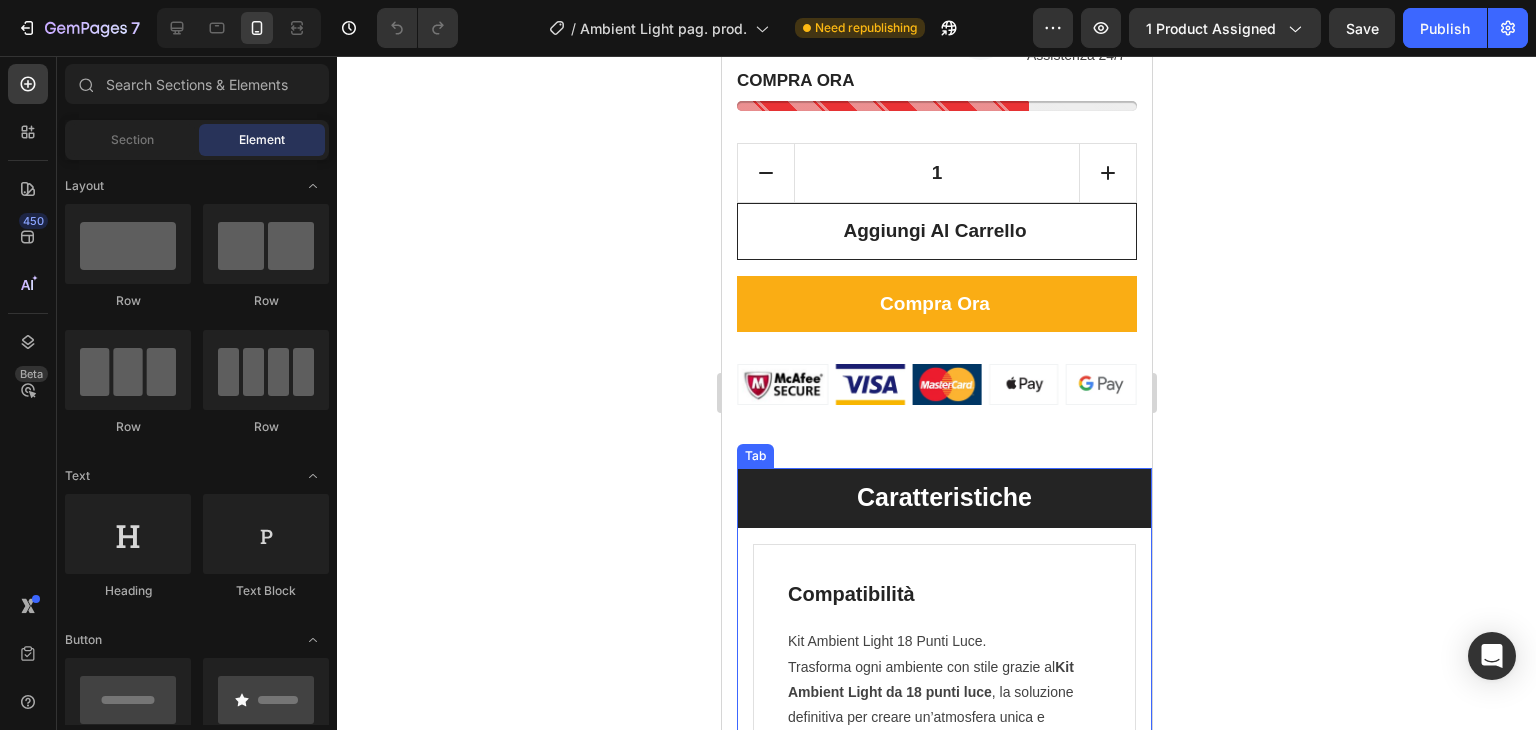 click on "Caratteristiche" at bounding box center (943, 498) 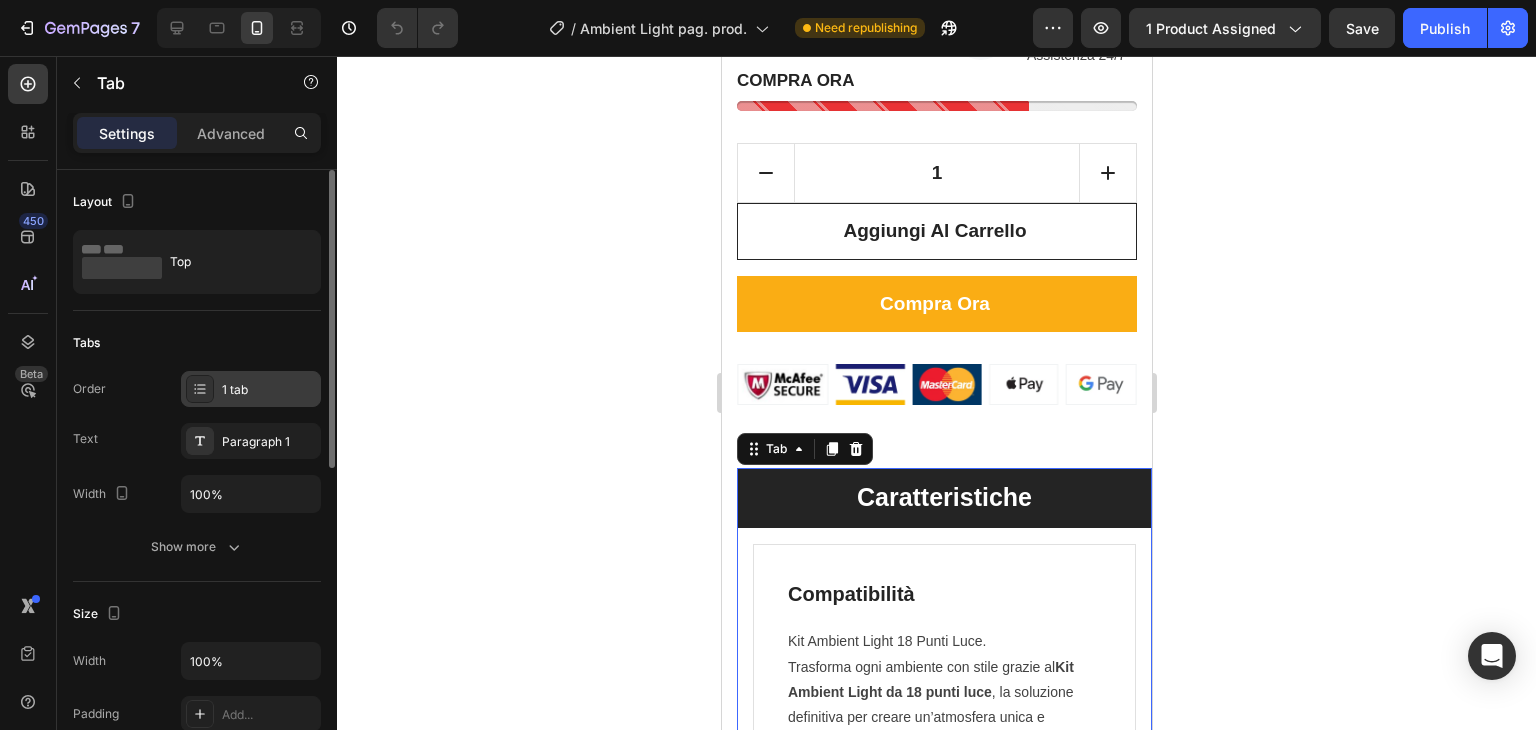 click on "1 tab" at bounding box center (269, 390) 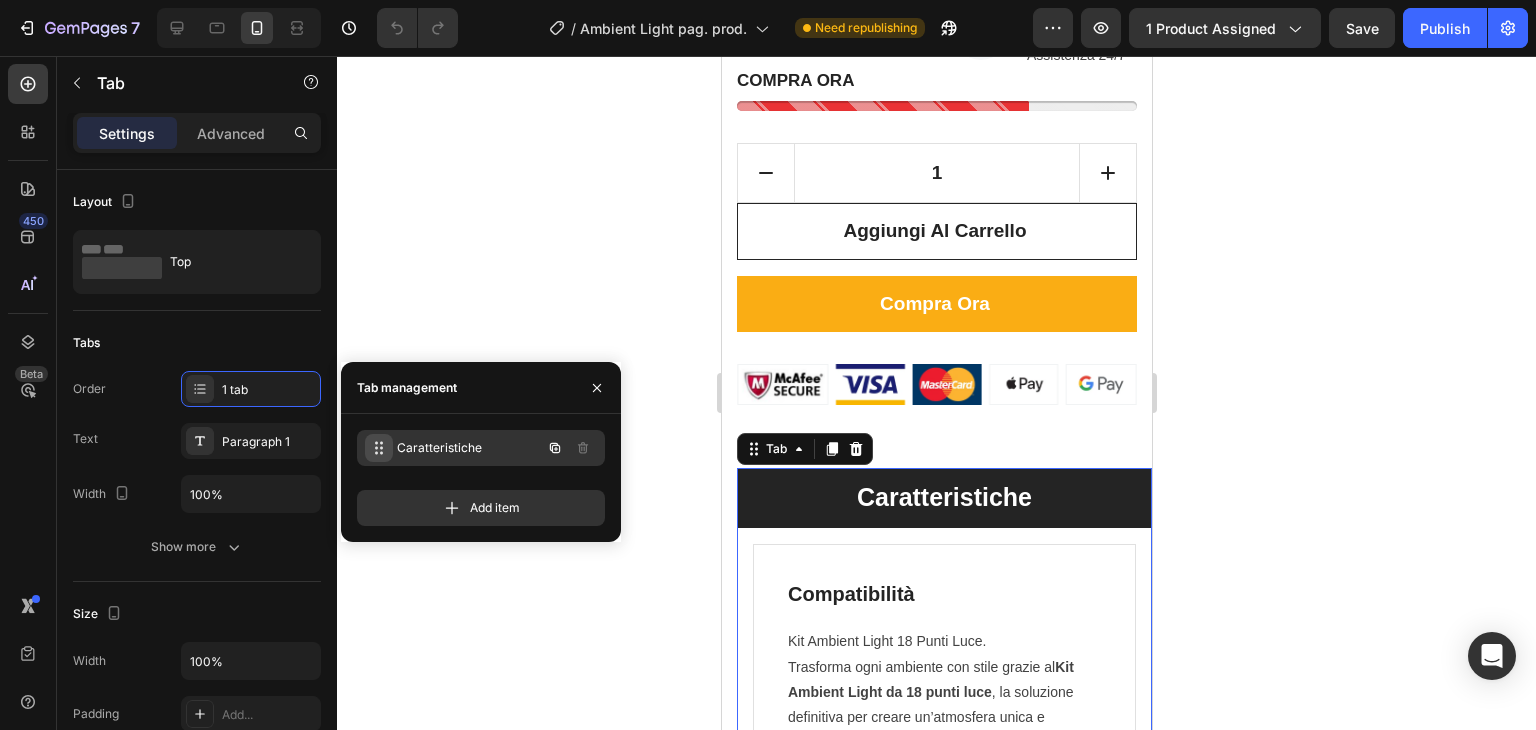 click at bounding box center [379, 448] 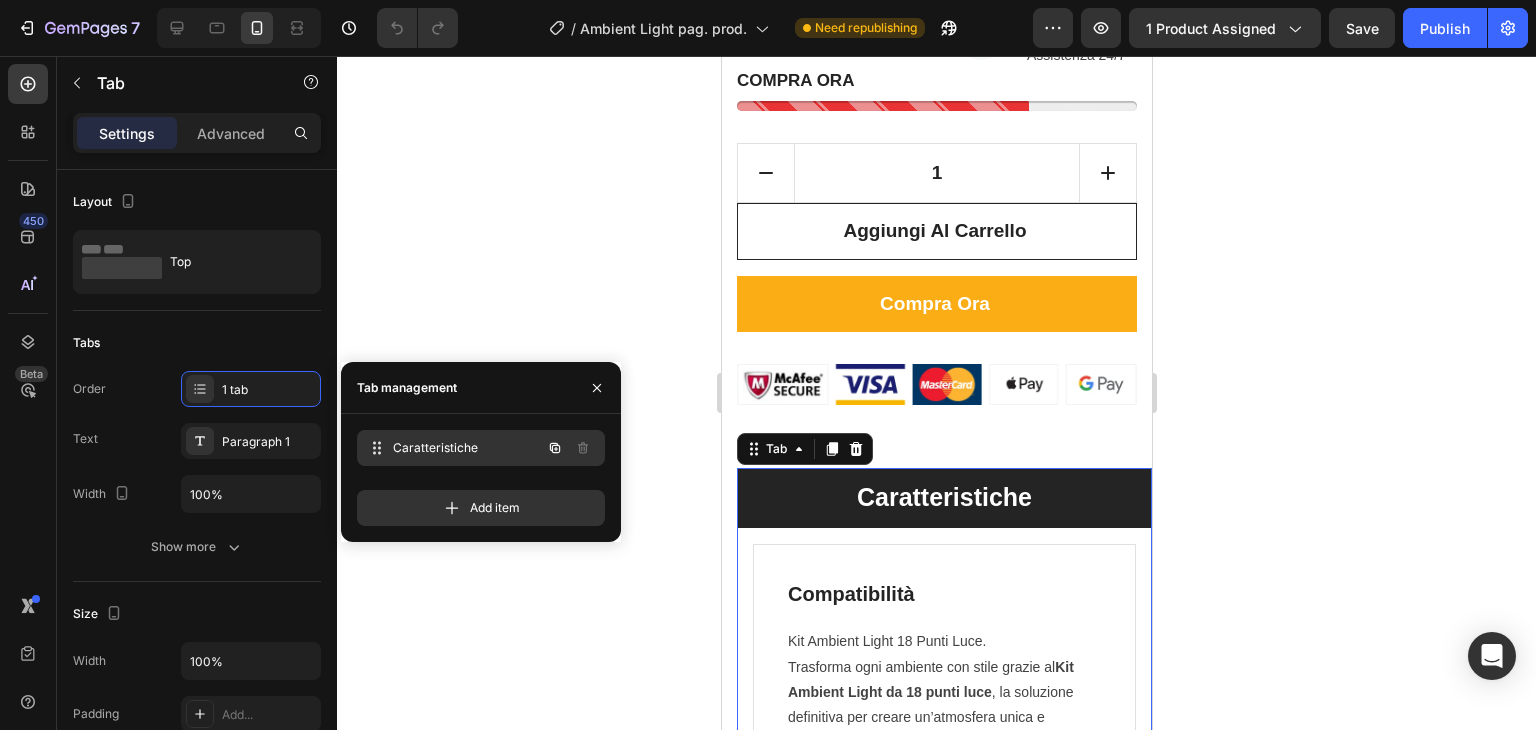 click on "Caratteristiche" at bounding box center (467, 448) 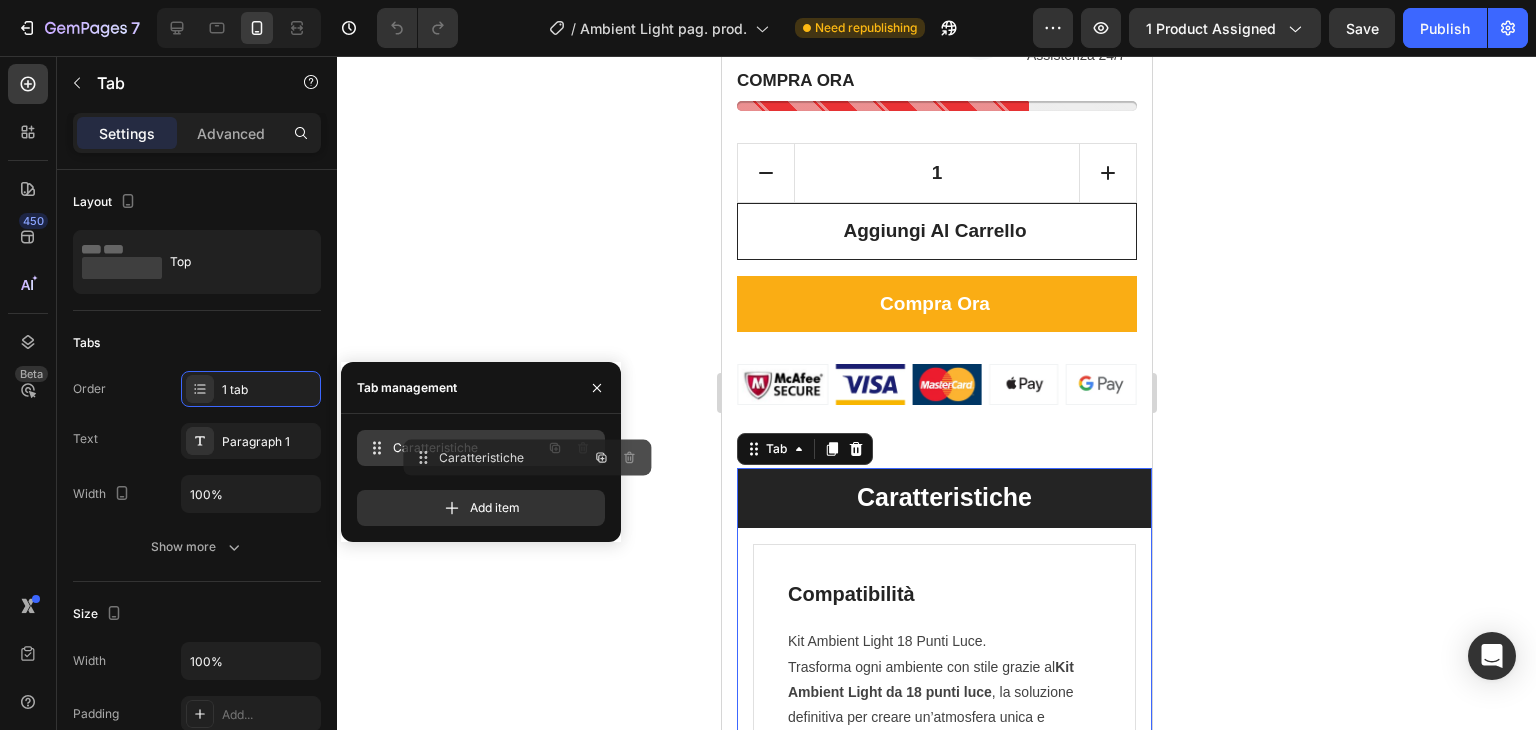 drag, startPoint x: 424, startPoint y: 445, endPoint x: 470, endPoint y: 455, distance: 47.07441 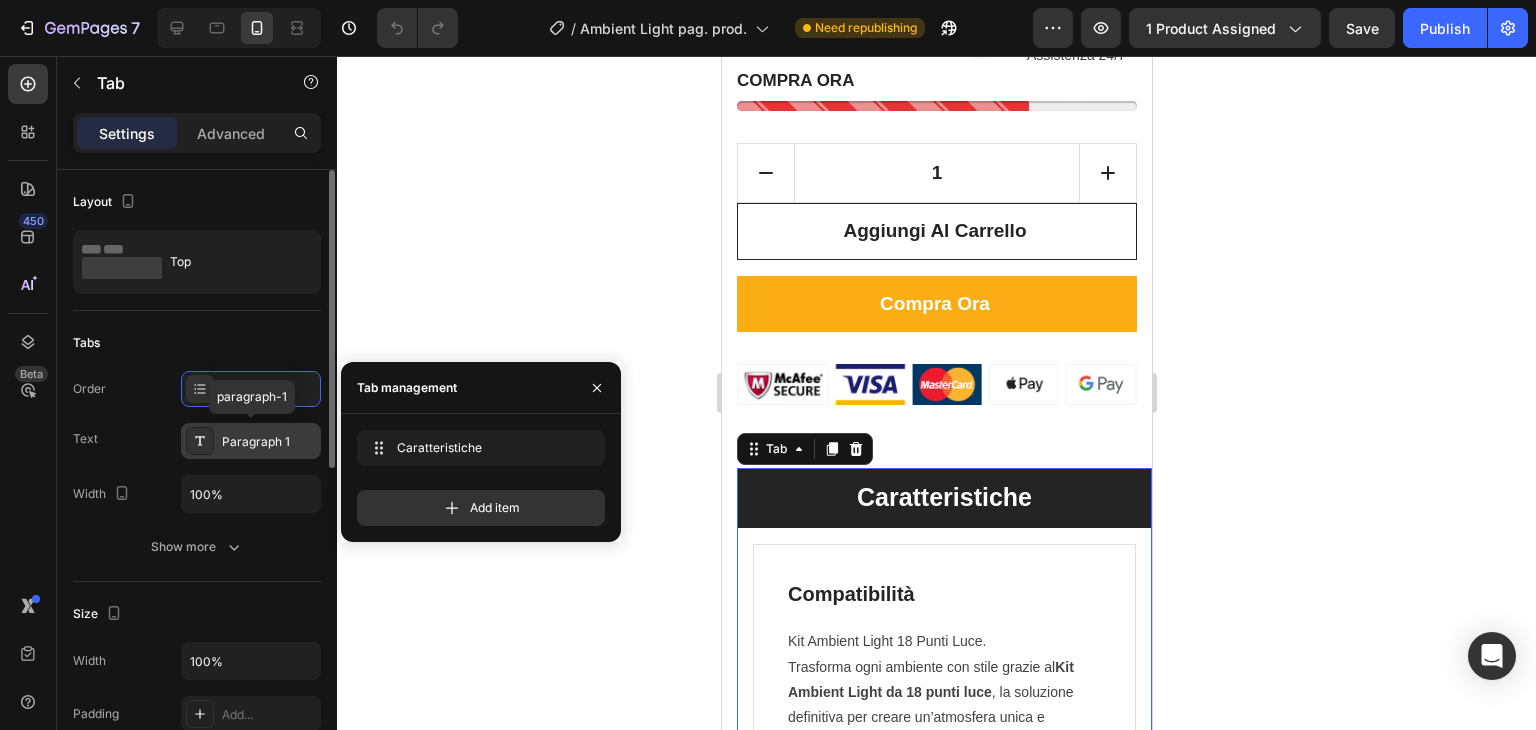 click on "Paragraph 1" at bounding box center [251, 441] 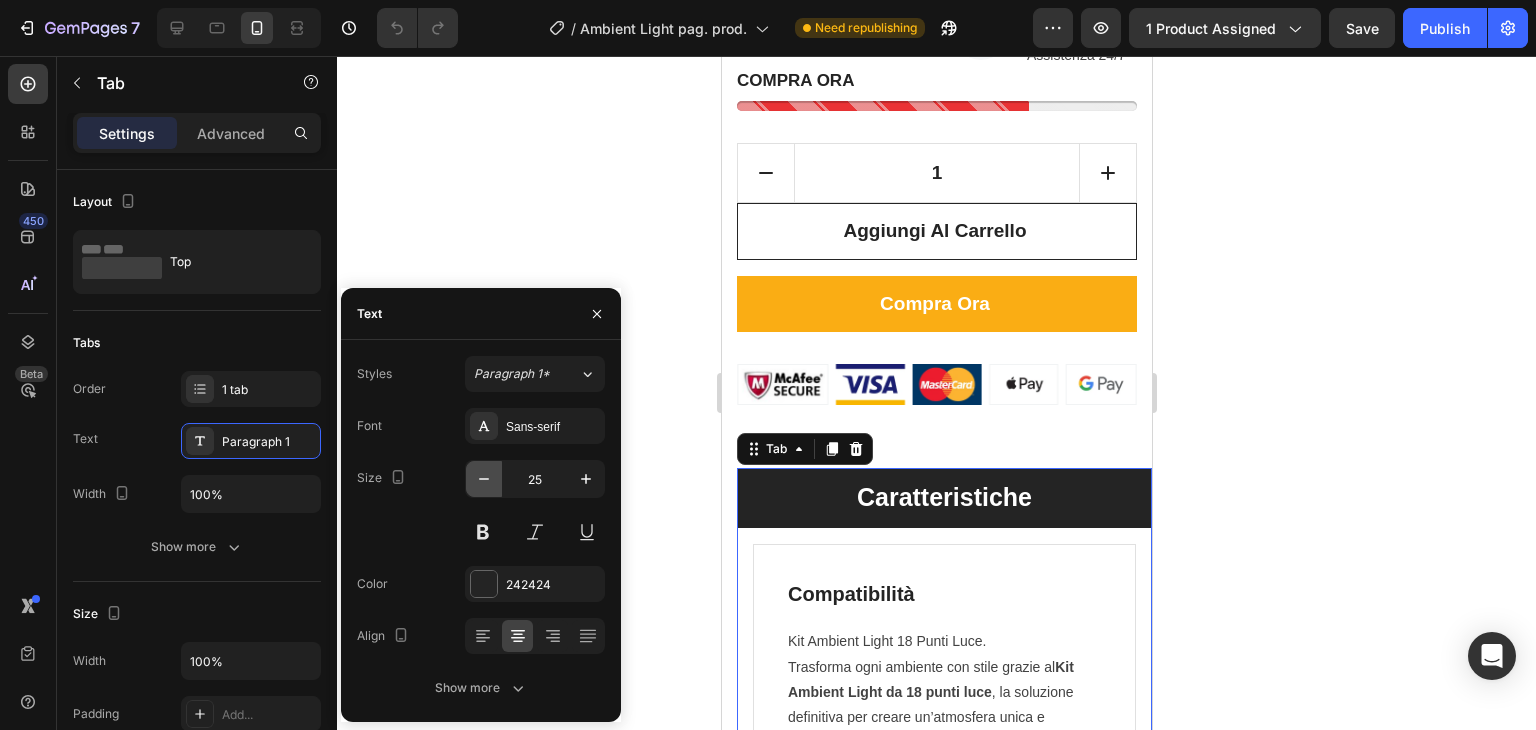 click 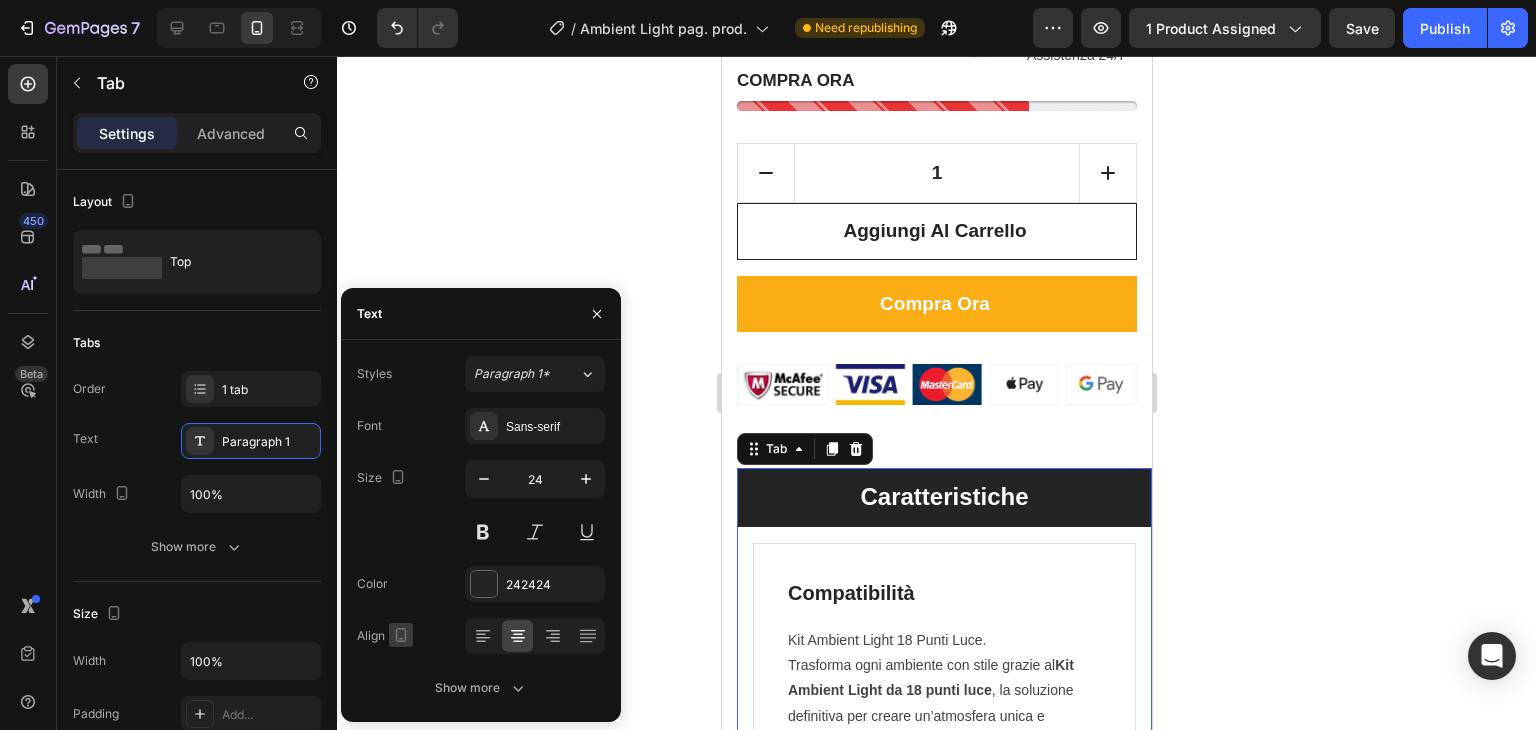 click 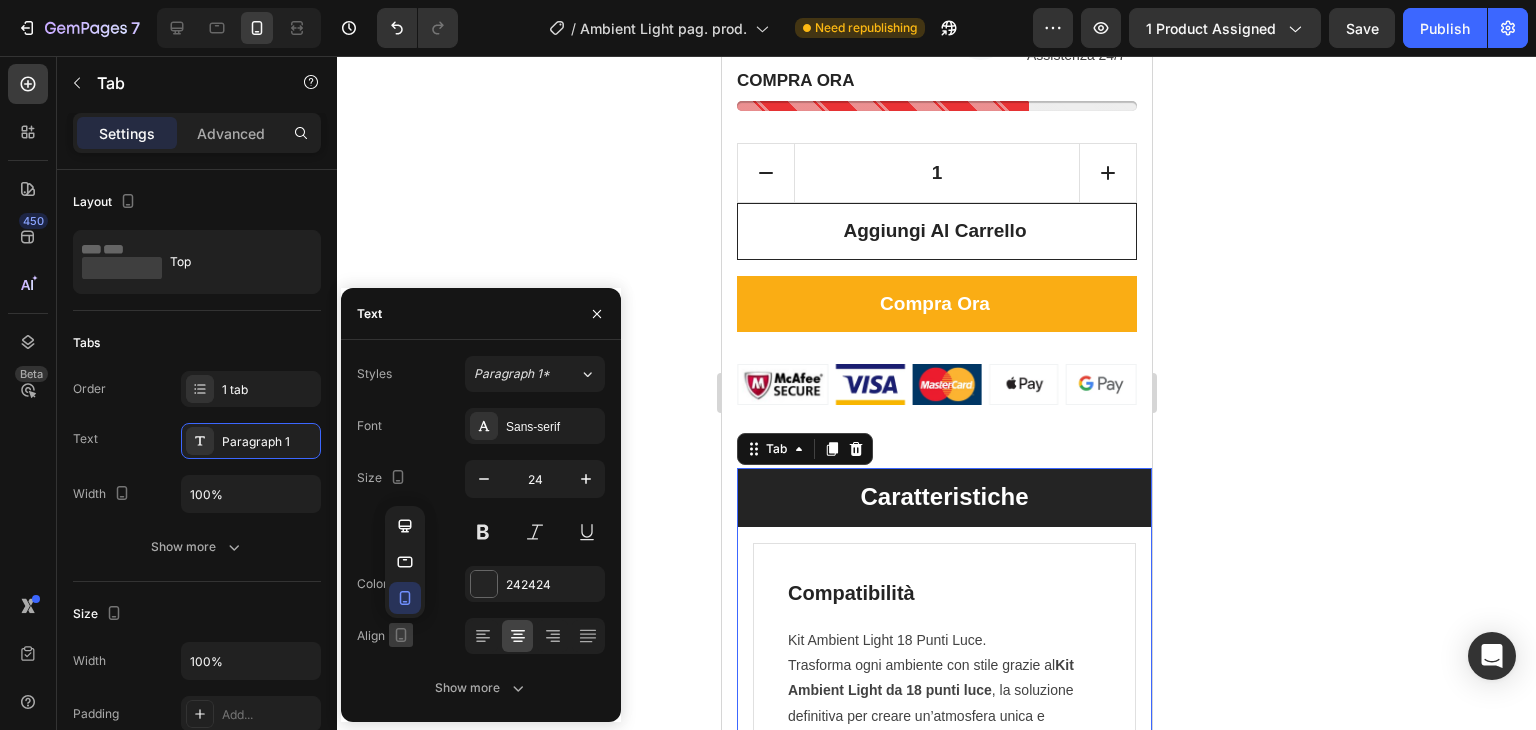 click 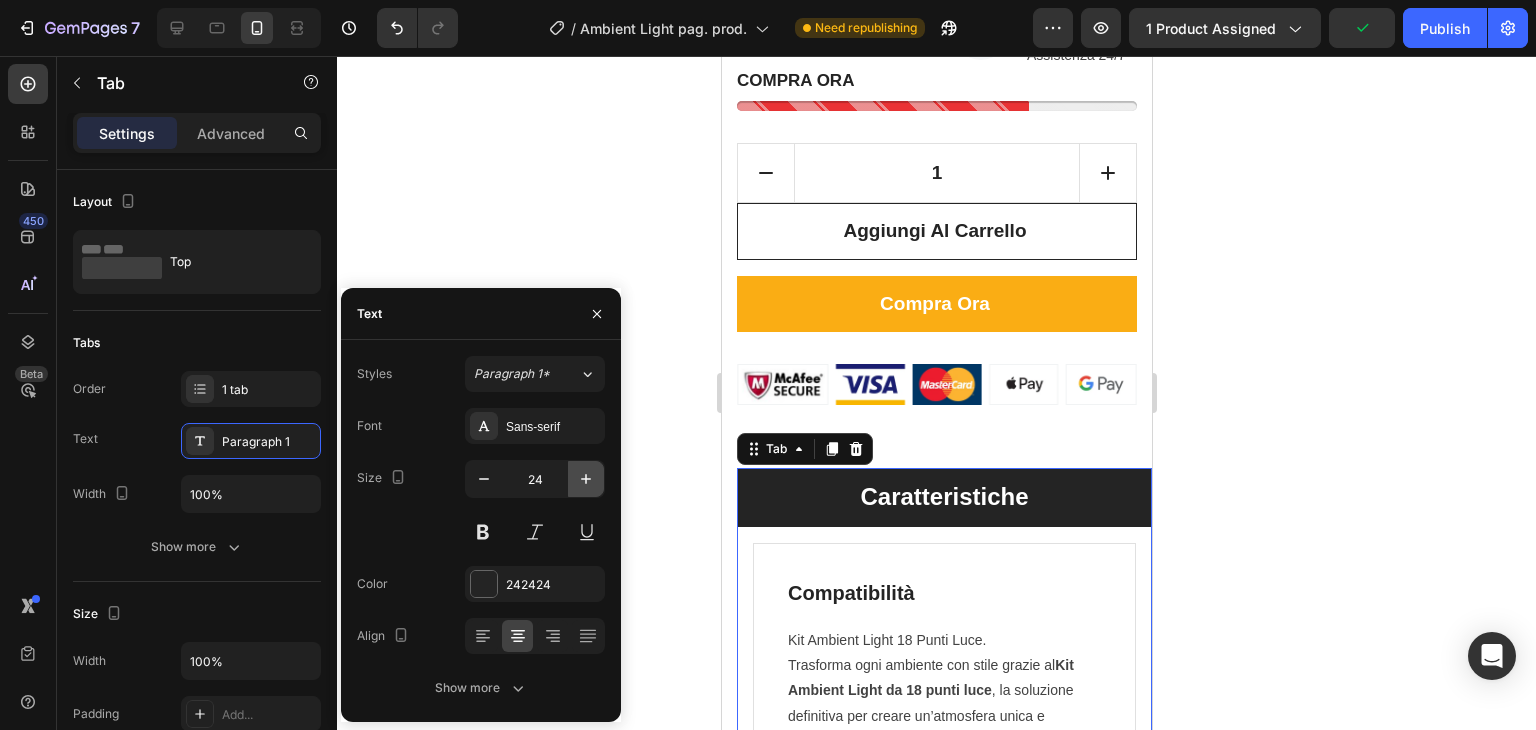 click 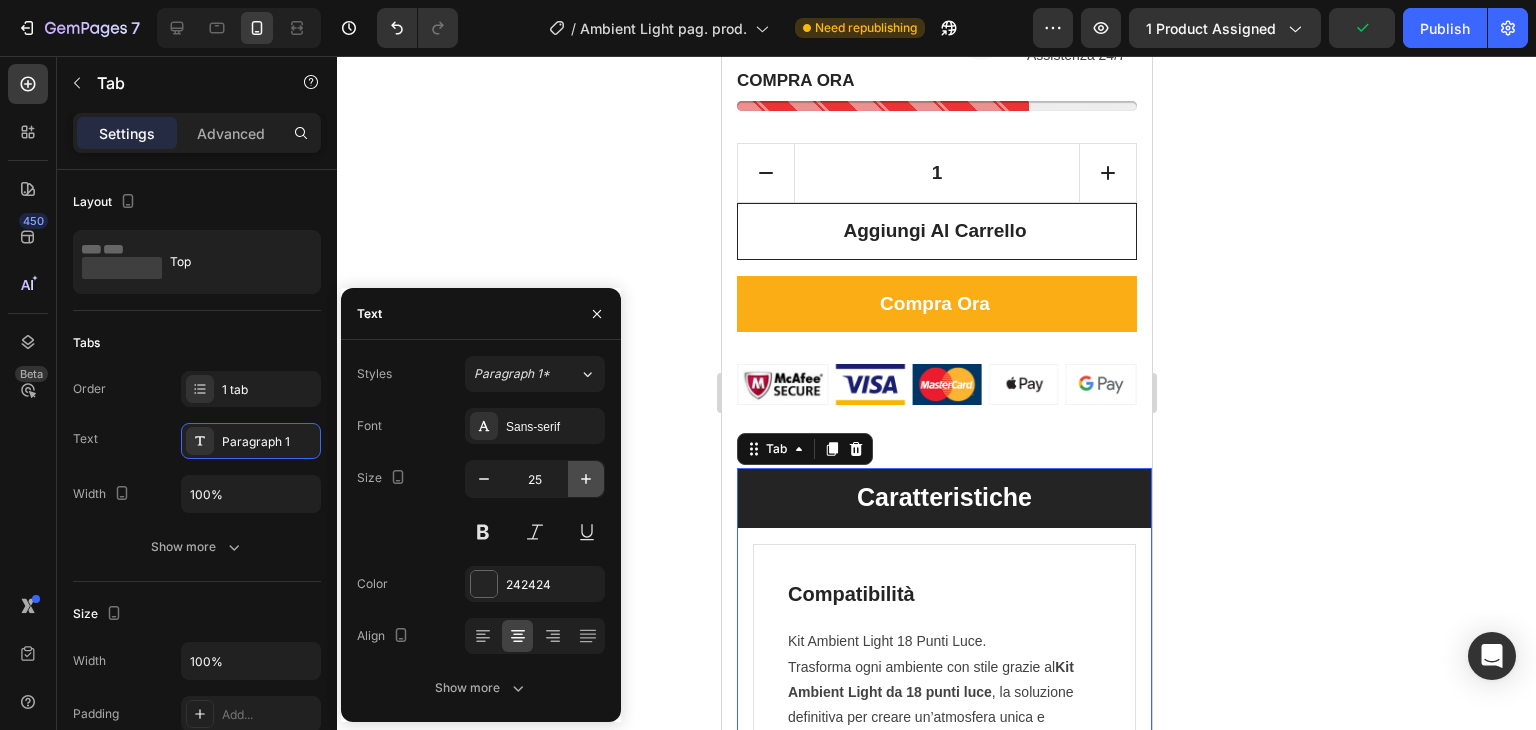 click 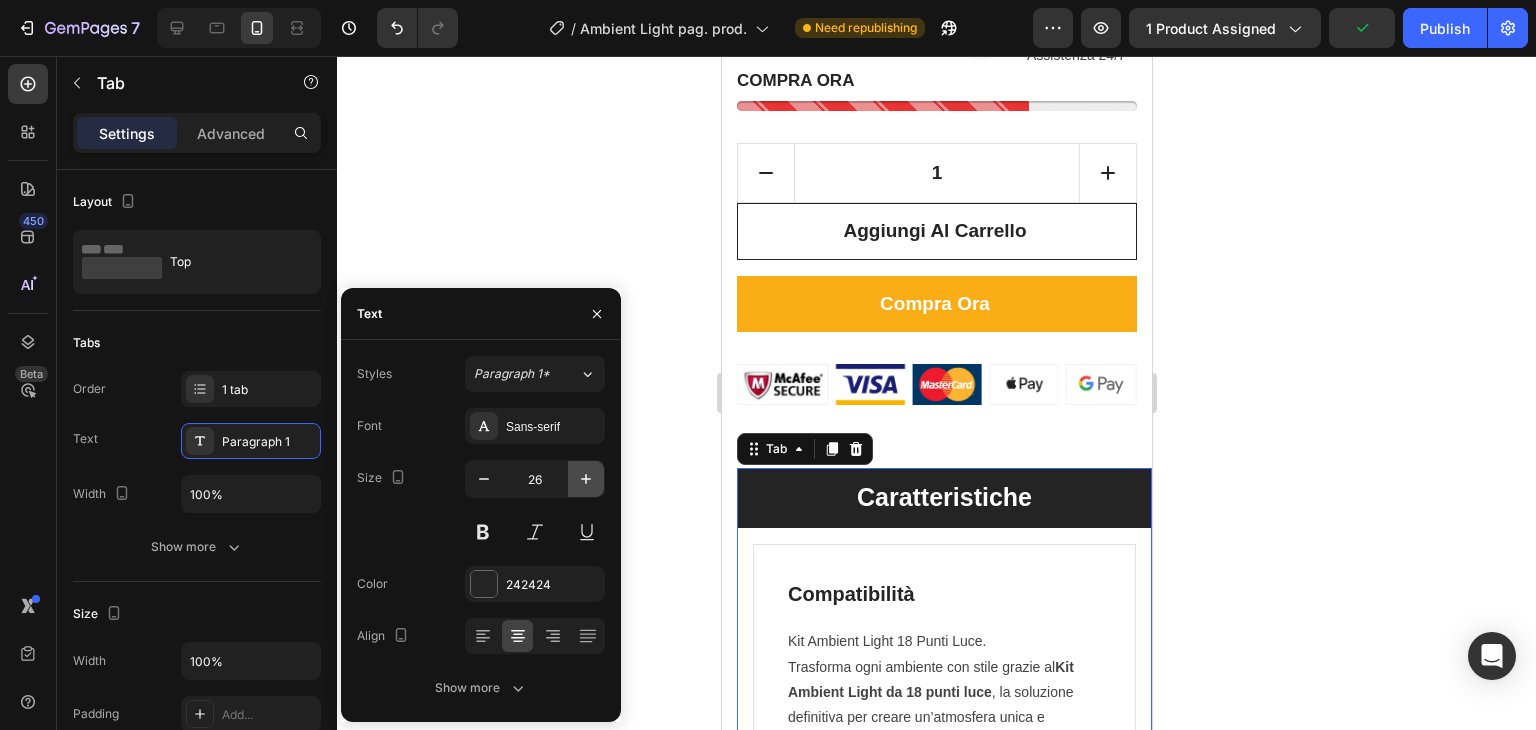click 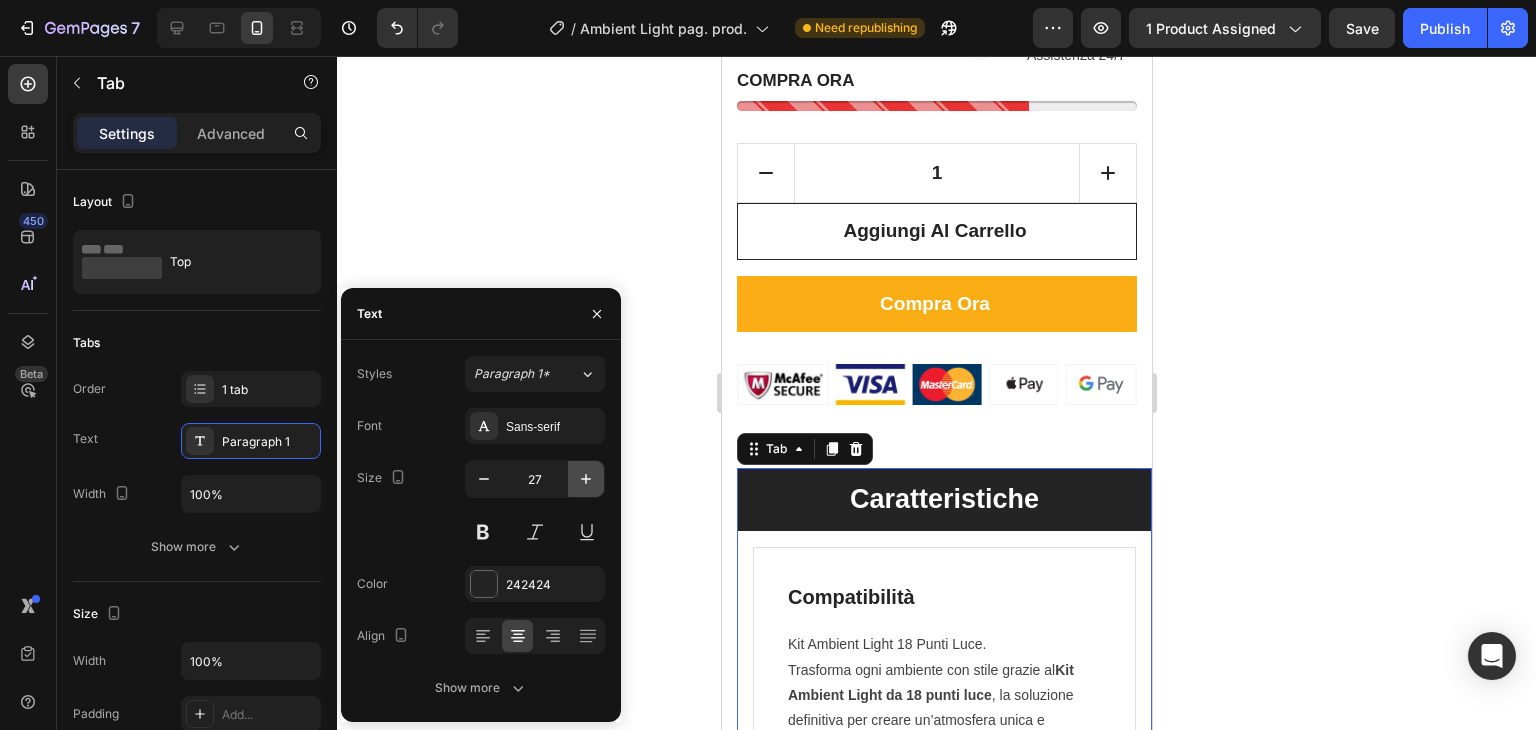 click 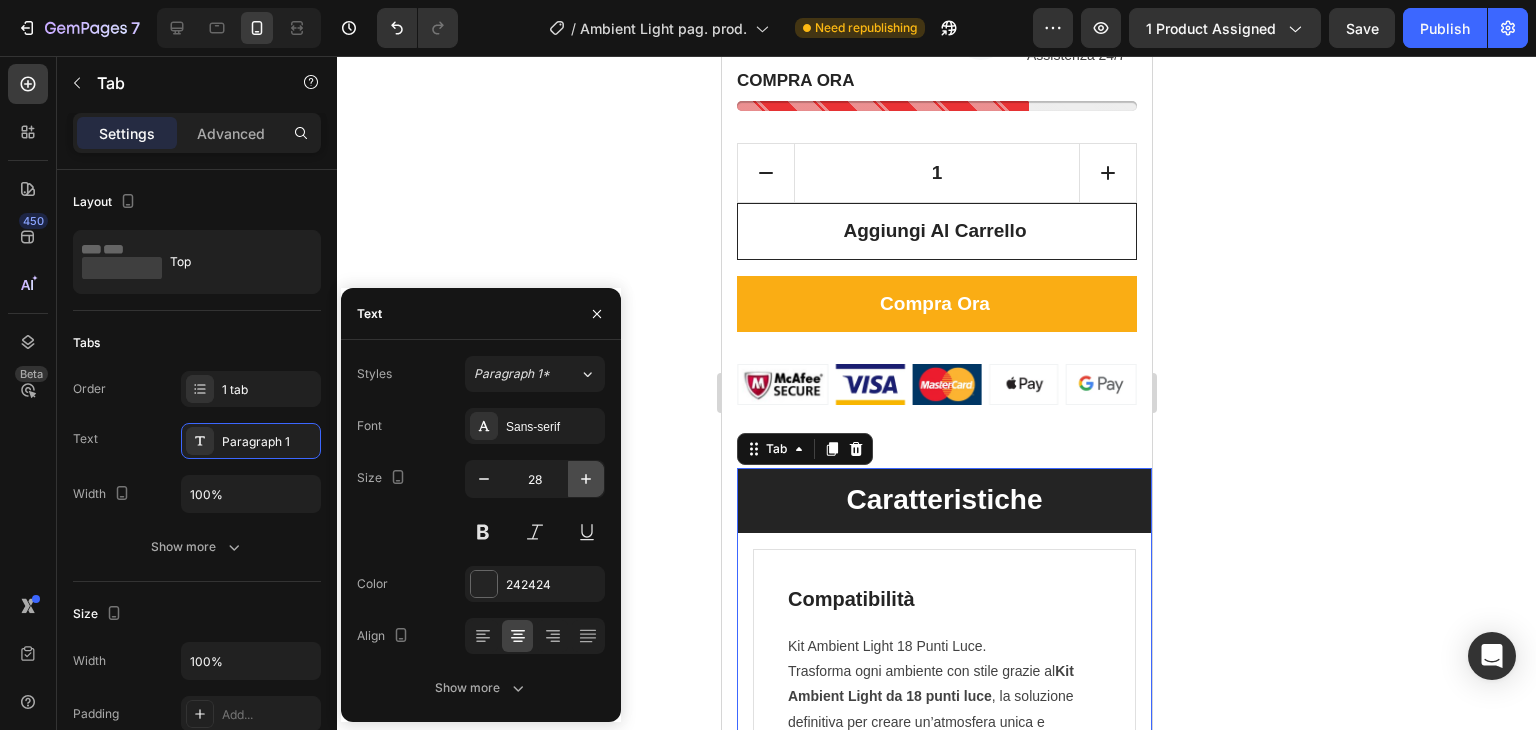 click 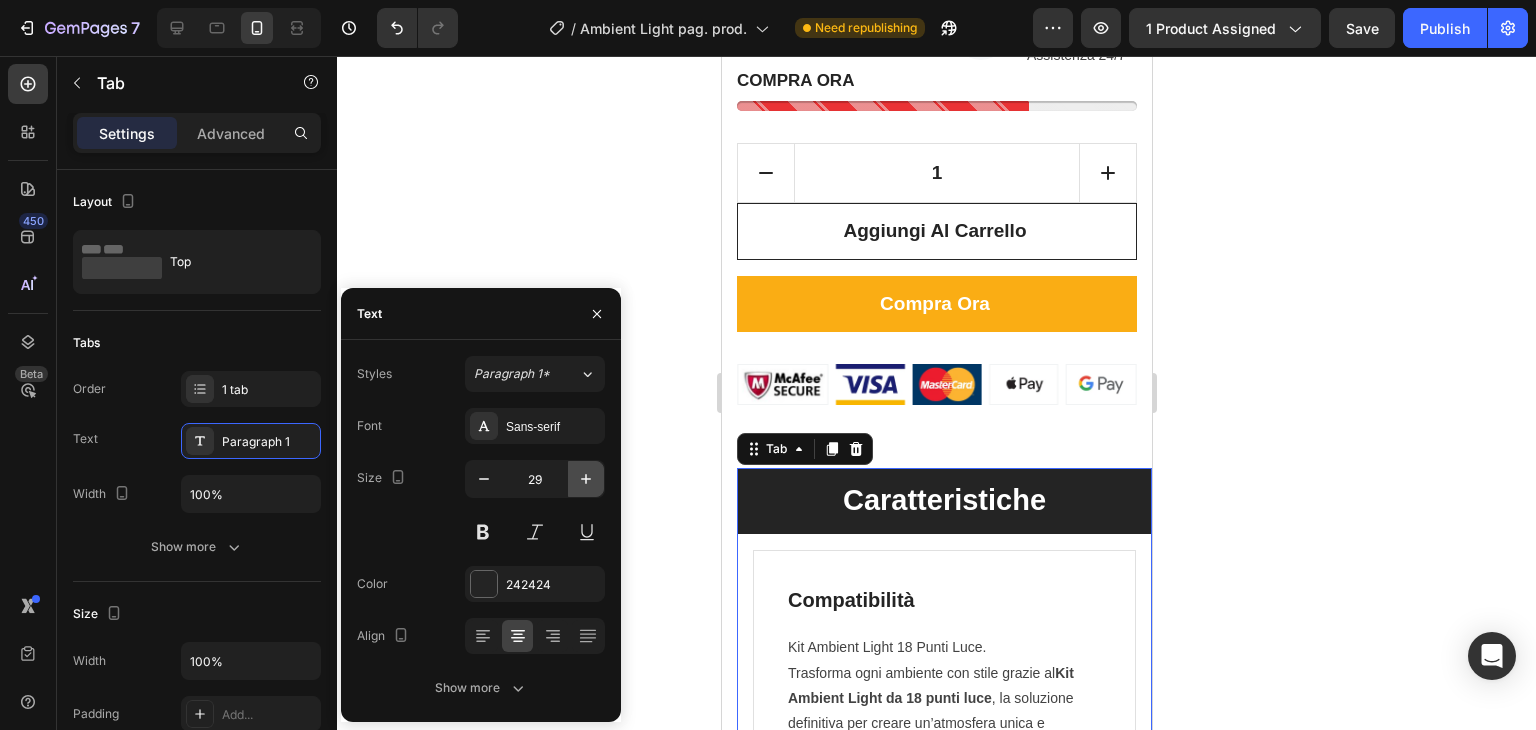 click 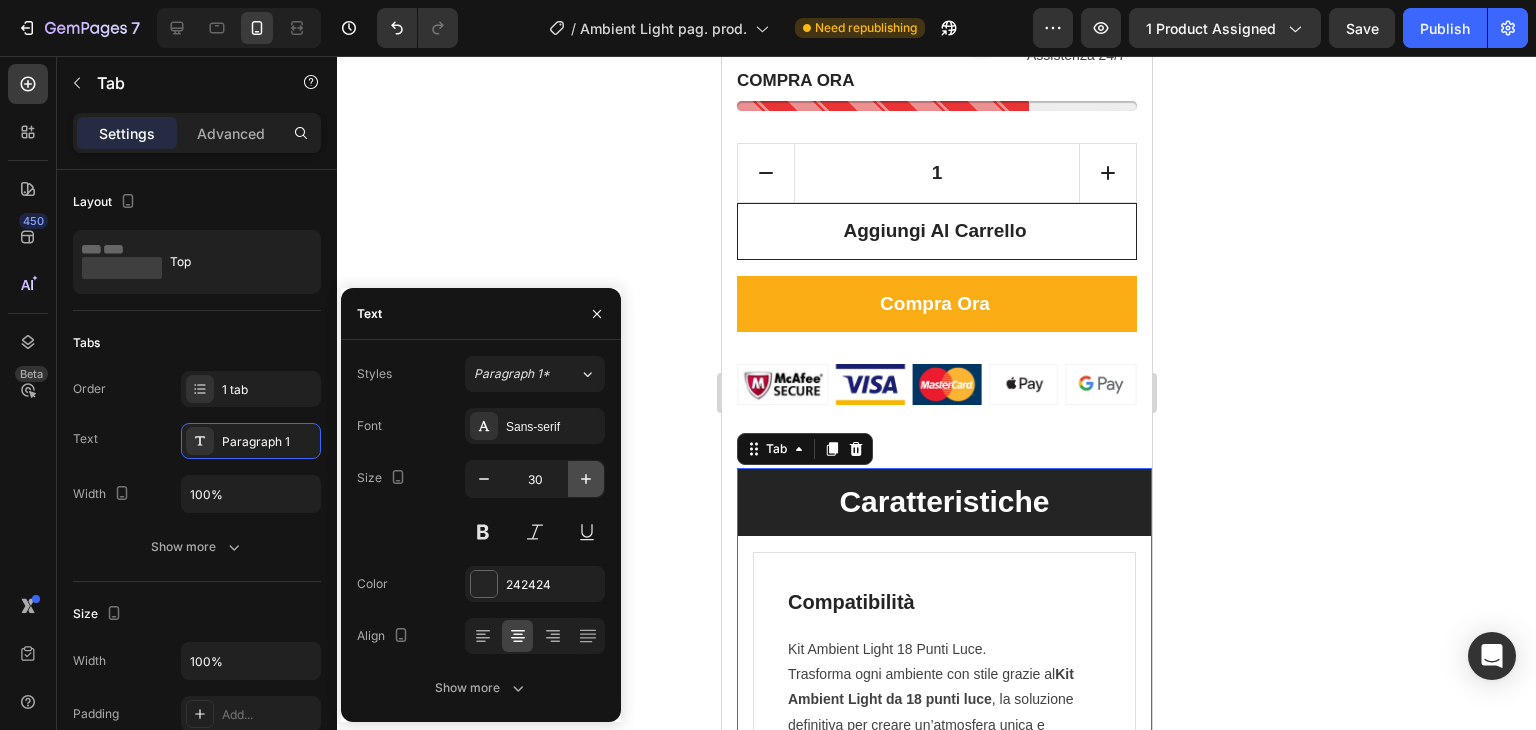 click 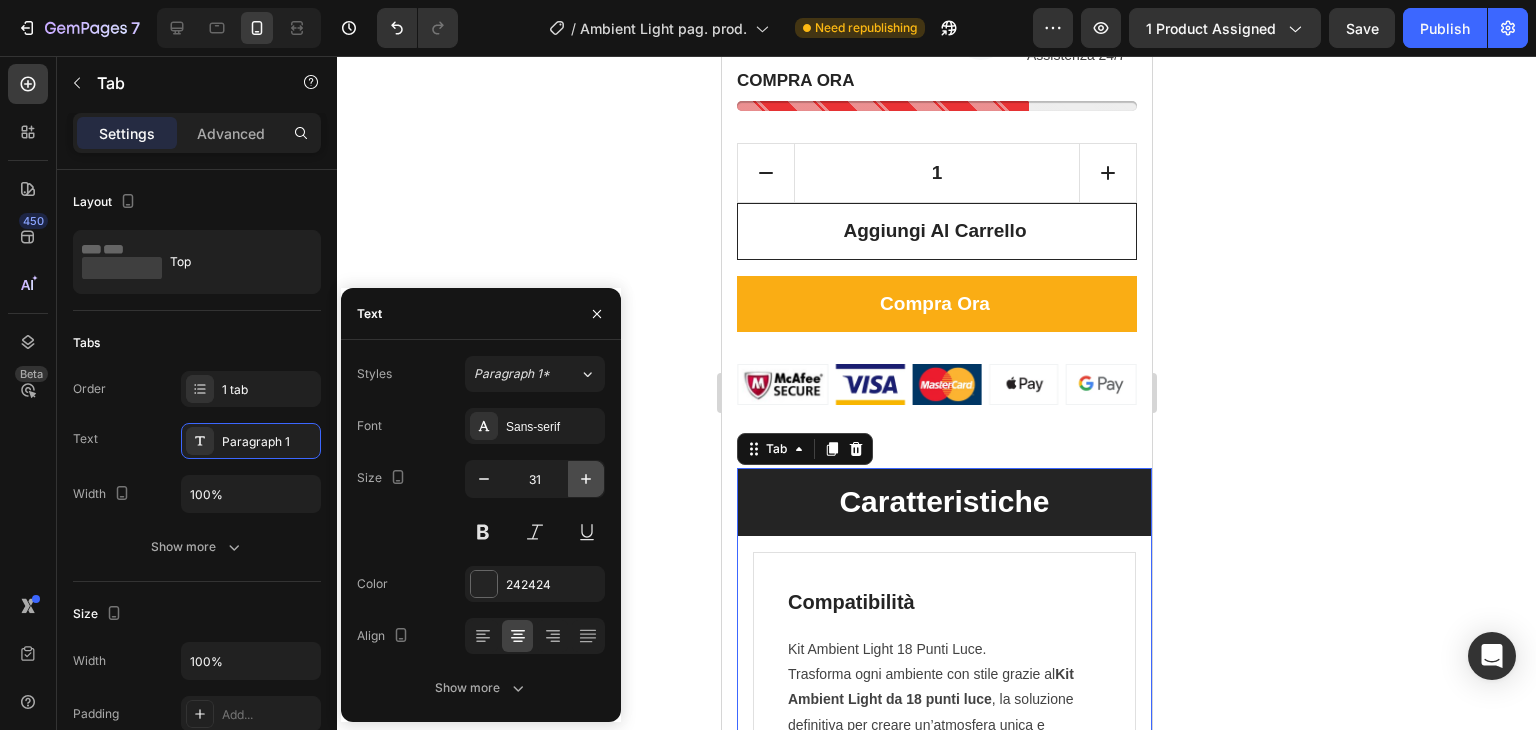 click 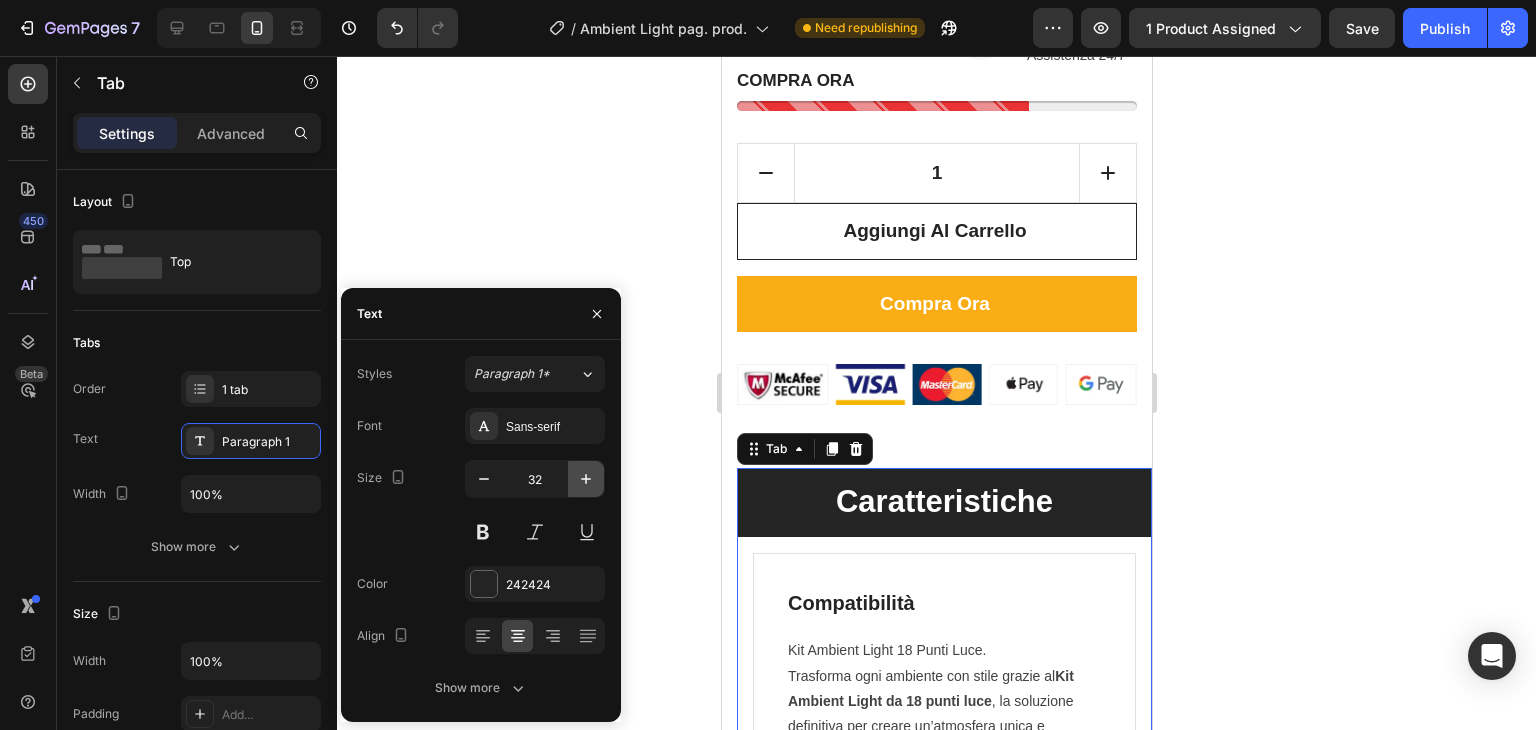 click 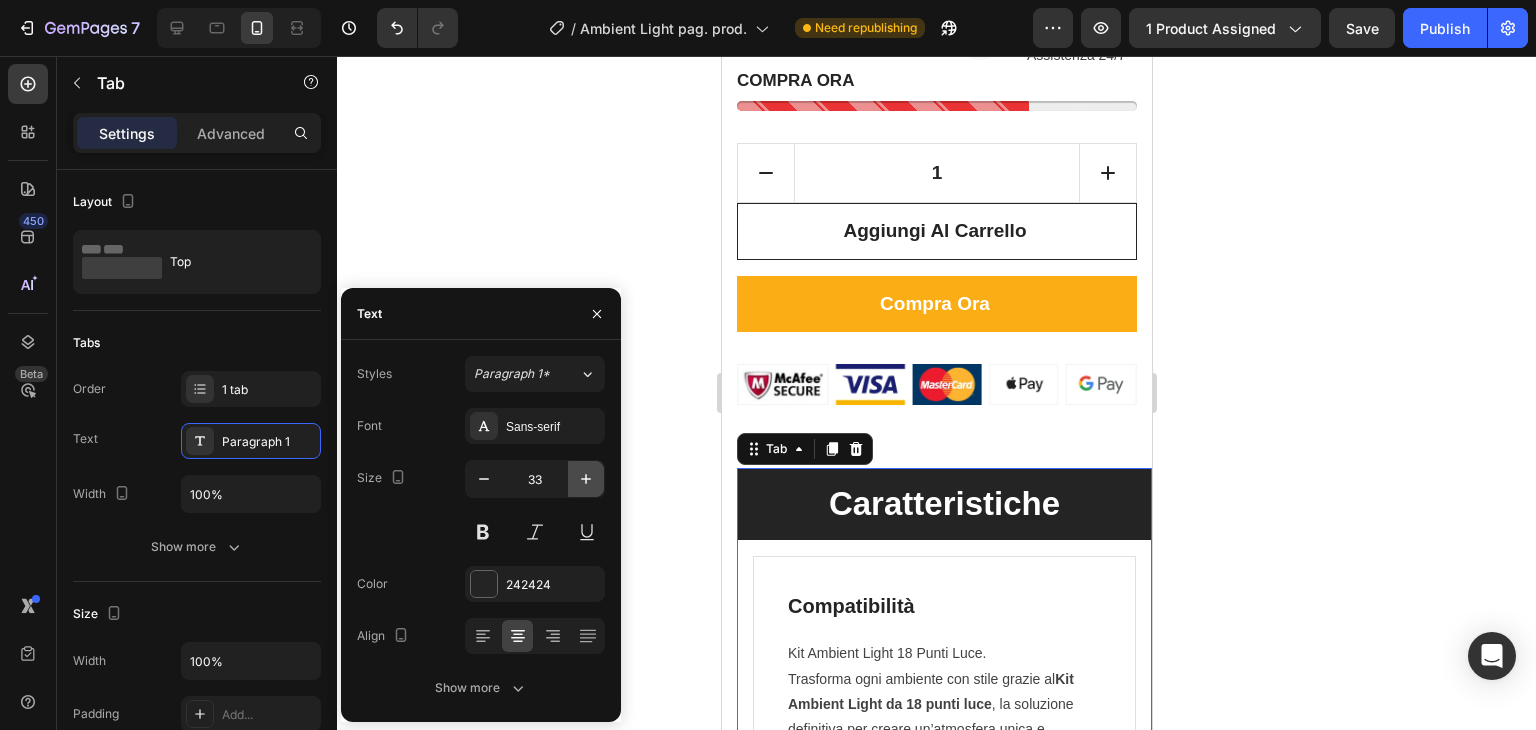 click 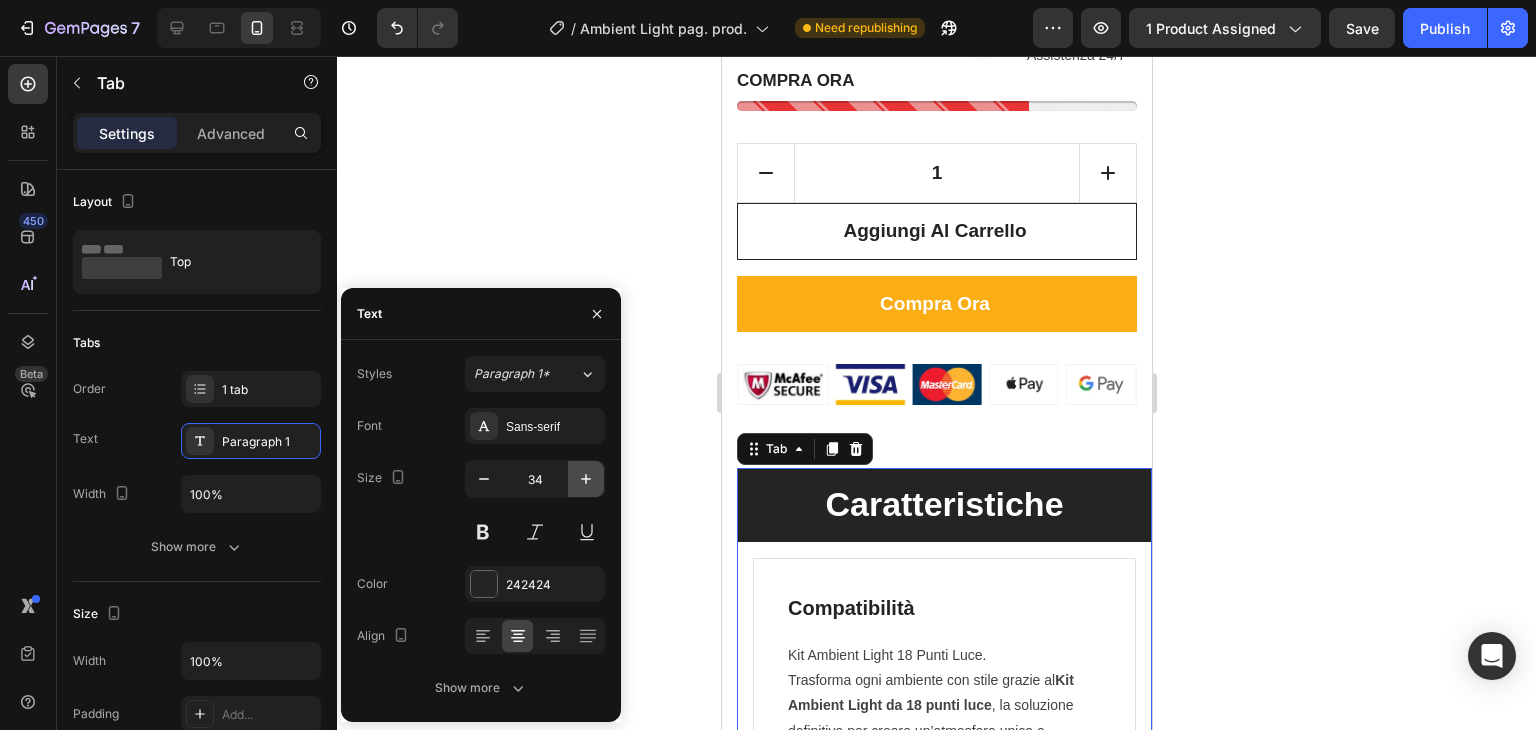 click 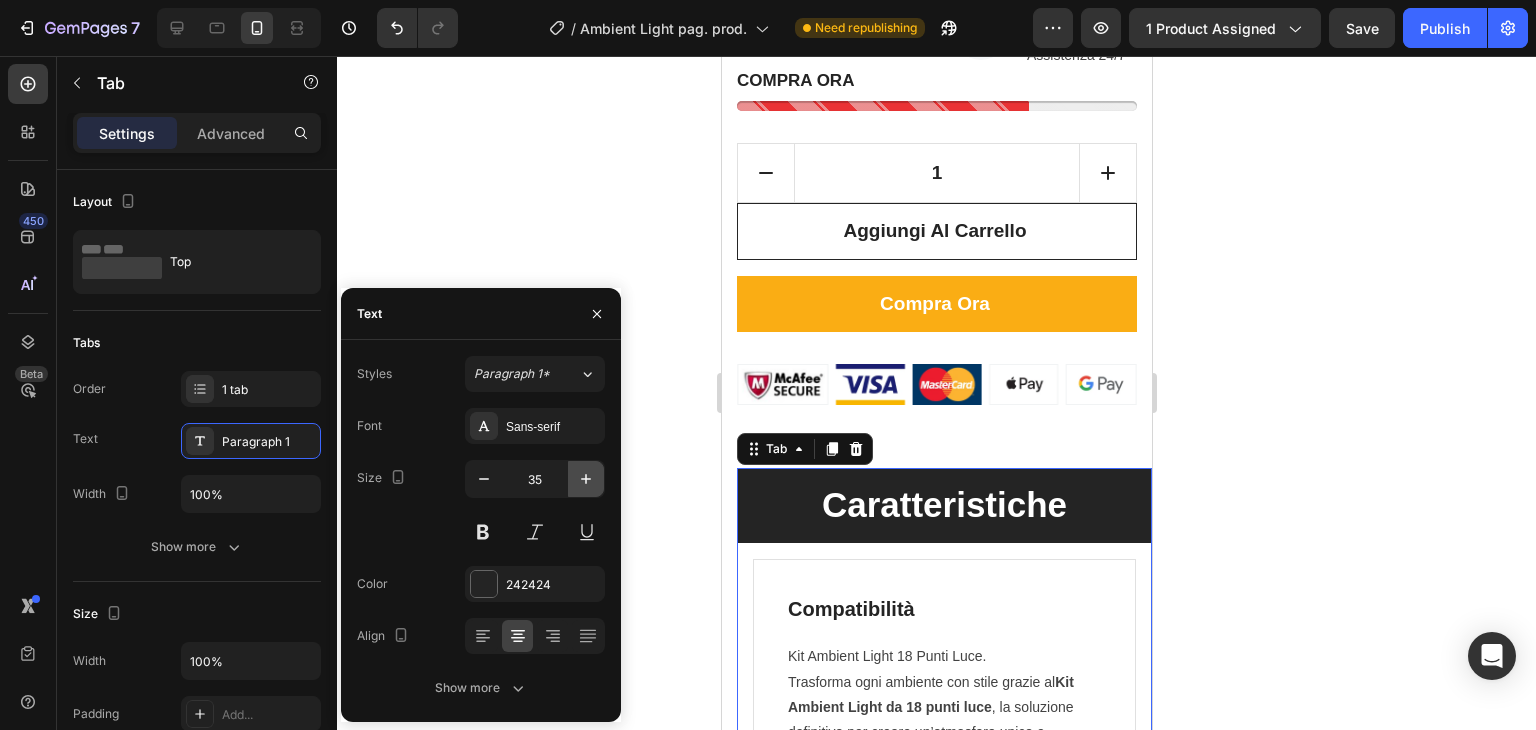 click 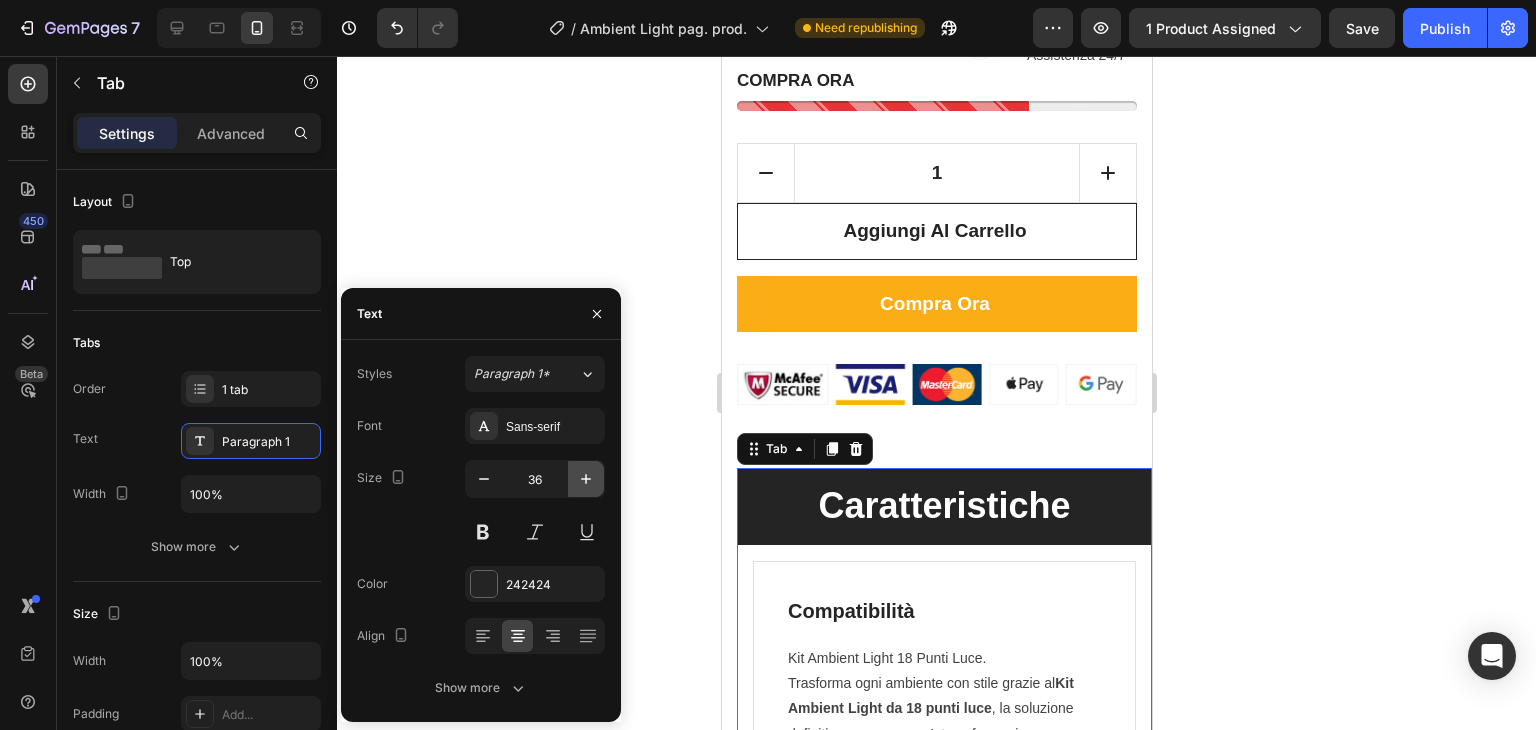 click 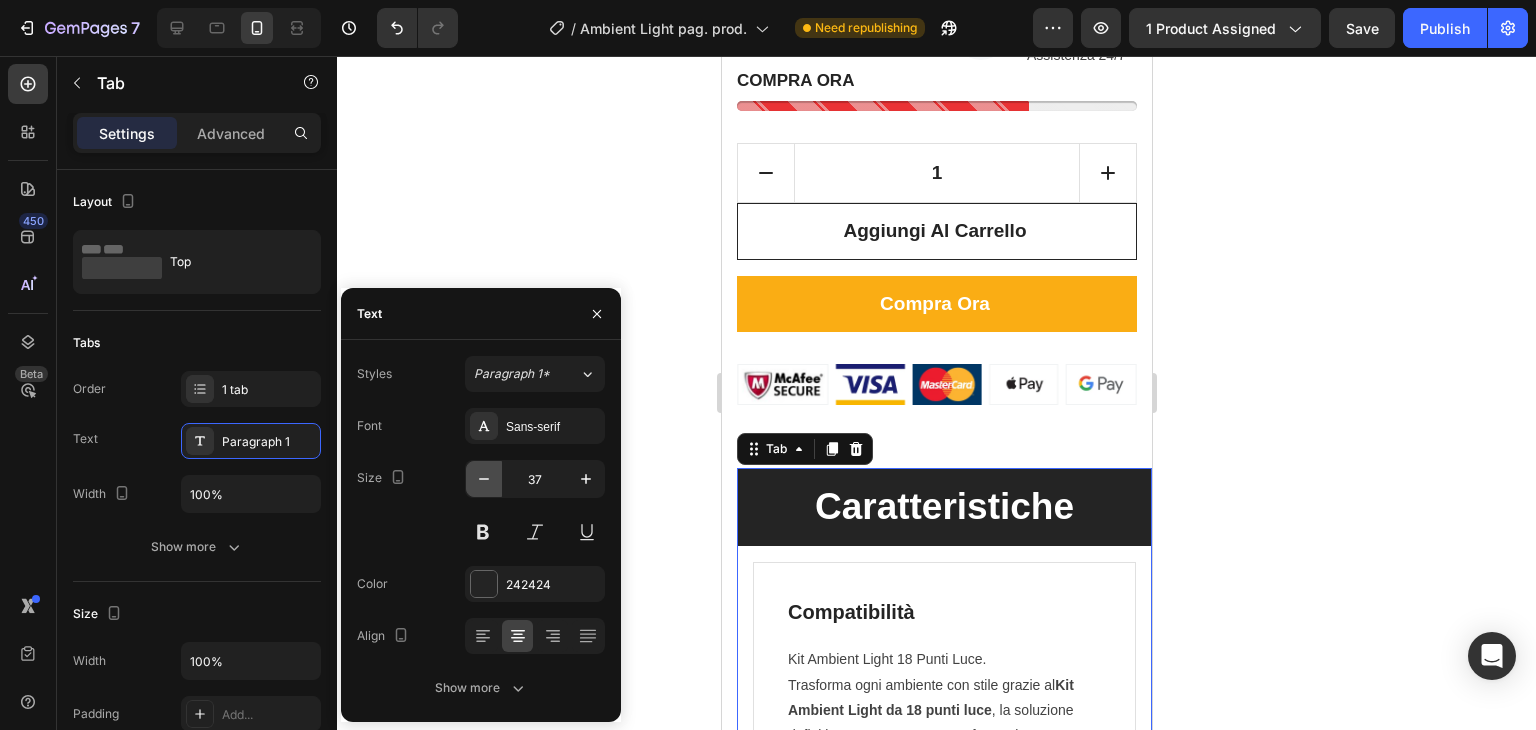 click 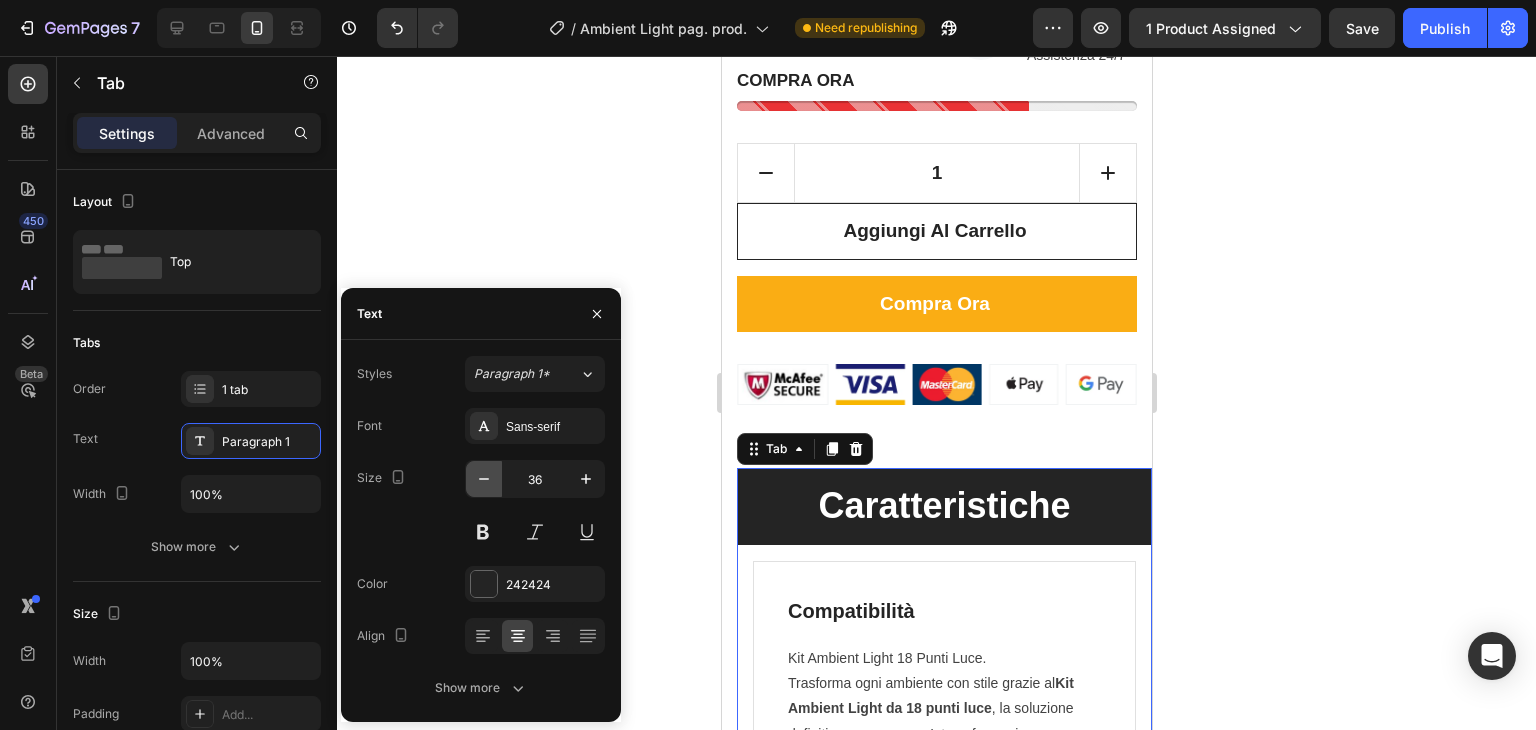 click 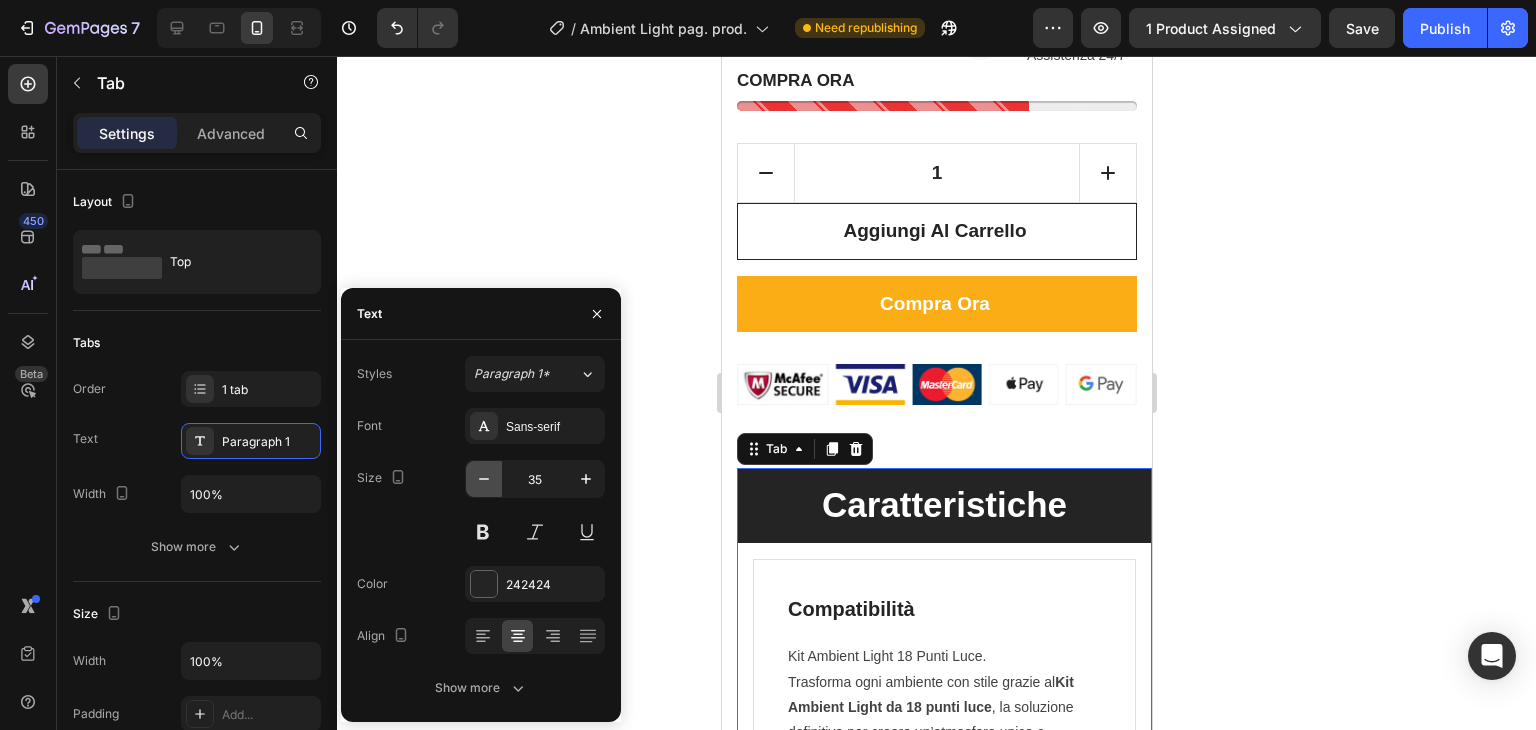 click 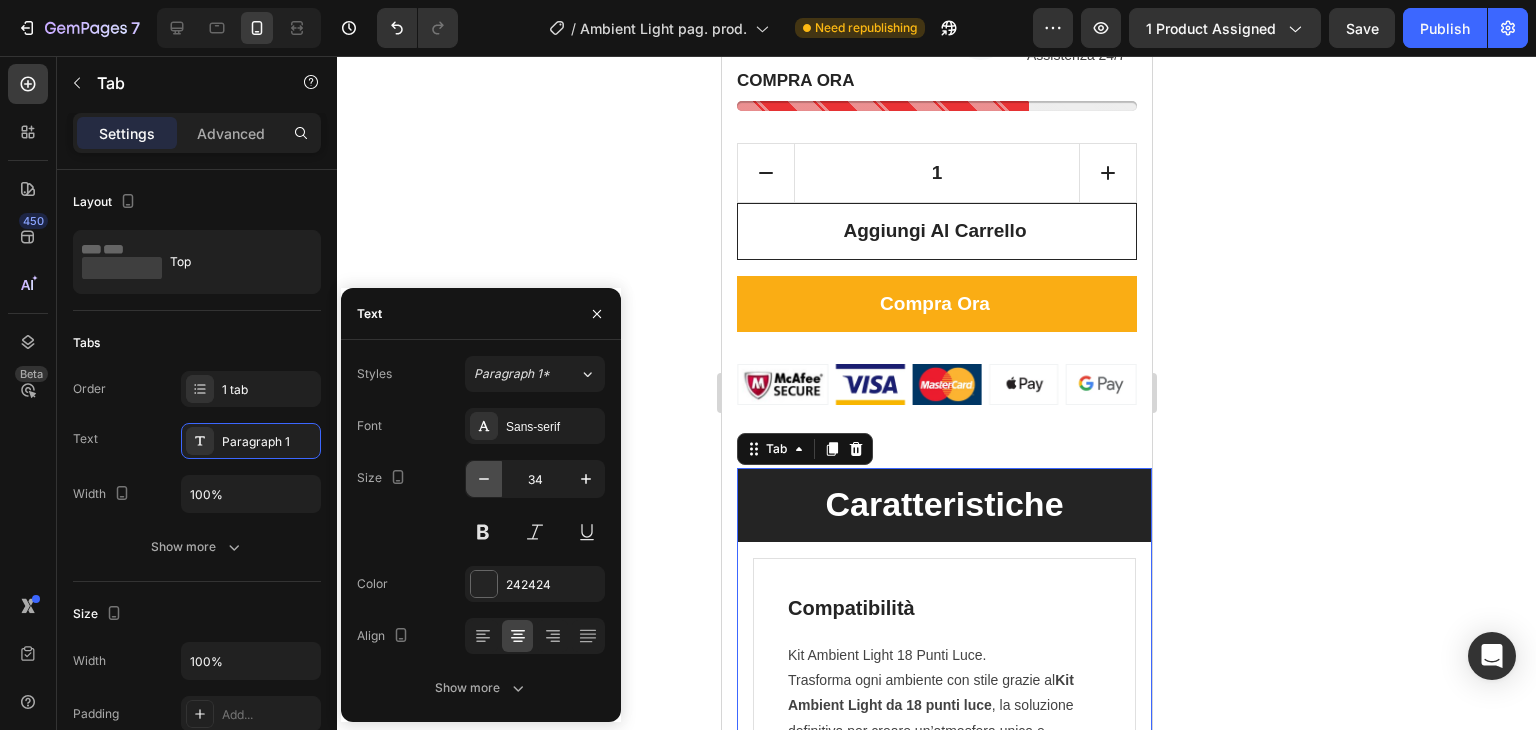 click 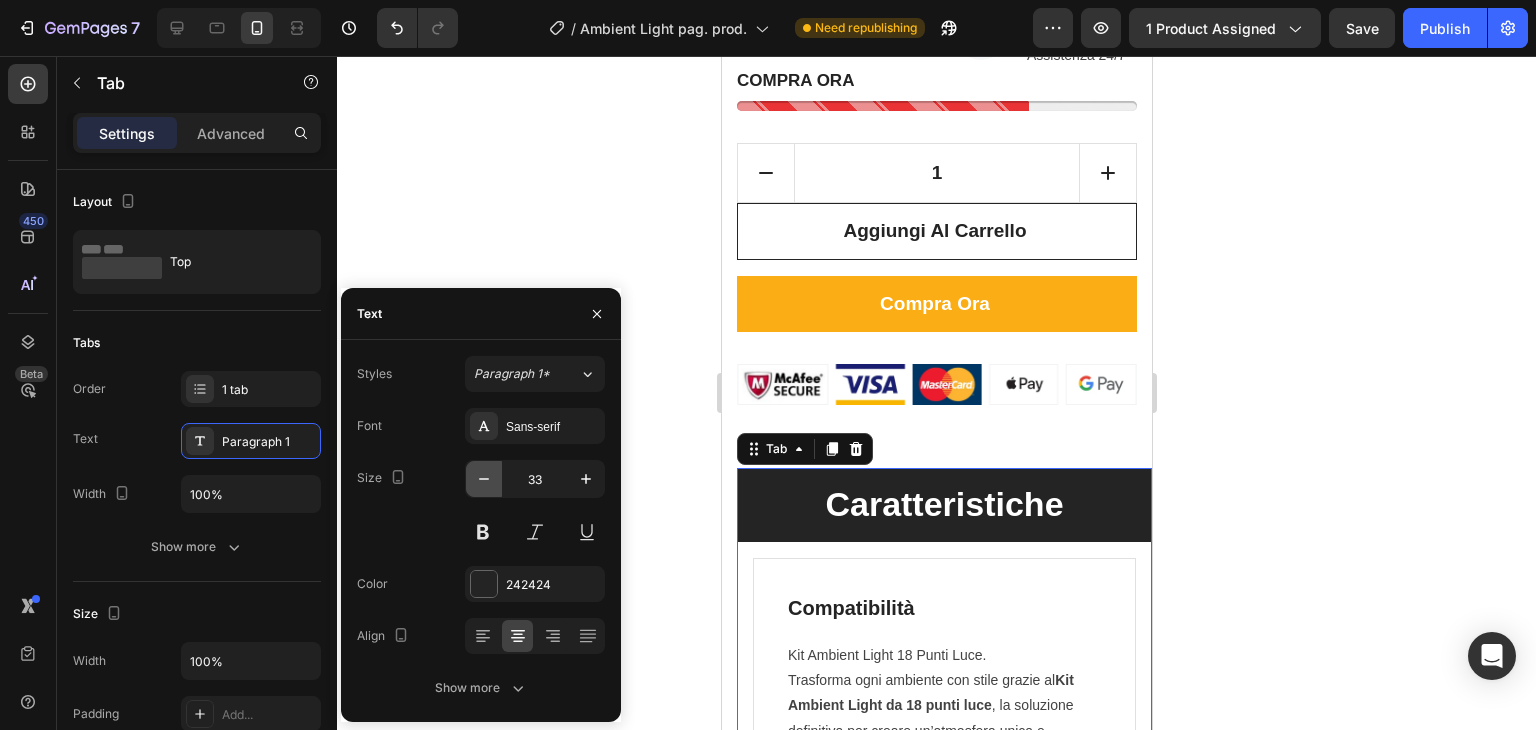click 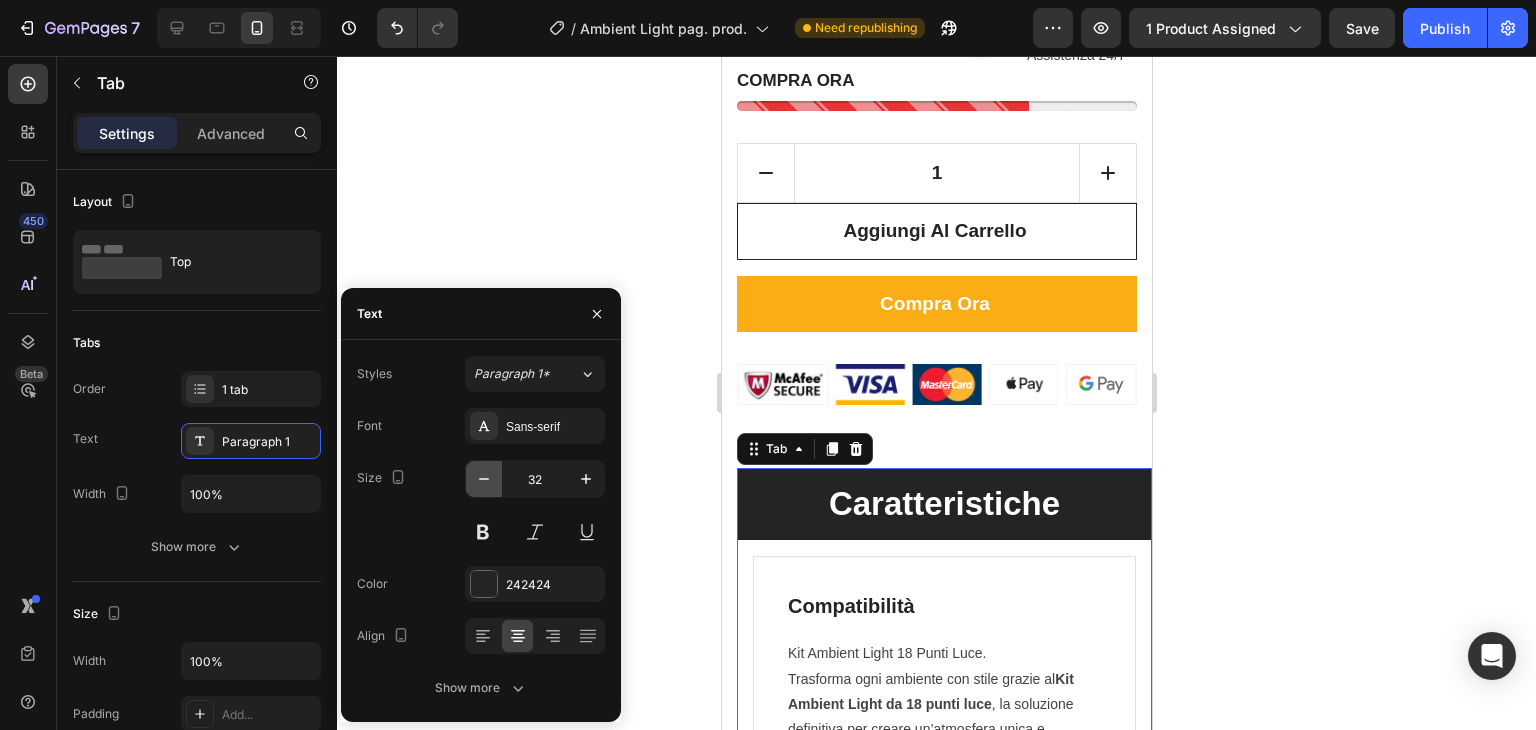 click 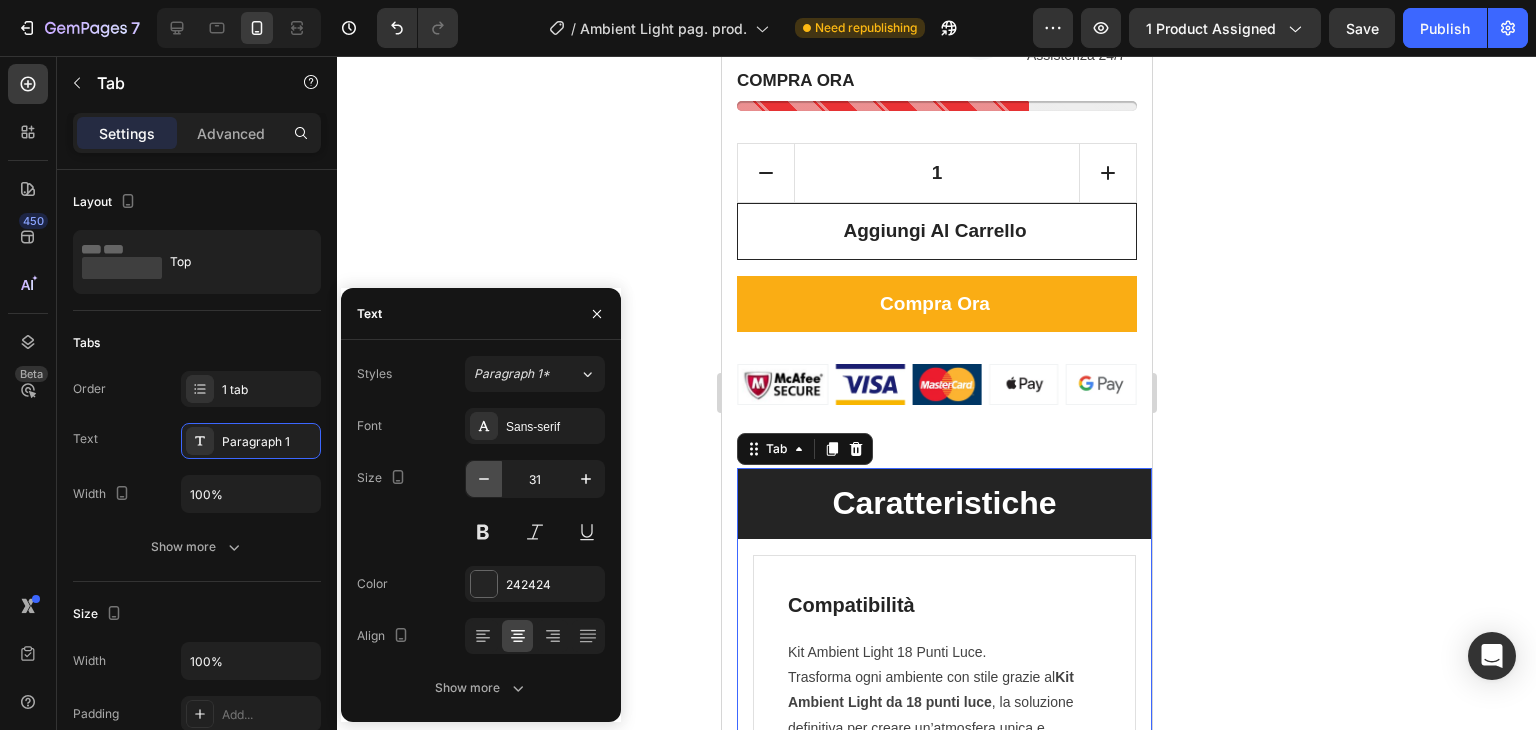 click 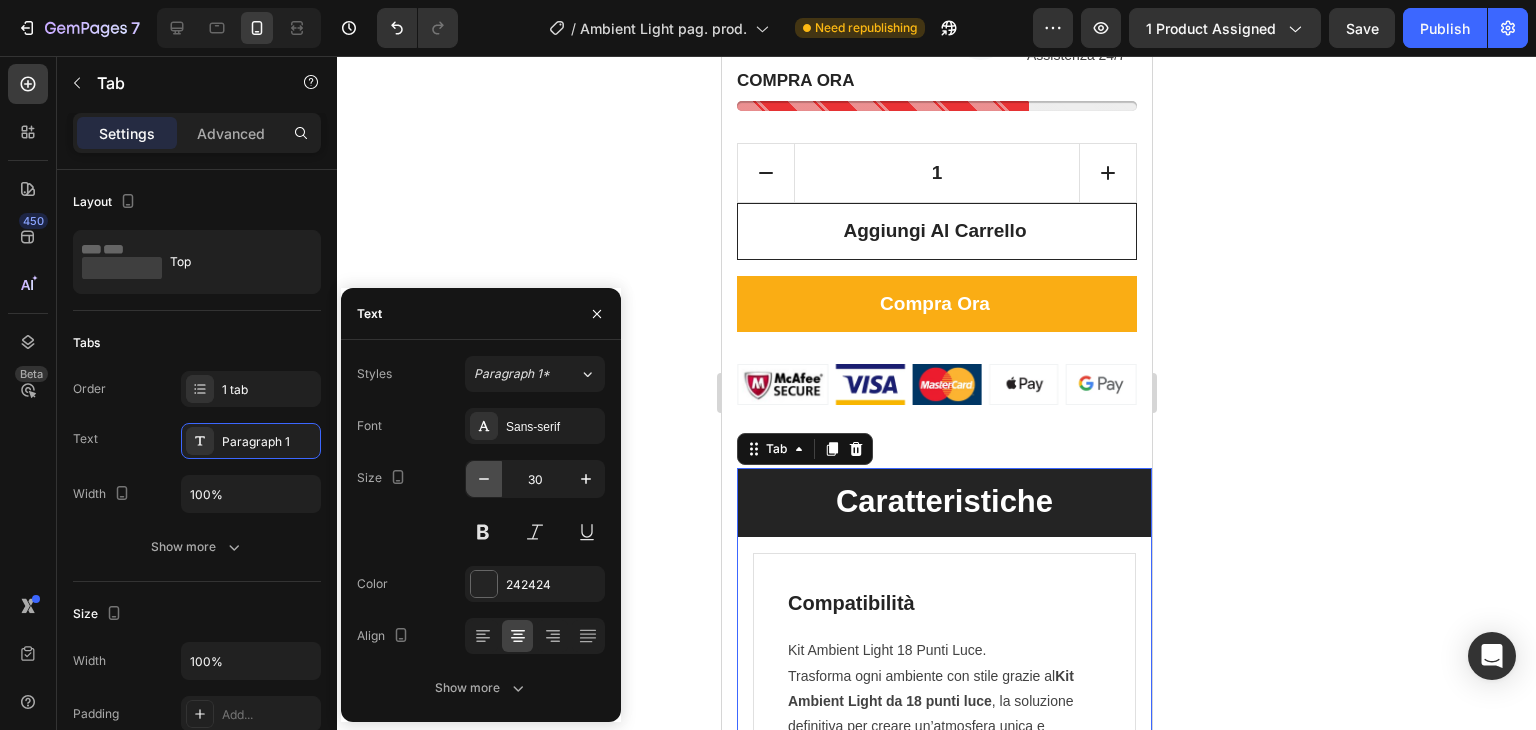 click 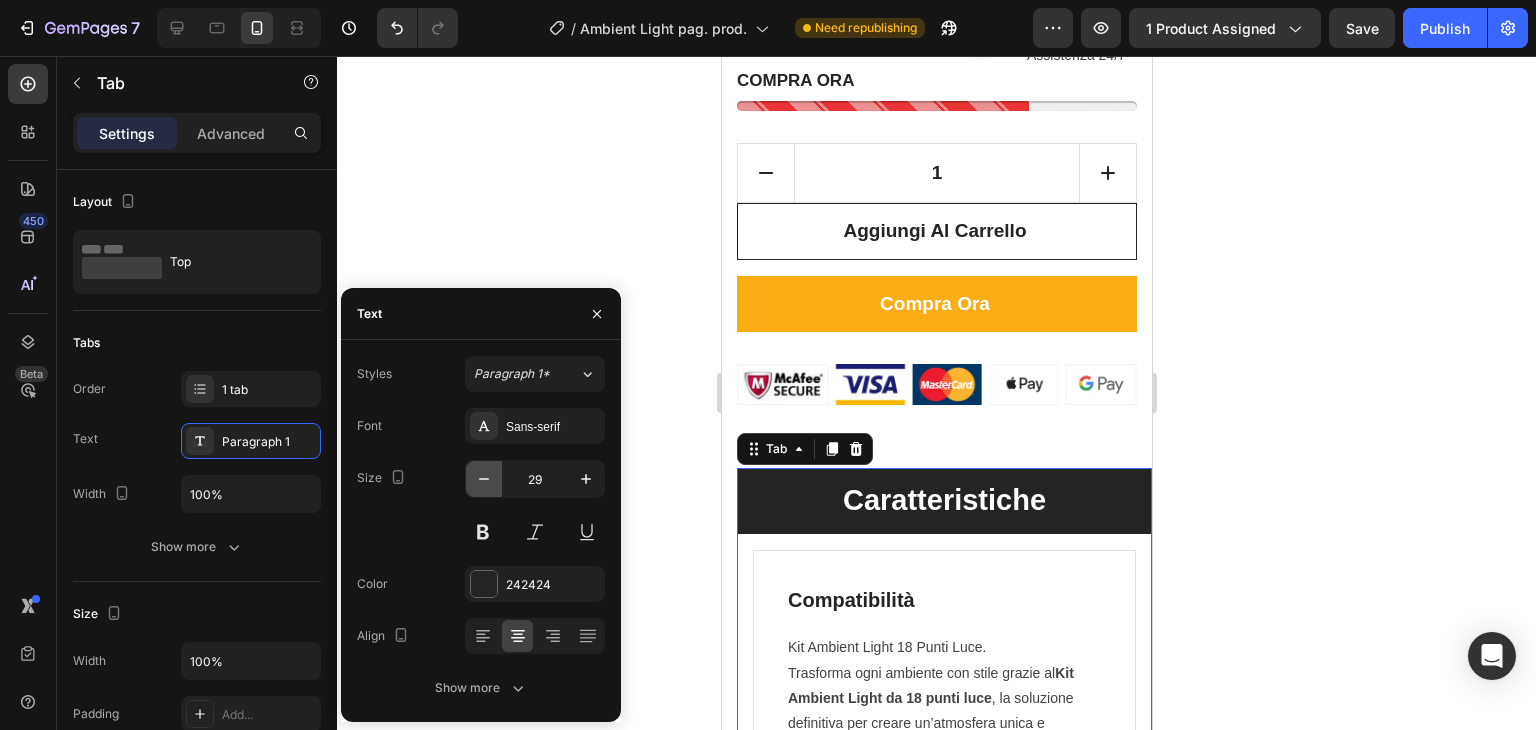 click 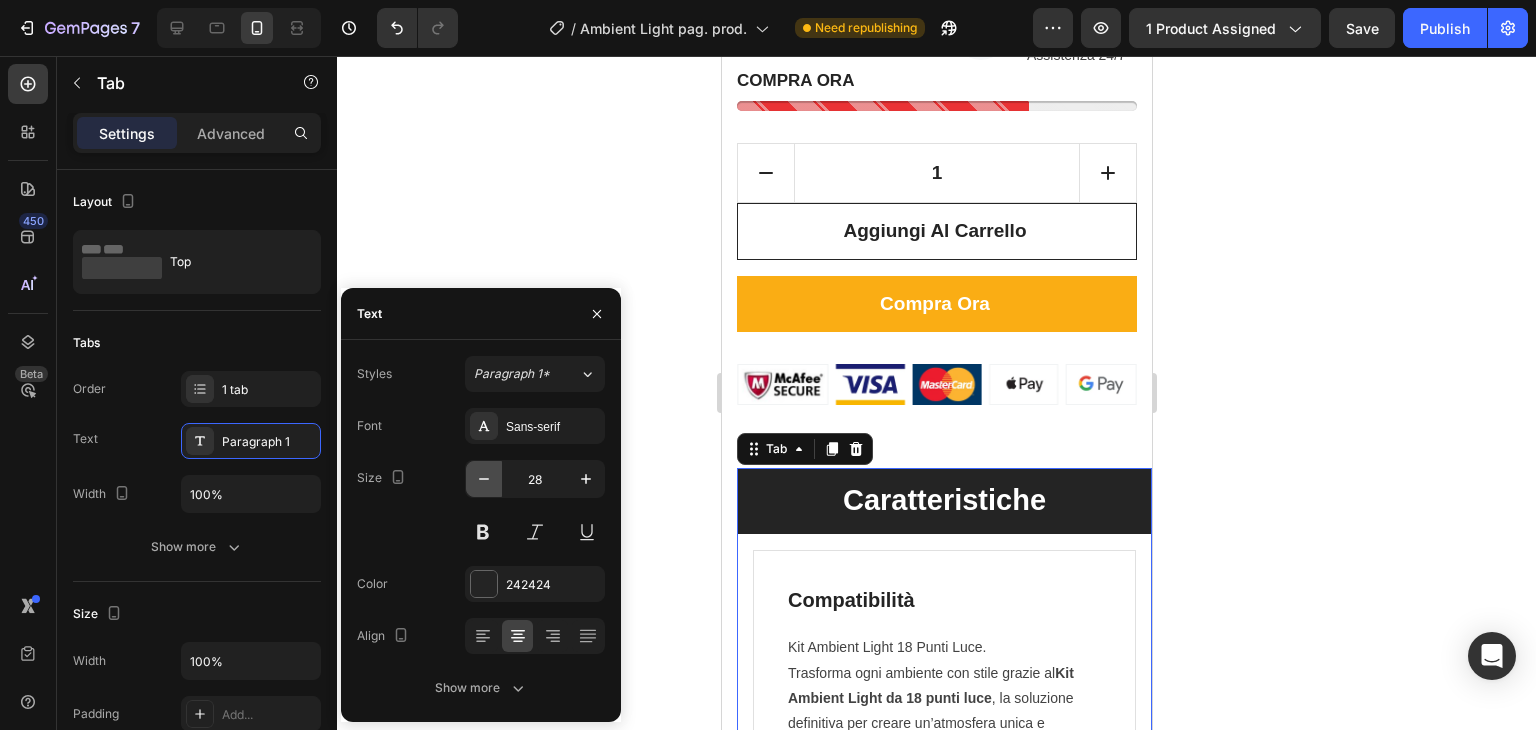 click 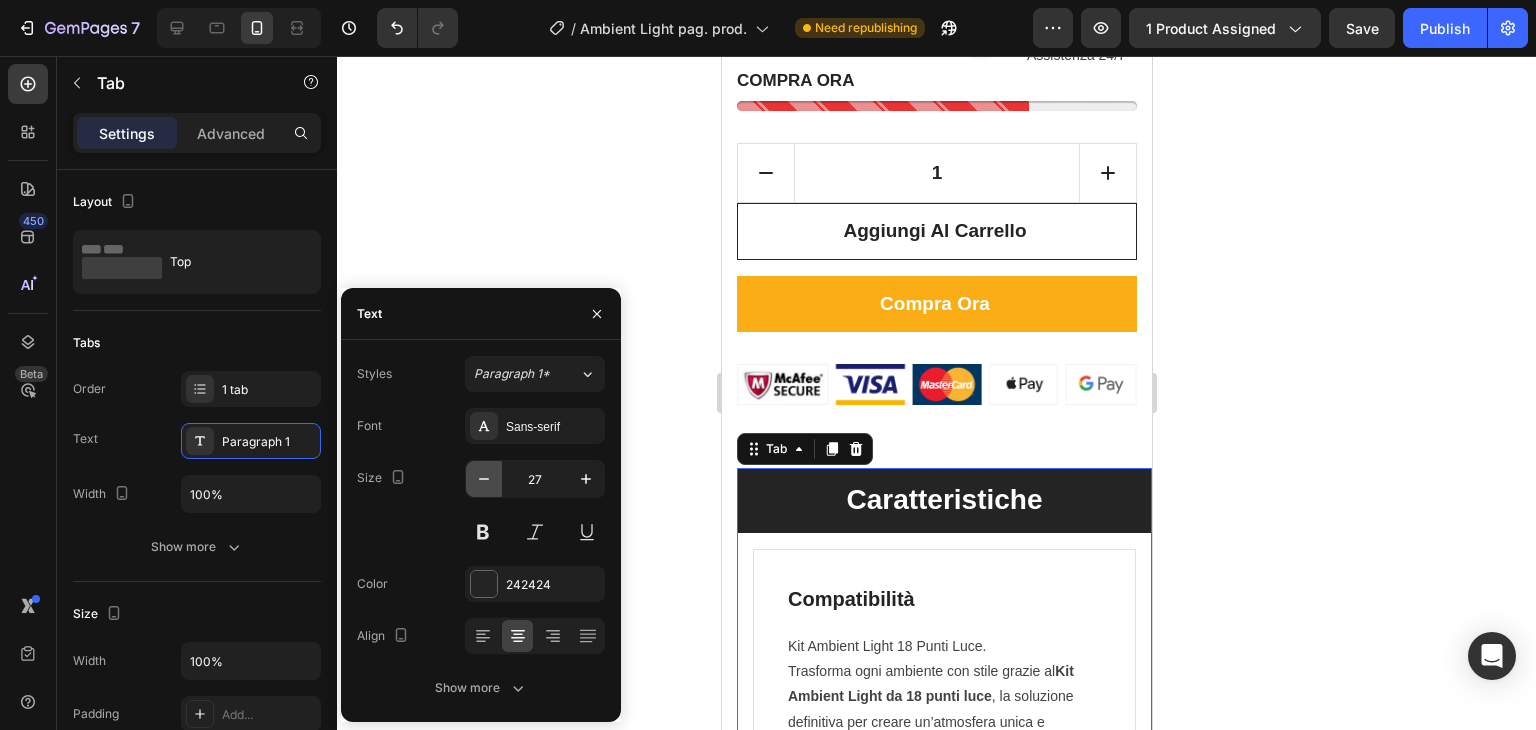click 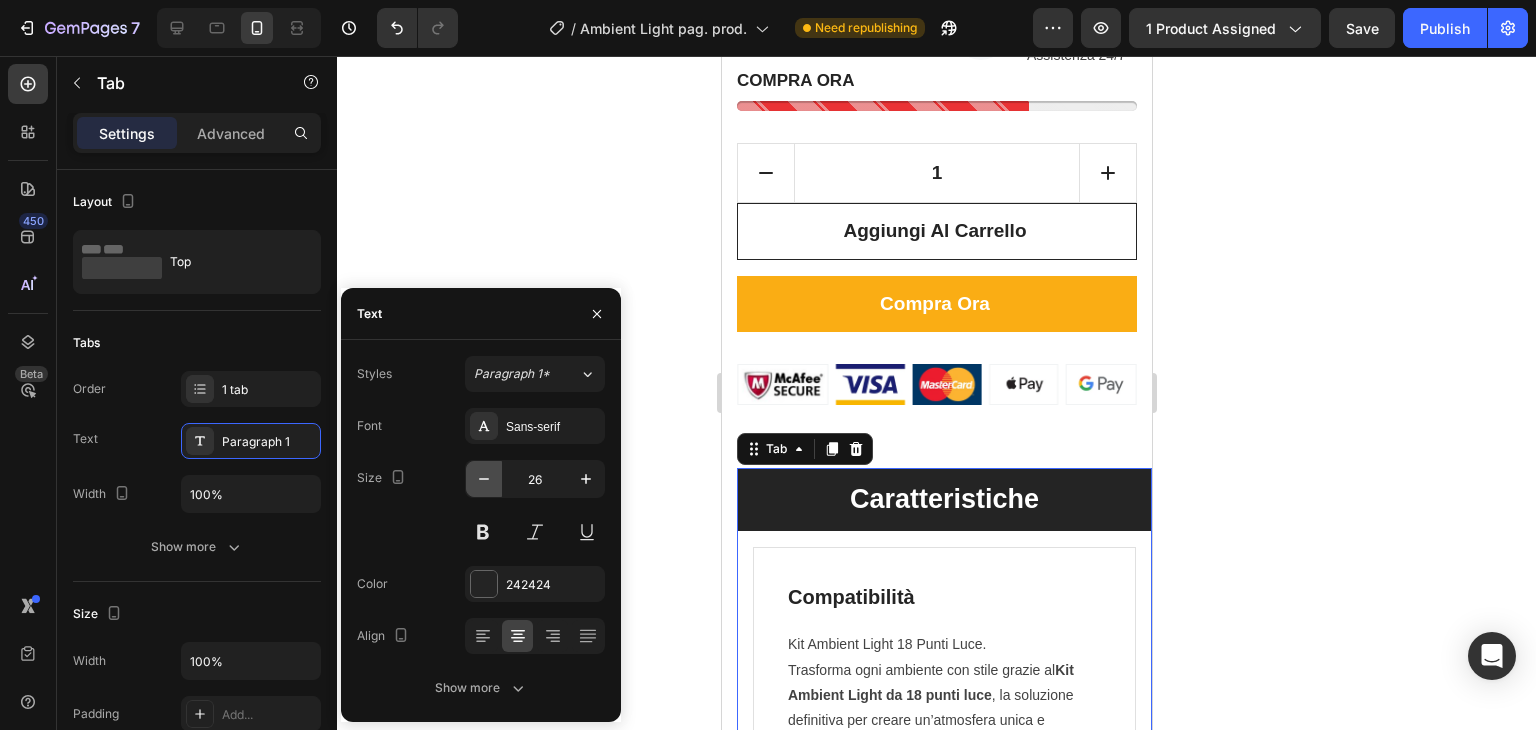 click 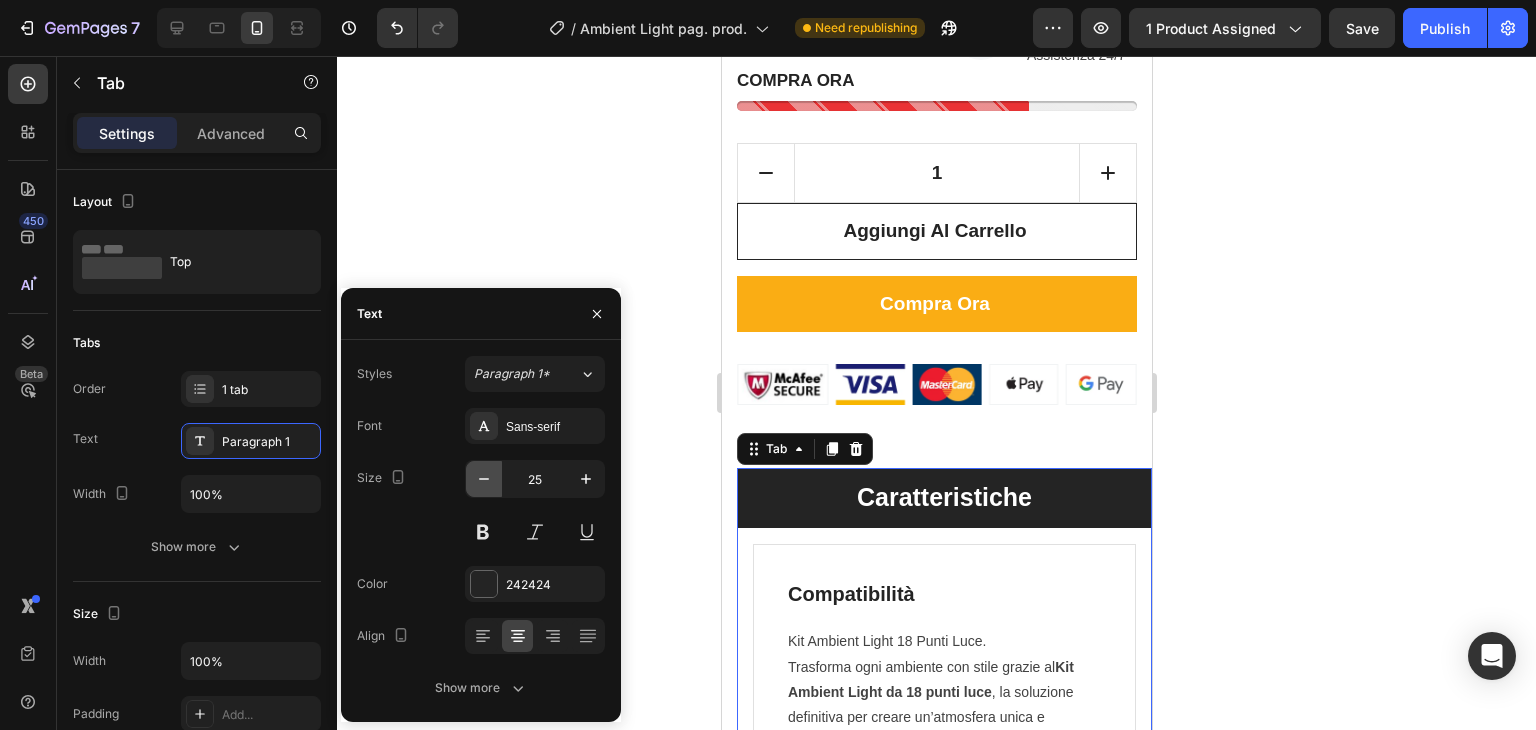 click 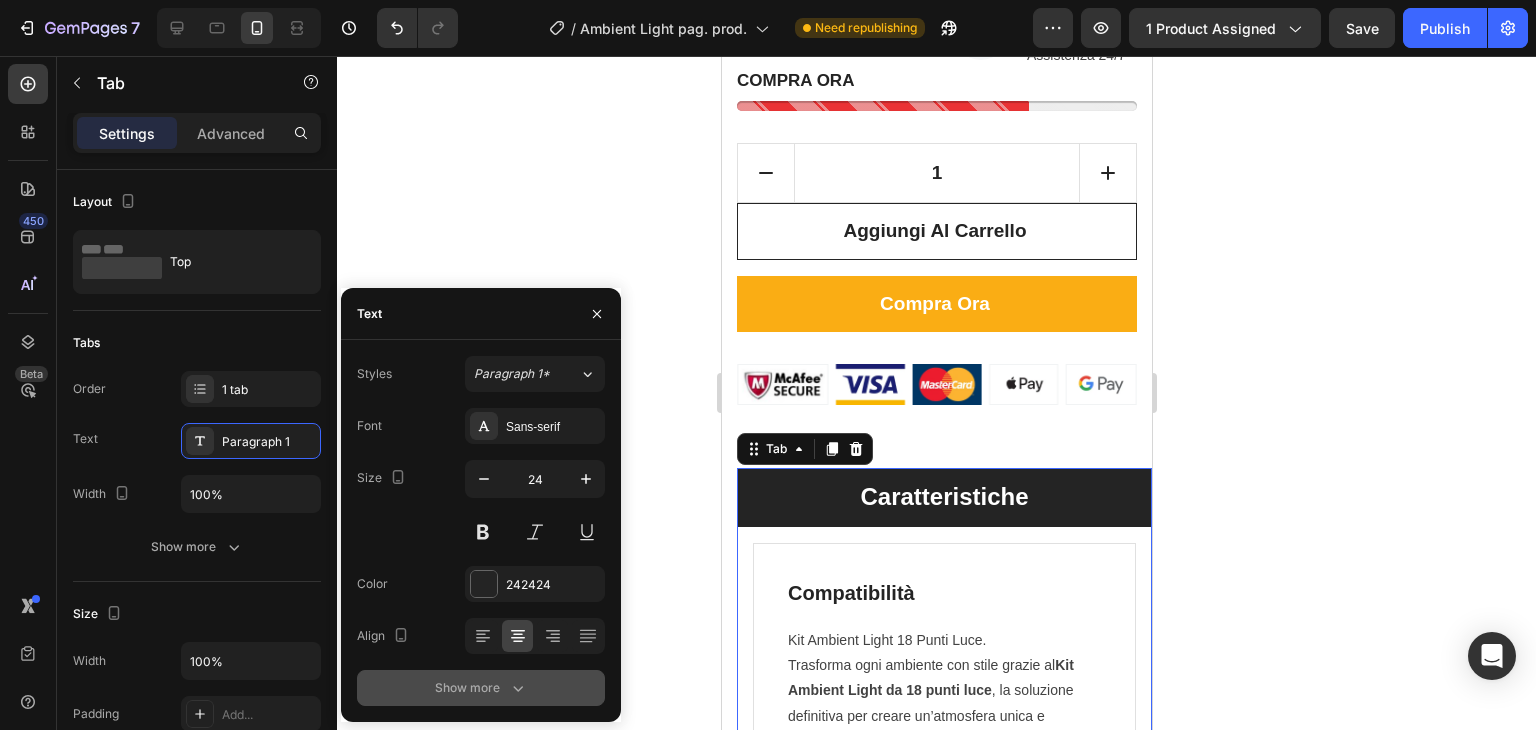 click on "Show more" at bounding box center (481, 688) 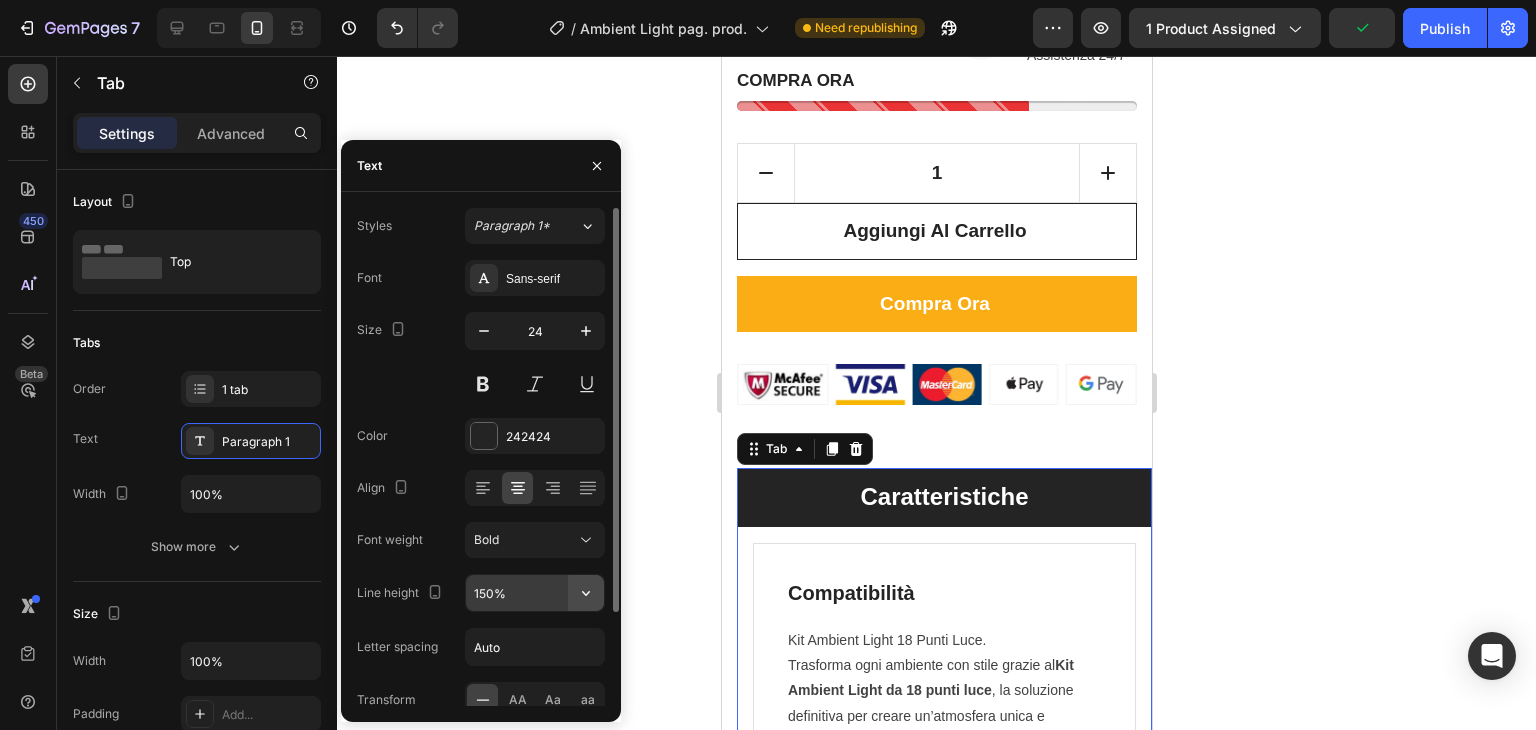 click 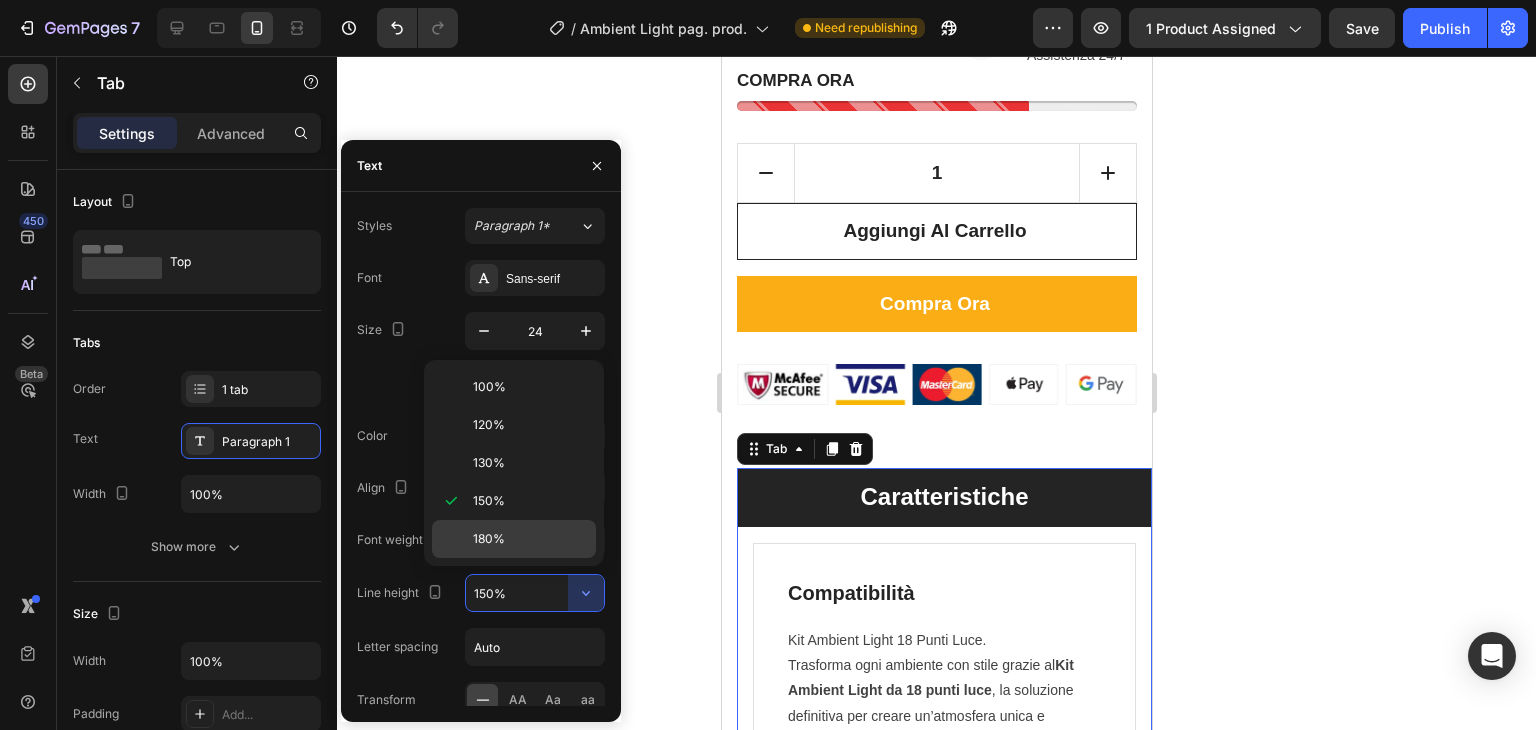 click on "180%" 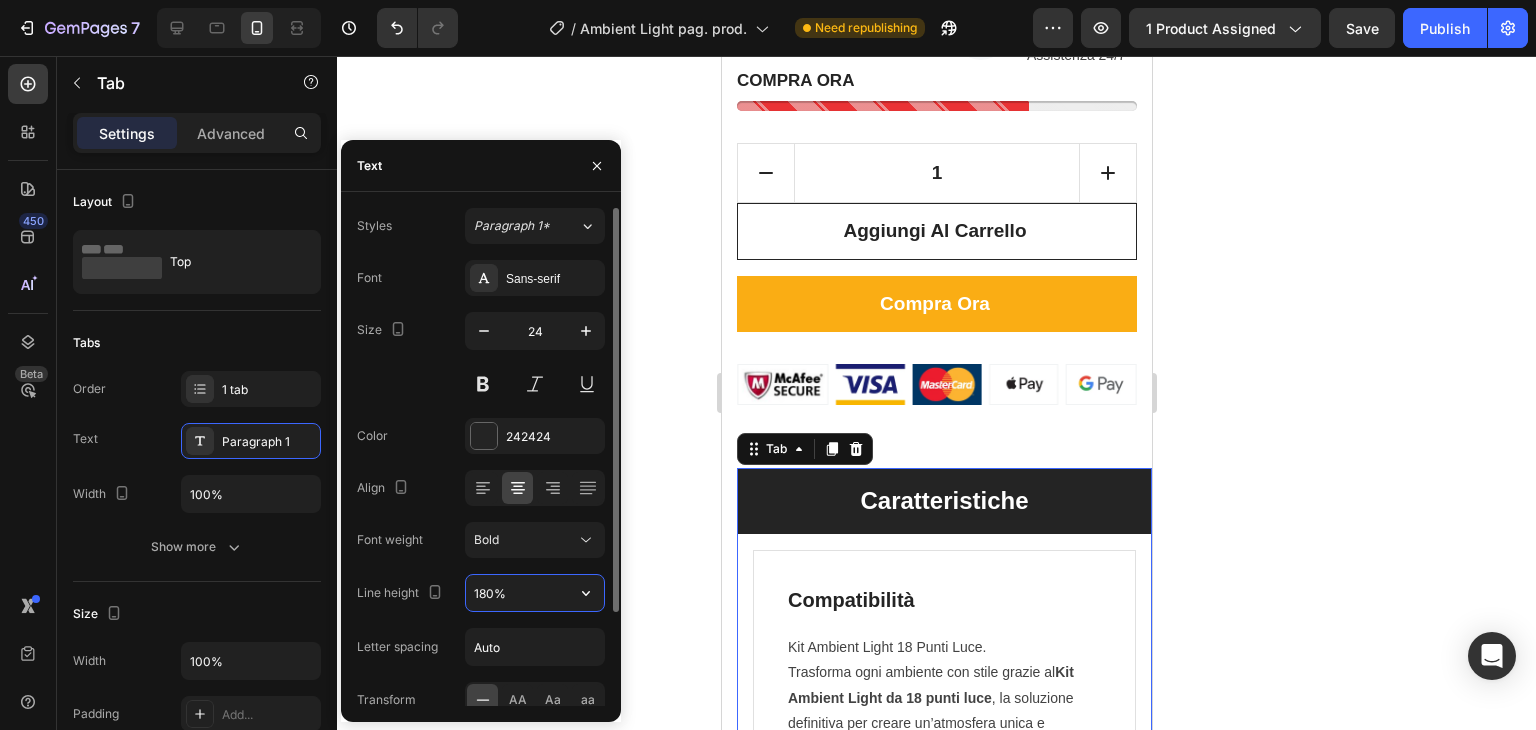 click on "180%" at bounding box center [535, 593] 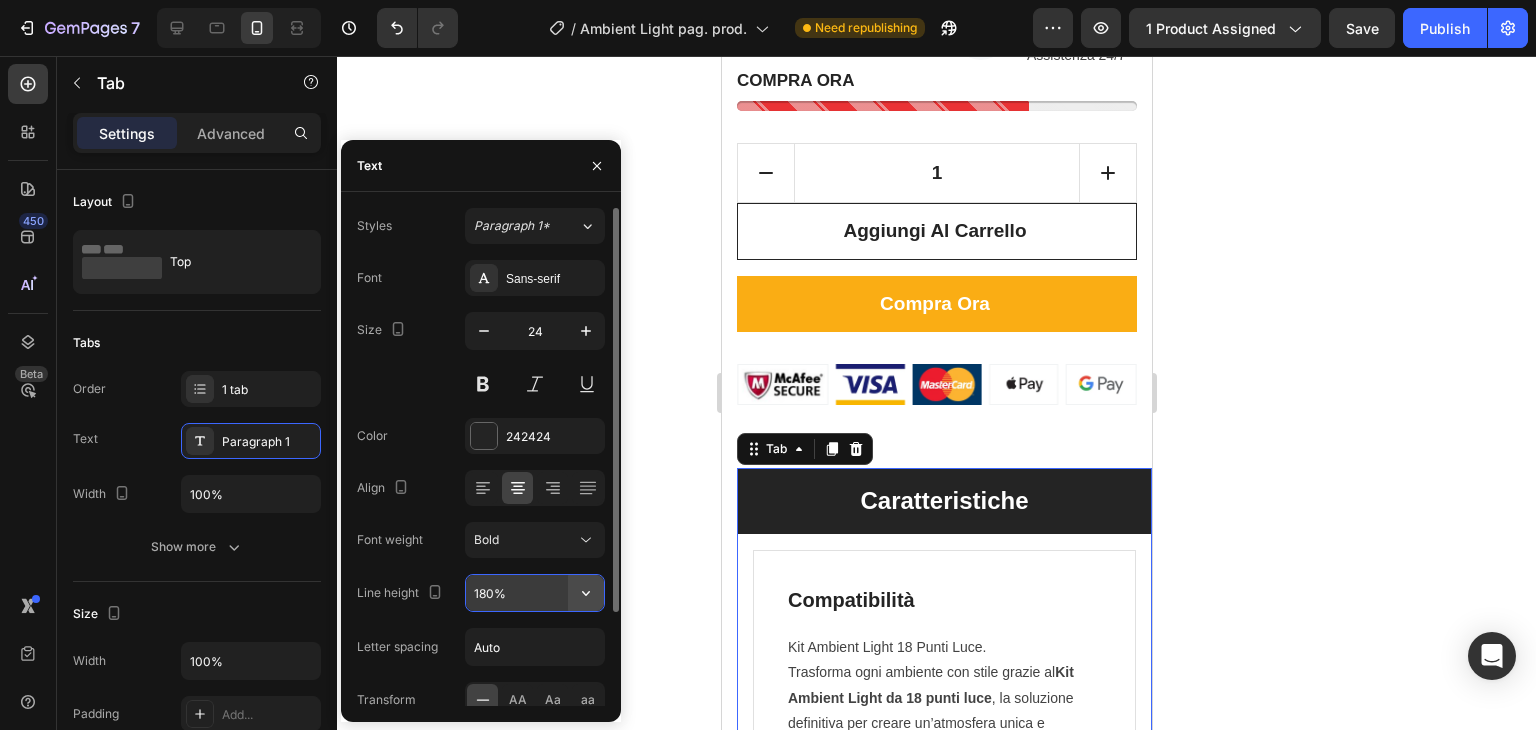 click 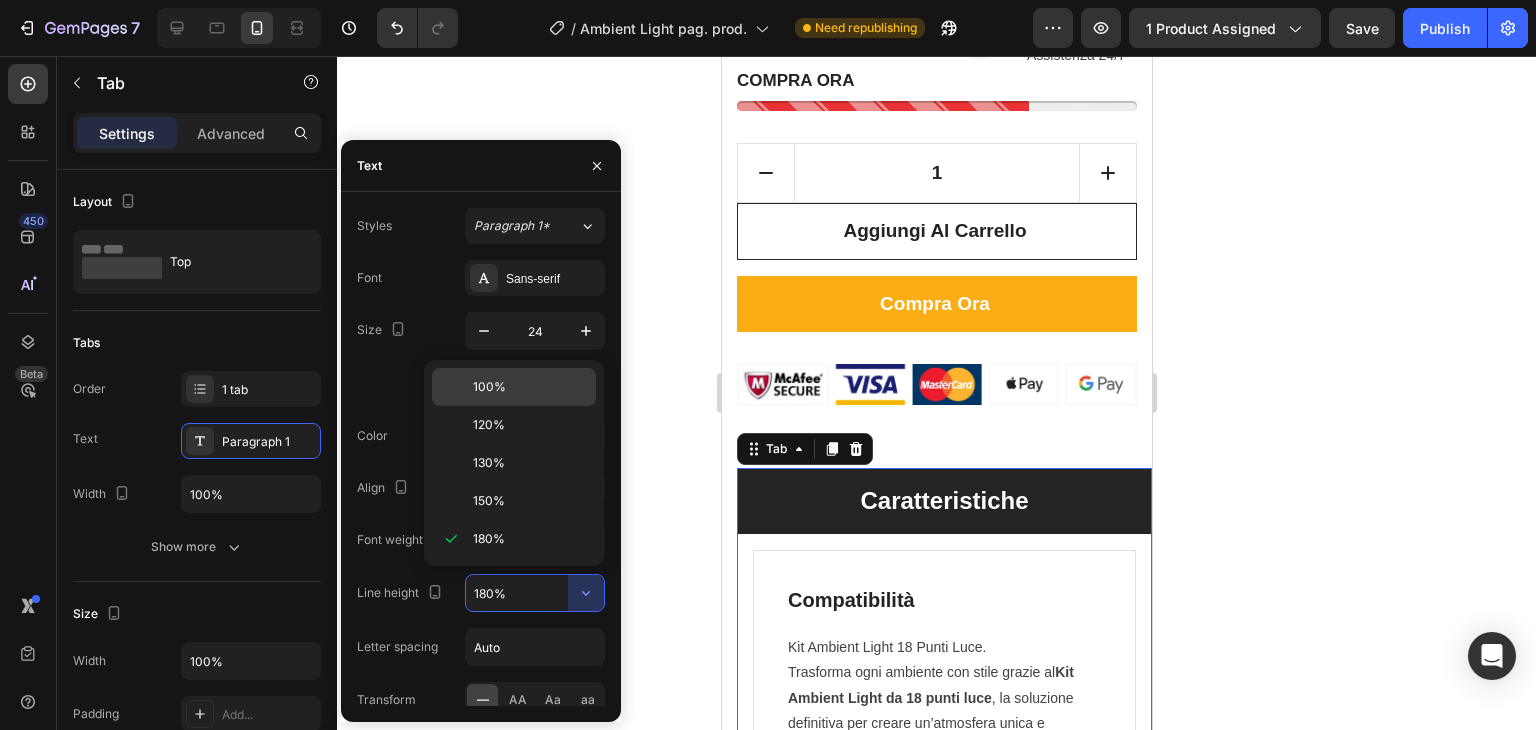 click on "100%" at bounding box center (489, 387) 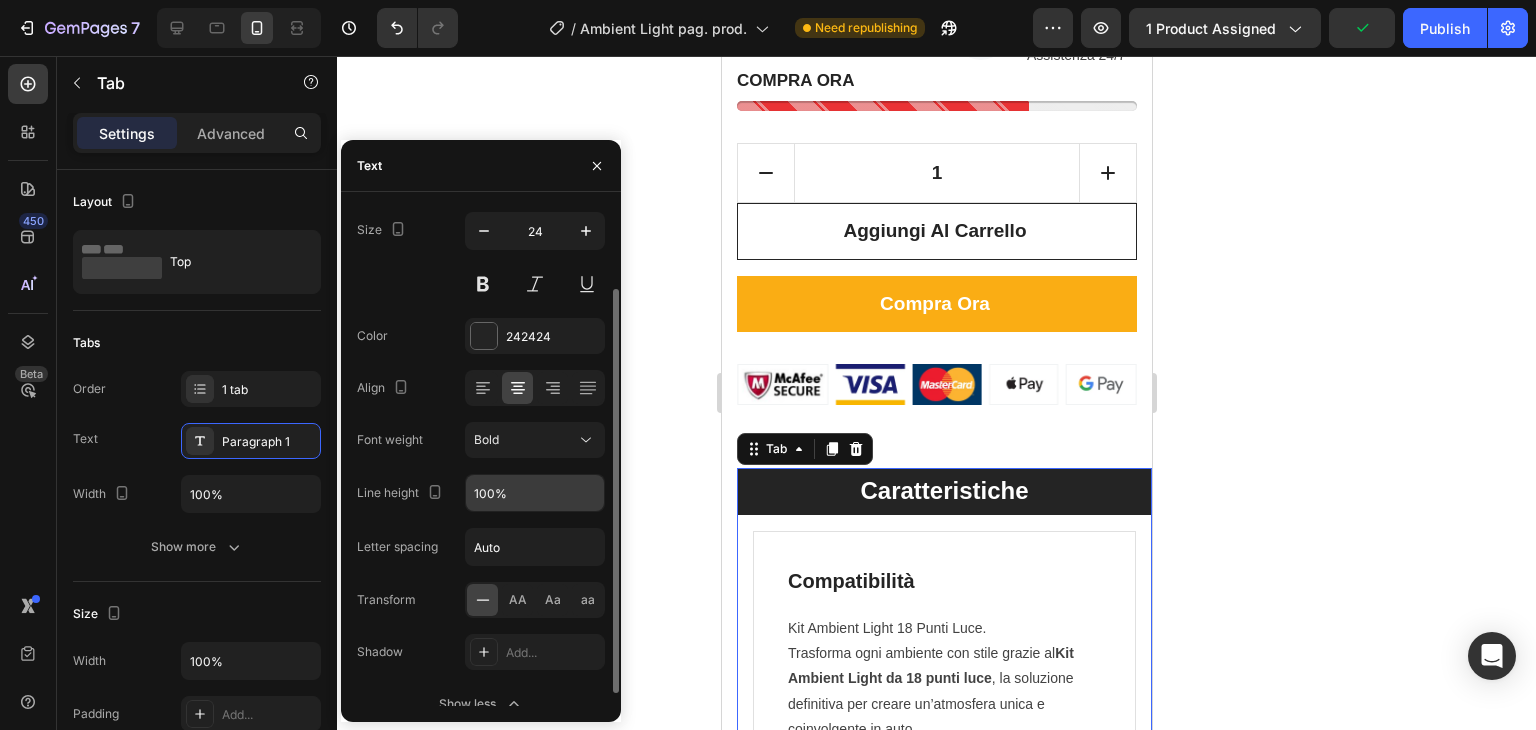 scroll, scrollTop: 115, scrollLeft: 0, axis: vertical 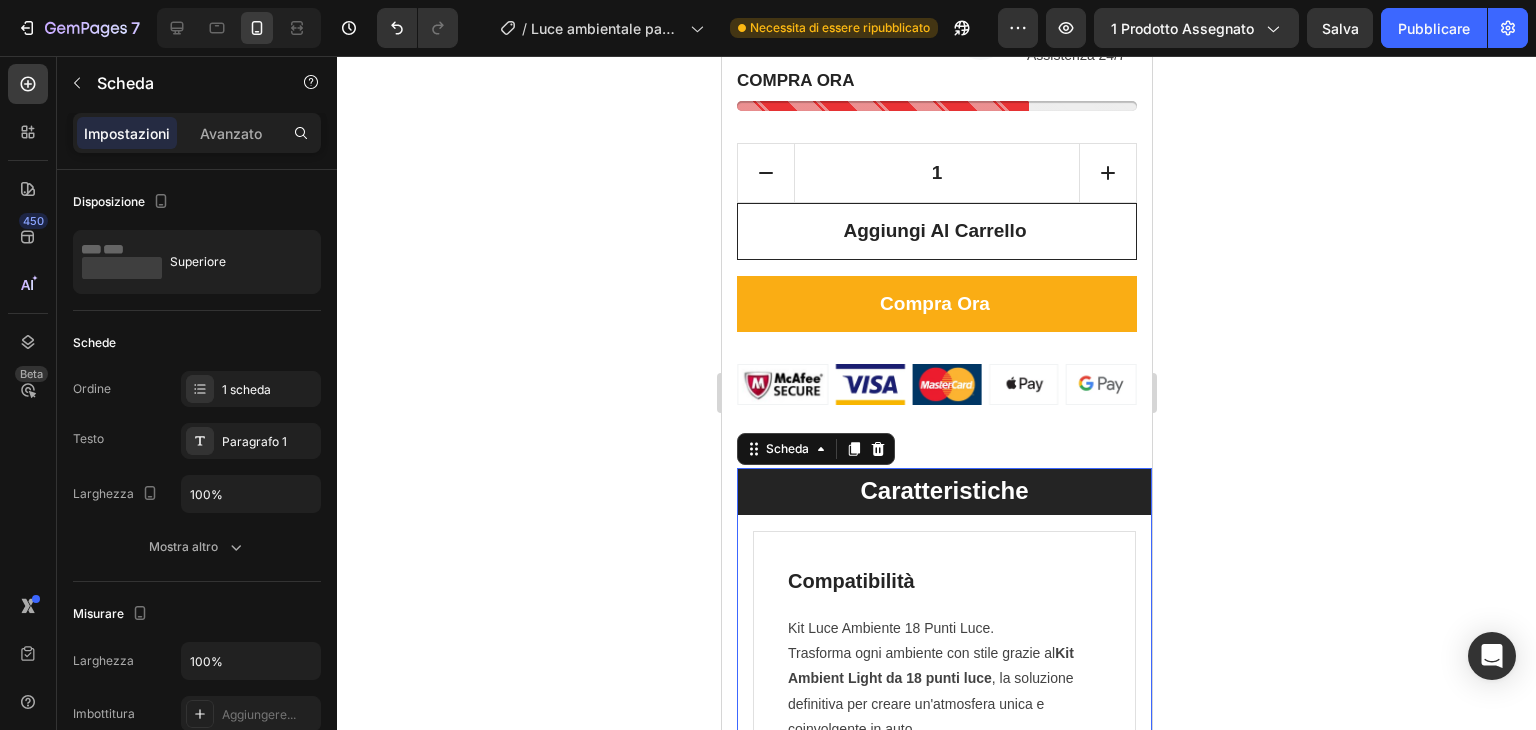 click 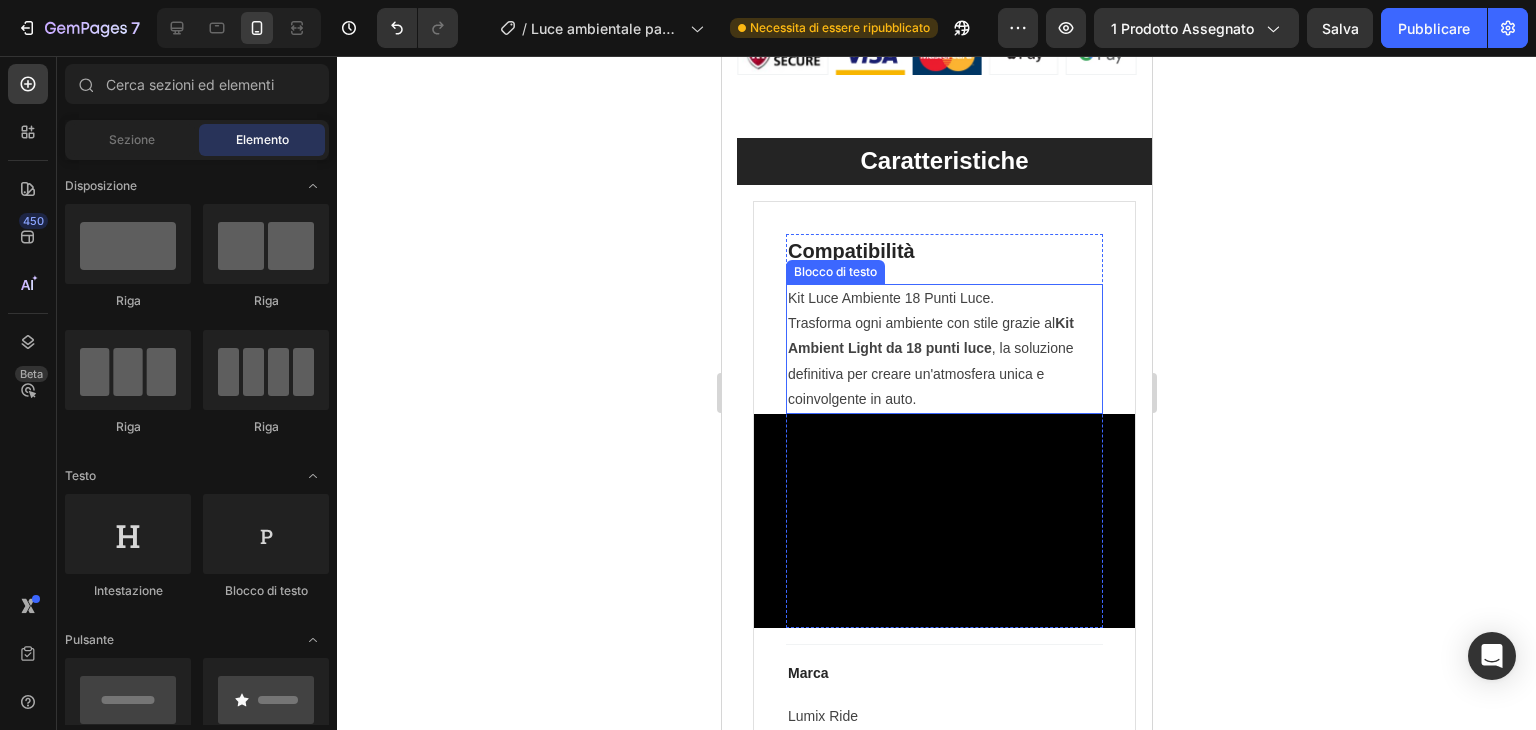 scroll, scrollTop: 1300, scrollLeft: 0, axis: vertical 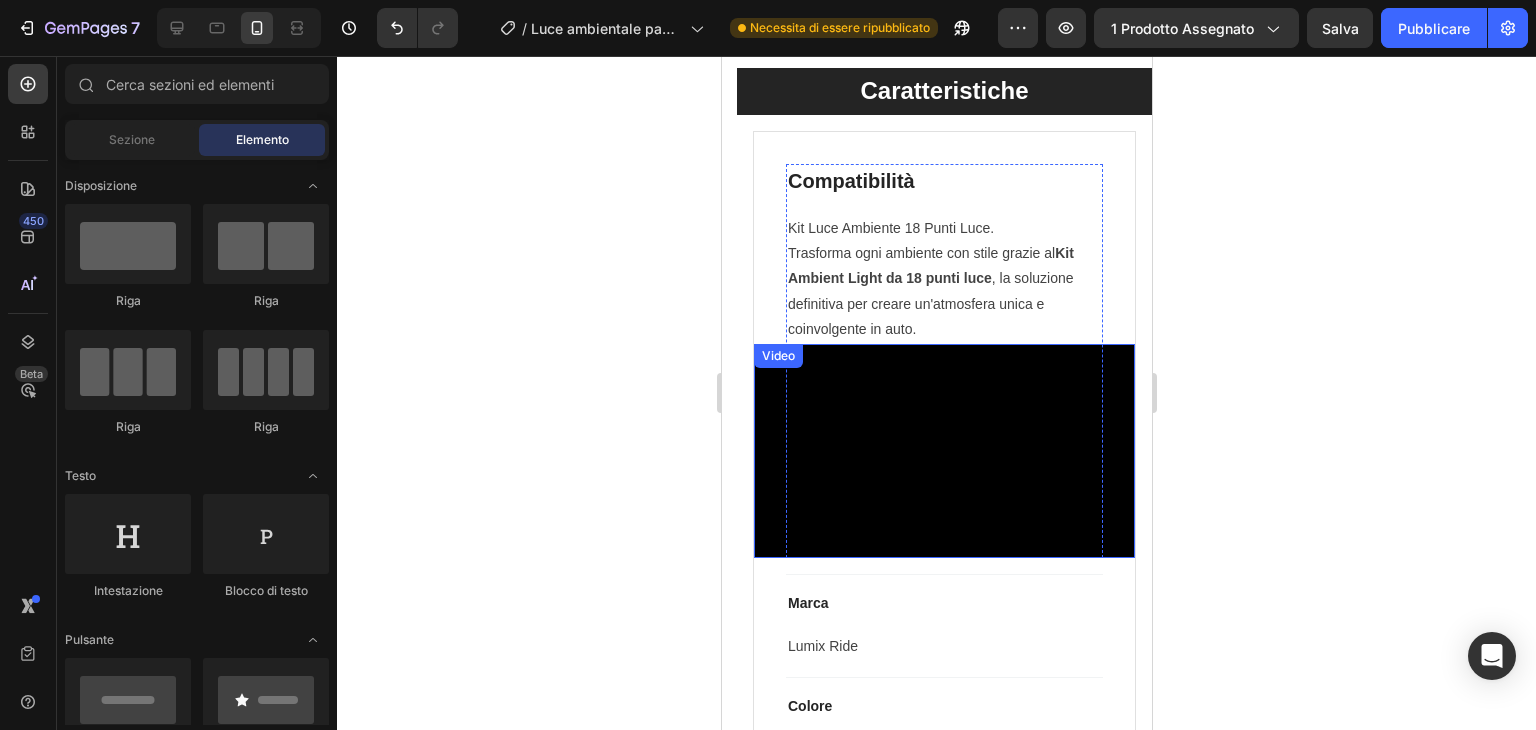 click at bounding box center (943, 451) 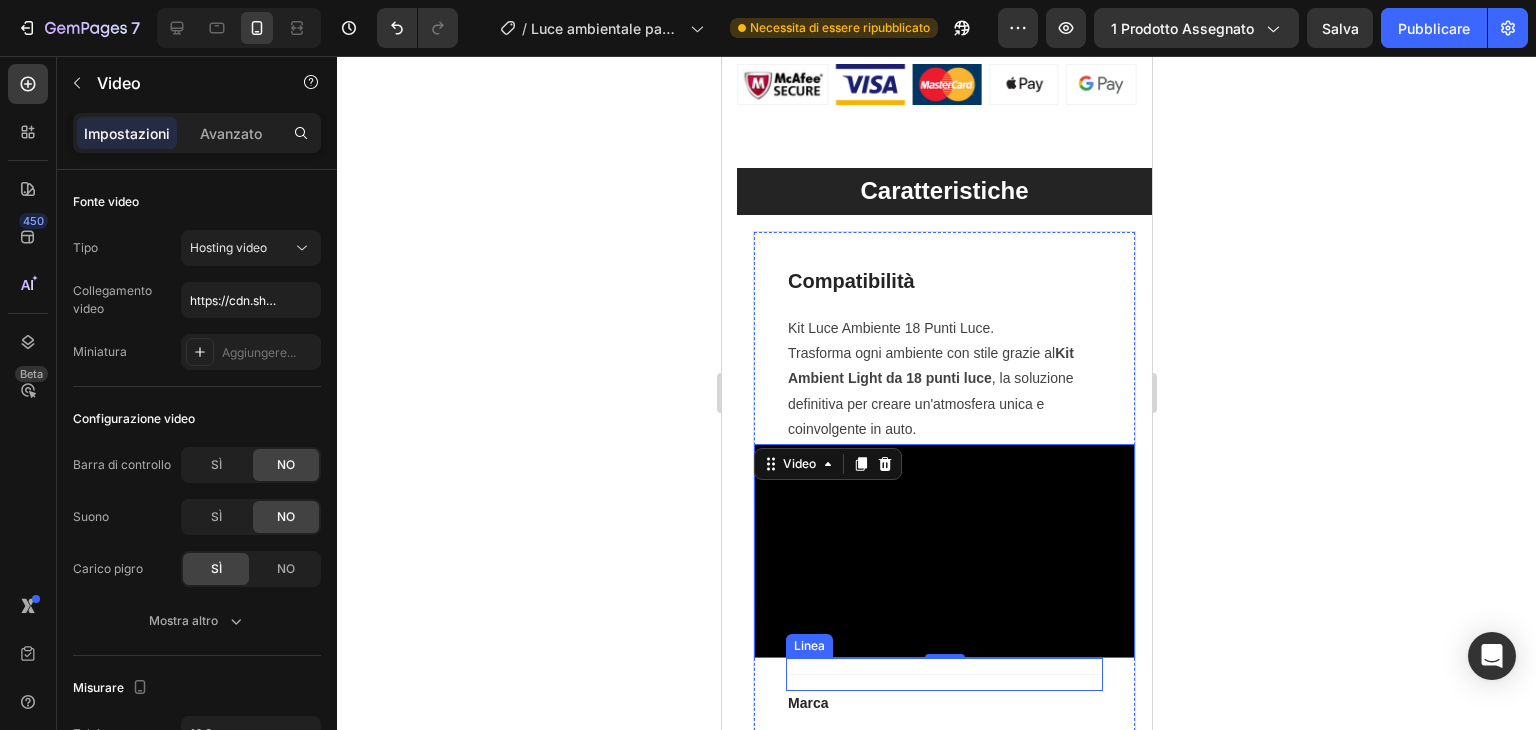 scroll, scrollTop: 1300, scrollLeft: 0, axis: vertical 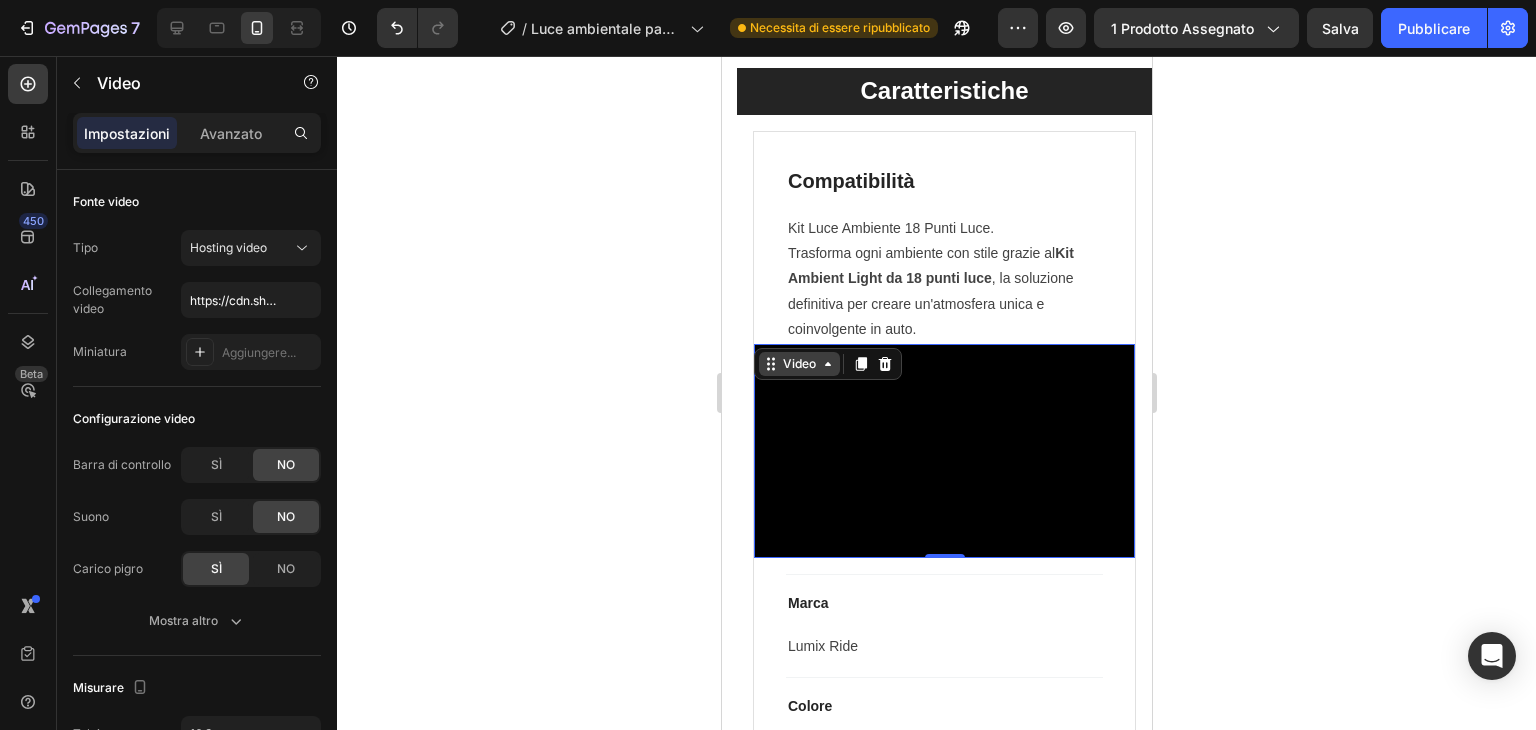 click 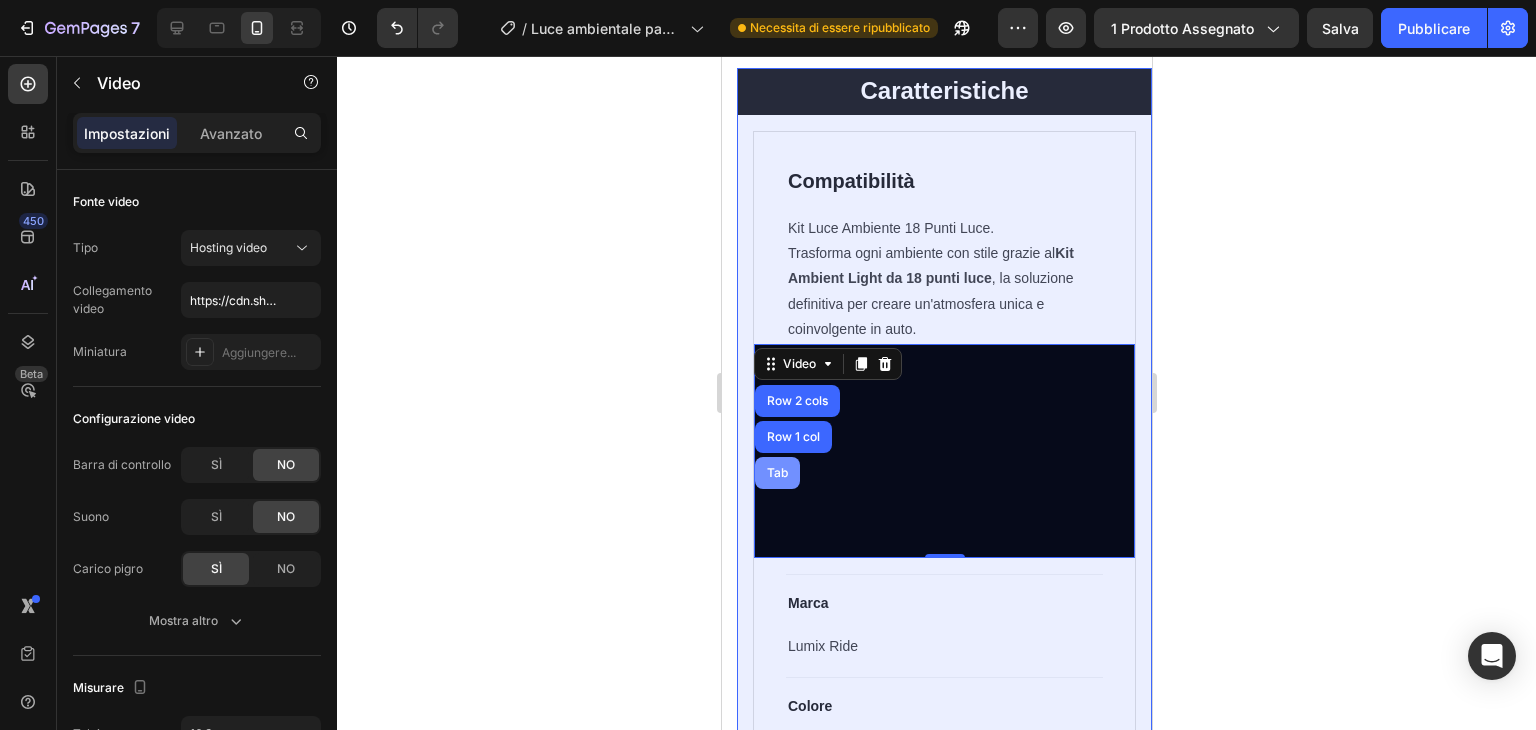 click on "Tab" at bounding box center (776, 473) 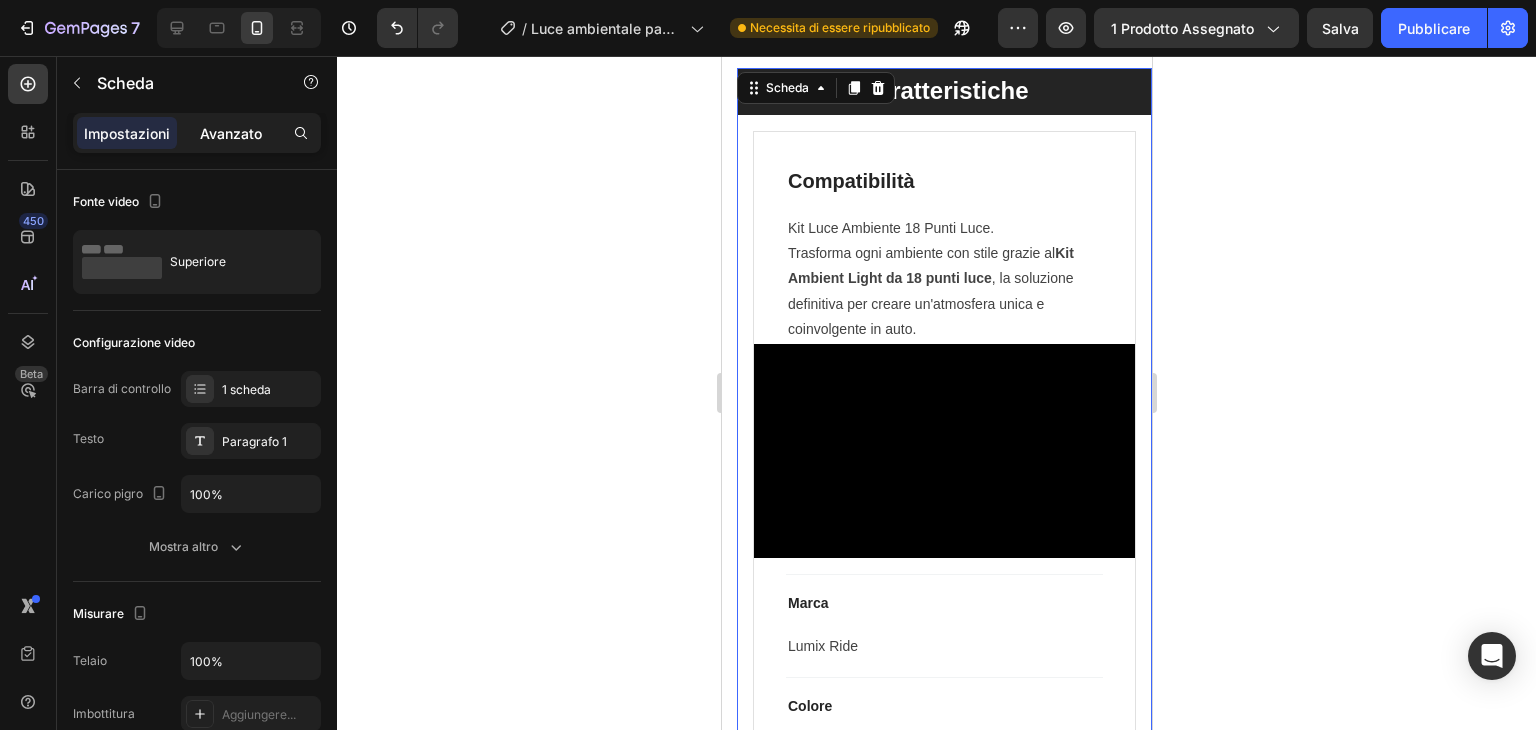 click on "Avanzato" at bounding box center [231, 133] 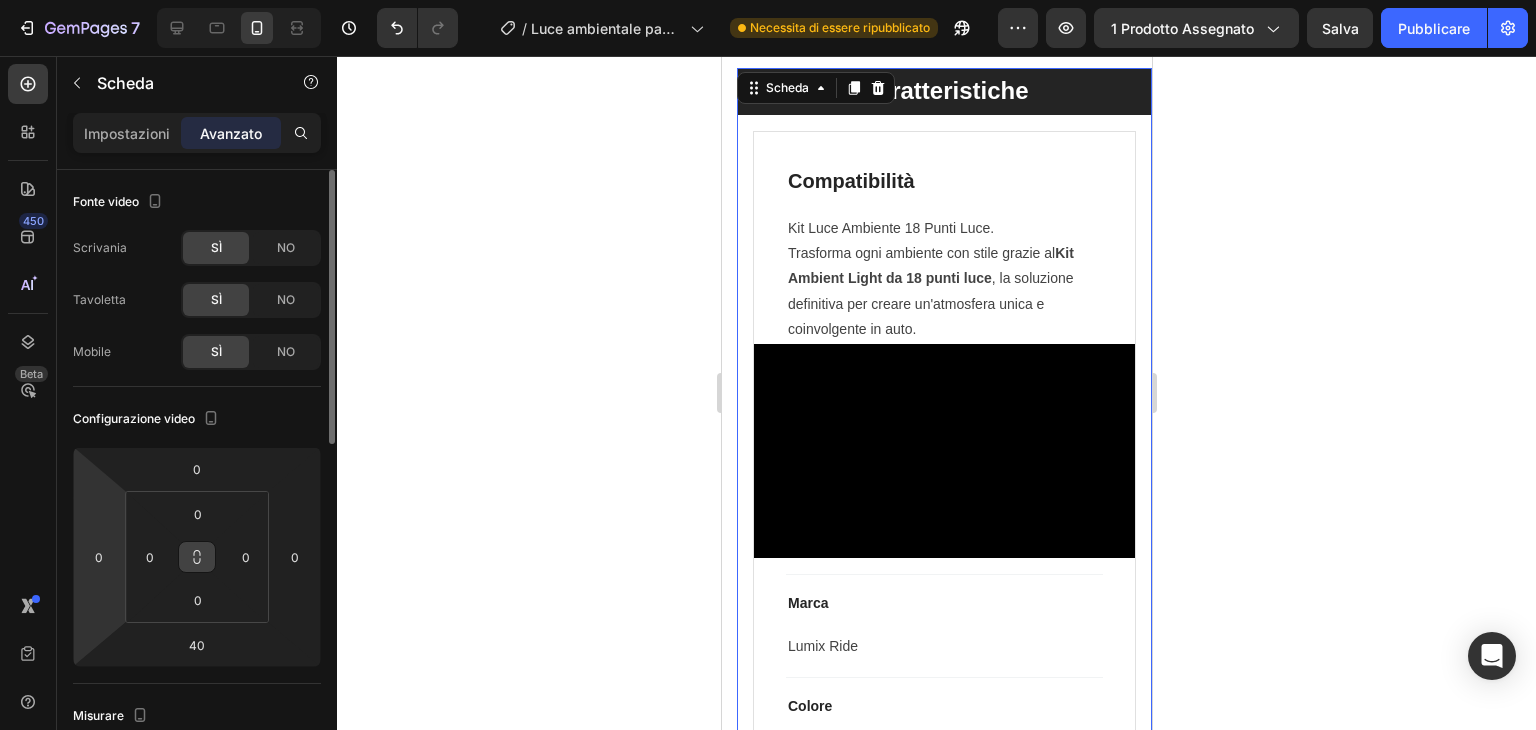 drag, startPoint x: 120, startPoint y: 543, endPoint x: 186, endPoint y: 550, distance: 66.37017 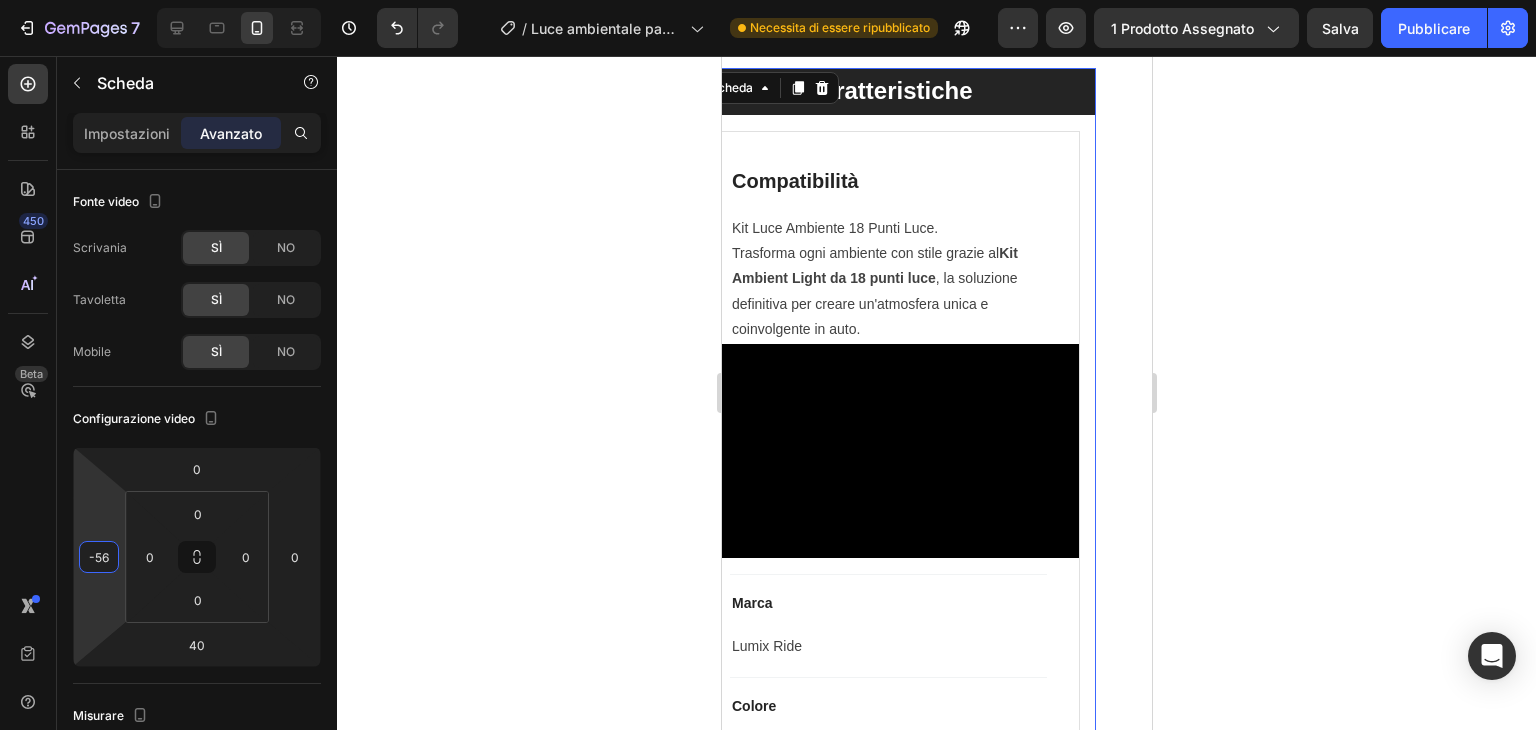 drag, startPoint x: 186, startPoint y: 550, endPoint x: 51, endPoint y: 557, distance: 135.18137 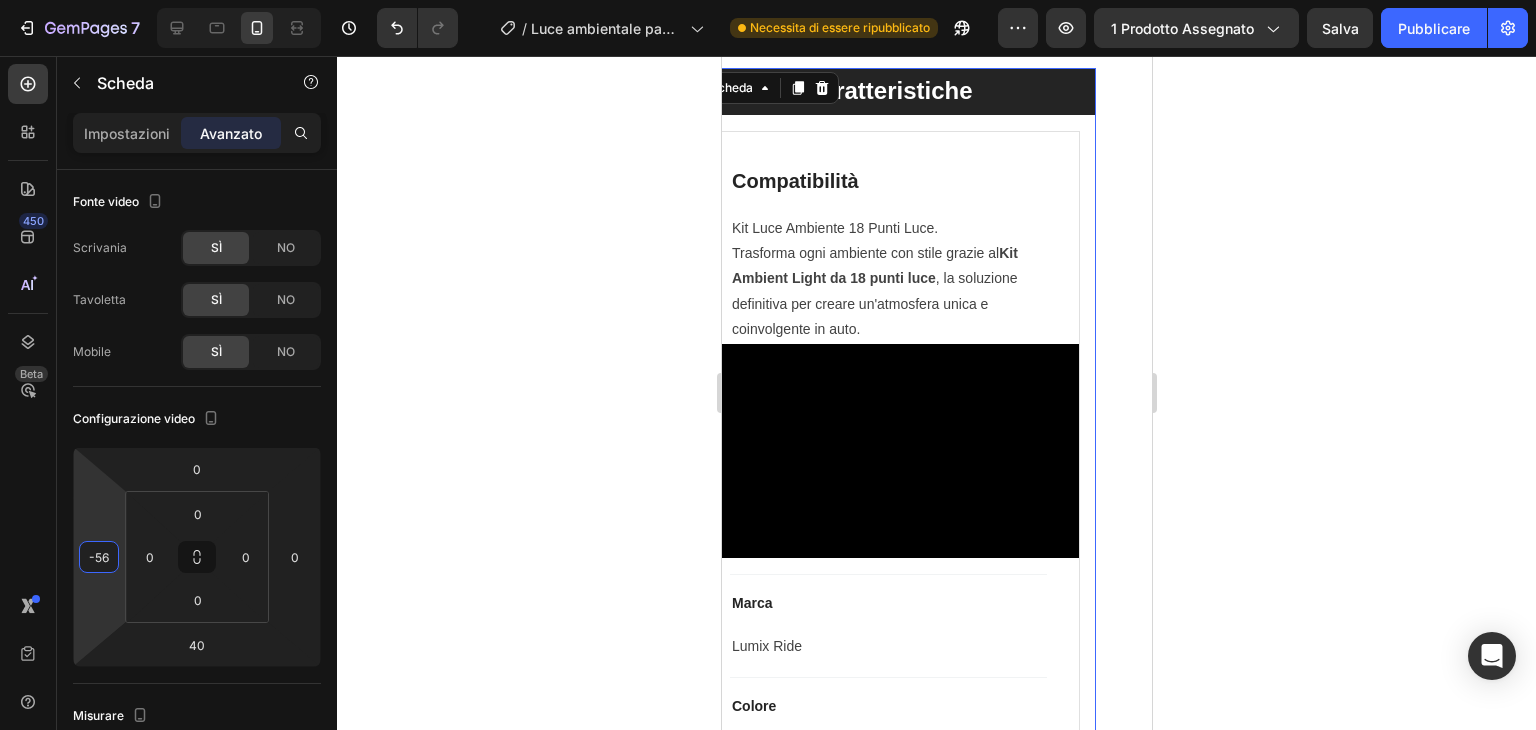 click on "450 Beta Sezioni(18) Elementi(84) Sezione Elemento Sezione Eroe Dettagli del prodotto Marche Badge di fiducia Garanzia Analisi del prodotto Come usare Testimonianze Confrontare Fascio Domande frequenti Prova sociale Storia del marchio Elenco prodotti Collezione Elenco blog Contatto Aggiungi al carrello Piè di pagina personalizzato Sfoglia la biblioteca 450 Disposizione
Riga
Riga
Riga
Riga Testo
Intestazione
Blocco di testo Pulsante
Pulsante
Pulsante Media
Immagine
Immagine" at bounding box center (168, 393) 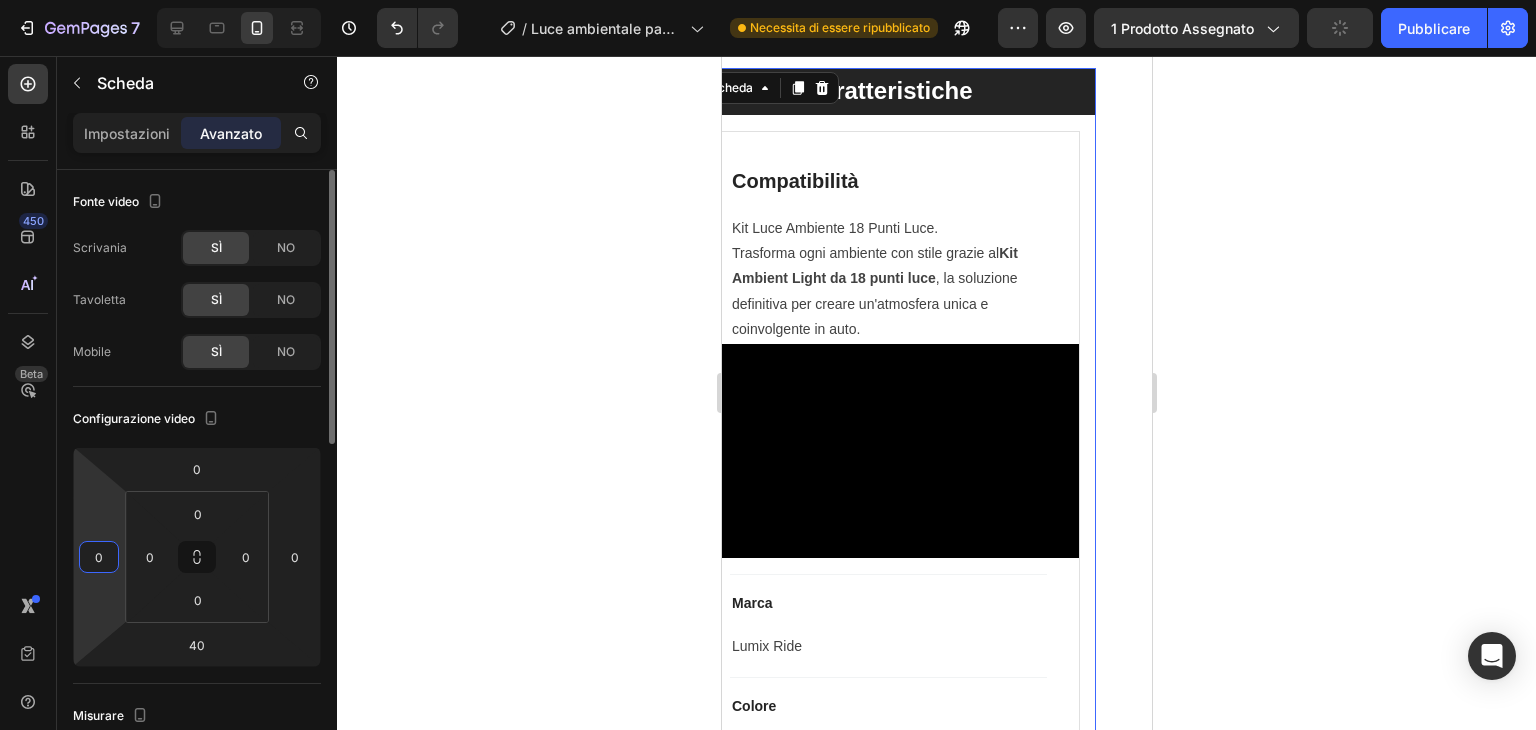 type on "0" 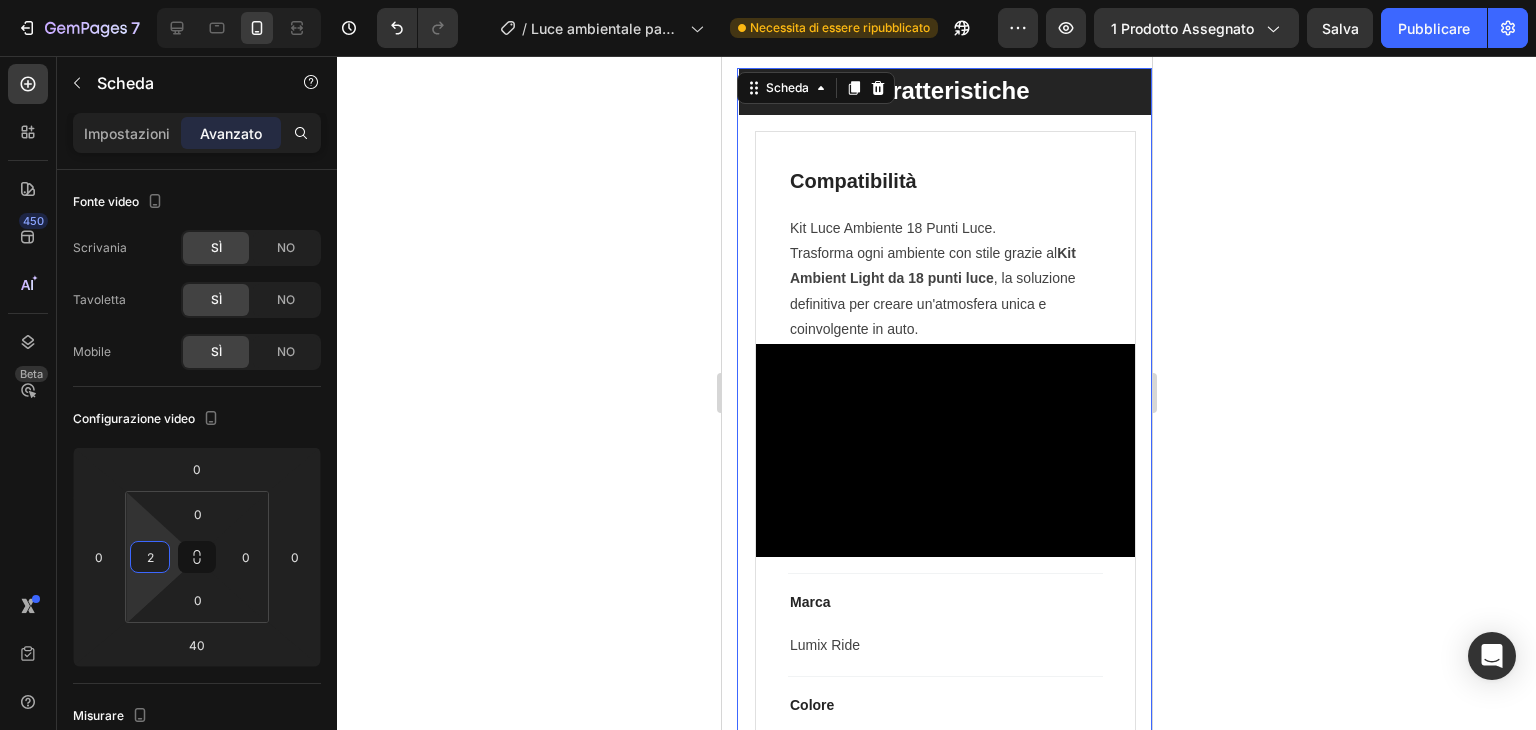 type on "0" 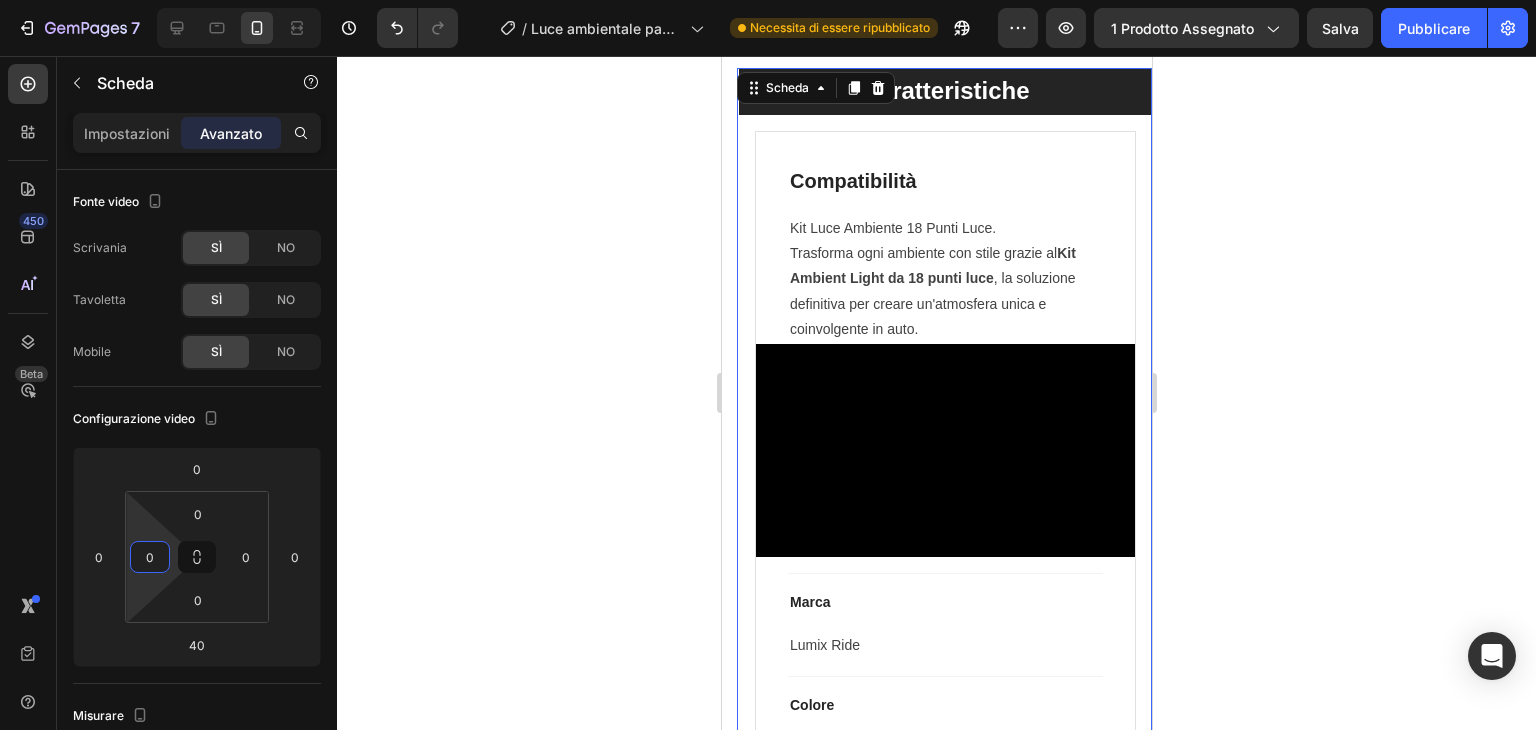 drag, startPoint x: 162, startPoint y: 533, endPoint x: 162, endPoint y: 626, distance: 93 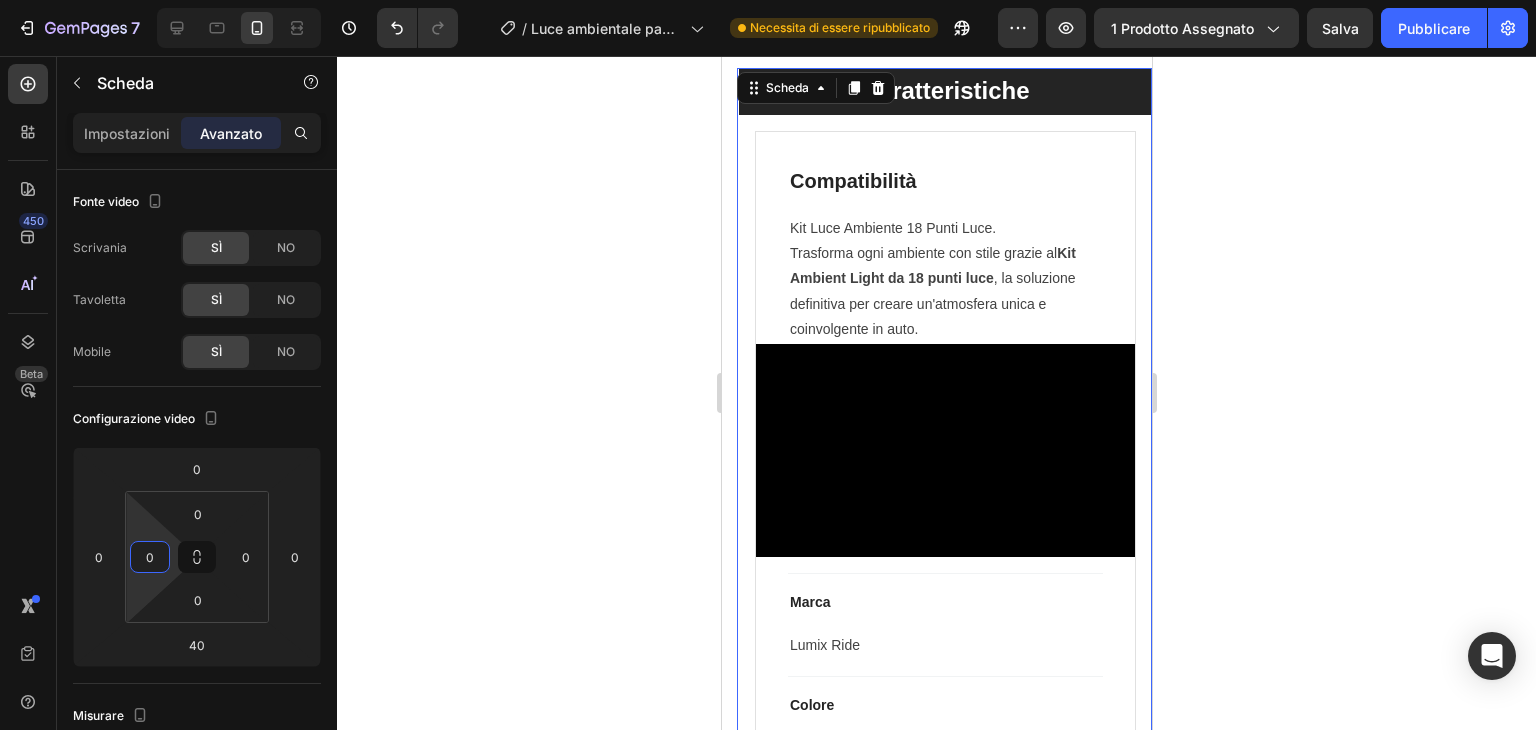 click on "7 / Luce ambientale pag. prod. Necessita di essere ripubblicato Anteprima 1 prodotto assegnato Salva Pubblicare 450 Beta Sezioni(18) Elementi(84) Sezione Elemento Sezione Eroe Dettagli del prodotto Marche Badge di fiducia Garanzia Analisi del prodotto Come usare Testimonianze Confrontare Fascio Domande frequenti Prova sociale Storia del marchio Elenco prodotti Collezione Elenco blog Contatto Aggiungi al carrello Piè di pagina personalizzato Sfoglia la biblioteca 450 Disposizione
Riga
Riga
Riga
Riga Testo
Intestazione
Blocco di testo Pulsante
Pulsante
Pulsante Media
Video" at bounding box center [768, 0] 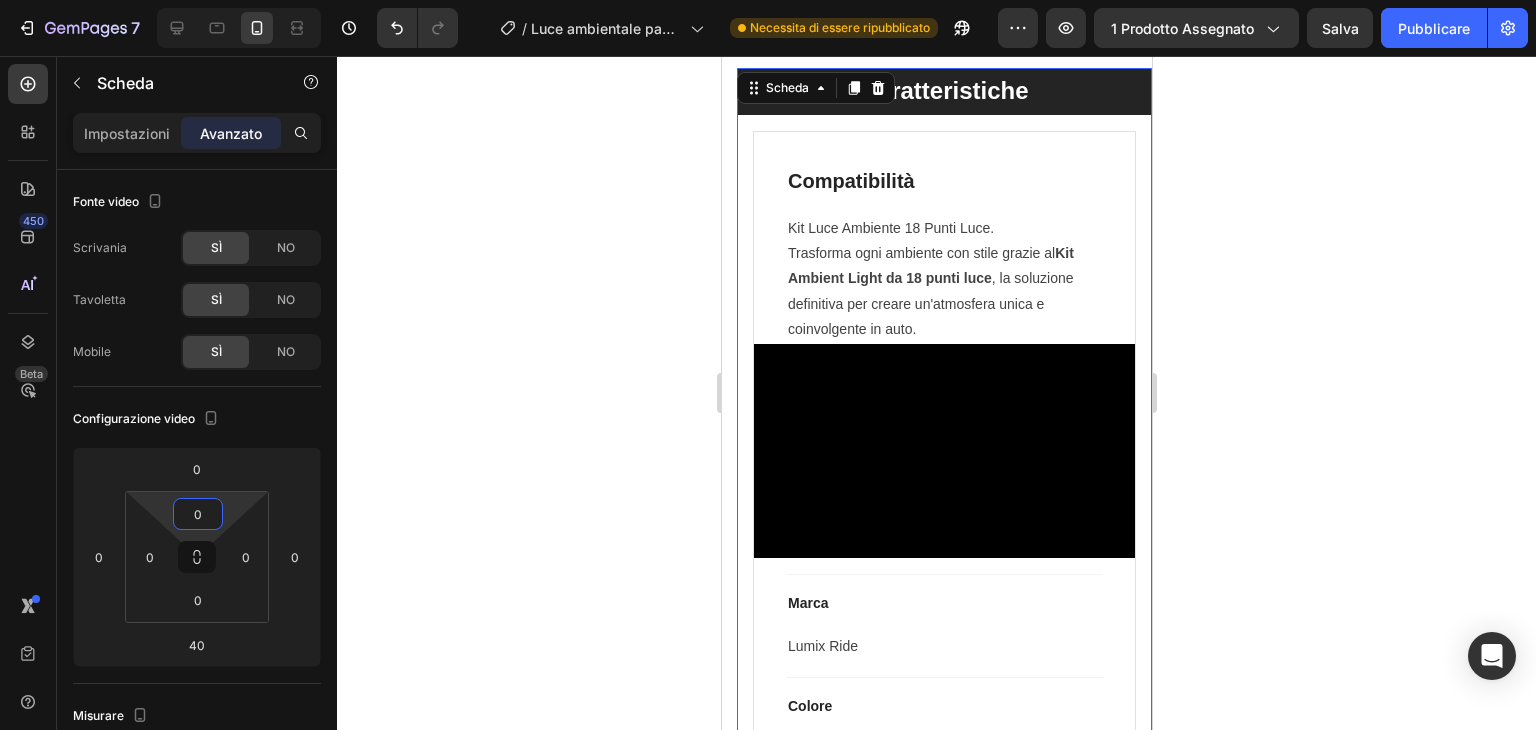 drag, startPoint x: 162, startPoint y: 626, endPoint x: 171, endPoint y: 640, distance: 16.643316 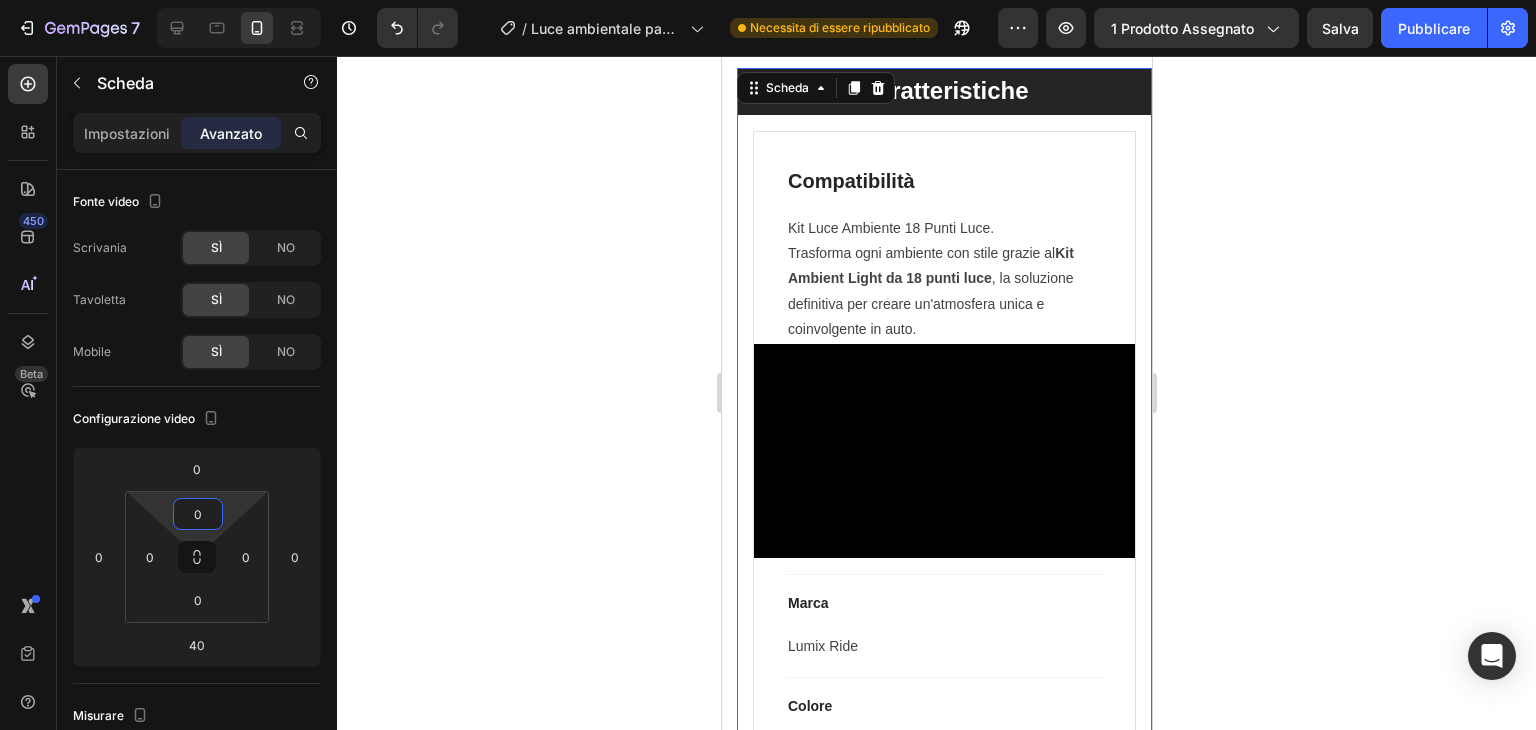 click on "7 / Luce ambientale pag. prod. Necessita di essere ripubblicato Anteprima 1 prodotto assegnato Salva Pubblicare 450 Beta Sezioni(18) Elementi(84) Sezione Elemento Sezione Eroe Dettagli del prodotto Marche Badge di fiducia Garanzia Analisi del prodotto Come usare Testimonianze Confrontare Fascio Domande frequenti Prova sociale Storia del marchio Elenco prodotti Collezione Elenco blog Contatto Aggiungi al carrello Piè di pagina personalizzato Sfoglia la biblioteca 450 Disposizione
Riga
Riga
Riga
Riga Testo
Intestazione
Blocco di testo Pulsante
Pulsante
Pulsante Media
Video" at bounding box center [768, 0] 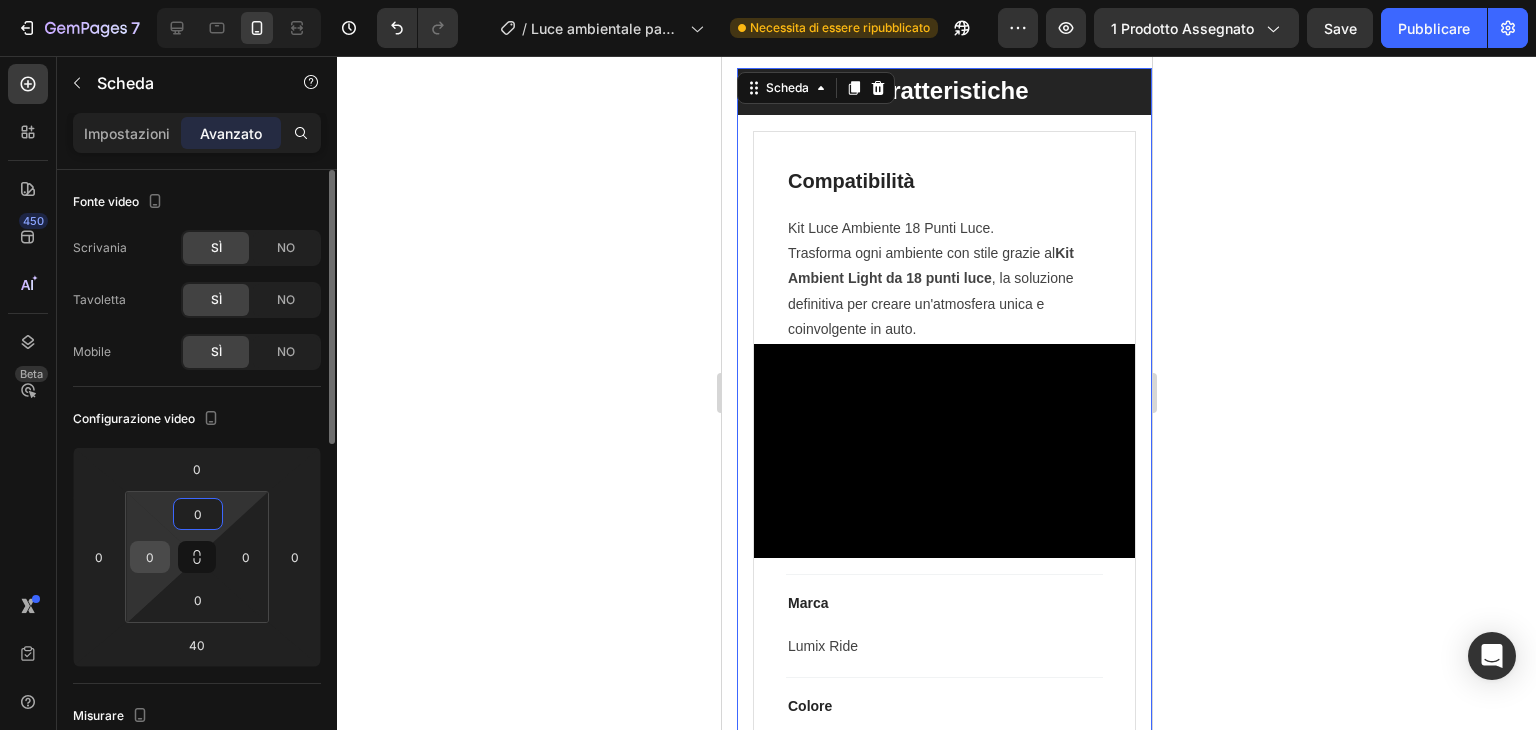 click on "0" at bounding box center (150, 557) 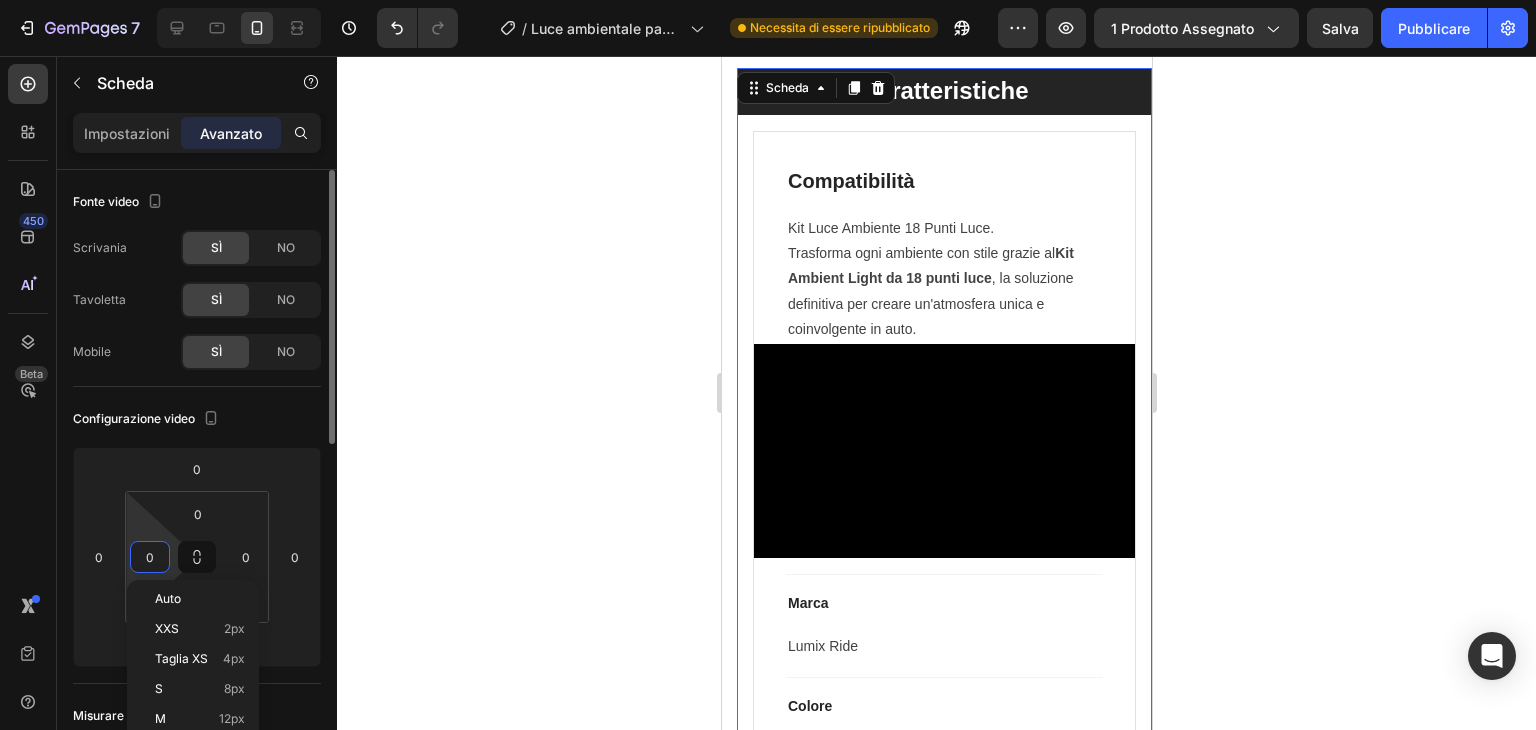 click on "0" at bounding box center (150, 557) 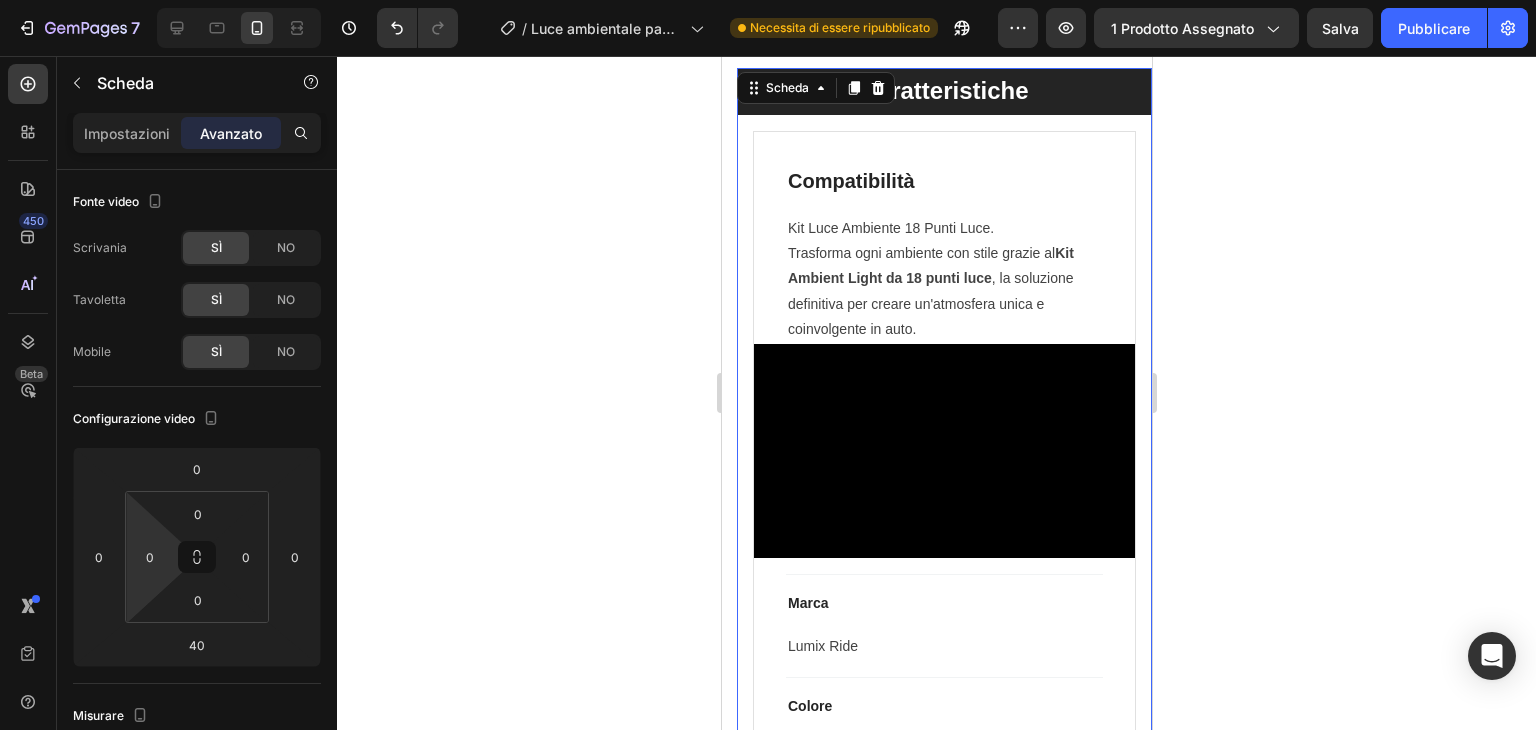 drag, startPoint x: 175, startPoint y: 551, endPoint x: 123, endPoint y: 557, distance: 52.34501 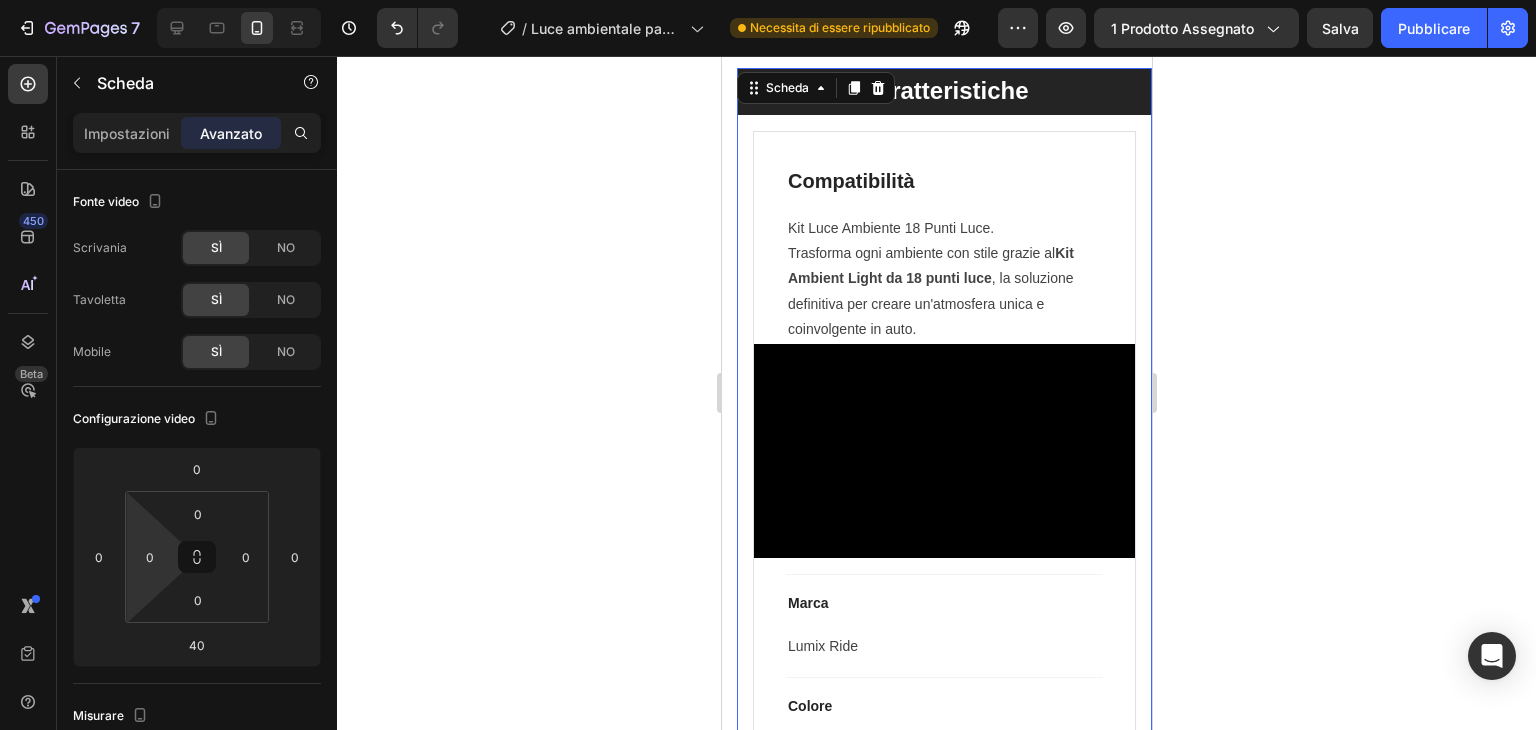 click on "7 / Luce ambientale pag. prod. Necessita di essere ripubblicato Anteprima 1 prodotto assegnato Salva Pubblicare 450 Beta Sezioni(18) Elementi(84) Sezione Elemento Sezione Eroe Dettagli del prodotto Marche Badge di fiducia Garanzia Analisi del prodotto Come usare Testimonianze Confrontare Fascio Domande frequenti Prova sociale Storia del marchio Elenco prodotti Collezione Elenco blog Contatto Aggiungi al carrello Piè di pagina personalizzato Sfoglia la biblioteca 450 Disposizione
Riga
Riga
Riga
Riga Testo
Intestazione
Blocco di testo Pulsante
Pulsante
Pulsante Media
Video" at bounding box center [768, 0] 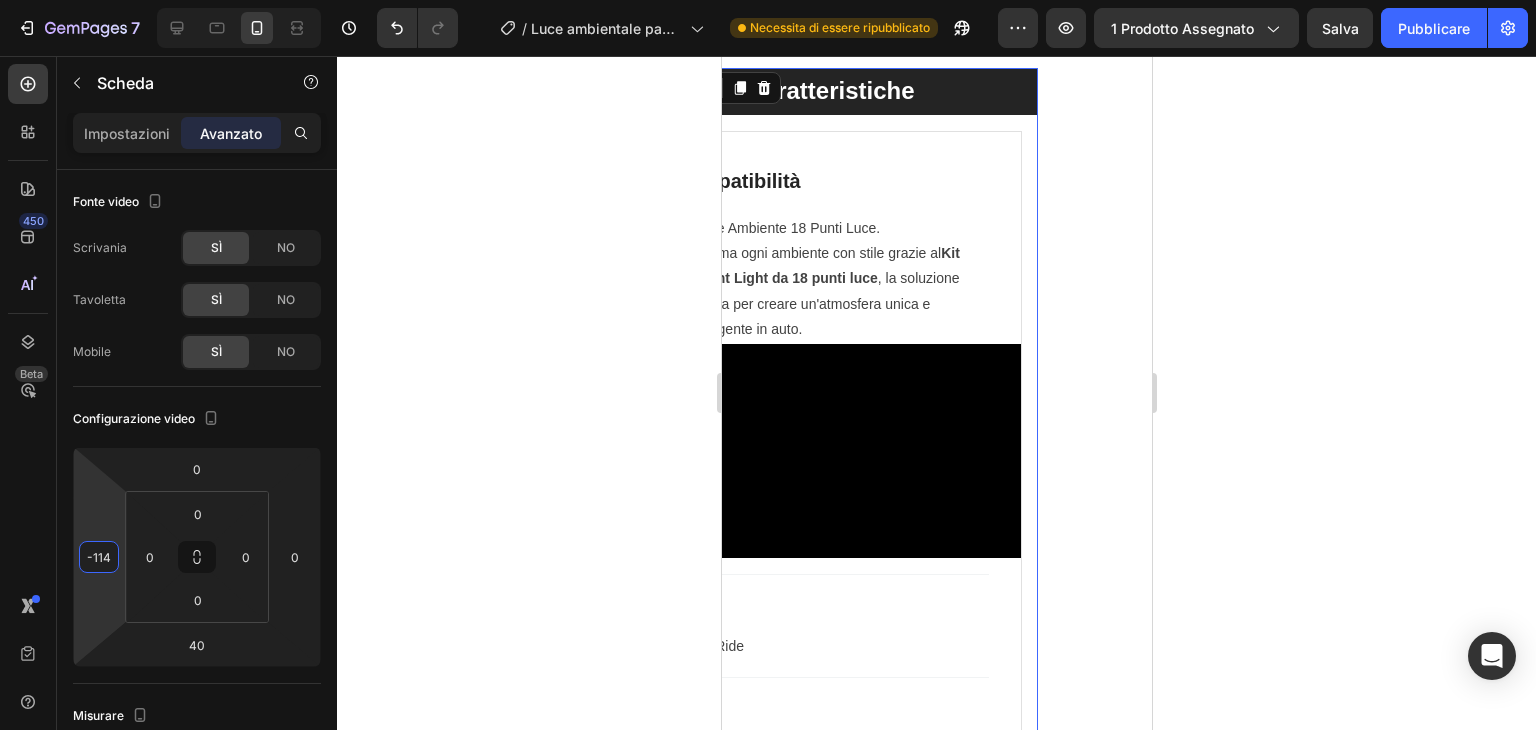 drag, startPoint x: 118, startPoint y: 537, endPoint x: 48, endPoint y: 594, distance: 90.27181 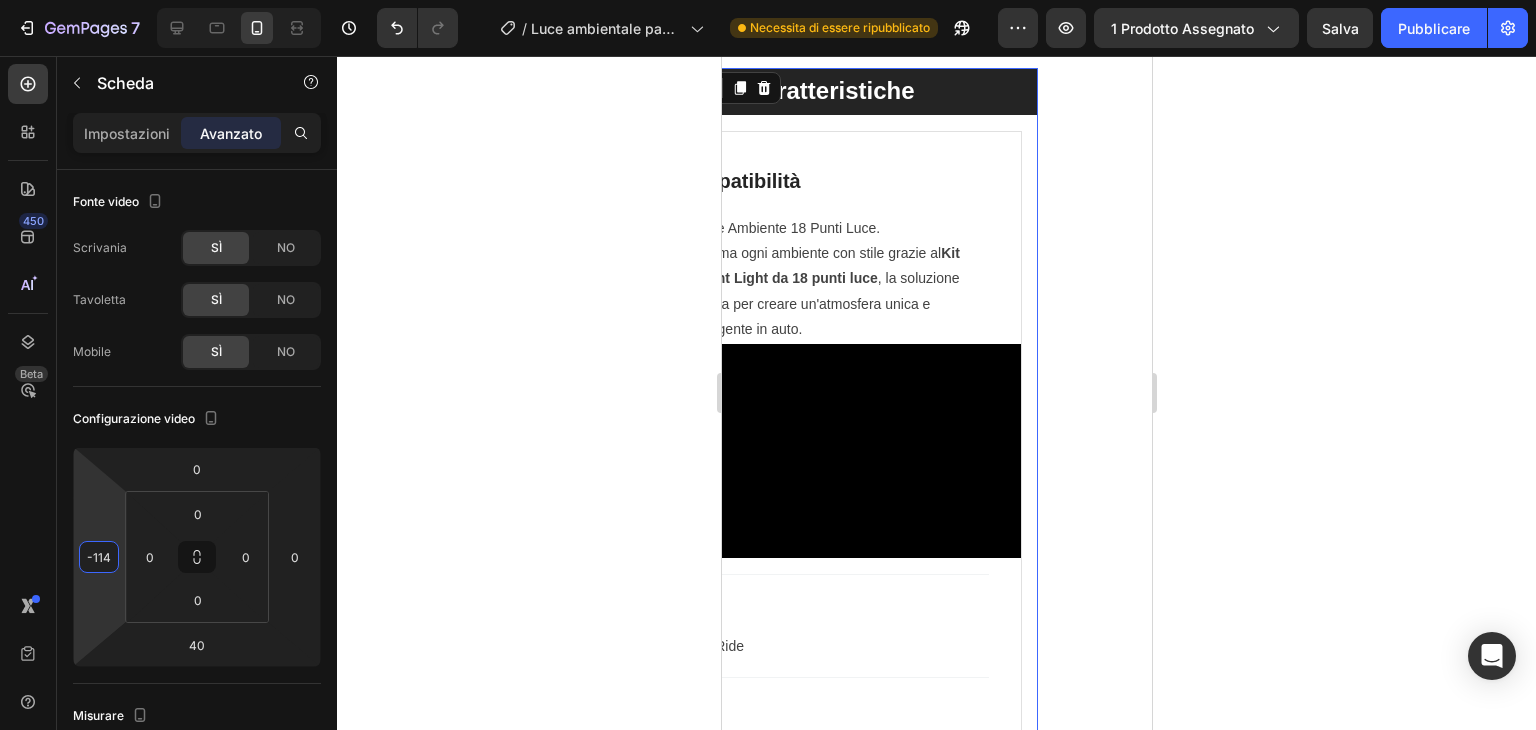 click on "7 / Luce ambientale pag. prod. Necessita di essere ripubblicato Anteprima 1 prodotto assegnato Salva Pubblicare 450 Beta Sezioni(18) Elementi(84) Sezione Elemento Sezione Eroe Dettagli del prodotto Marche Badge di fiducia Garanzia Analisi del prodotto Come usare Testimonianze Confrontare Fascio Domande frequenti Prova sociale Storia del marchio Elenco prodotti Collezione Elenco blog Contatto Aggiungi al carrello Piè di pagina personalizzato Sfoglia la biblioteca 450 Disposizione
Riga
Riga
Riga
Riga Testo
Intestazione
Blocco di testo Pulsante
Pulsante
Pulsante Media
Video" at bounding box center (768, 0) 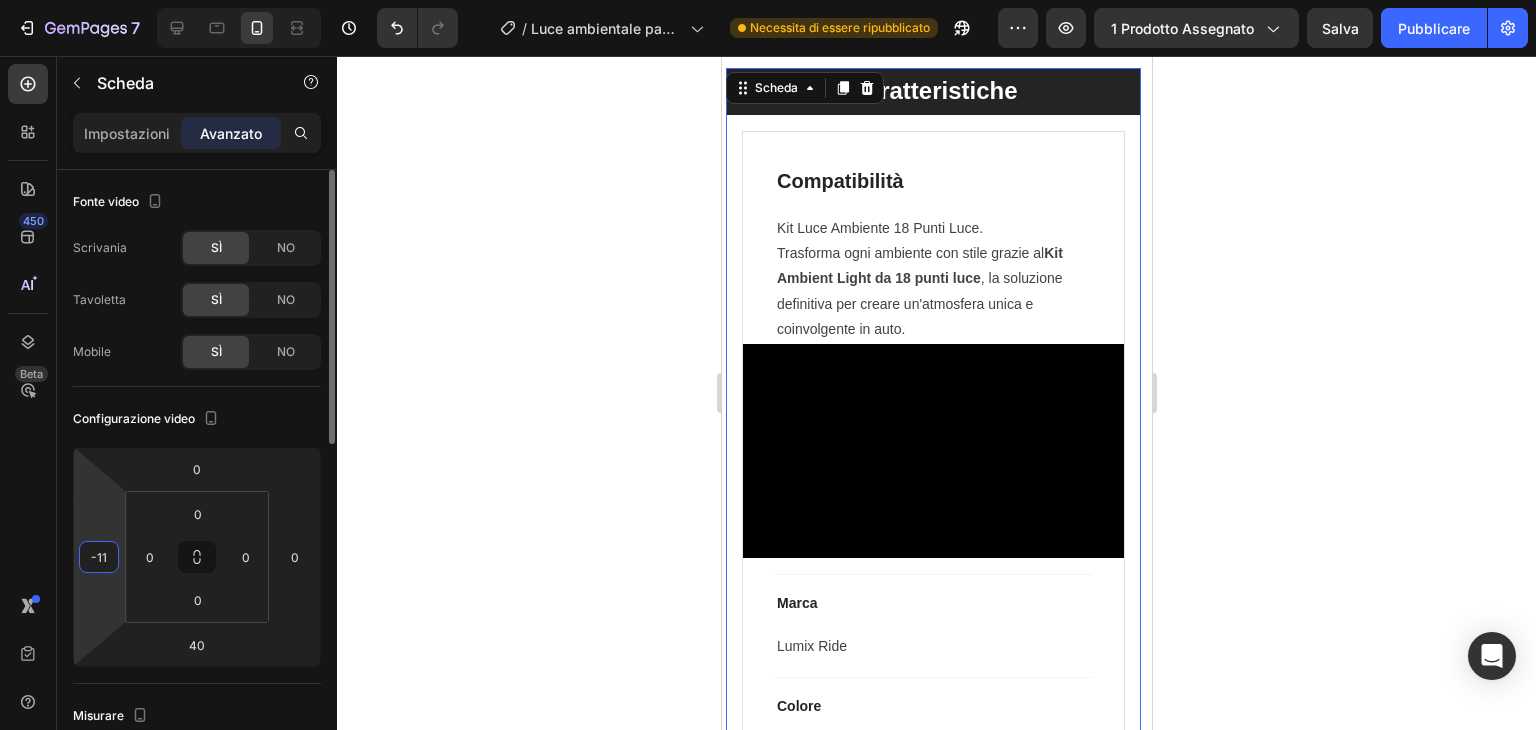 type on "-1" 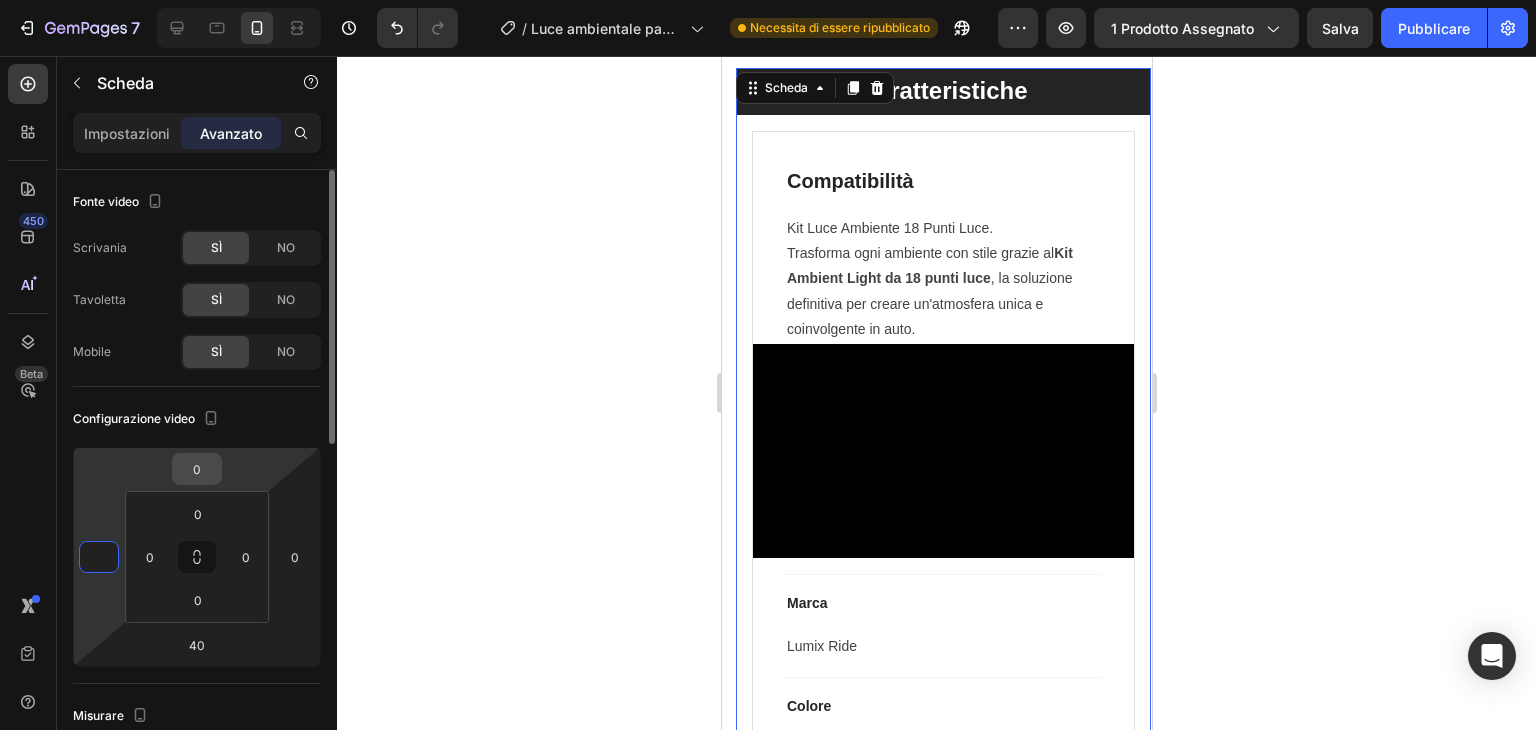 type on "0" 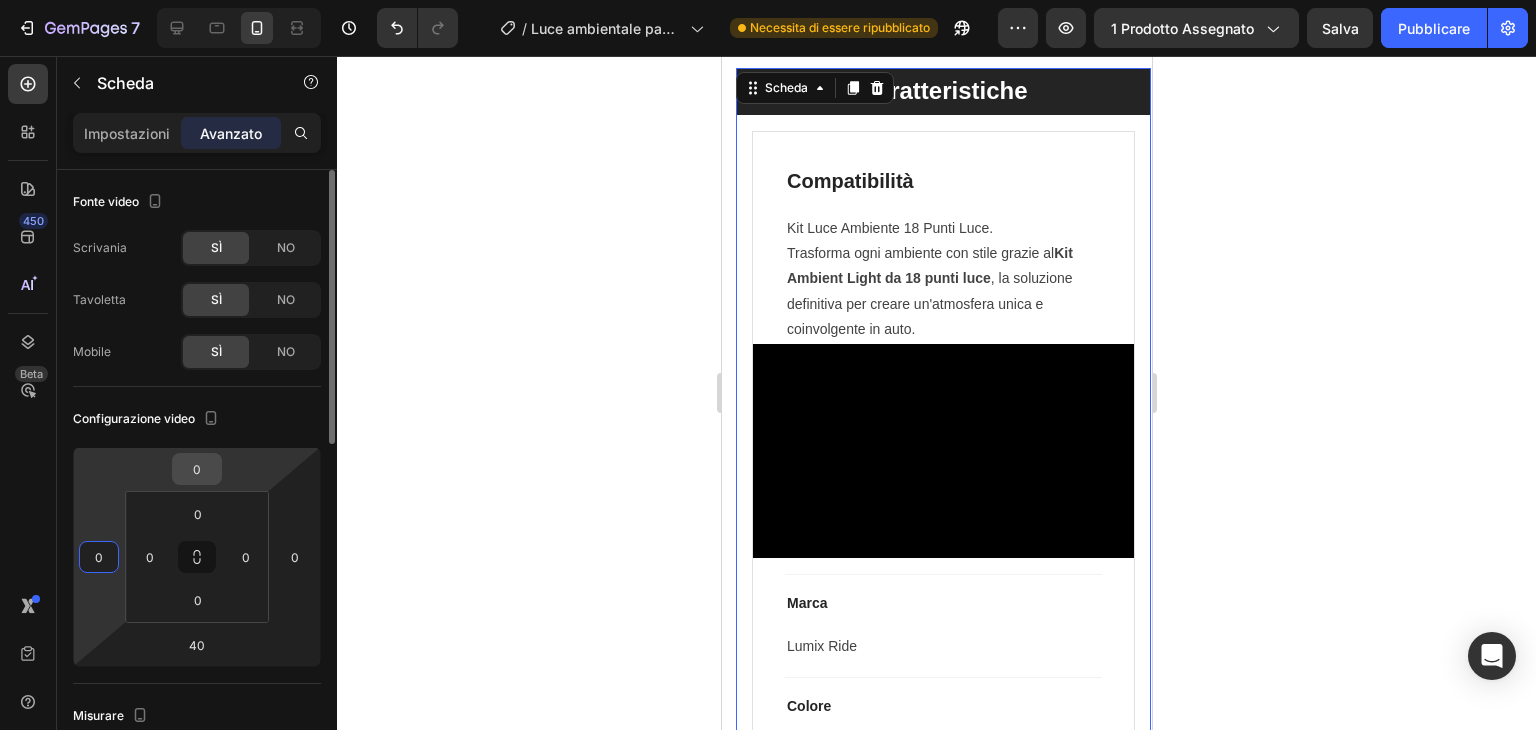 click on "0" at bounding box center (197, 469) 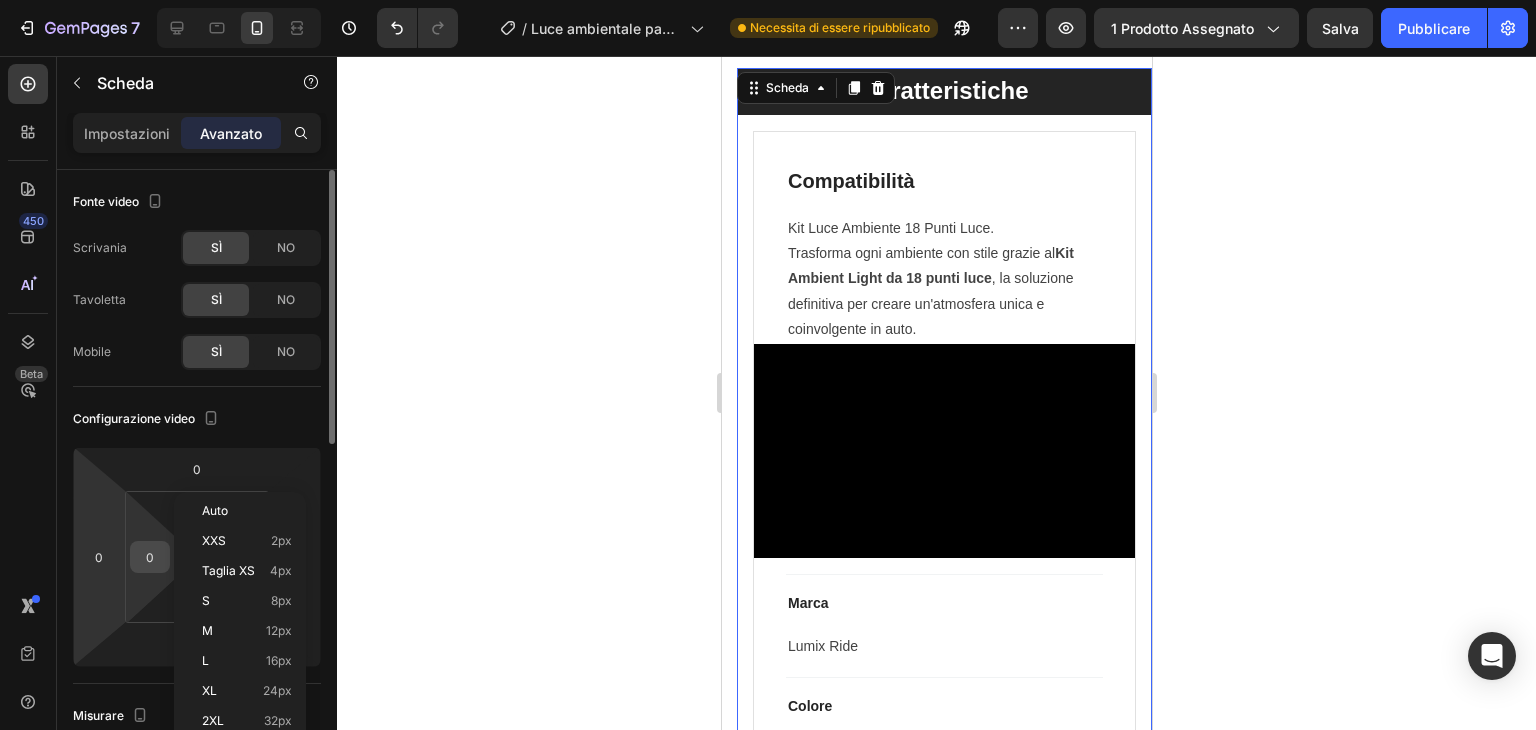 click on "0" at bounding box center [150, 557] 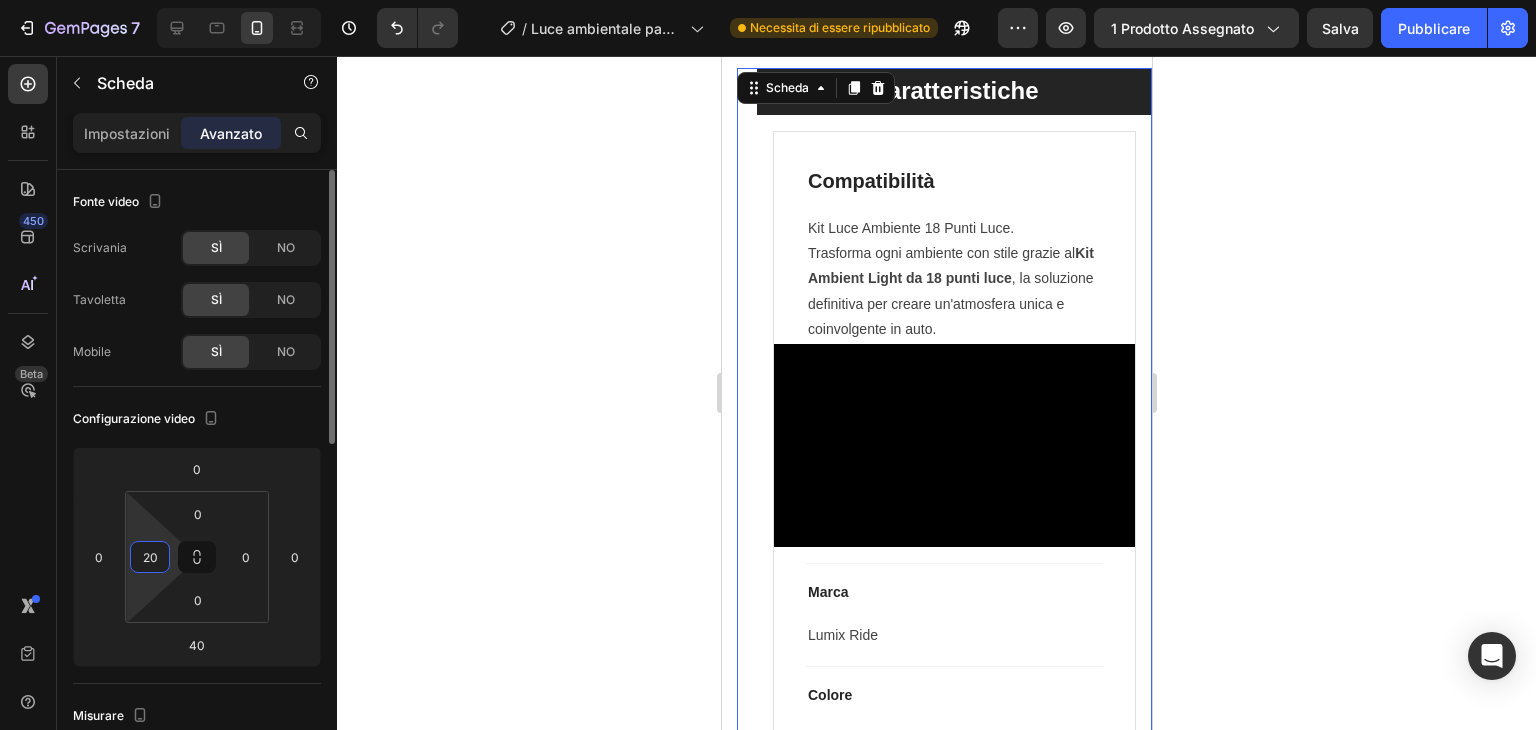 type on "2" 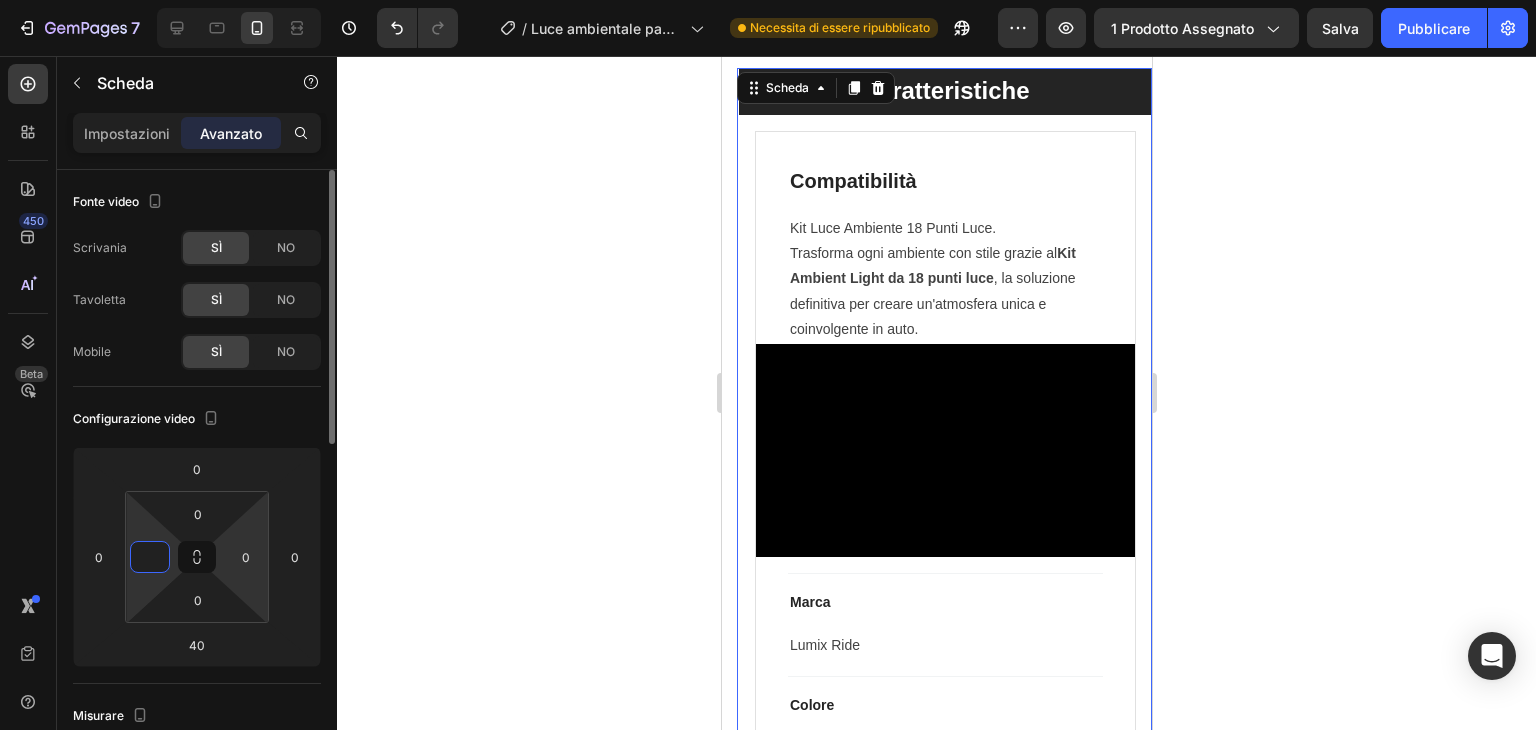 type on "5" 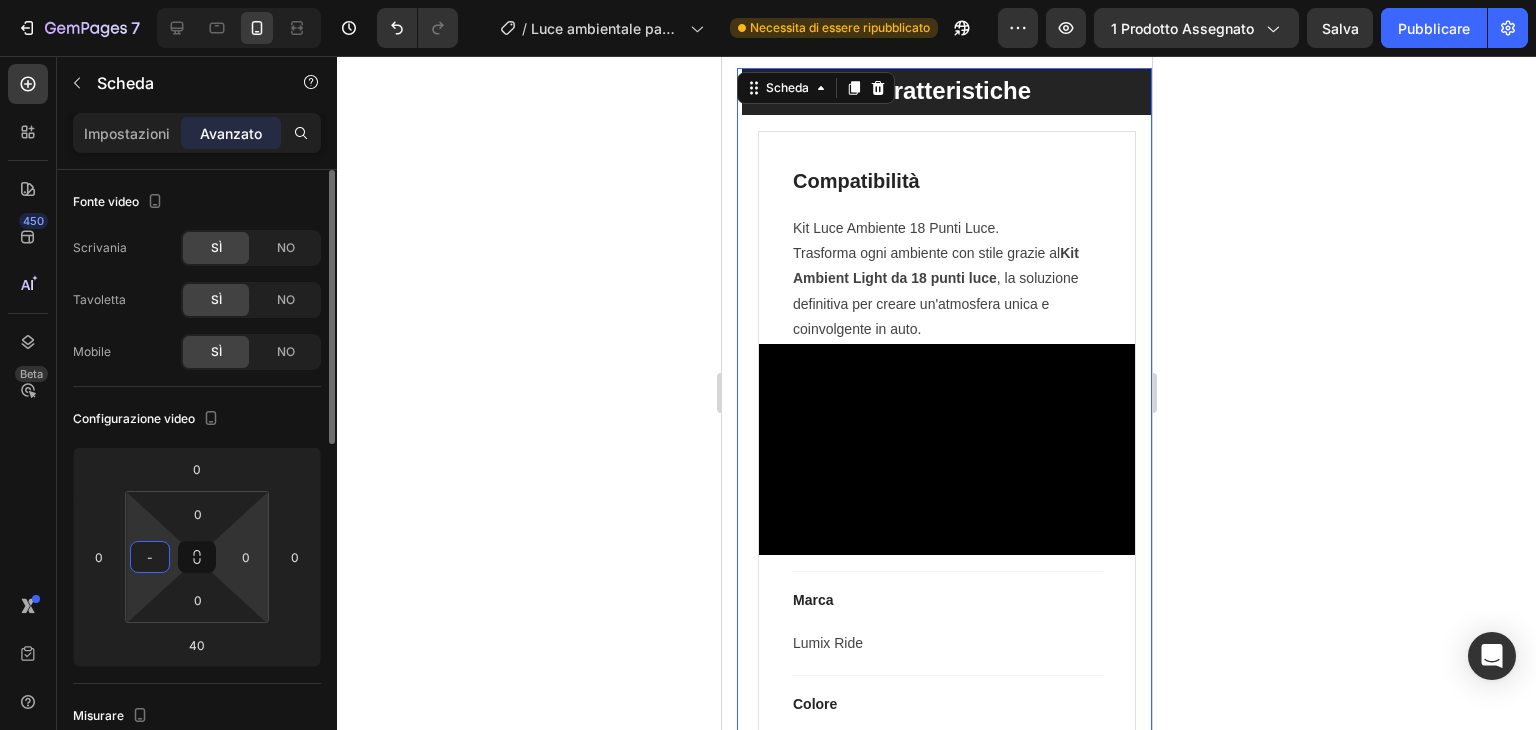type on "-5" 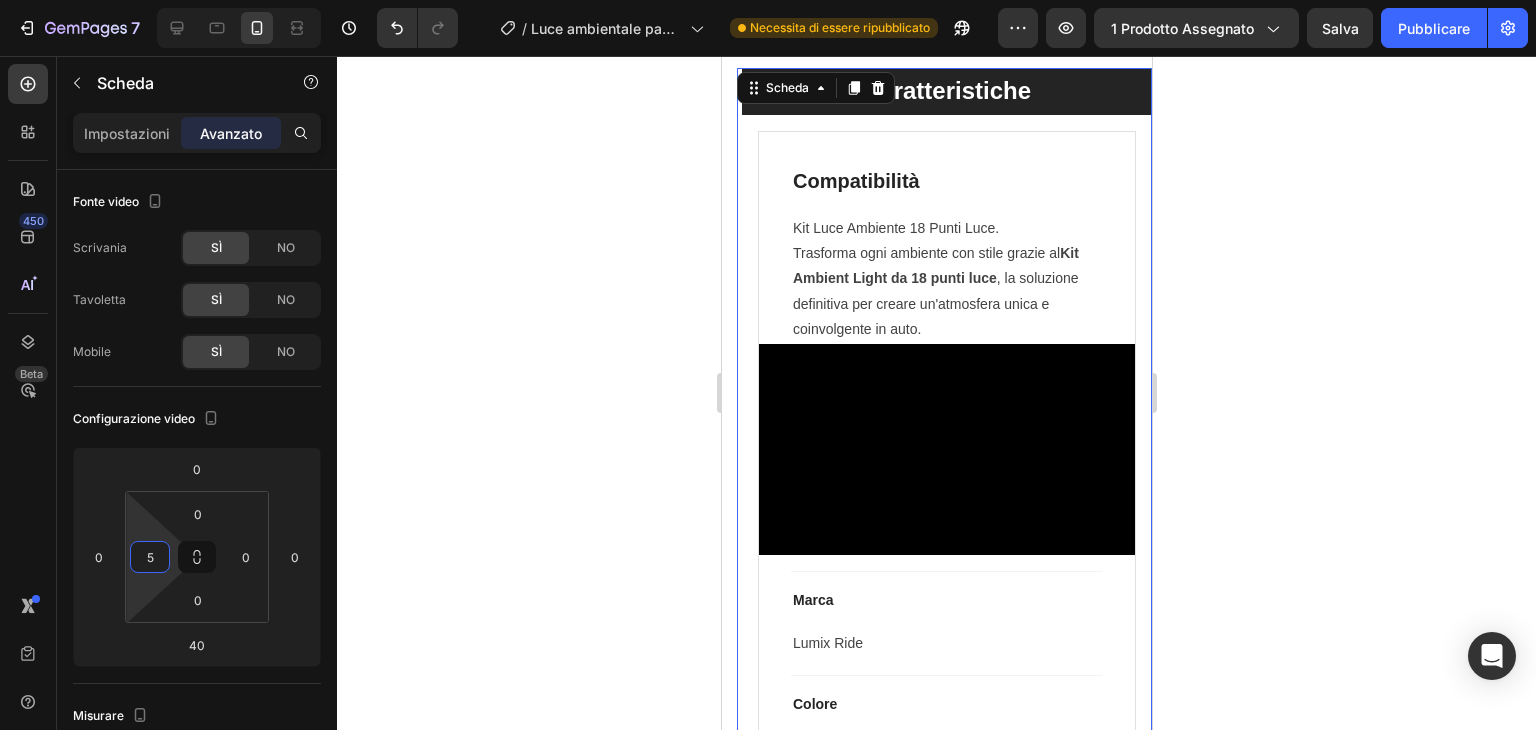 click 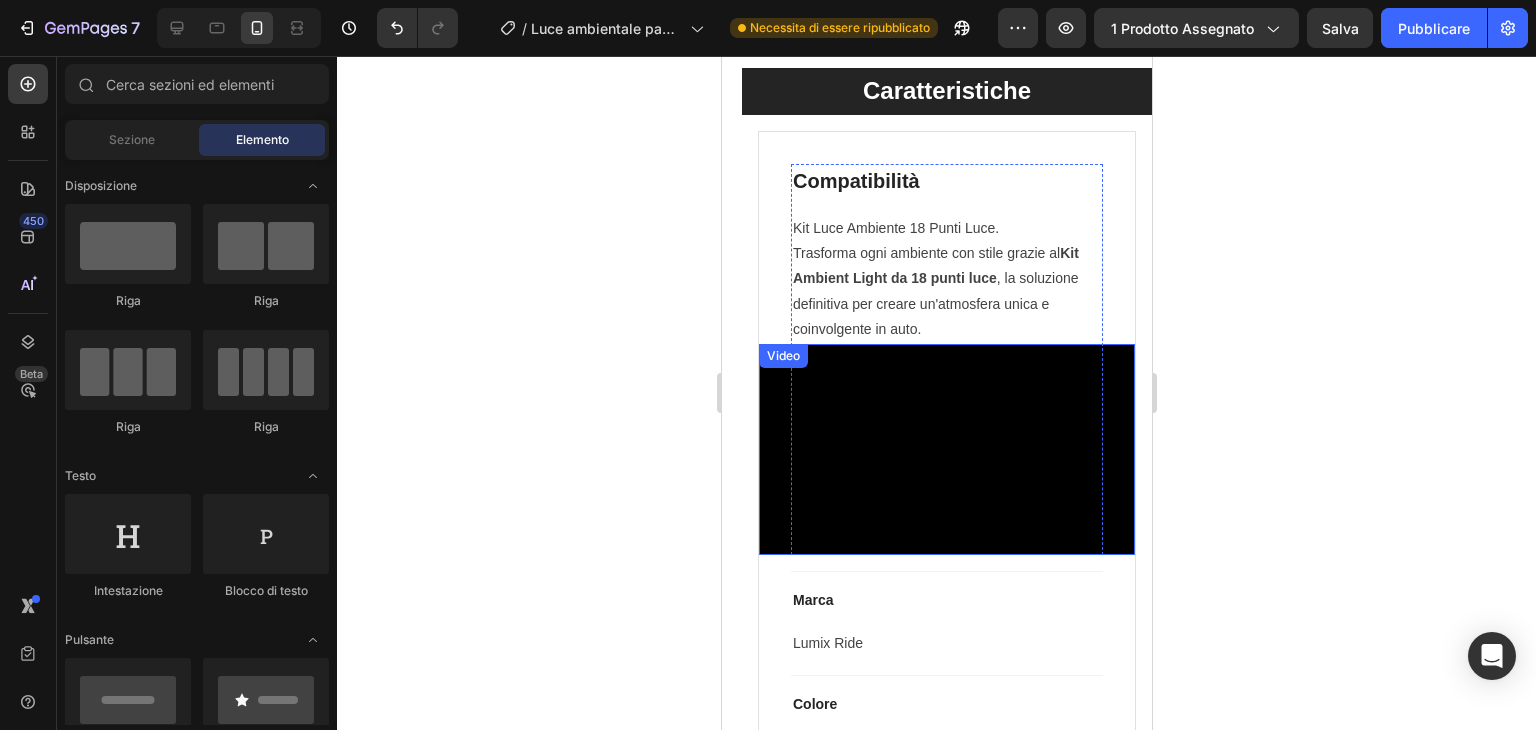 click at bounding box center (946, 450) 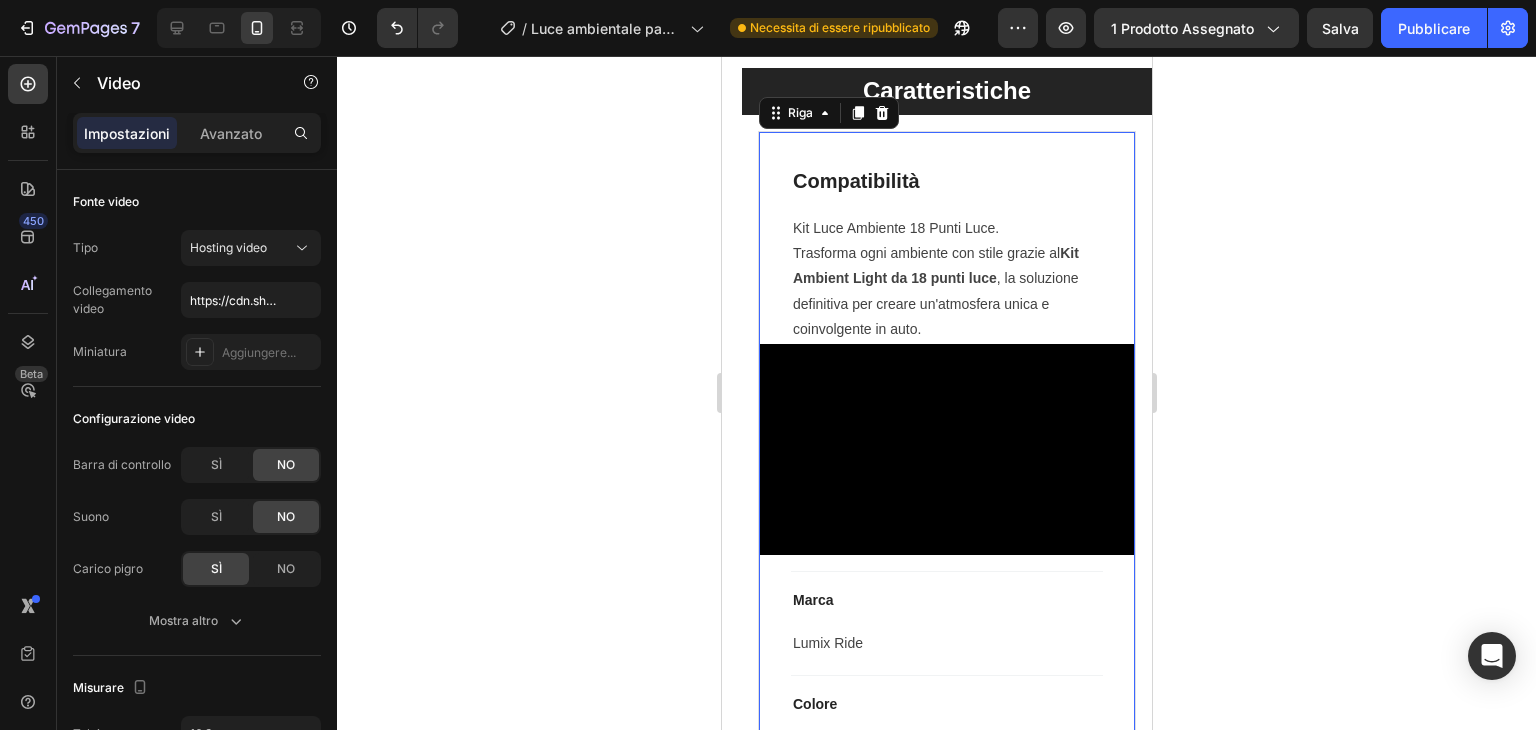 click on "Compatibilità Blocco di testo Kit Luce Ambiente 18 Punti Luce. Trasforma ogni ambiente con stile grazie al  Kit Ambient Light da 18 punti luce  , la soluzione definitiva per creare un'atmosfera unica e coinvolgente in auto. Blocco di testo Video Riga                Title Linea Marca Blocco di testo Lumix Ride Blocco di testo Riga                Title Linea Colore  Blocco di testo Multicolore Blocco di testo Riga                Title Linea Tensione  Blocco di testo 12V Blocco di testo Riga                Title Linea Controllo Blocco di testo App Bluetooth/Pulsante fisico Blocco di testo Riga                Title Linea Punti luce  Blocco di testo 18 Blocco di testo Riga                Title Linea Modalità/Sinfonia Blocco di testo Oltre 200 modalità (es. arcobaleno) Blocco di testo Riga Riga   0" at bounding box center (946, 653) 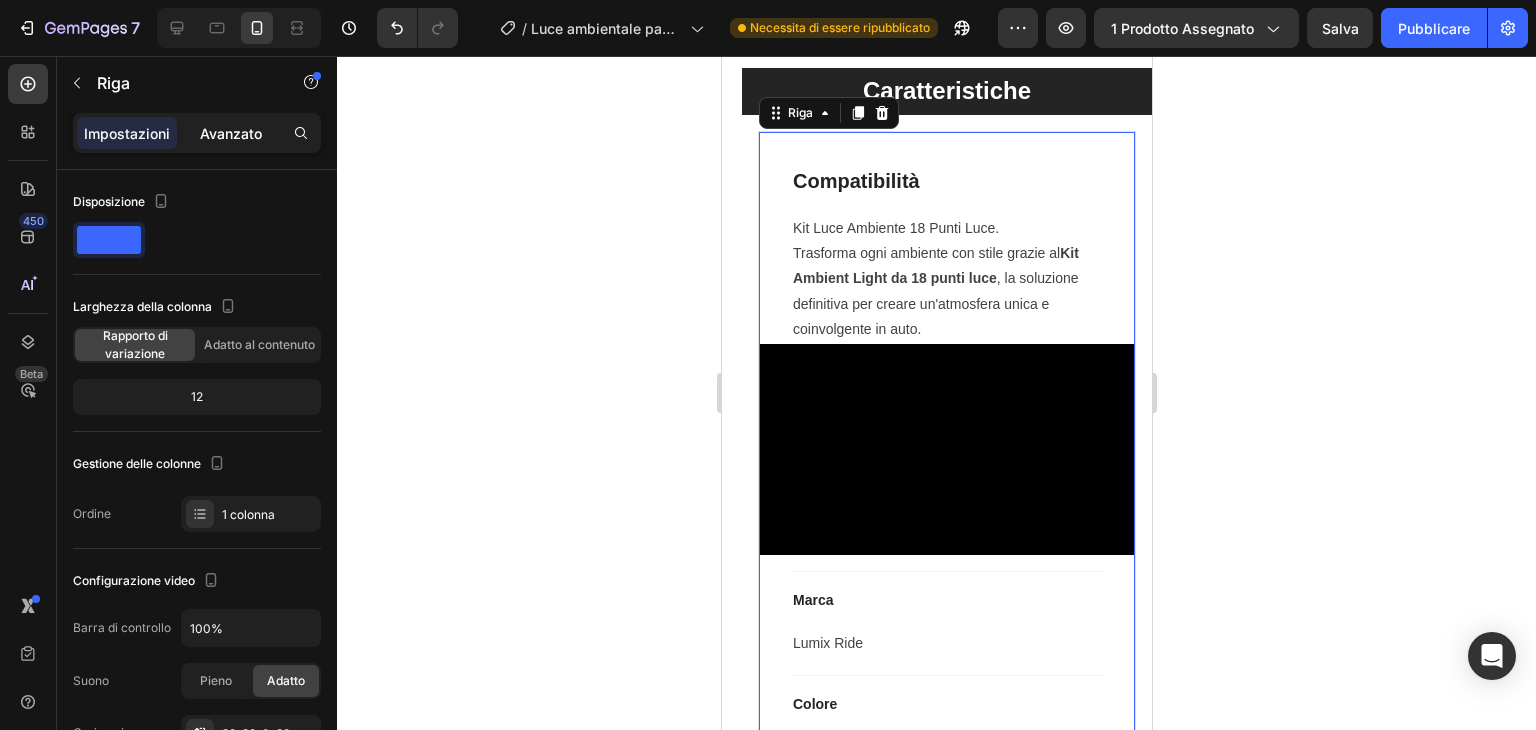 click on "Avanzato" 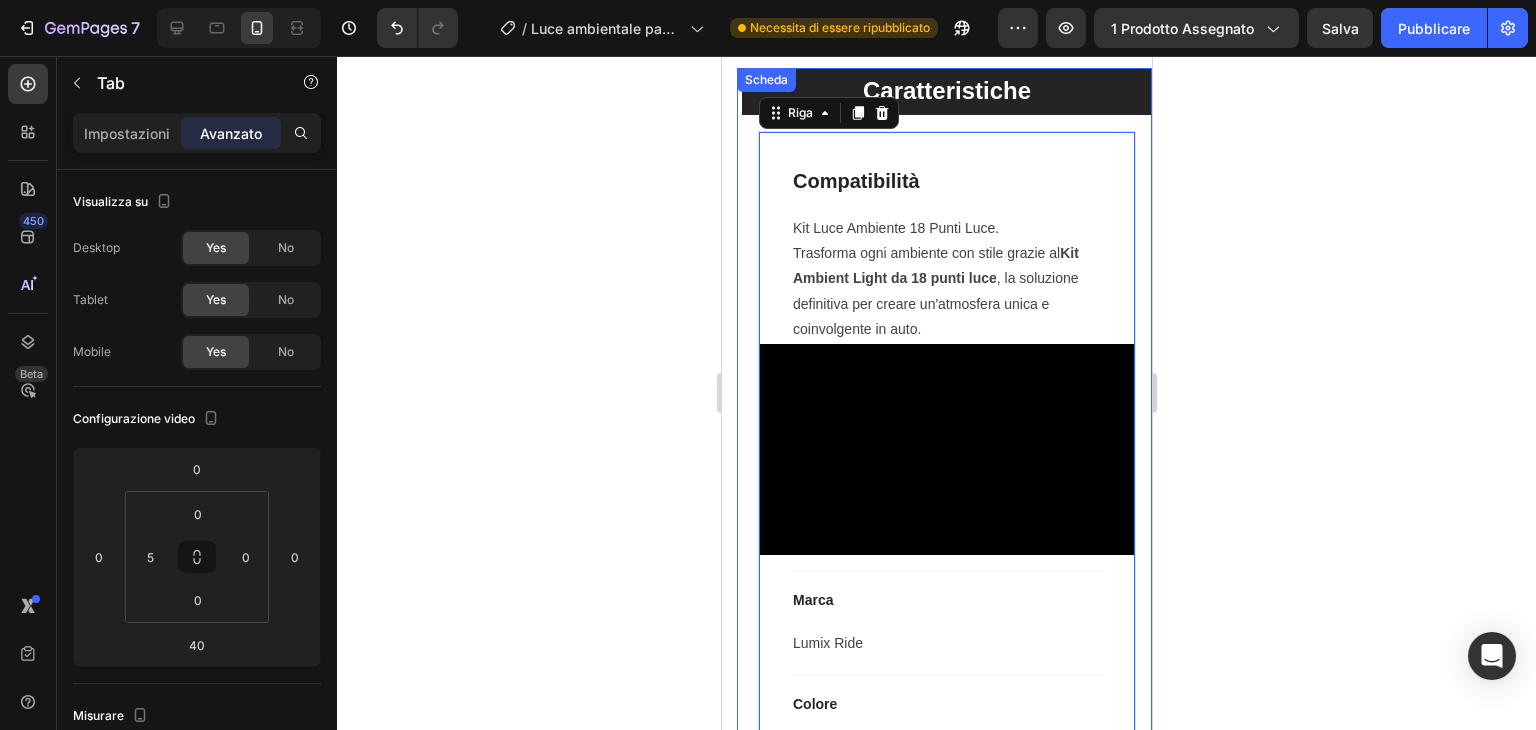 click on "Compatibilità Blocco di testo Kit Luce Ambiente 18 Punti Luce. Trasforma ogni ambiente con stile grazie al  Kit Ambient Light da 18 punti luce  , la soluzione definitiva per creare un'atmosfera unica e coinvolgente in auto. Blocco di testo Video Riga                Title Linea Marca Blocco di testo Lumix Ride Blocco di testo Riga                Title Linea Colore  Blocco di testo Multicolore Blocco di testo Riga                Title Linea Tensione  Blocco di testo 12V Blocco di testo Riga                Title Linea Controllo Blocco di testo App Bluetooth/Pulsante fisico Blocco di testo Riga                Title Linea Punti luce  Blocco di testo 18 Blocco di testo Riga                Title Linea Modalità/Sinfonia Blocco di testo Oltre 200 modalità (es. arcobaleno) Blocco di testo Riga Riga   0" at bounding box center (946, 653) 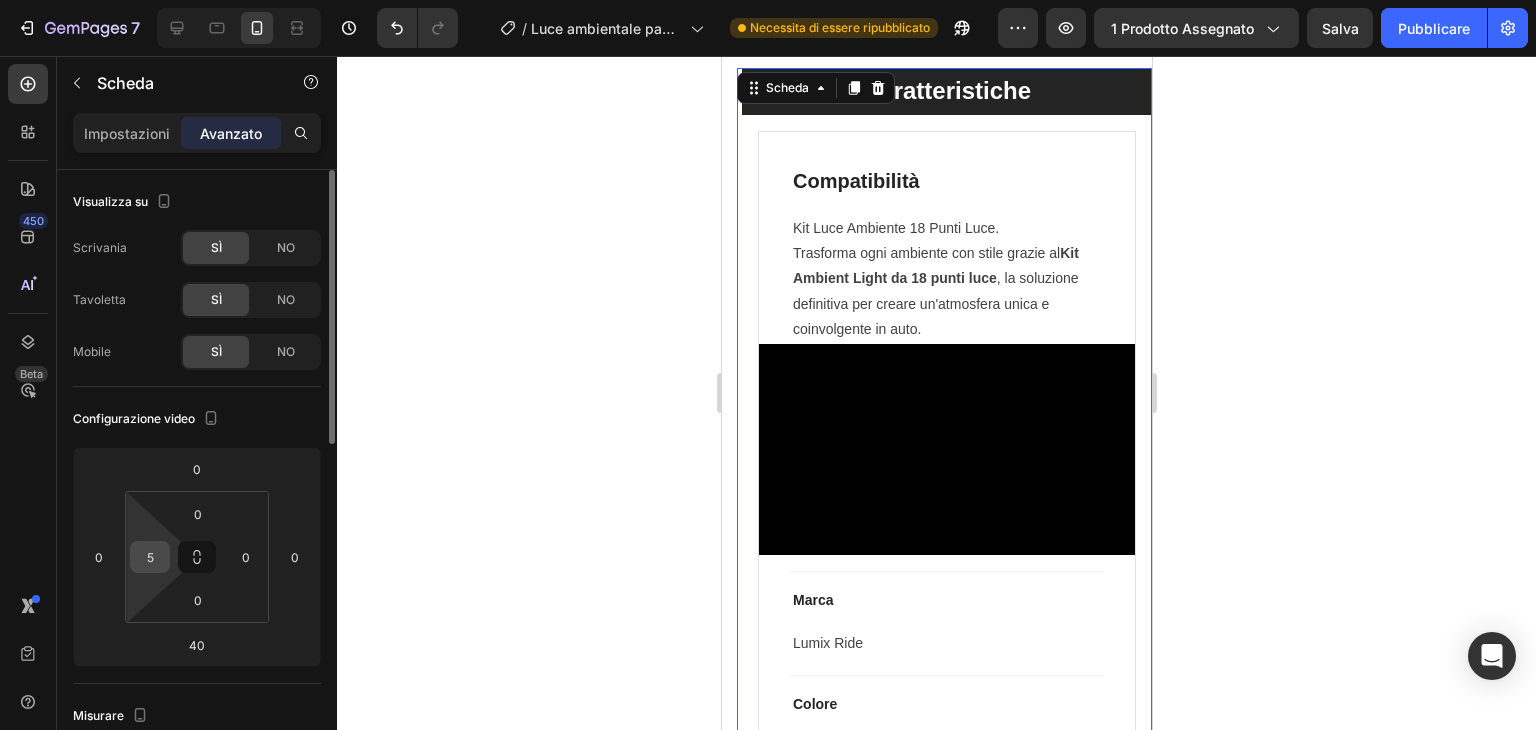 click on "5" at bounding box center (150, 557) 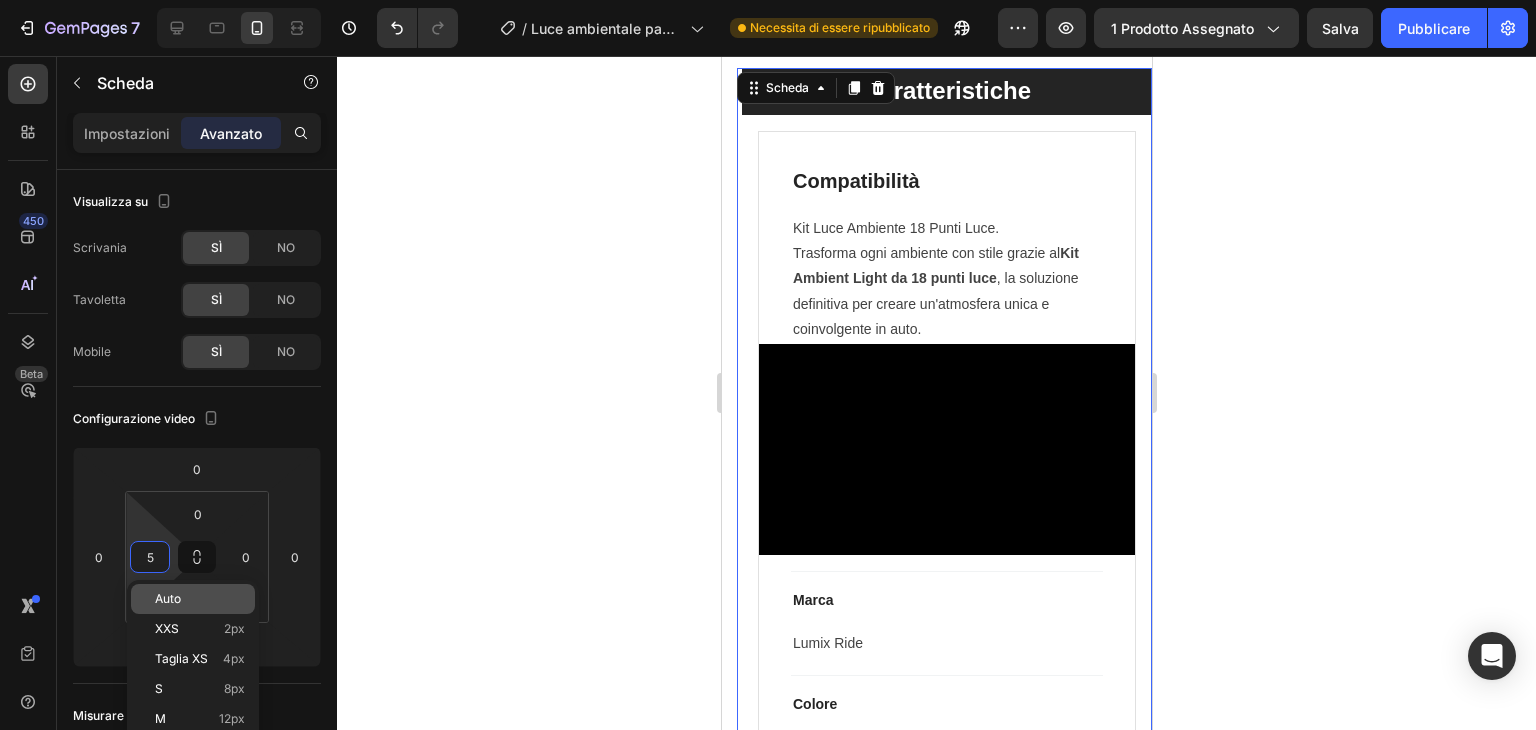 click on "Auto" 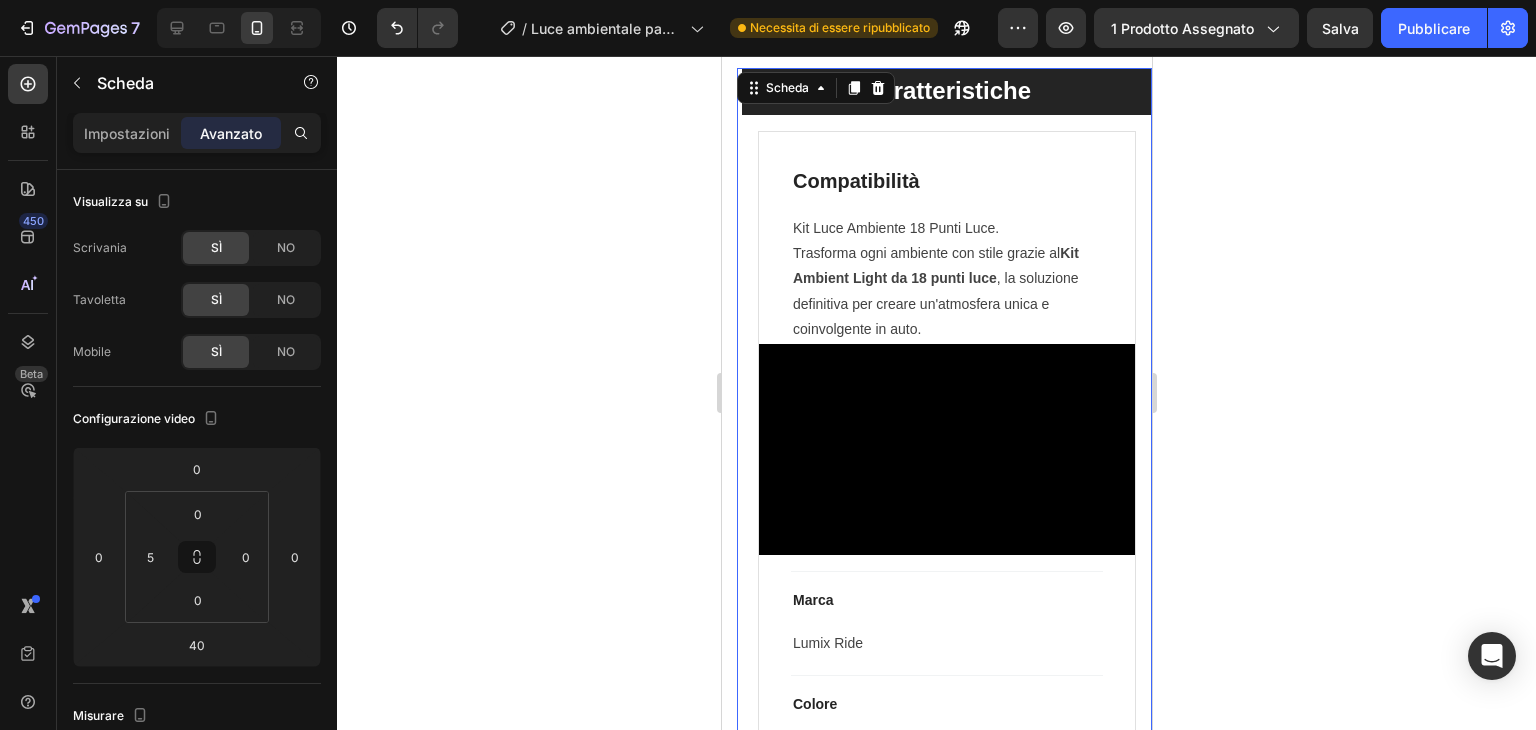 type on "Auto" 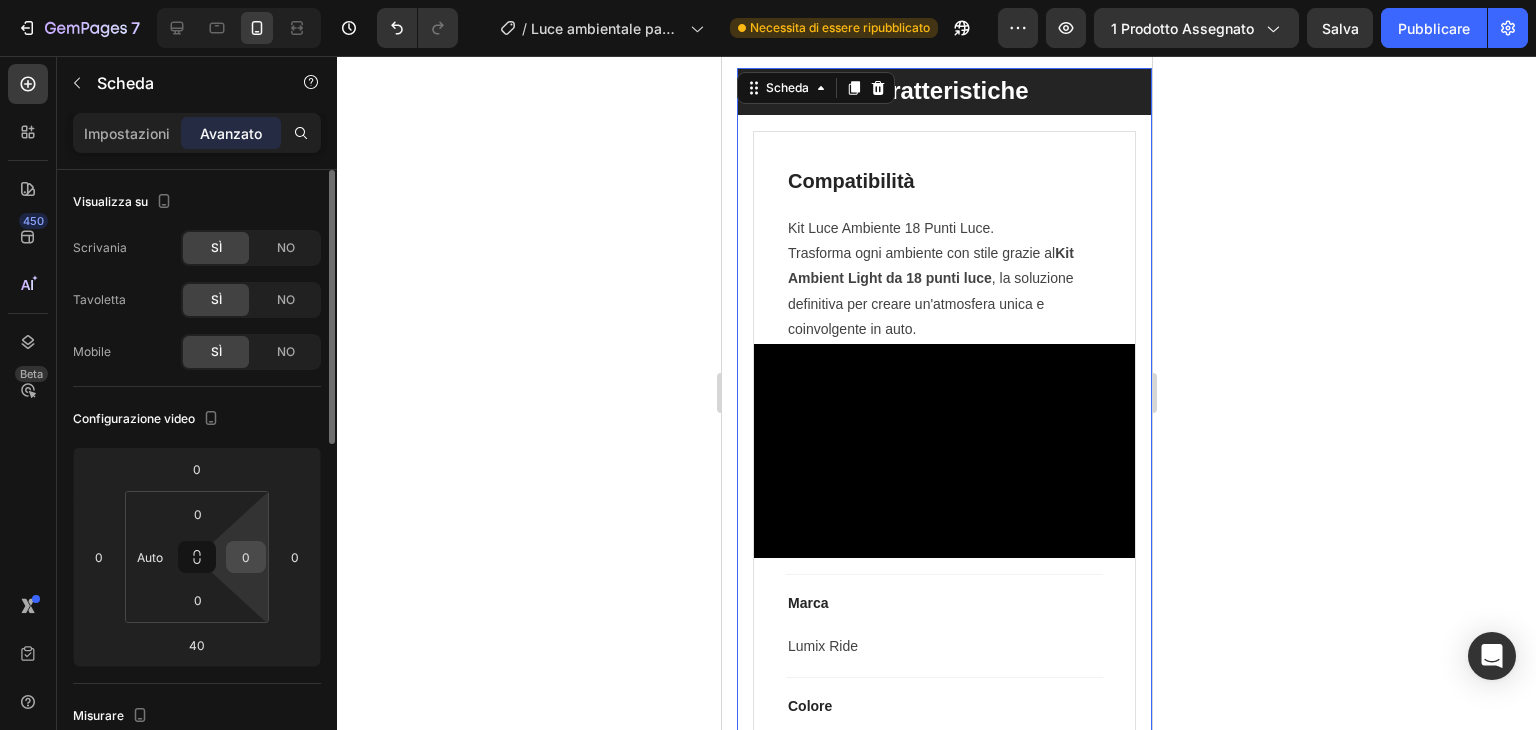 click on "0" at bounding box center [246, 557] 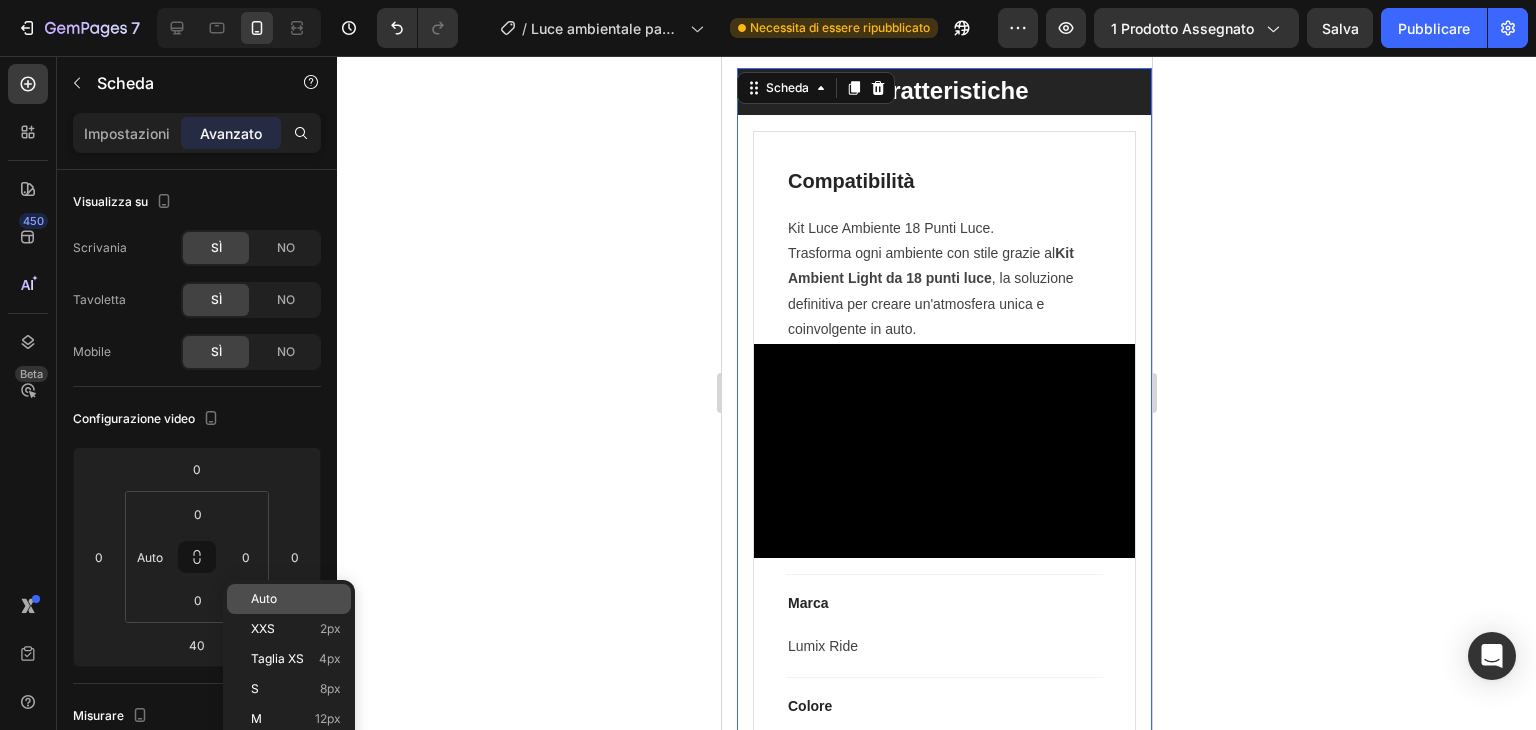 click on "Auto" 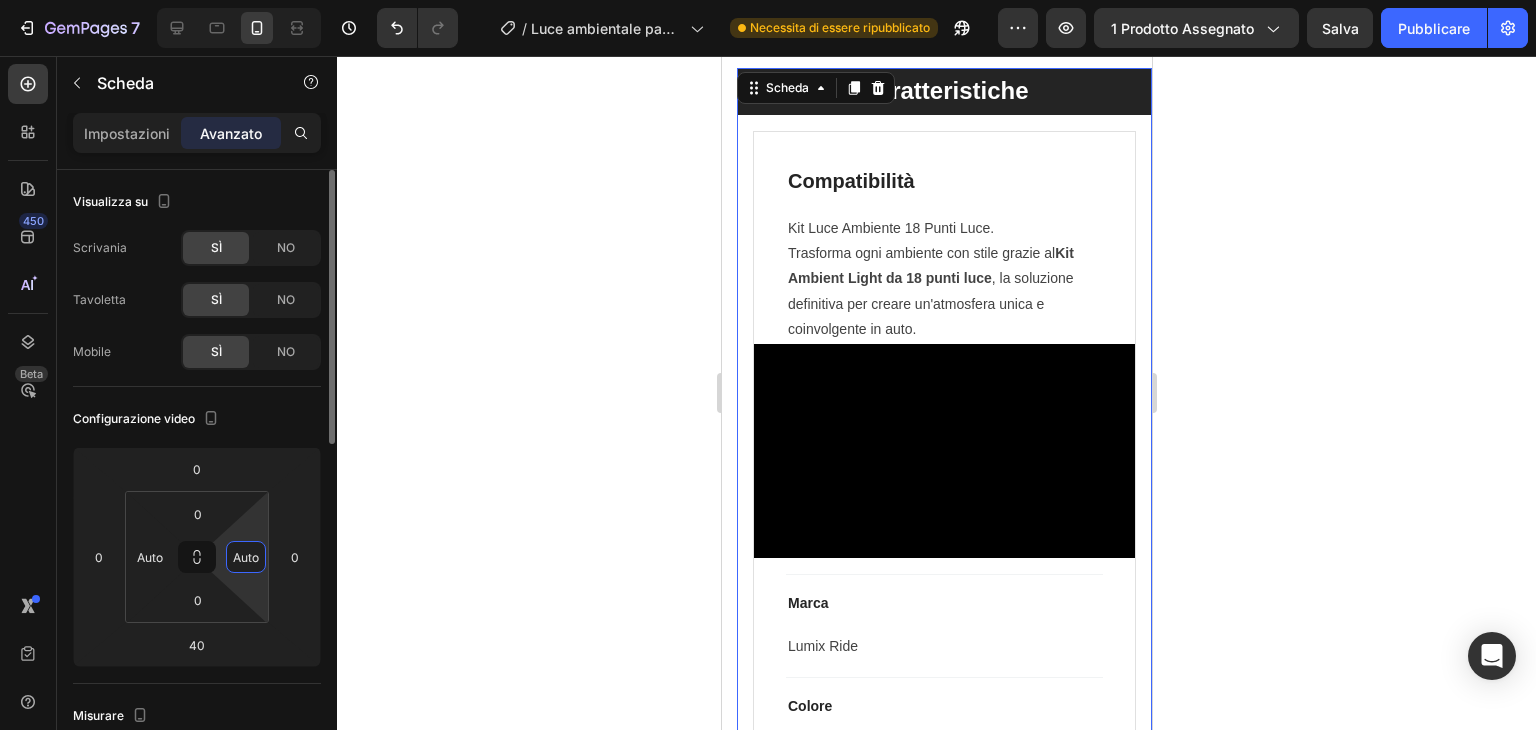 click on "Auto" at bounding box center (246, 557) 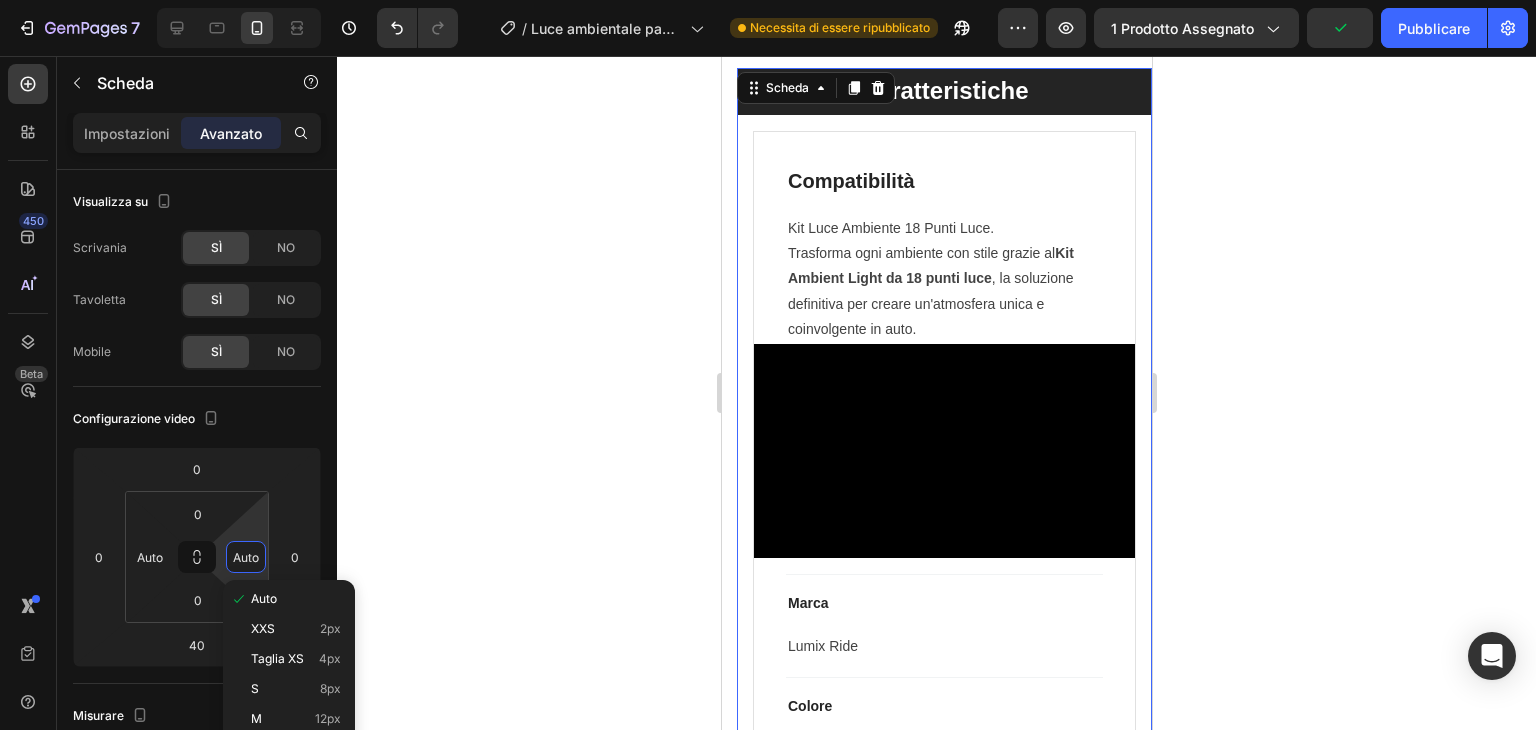 click 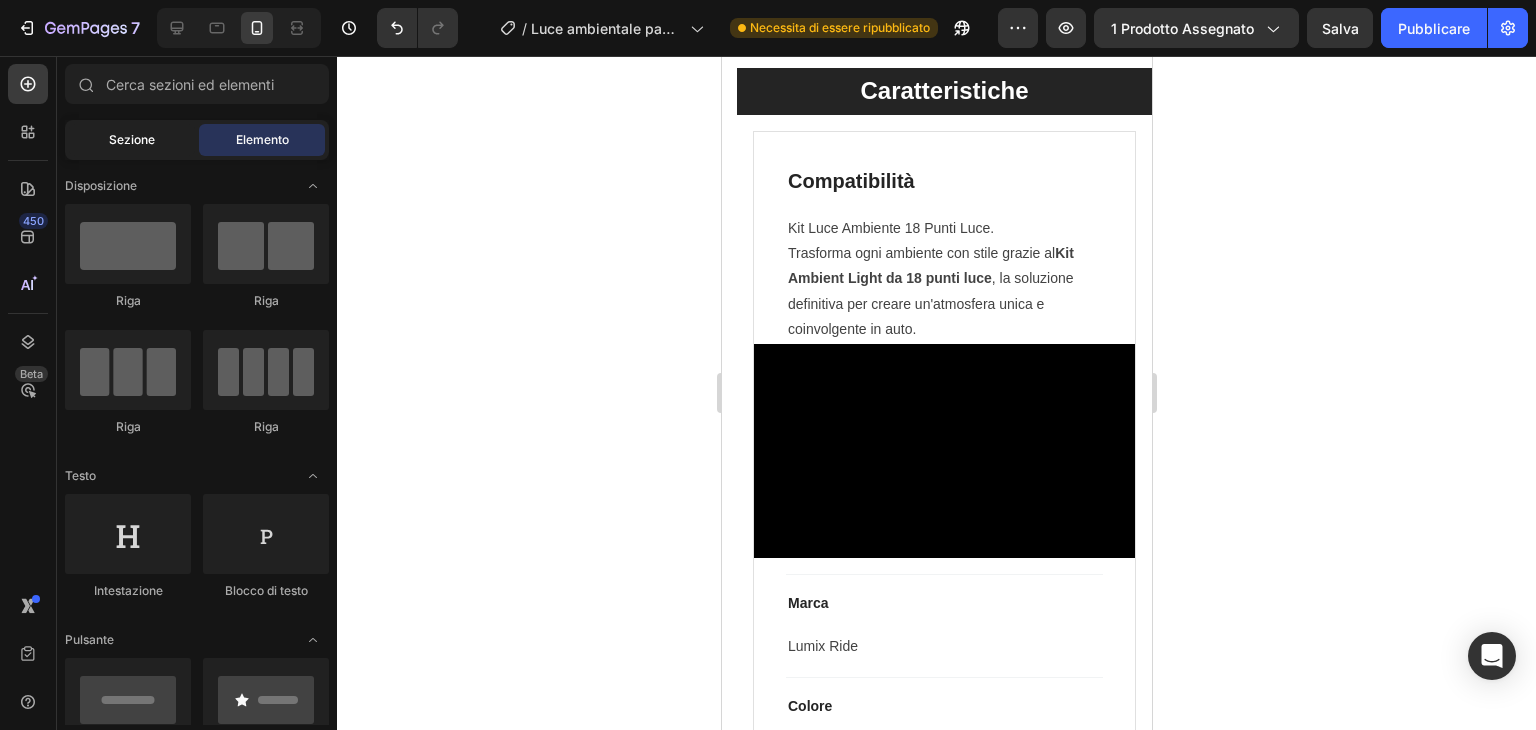 click on "Sezione" at bounding box center (132, 139) 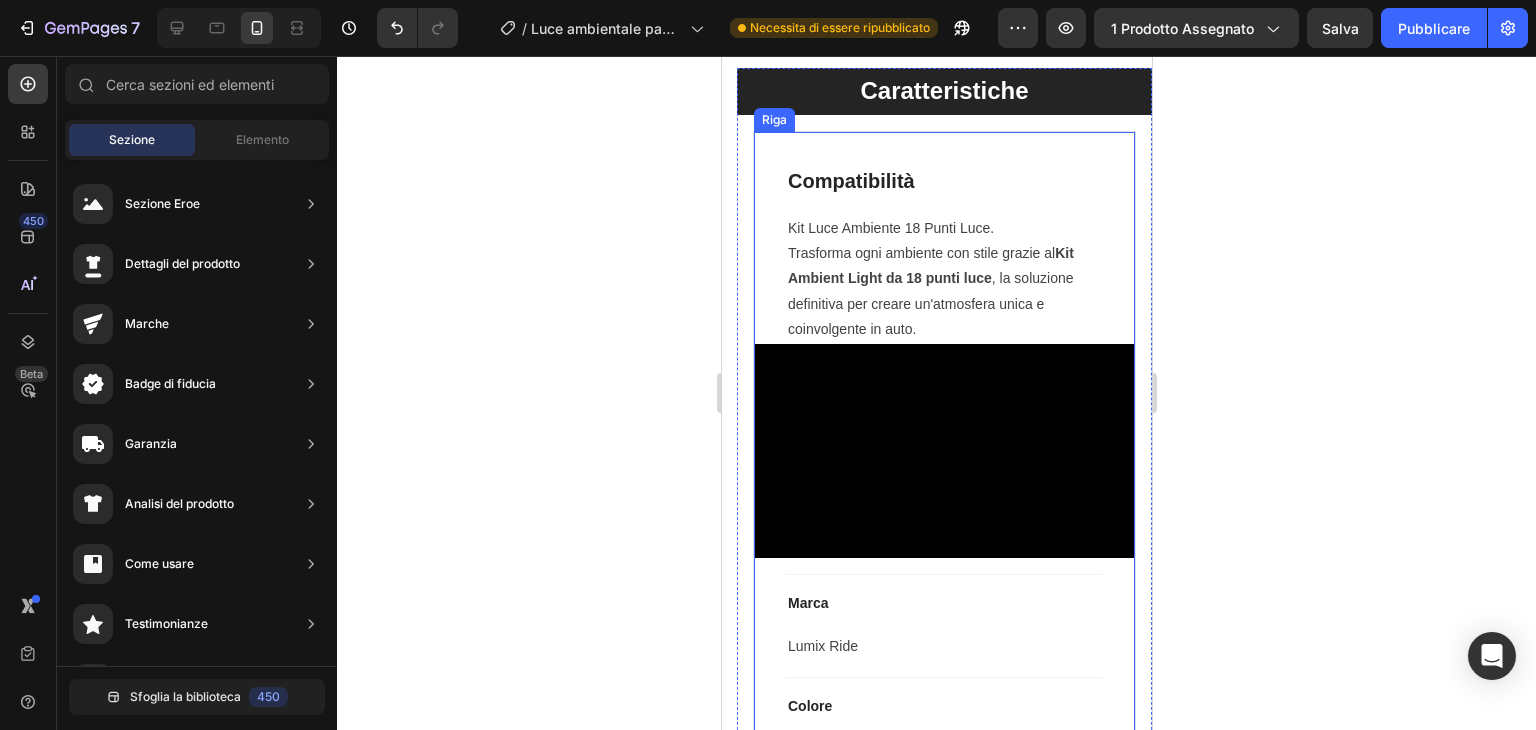 click on "Compatibilità Blocco di testo Kit Luce Ambiente 18 Punti Luce. Trasforma ogni ambiente con stile grazie al  Kit Ambient Light da 18 punti luce  , la soluzione definitiva per creare un'atmosfera unica e coinvolgente in auto. Blocco di testo Video Riga                Title Linea Marca Blocco di testo Lumix Ride Blocco di testo Riga                Title Linea Colore  Blocco di testo Multicolore Blocco di testo Riga                Title Linea Tensione  Blocco di testo 12V Blocco di testo Riga                Title Linea Controllo Blocco di testo App Bluetooth/Pulsante fisico Blocco di testo Riga                Title Linea Punti luce  Blocco di testo 18 Blocco di testo Riga                Title Linea Modalità/Sinfonia Blocco di testo Oltre 200 modalità (es. arcobaleno) Blocco di testo Riga Riga" at bounding box center (943, 655) 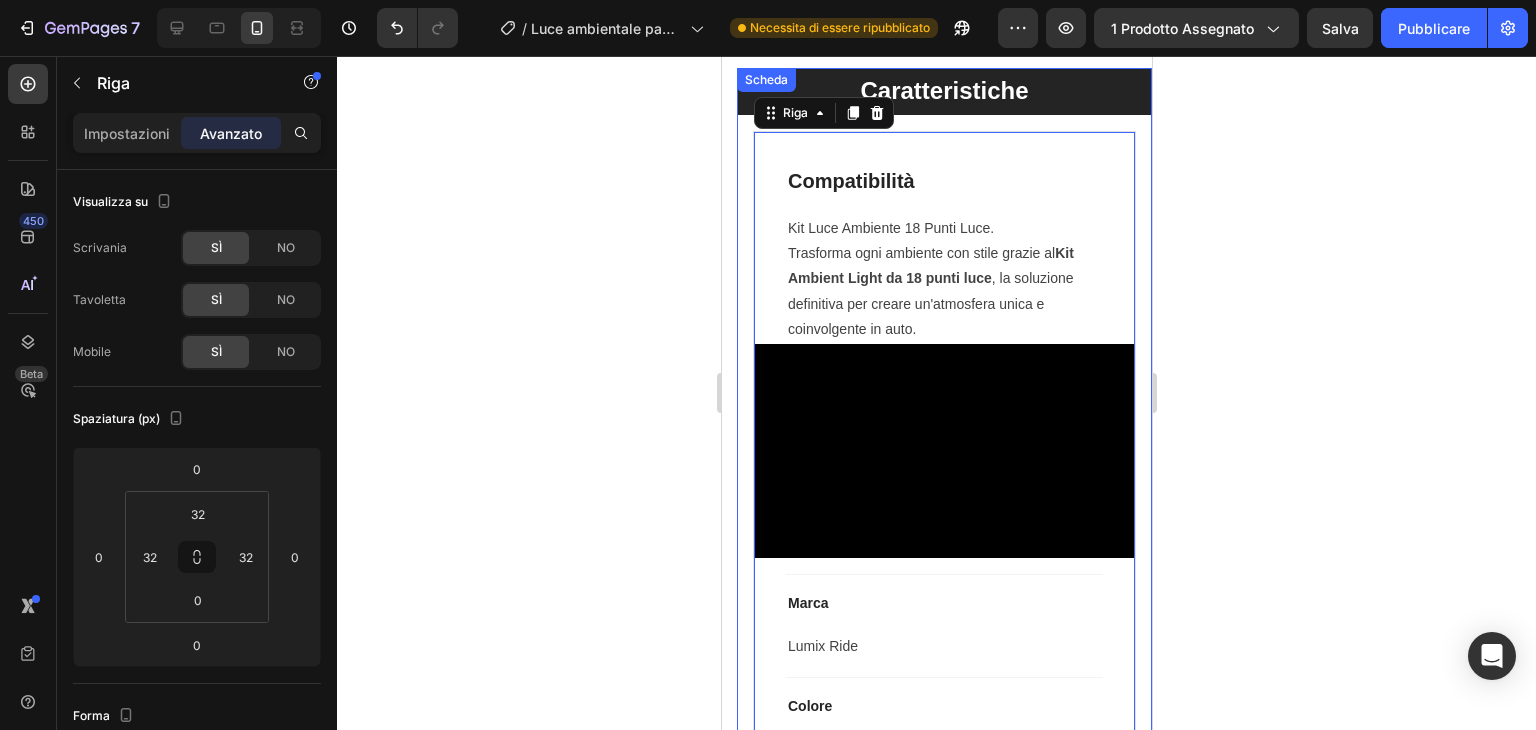 click on "Compatibilità Blocco di testo Kit Luce Ambiente 18 Punti Luce. Trasforma ogni ambiente con stile grazie al  Kit Ambient Light da 18 punti luce  , la soluzione definitiva per creare un'atmosfera unica e coinvolgente in auto. Blocco di testo Video Riga                Title Linea Marca Blocco di testo Lumix Ride Blocco di testo Riga                Title Linea Colore  Blocco di testo Multicolore Blocco di testo Riga                Title Linea Tensione  Blocco di testo 12V Blocco di testo Riga                Title Linea Controllo Blocco di testo App Bluetooth/Pulsante fisico Blocco di testo Riga                Title Linea Punti luce  Blocco di testo 18 Blocco di testo Riga                Title Linea Modalità/Sinfonia Blocco di testo Oltre 200 modalità (es. arcobaleno) Blocco di testo Riga Riga   0" at bounding box center [943, 655] 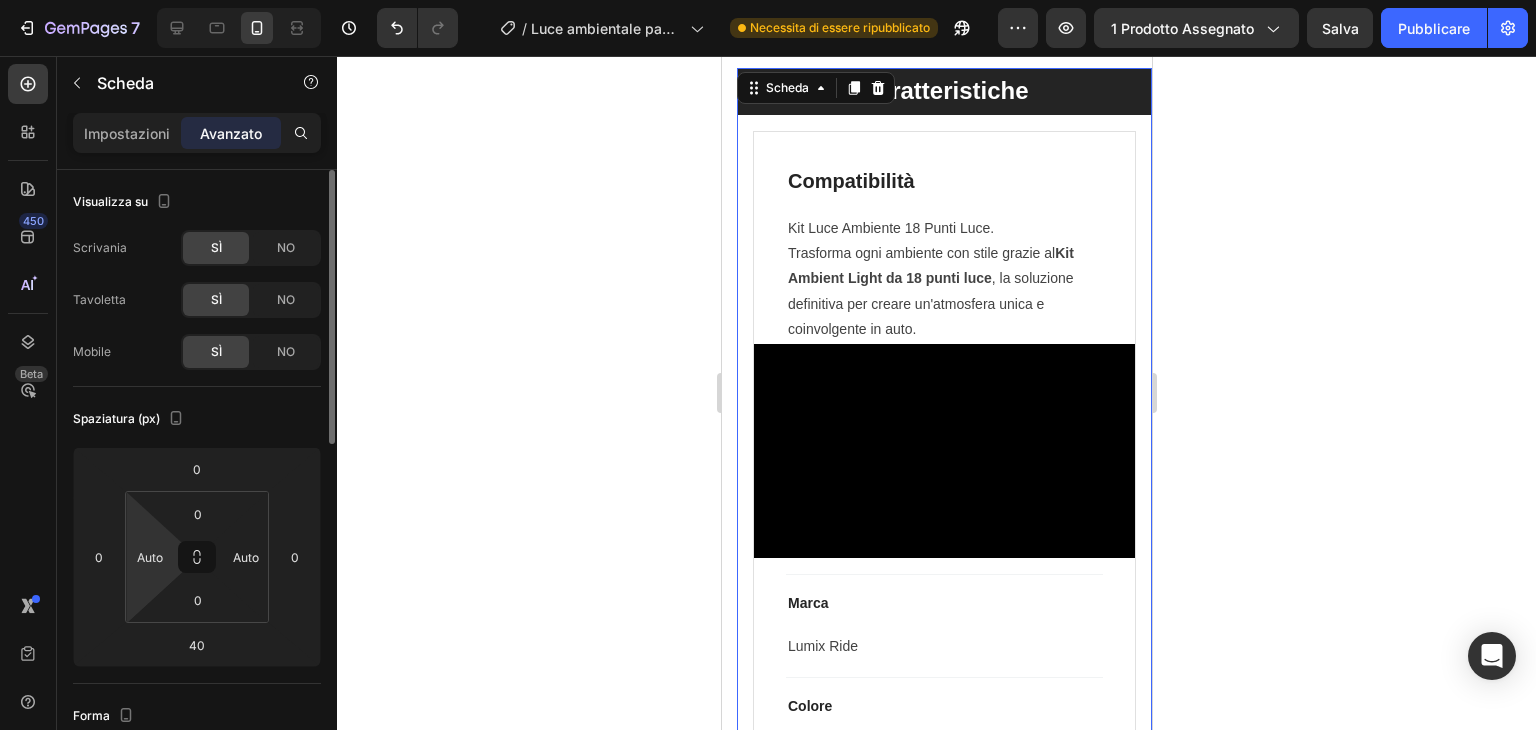 click on "7 / Luce ambientale pag. prod. Necessita di essere ripubblicato Anteprima 1 prodotto assegnato Salva Pubblicare 450 Beta Sezioni(18) Elementi(84) Sezione Elemento Sezione Eroe Dettagli del prodotto Marche Badge di fiducia Garanzia Analisi del prodotto Come usare Testimonianze Confrontare Fascio Domande frequenti Prova sociale Storia del marchio Elenco prodotti Collezione Elenco blog Contatto Aggiungi al carrello Piè di pagina personalizzato Sfoglia la biblioteca 450 Disposizione
Riga
Riga
Riga
Riga Testo
Intestazione
Blocco di testo Pulsante
Pulsante
Pulsante Media
Video" at bounding box center [768, 0] 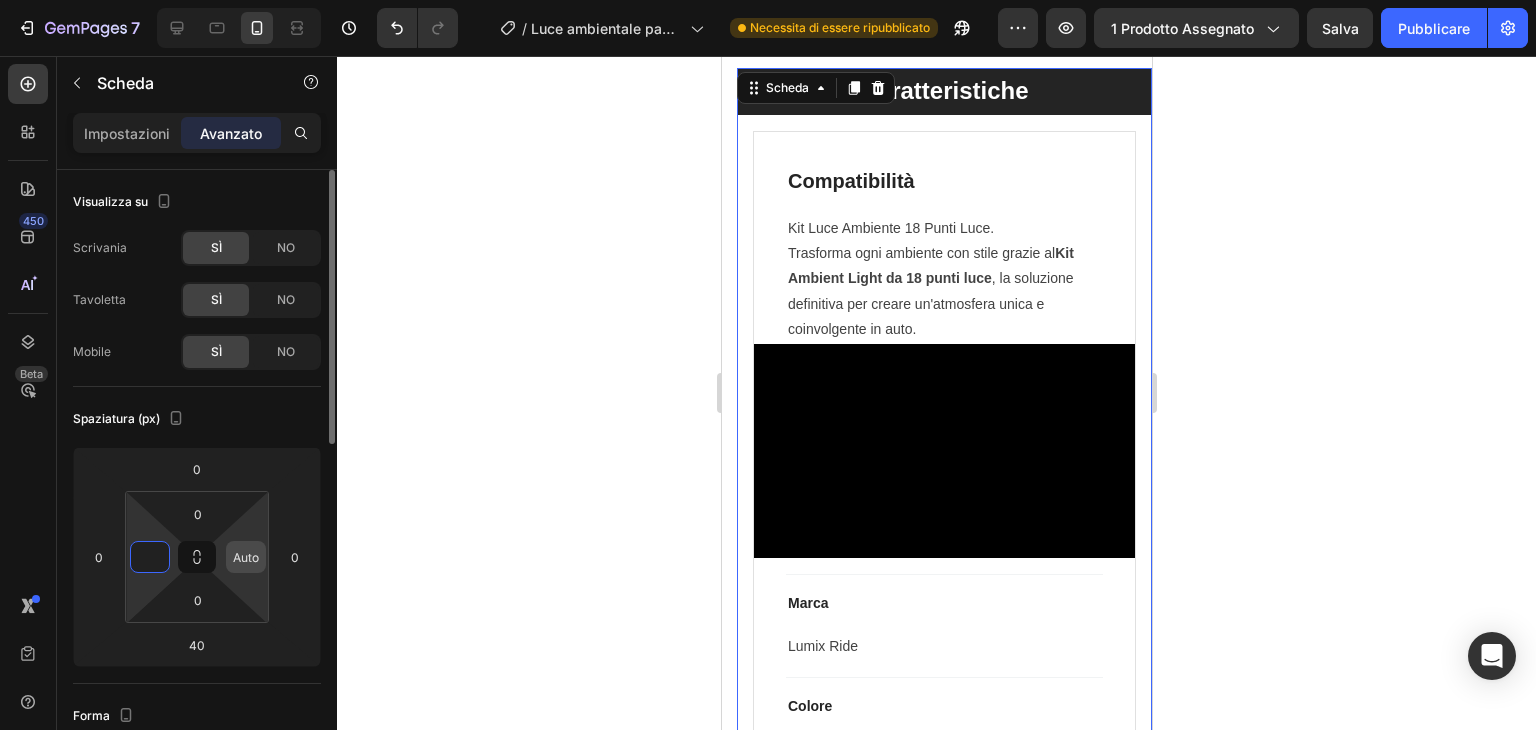 type on "0" 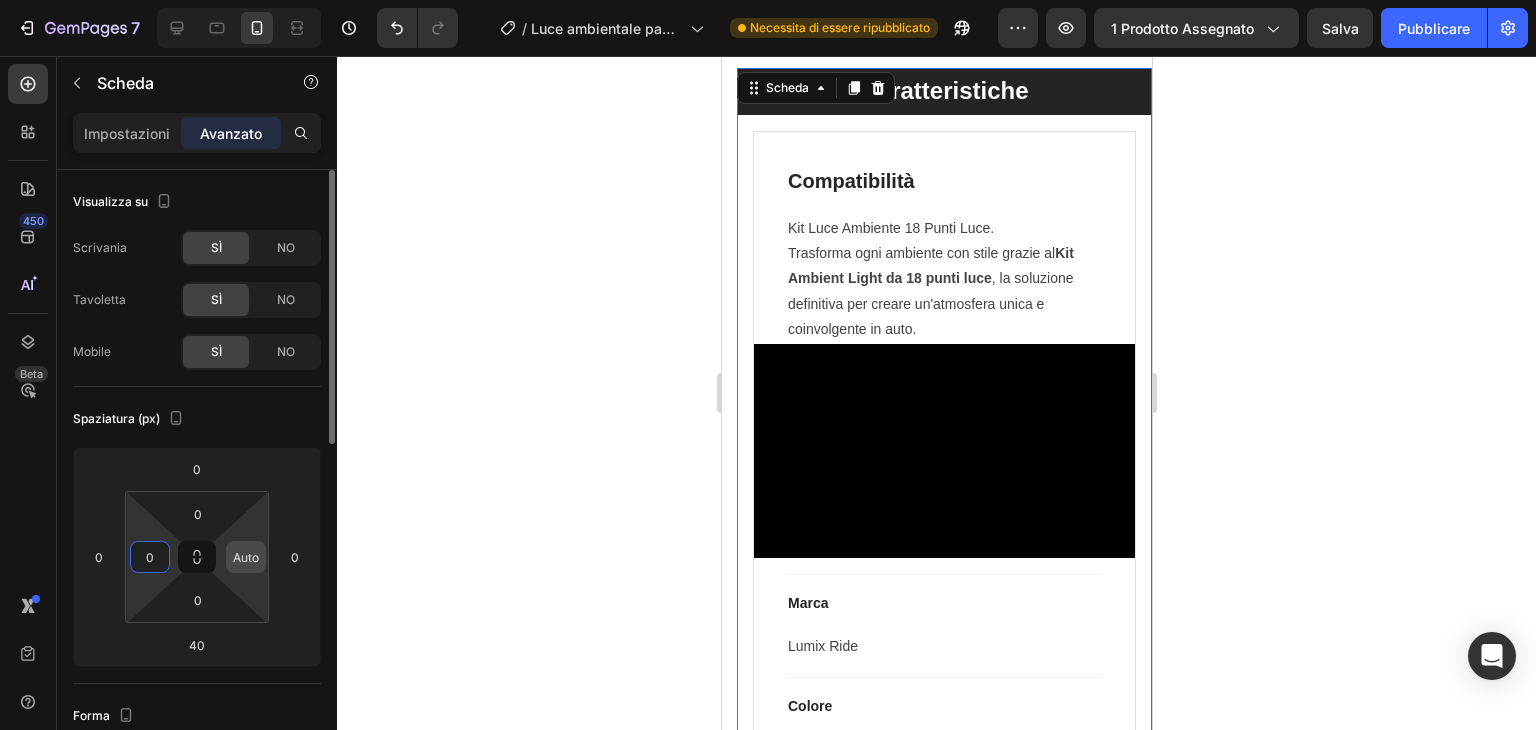 click on "Auto" at bounding box center [246, 557] 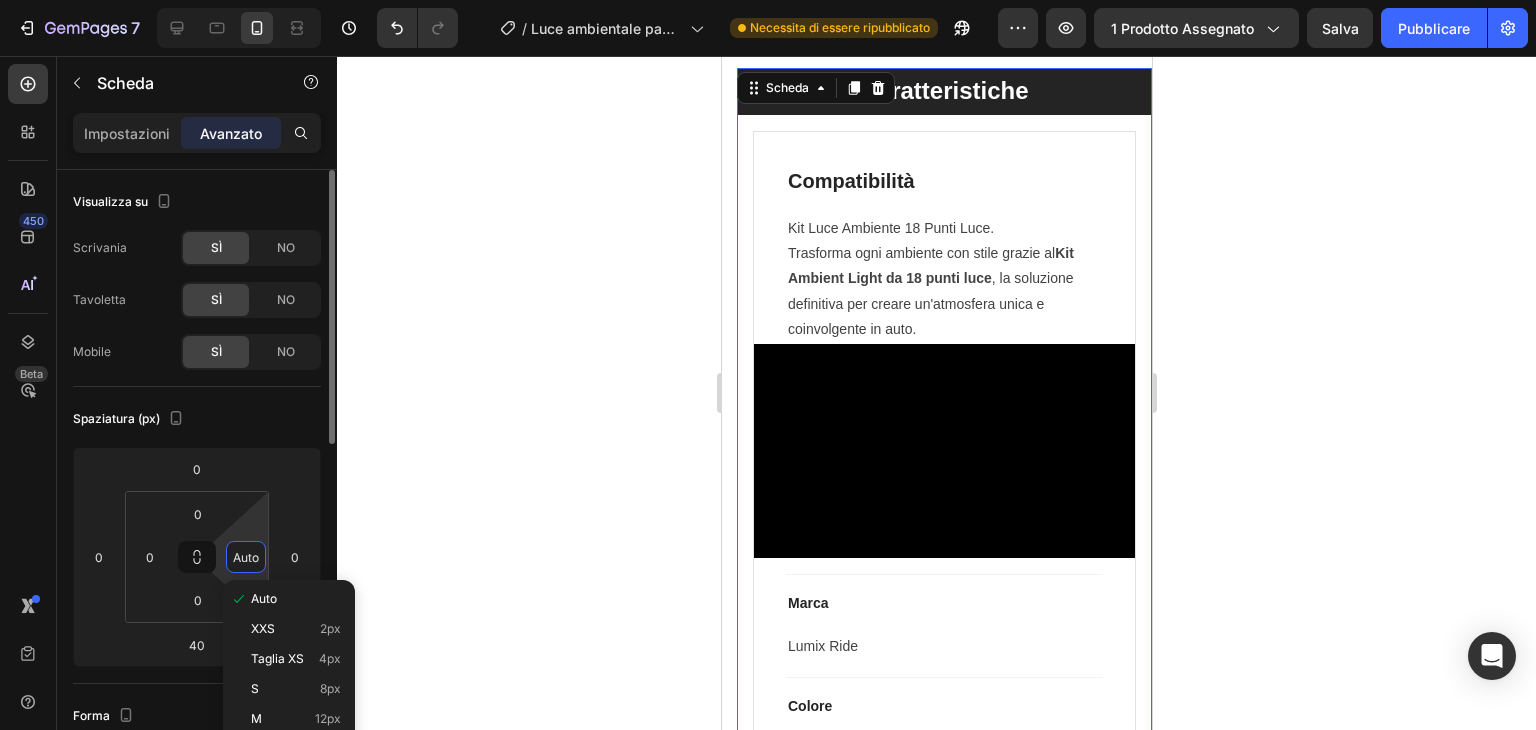 type 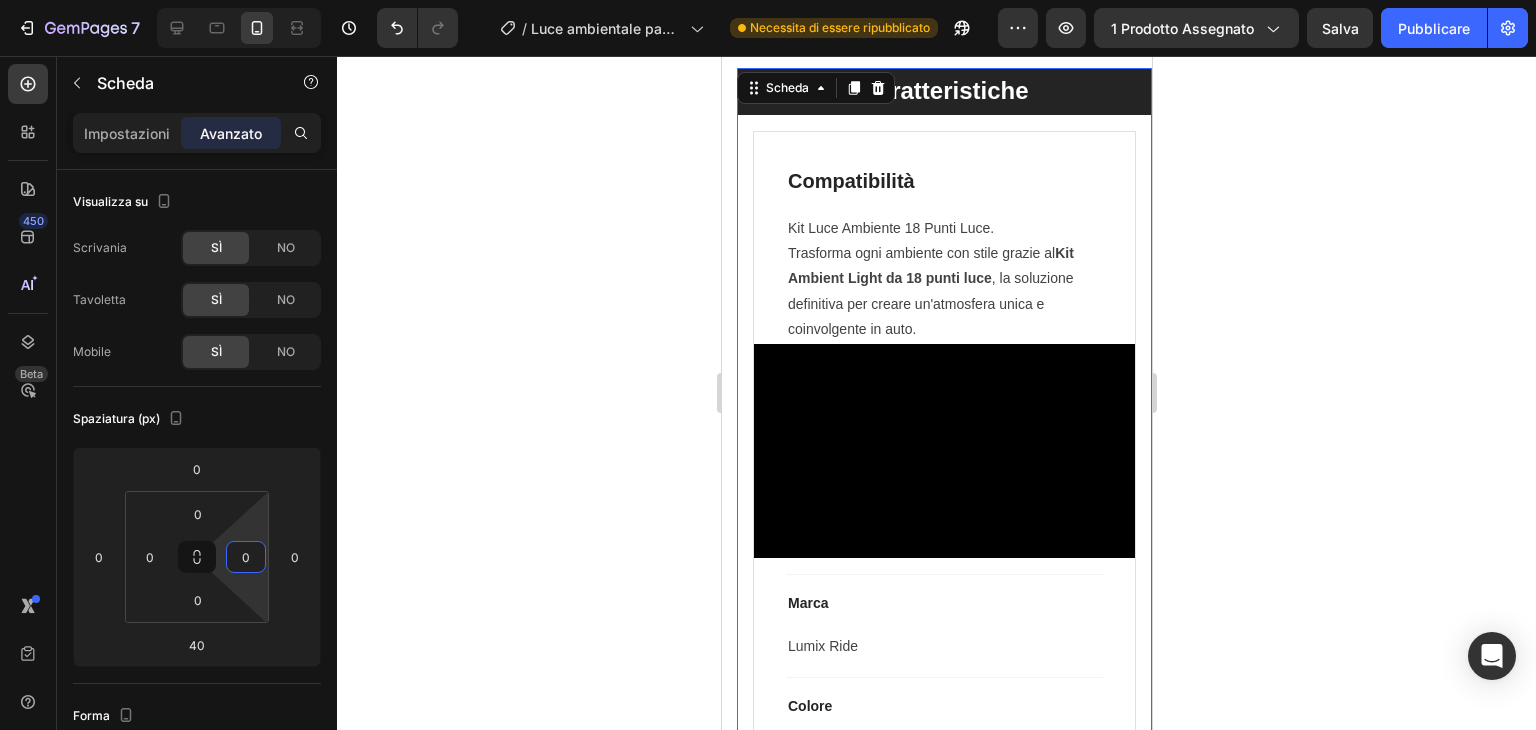 click 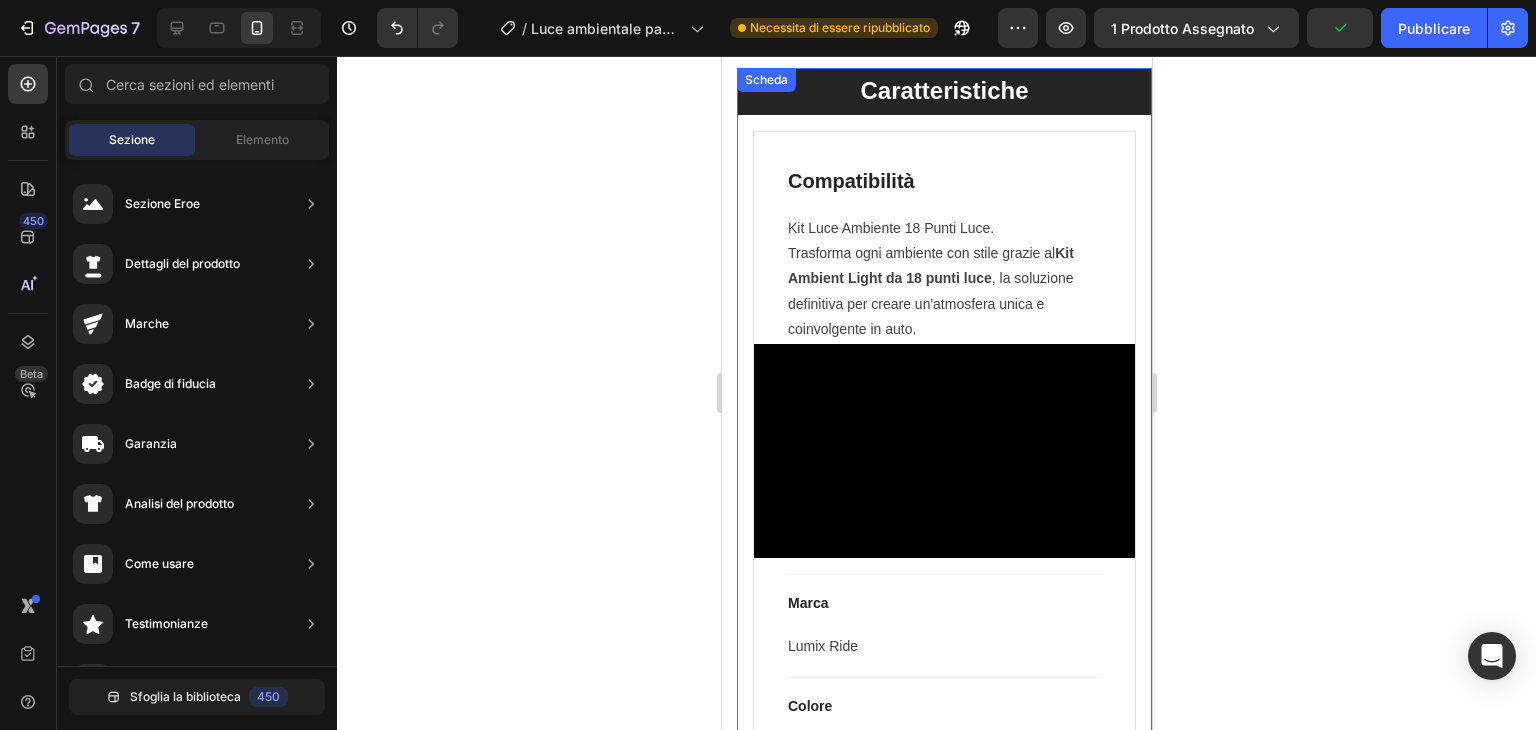click on "Compatibilità Blocco di testo Kit Luce Ambiente 18 Punti Luce. Trasforma ogni ambiente con stile grazie al  Kit Ambient Light da 18 punti luce  , la soluzione definitiva per creare un'atmosfera unica e coinvolgente in auto. Blocco di testo Video Riga                Title Linea Marca Blocco di testo Lumix Ride Blocco di testo Riga                Title Linea Colore  Blocco di testo Multicolore Blocco di testo Riga                Title Linea Tensione  Blocco di testo 12V Blocco di testo Riga                Title Linea Controllo Blocco di testo App Bluetooth/Pulsante fisico Blocco di testo Riga                Title Linea Punti luce  Blocco di testo 18 Blocco di testo Riga                Title Linea Modalità/Sinfonia Blocco di testo Oltre 200 modalità (es. arcobaleno) Blocco di testo Riga Riga" at bounding box center [943, 655] 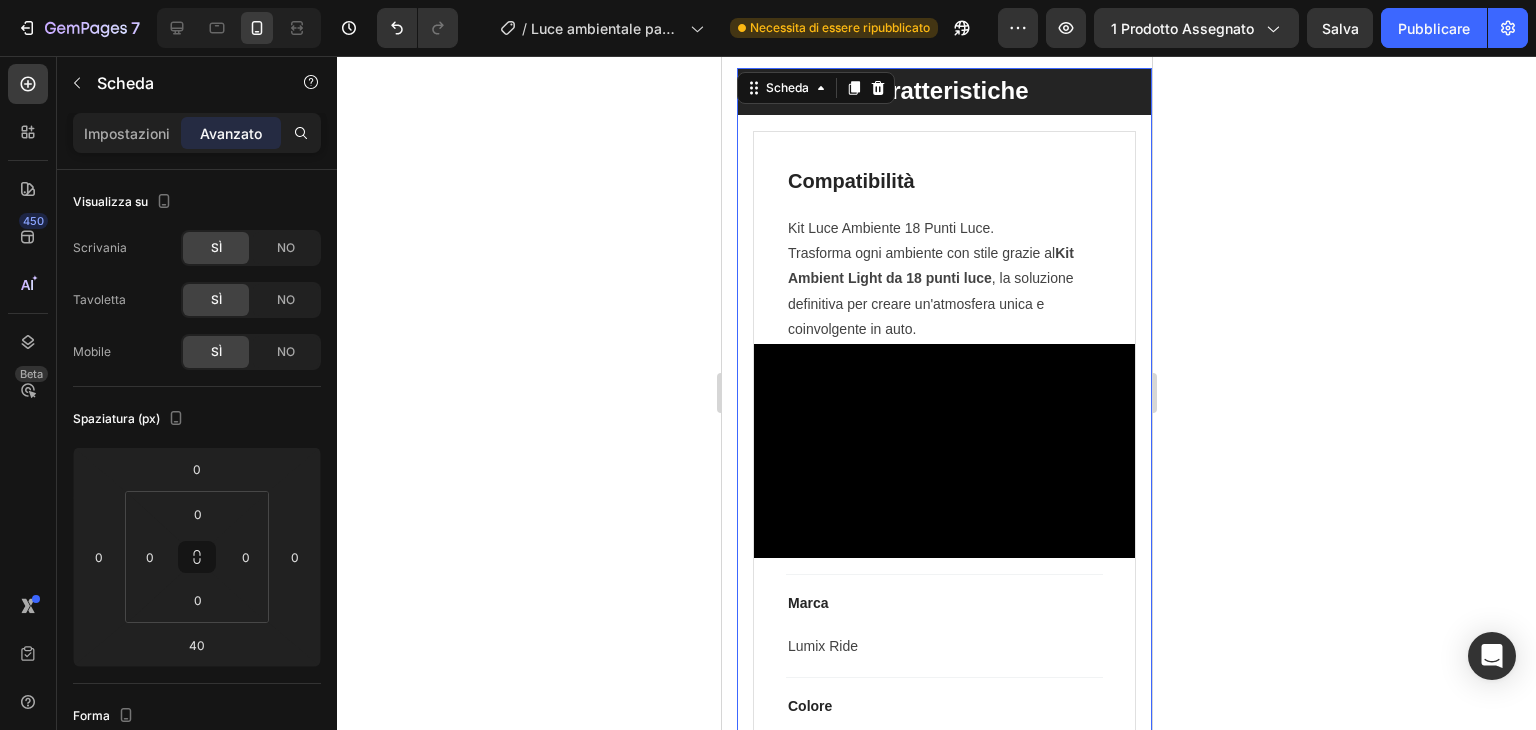 drag, startPoint x: 512, startPoint y: 257, endPoint x: 504, endPoint y: 97, distance: 160.19987 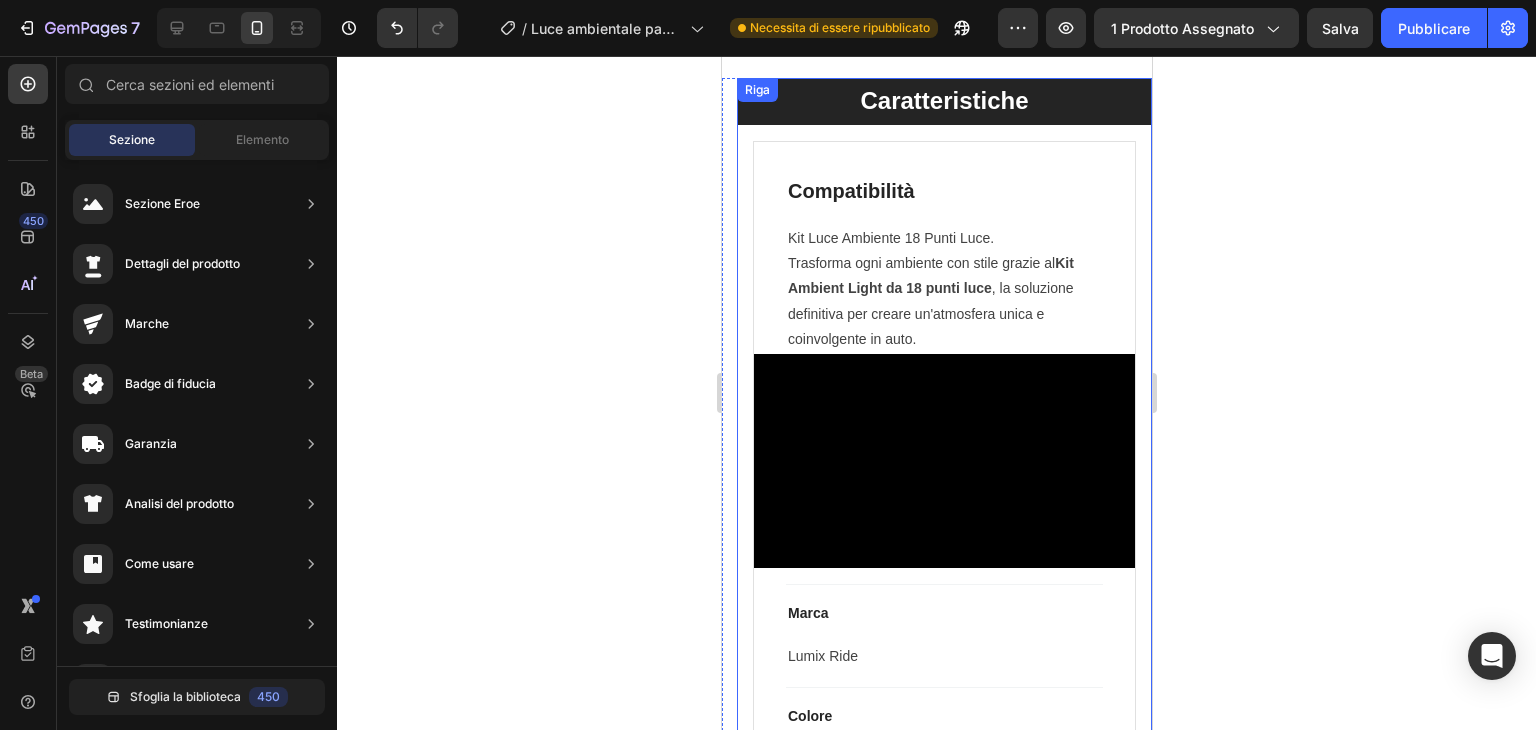 scroll, scrollTop: 1300, scrollLeft: 0, axis: vertical 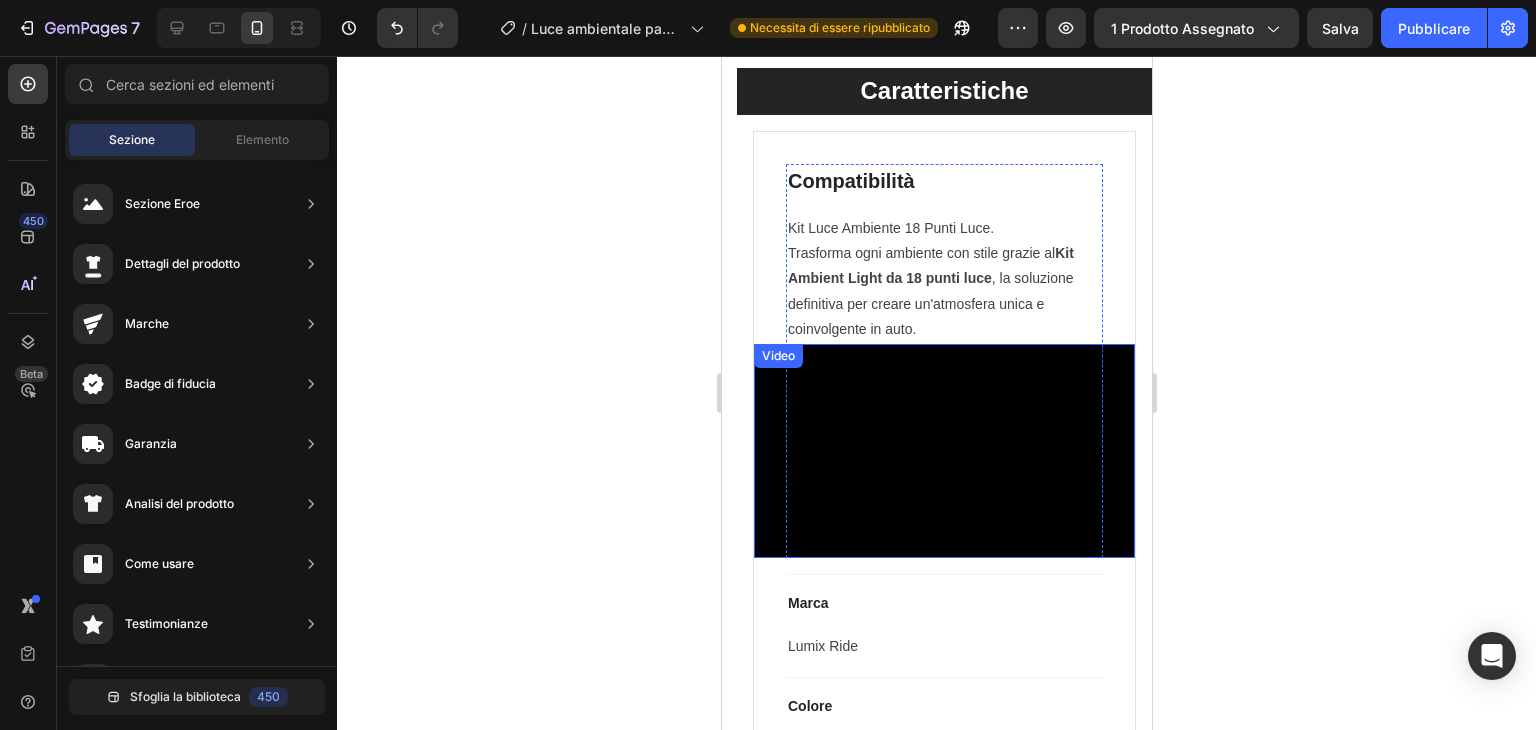 click at bounding box center (943, 451) 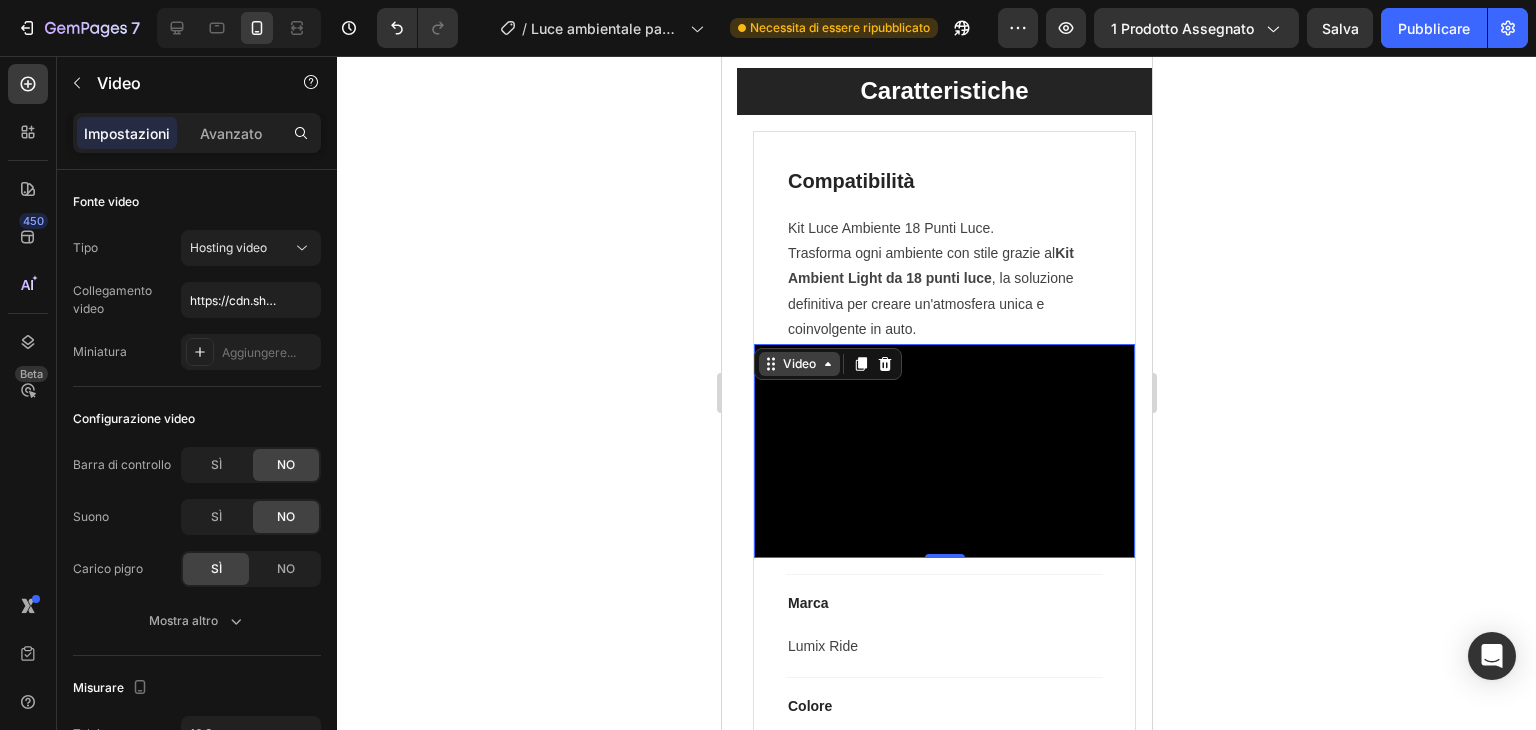 click on "Video" at bounding box center [798, 363] 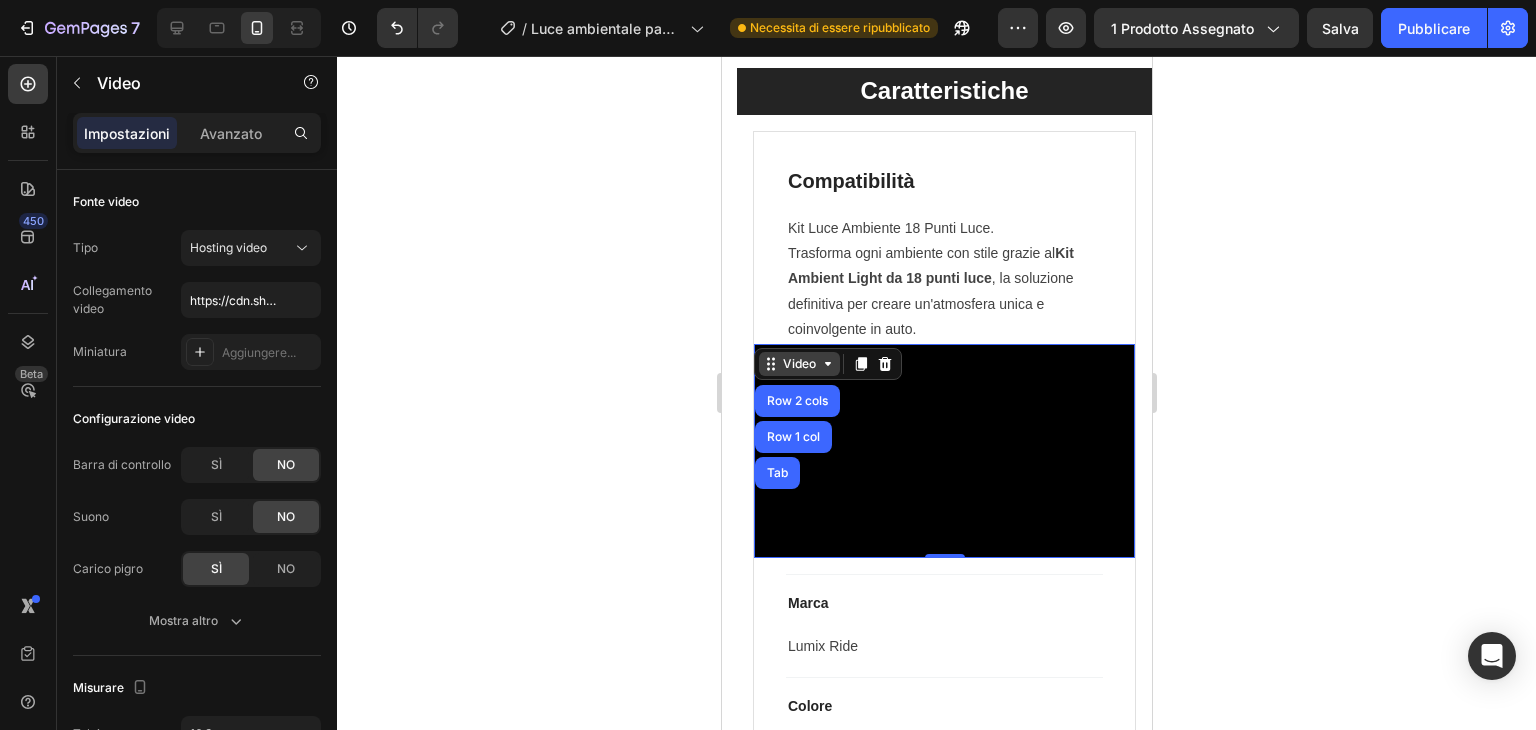 click 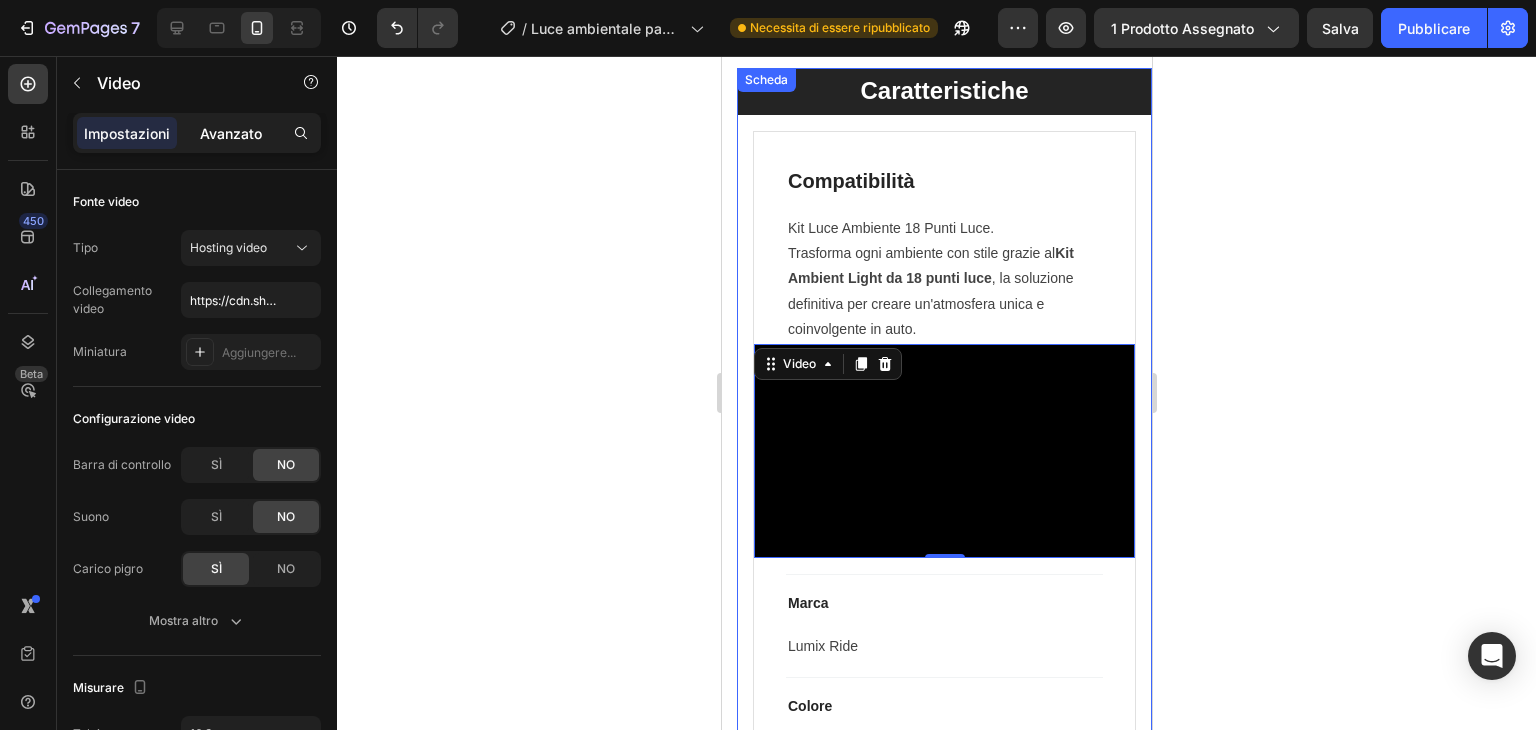 click on "Avanzato" at bounding box center (231, 133) 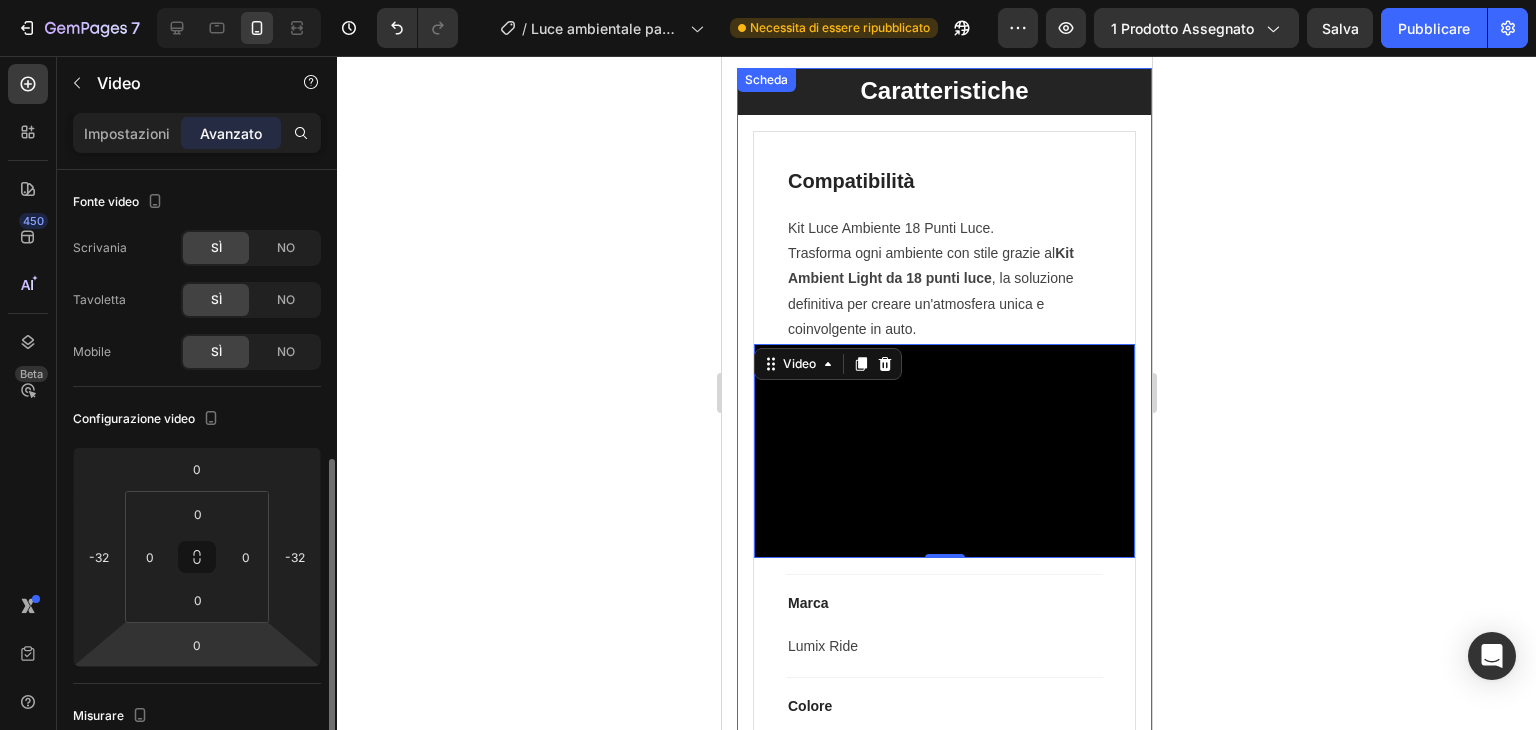 scroll, scrollTop: 200, scrollLeft: 0, axis: vertical 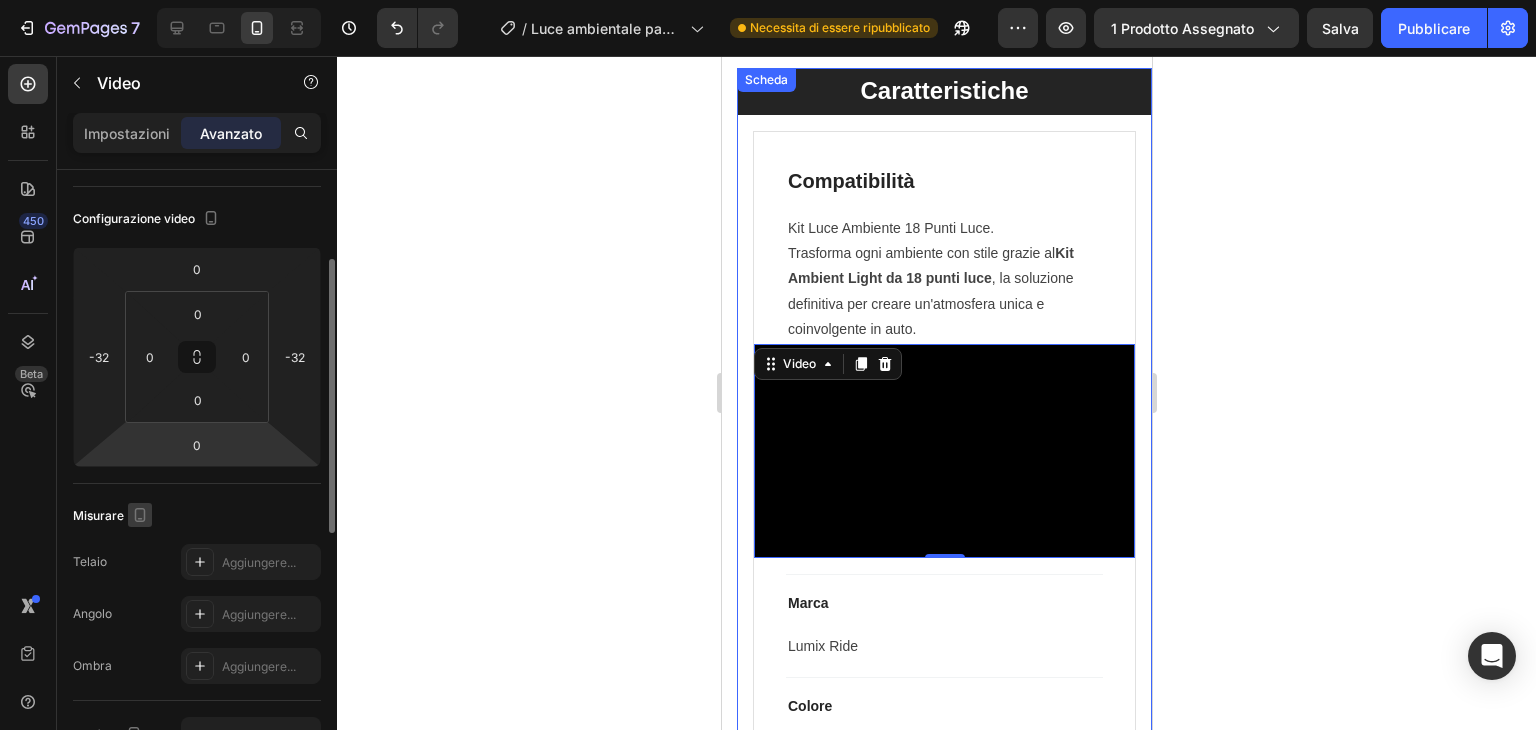 click 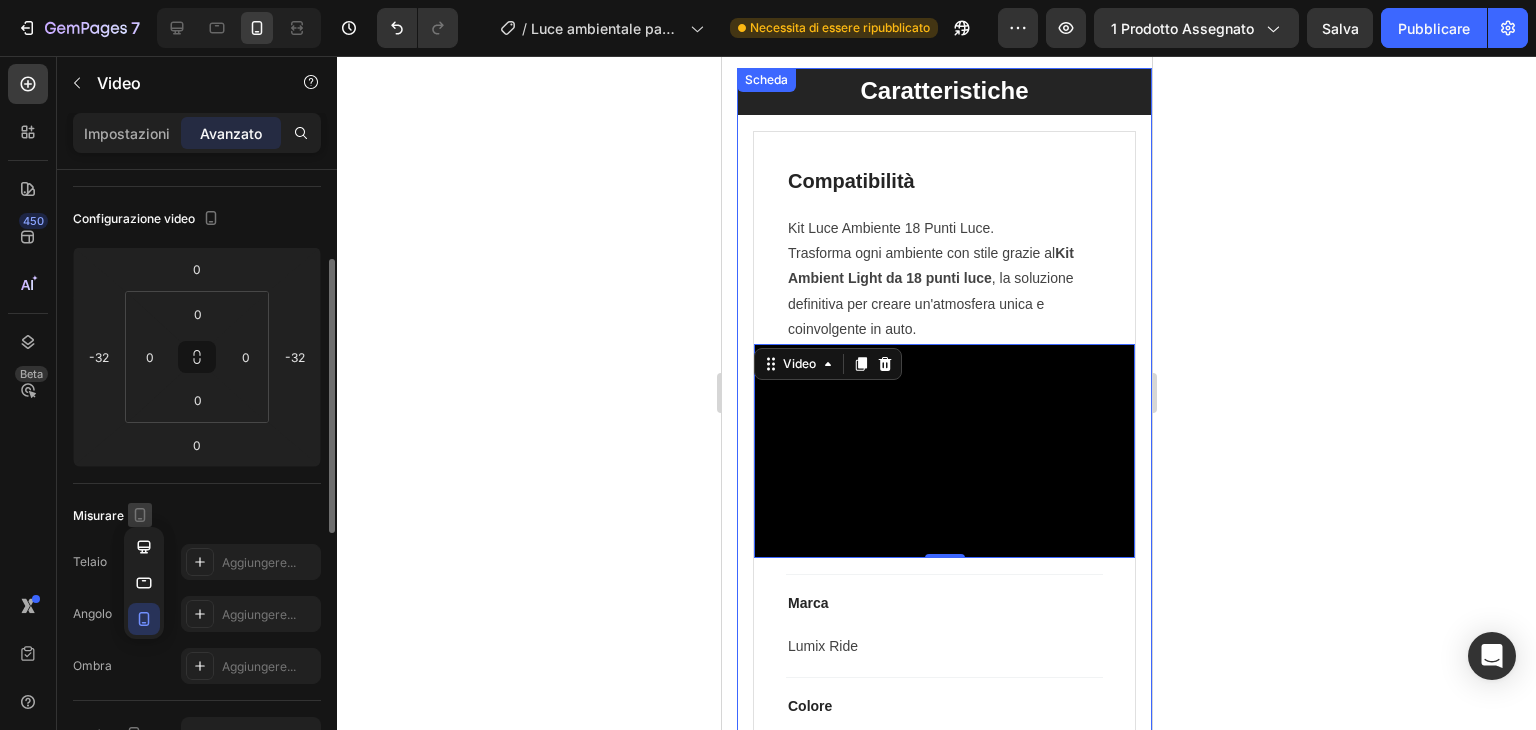 click 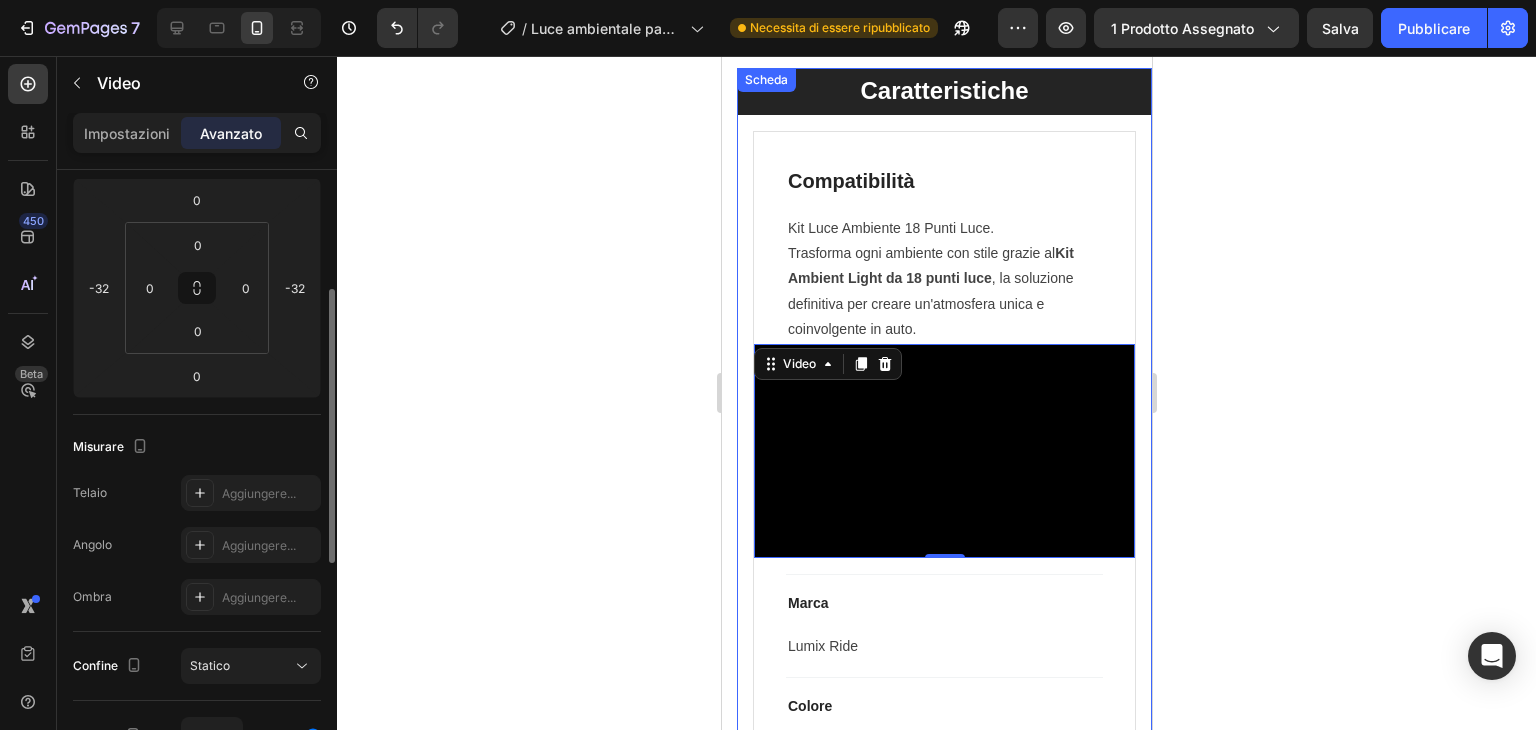 scroll, scrollTop: 0, scrollLeft: 0, axis: both 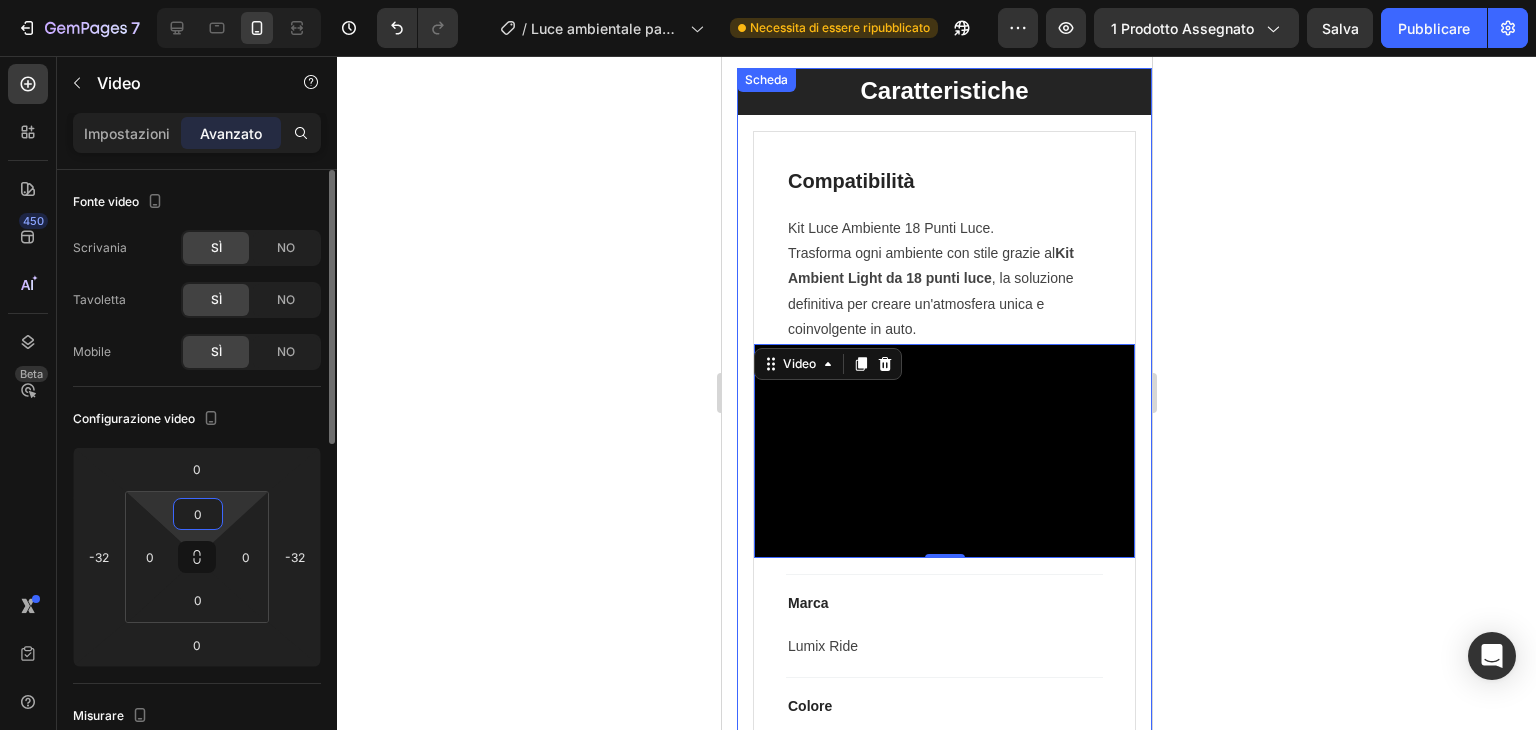 click on "0" at bounding box center (198, 514) 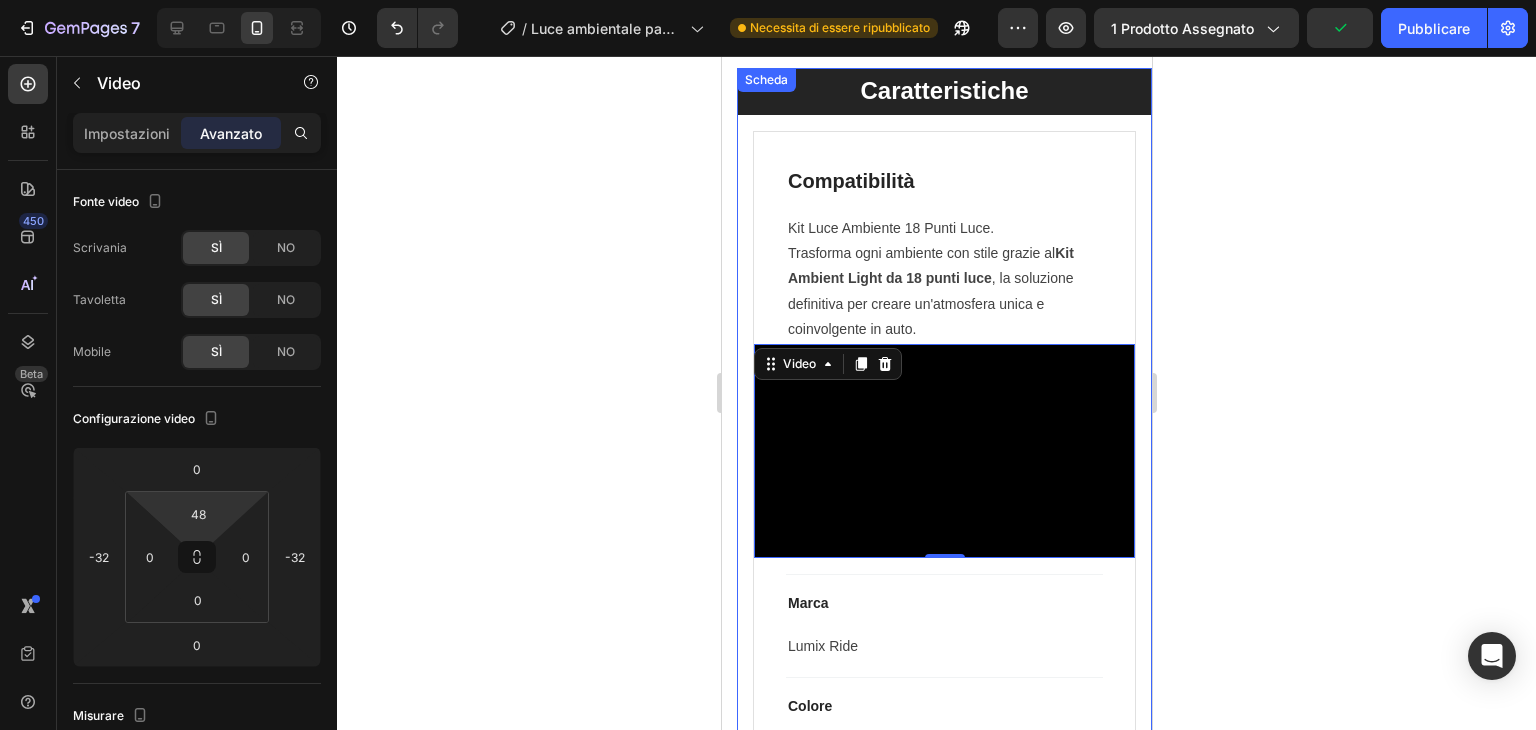 type on "0" 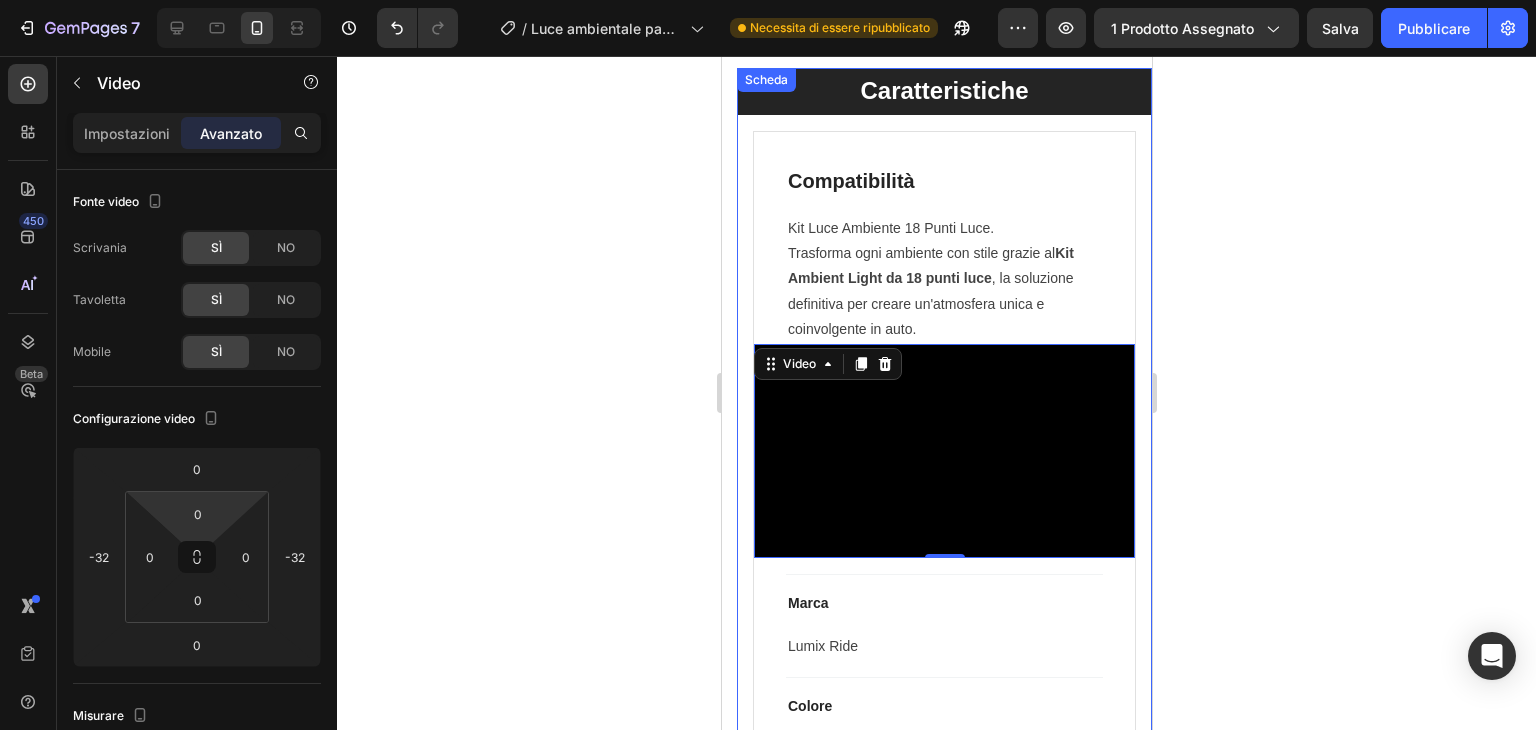 drag, startPoint x: 181, startPoint y: 533, endPoint x: 193, endPoint y: 601, distance: 69.050705 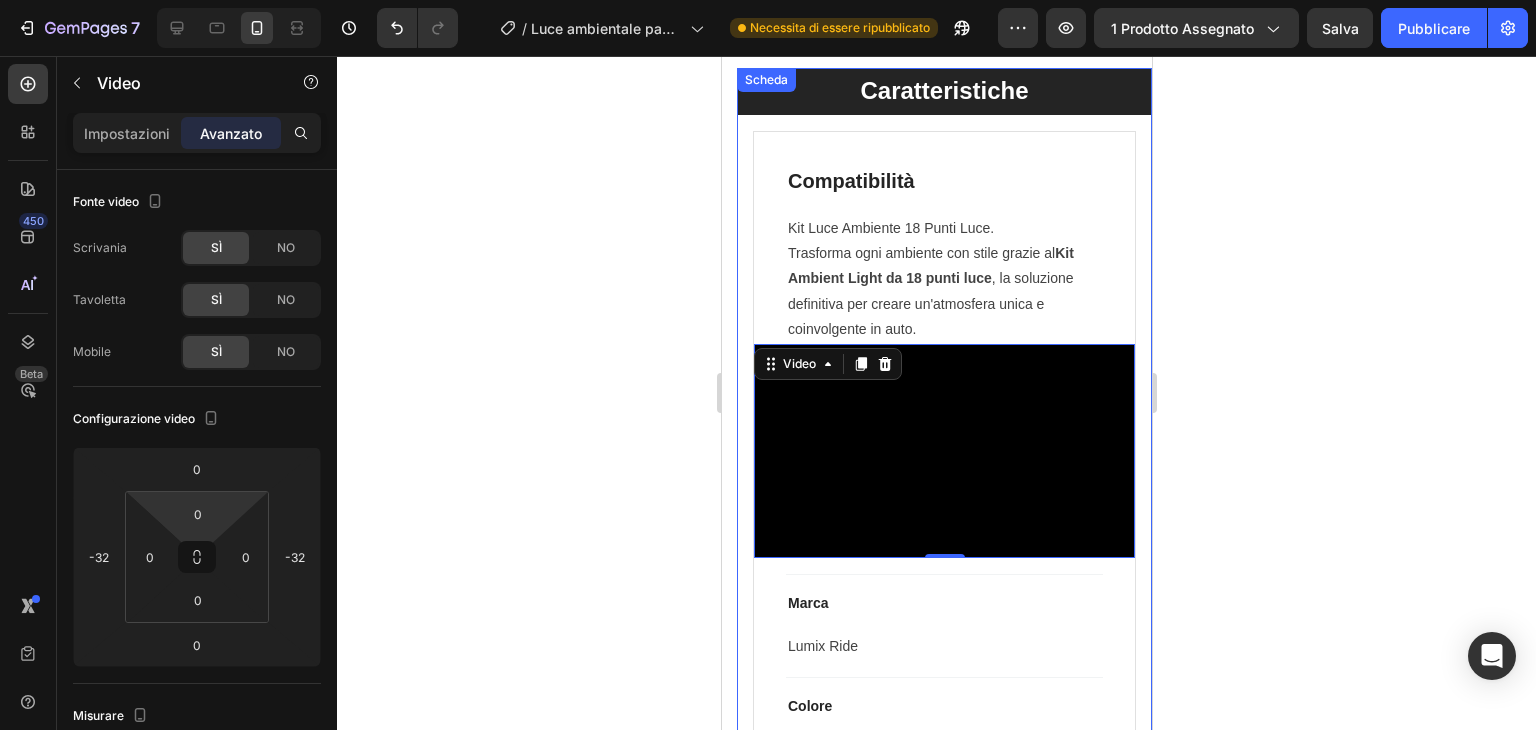 click on "7 / Luce ambientale pag. prod. Necessita di essere ripubblicato Anteprima 1 prodotto assegnato Salva Pubblicare 450 Beta Sezioni(18) Elementi(84) Sezione Elemento Sezione Eroe Dettagli del prodotto Marche Badge di fiducia Garanzia Analisi del prodotto Come usare Testimonianze Confrontare Fascio Domande frequenti Prova sociale Storia del marchio Elenco prodotti Collezione Elenco blog Contatto Aggiungi al carrello Piè di pagina personalizzato Sfoglia la biblioteca 450 Disposizione
Riga
Riga
Riga
Riga Testo
Intestazione
Blocco di testo Pulsante
Pulsante
Pulsante Media
Video" at bounding box center [768, 0] 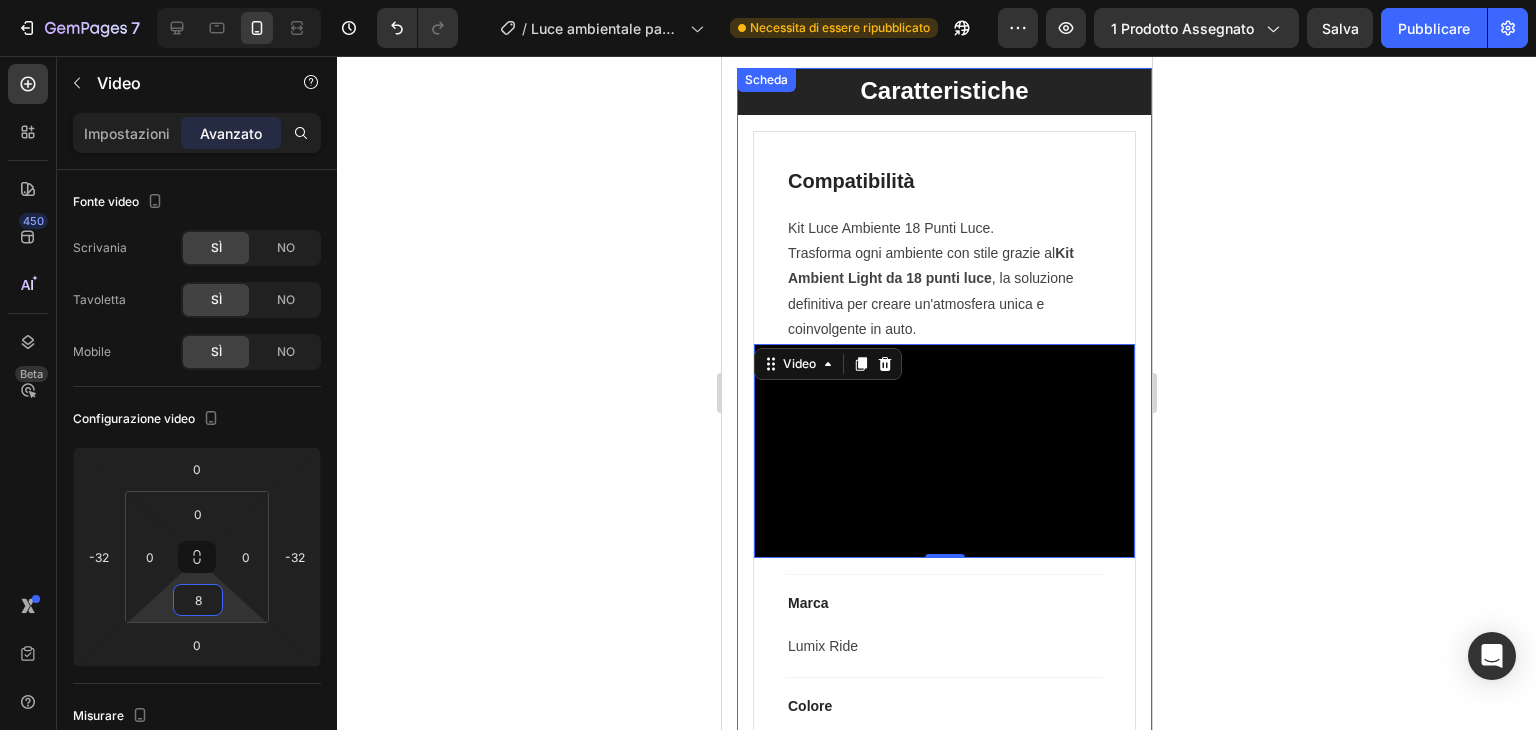 type on "0" 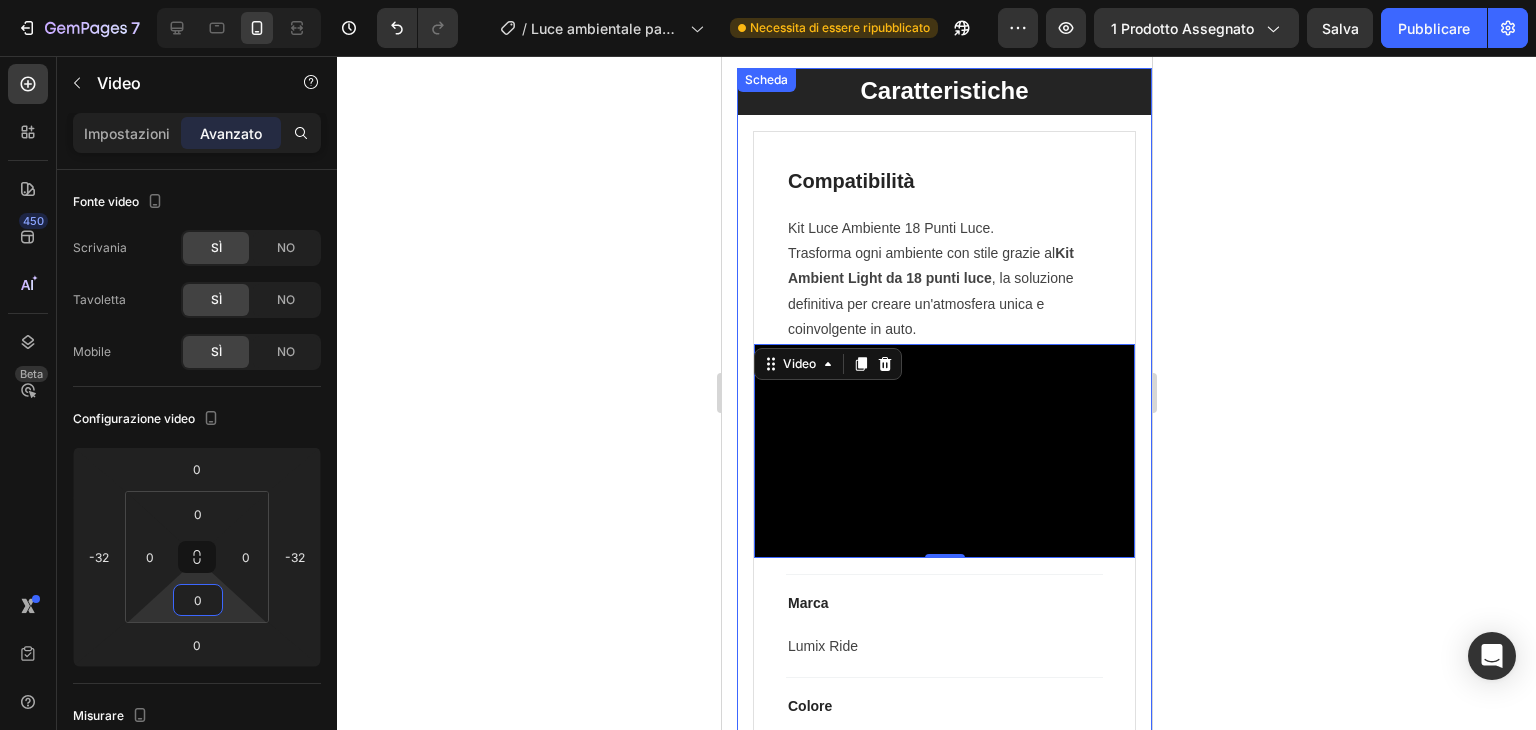 drag, startPoint x: 193, startPoint y: 619, endPoint x: 210, endPoint y: 675, distance: 58.5235 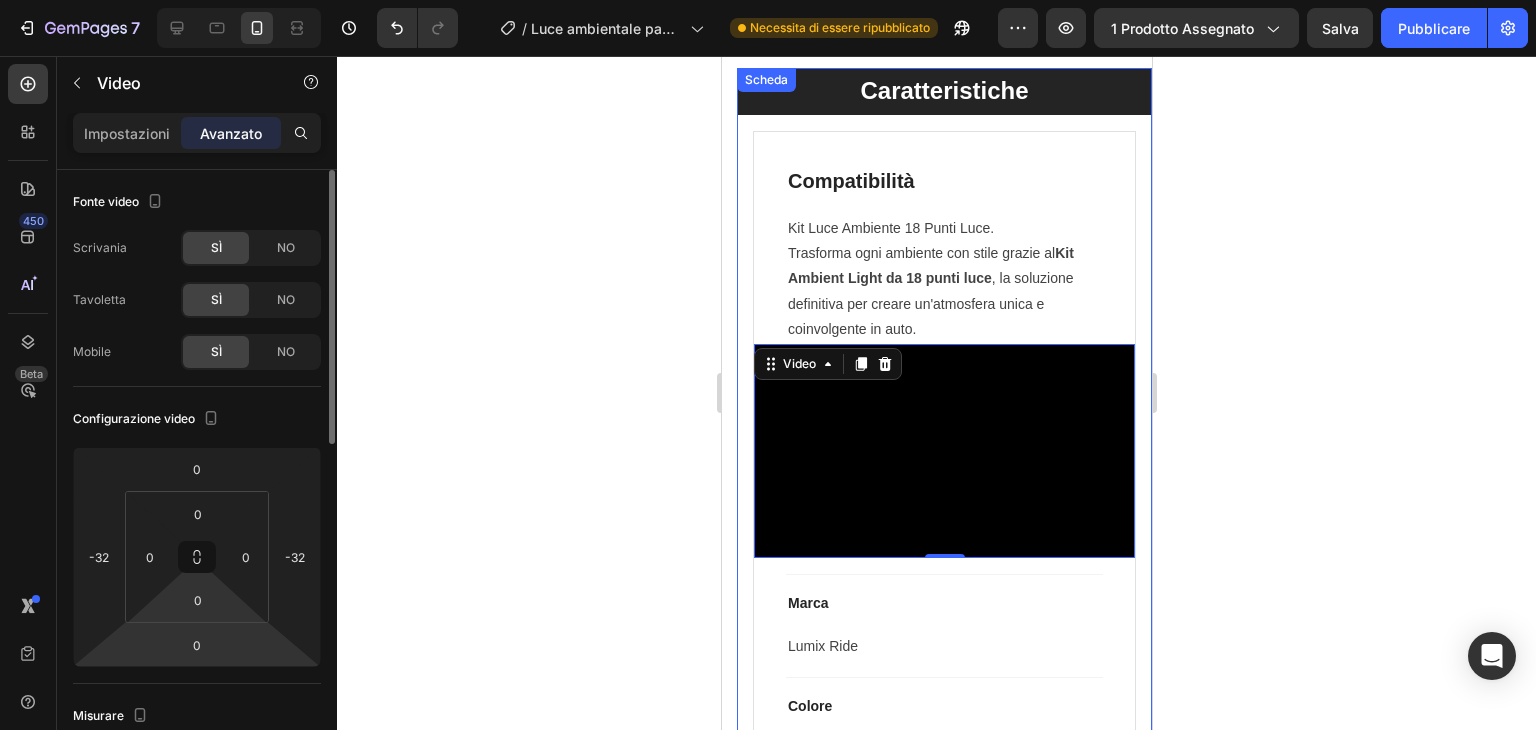 click on "0 -32 0 -32" at bounding box center [197, 557] 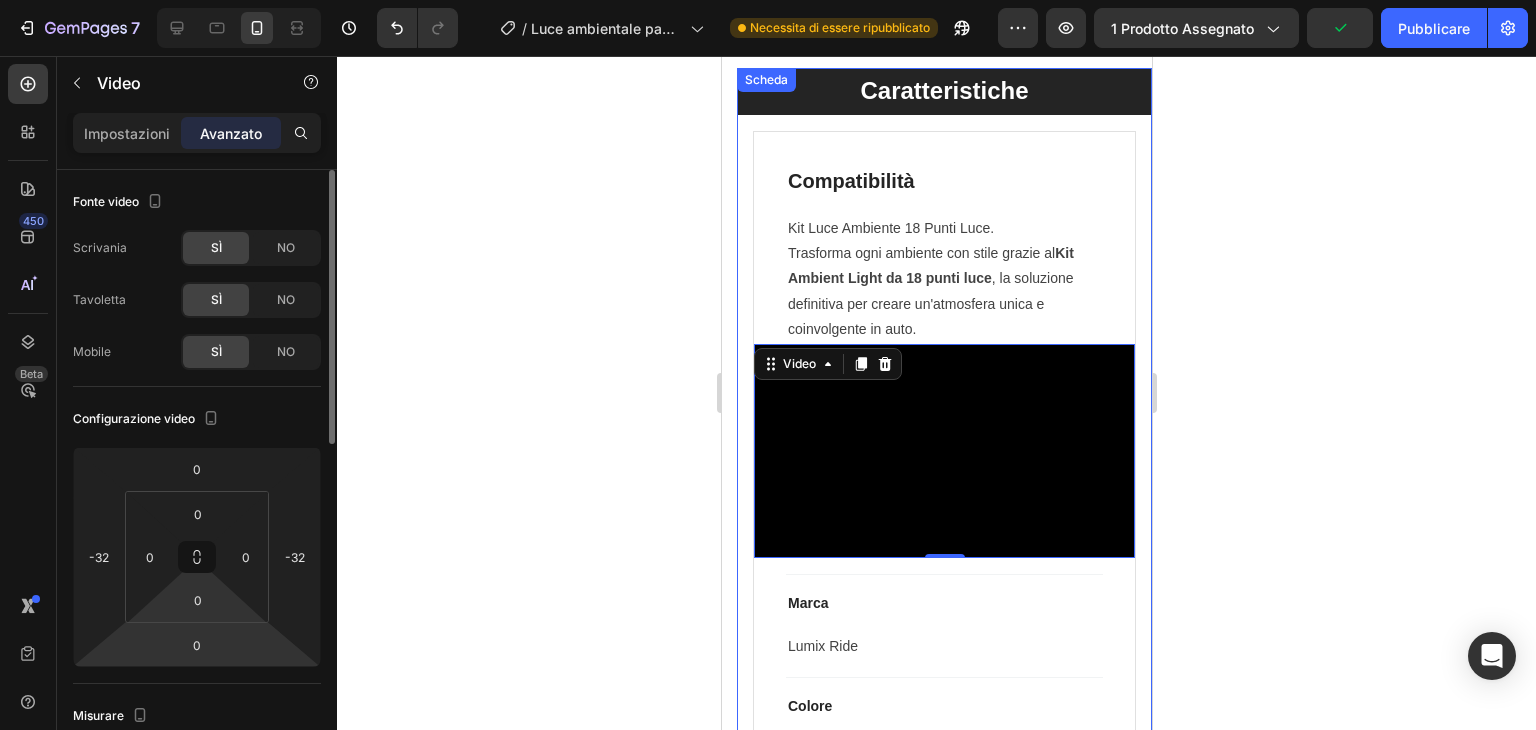 click on "7 / Luce ambientale pag. prod. Necessita di essere ripubblicato Anteprima 1 prodotto assegnato Pubblicare 450 Beta Sezioni(18) Elementi(84) Sezione Elemento Sezione Eroe Dettagli del prodotto Marche Badge di fiducia Garanzia Analisi del prodotto Come usare Testimonianze Confrontare Fascio Domande frequenti Prova sociale Storia del marchio Elenco prodotti Collezione Elenco blog Contatto Aggiungi al carrello Piè di pagina personalizzato Sfoglia la biblioteca 450 Disposizione
Riga
Riga
Riga
Riga Testo
Intestazione
Blocco di testo Pulsante
Pulsante
Pulsante Media" at bounding box center [768, 0] 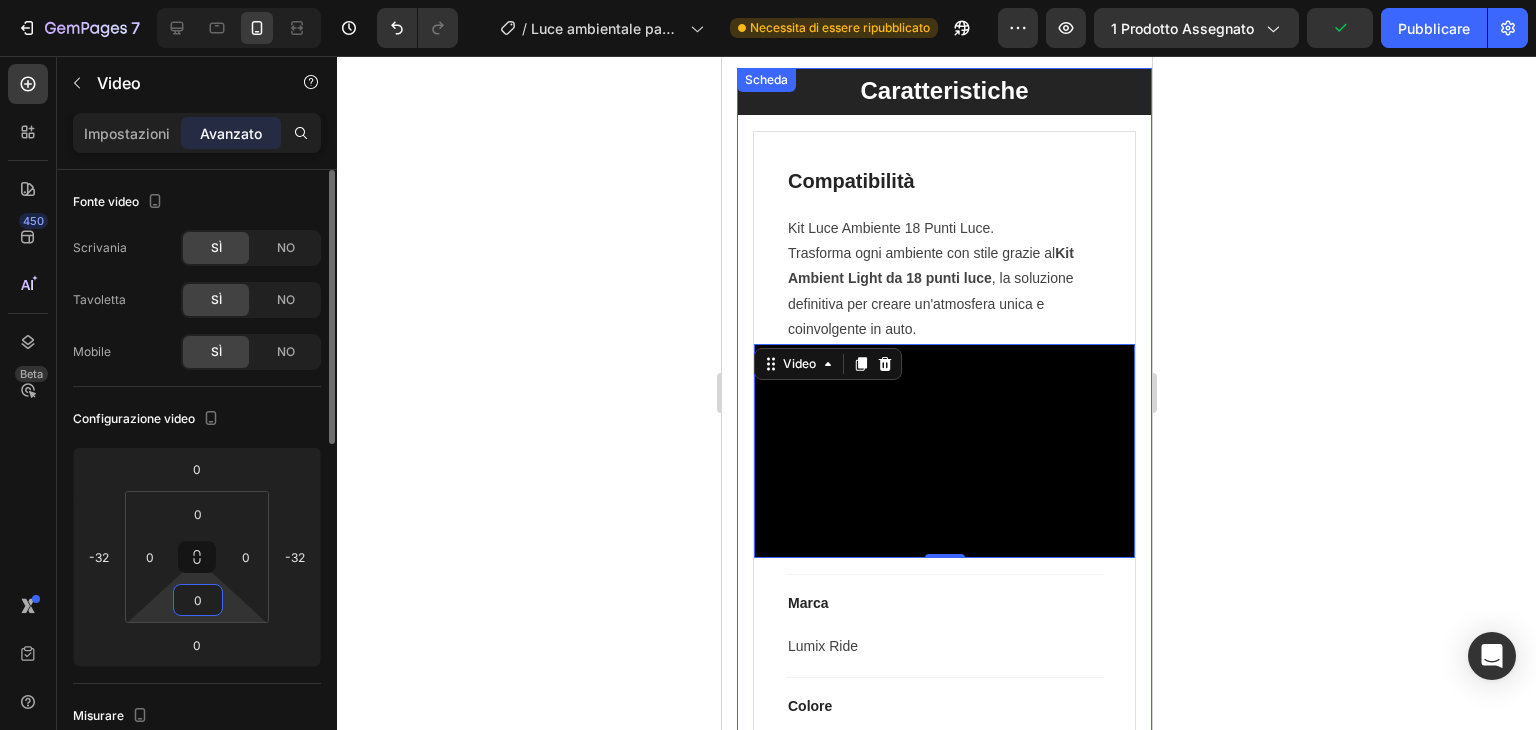 click on "0" at bounding box center [198, 600] 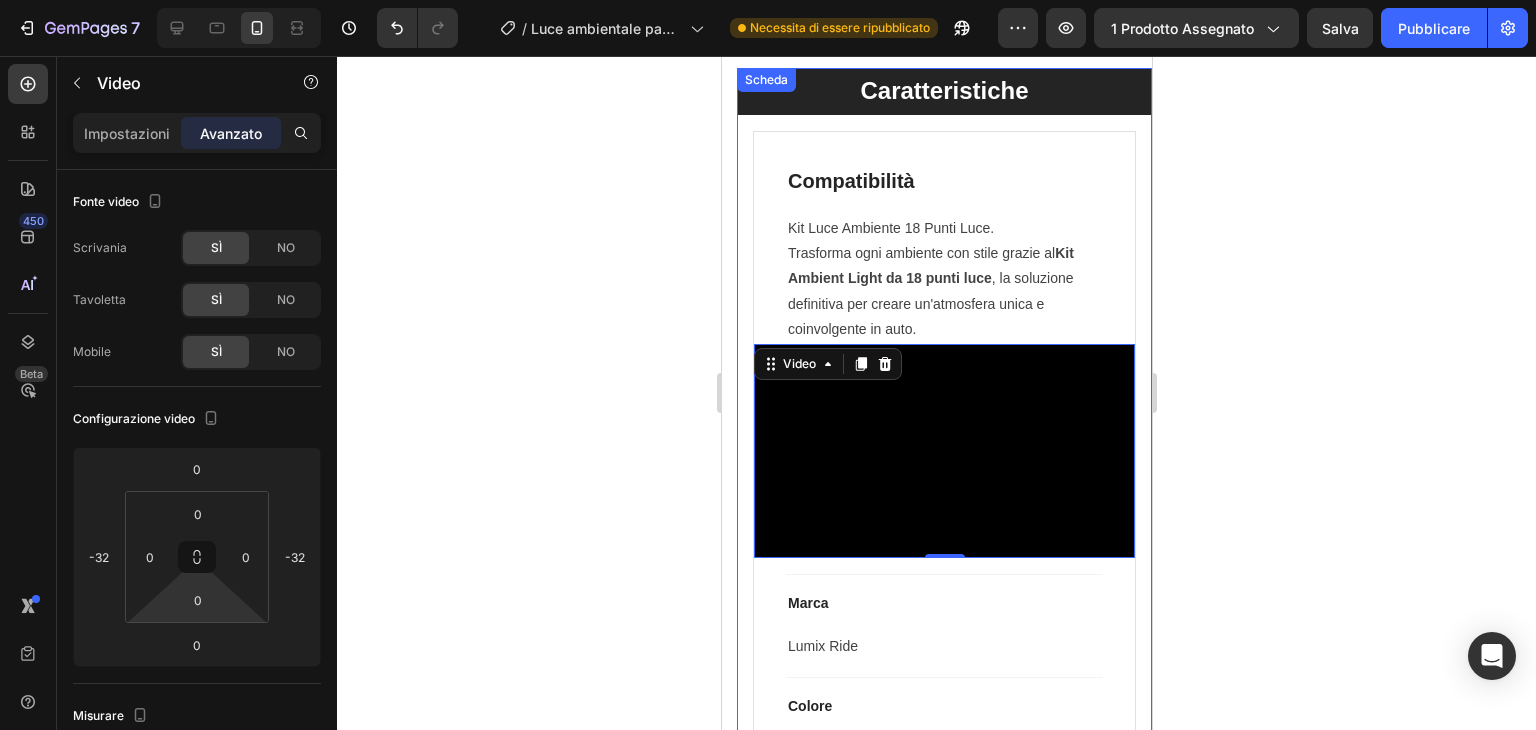 drag, startPoint x: 225, startPoint y: 611, endPoint x: 228, endPoint y: 643, distance: 32.140316 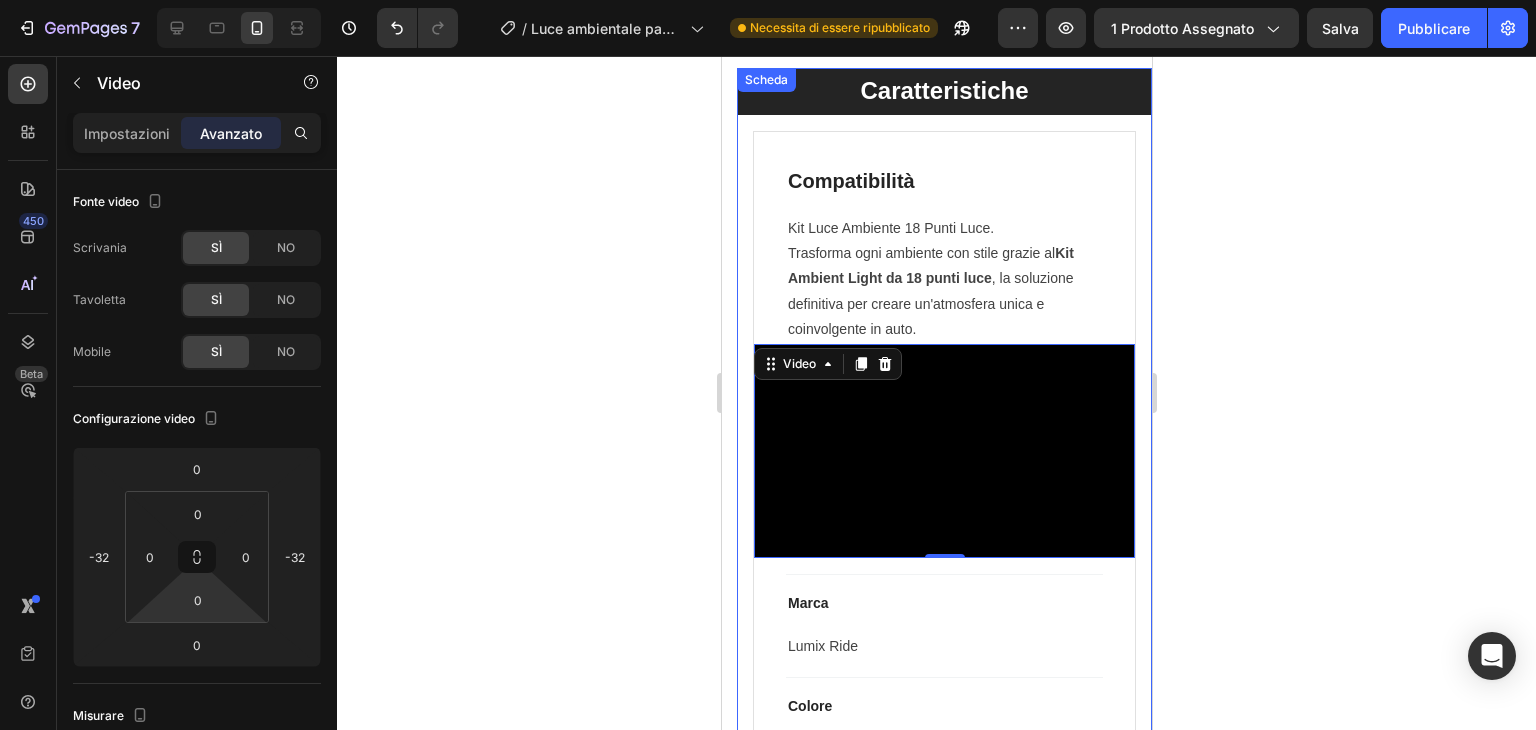 click on "7 / Luce ambientale pag. prod. Necessita di essere ripubblicato Anteprima 1 prodotto assegnato Salva Pubblicare 450 Beta Sezioni(18) Elementi(84) Sezione Elemento Sezione Eroe Dettagli del prodotto Marche Badge di fiducia Garanzia Analisi del prodotto Come usare Testimonianze Confrontare Fascio Domande frequenti Prova sociale Storia del marchio Elenco prodotti Collezione Elenco blog Contatto Aggiungi al carrello Piè di pagina personalizzato Sfoglia la biblioteca 450 Disposizione
Riga
Riga
Riga
Riga Testo
Intestazione
Blocco di testo Pulsante
Pulsante
Pulsante Media
Video" at bounding box center (768, 0) 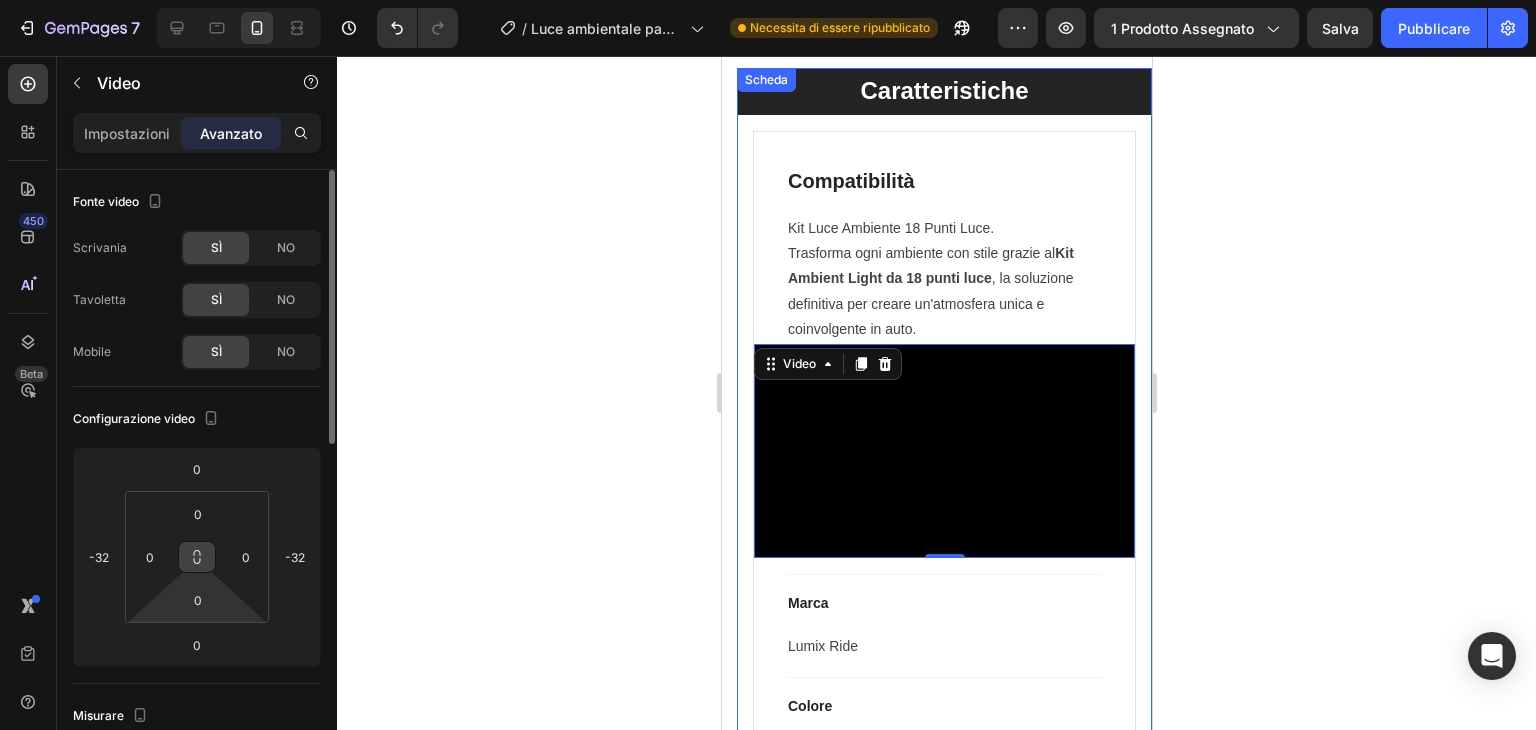 click 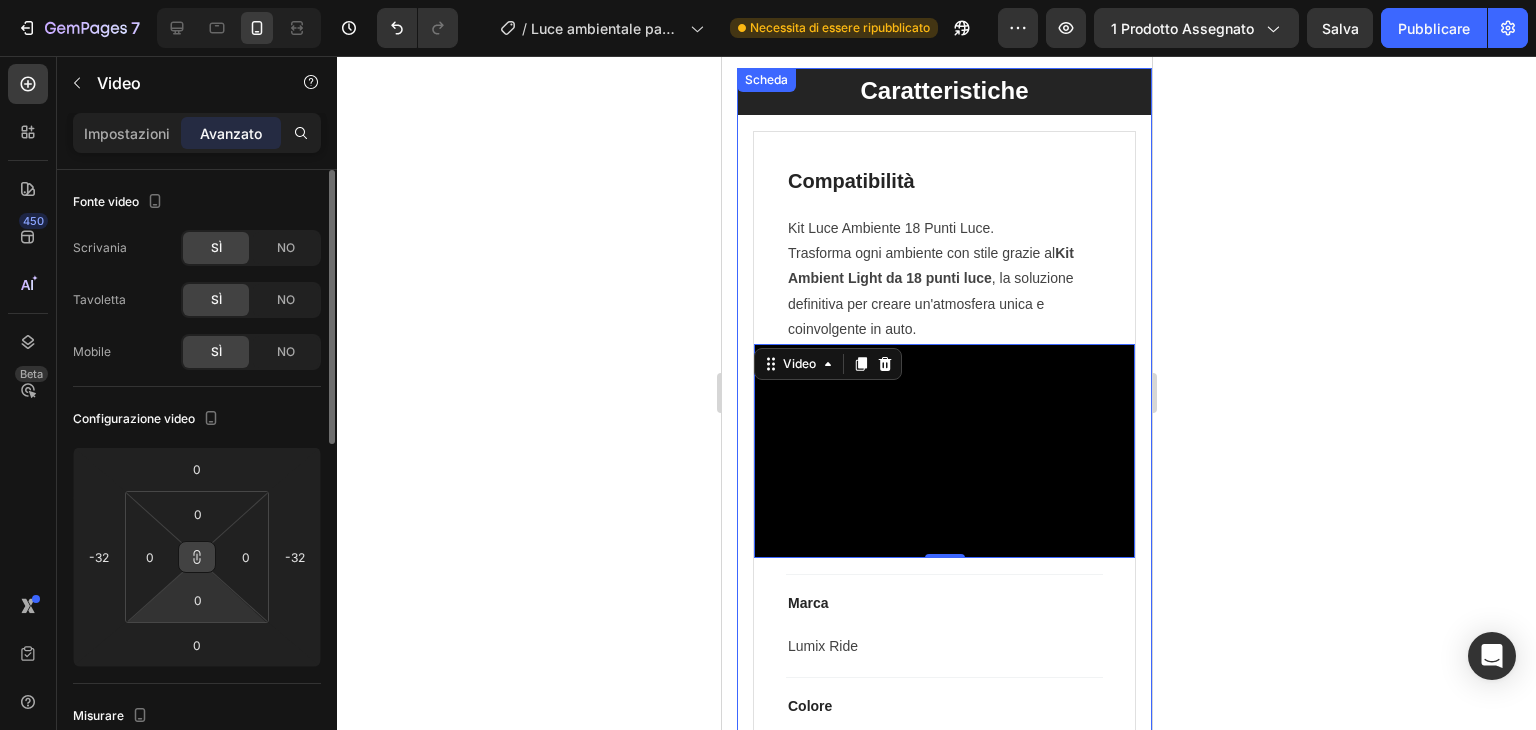 click 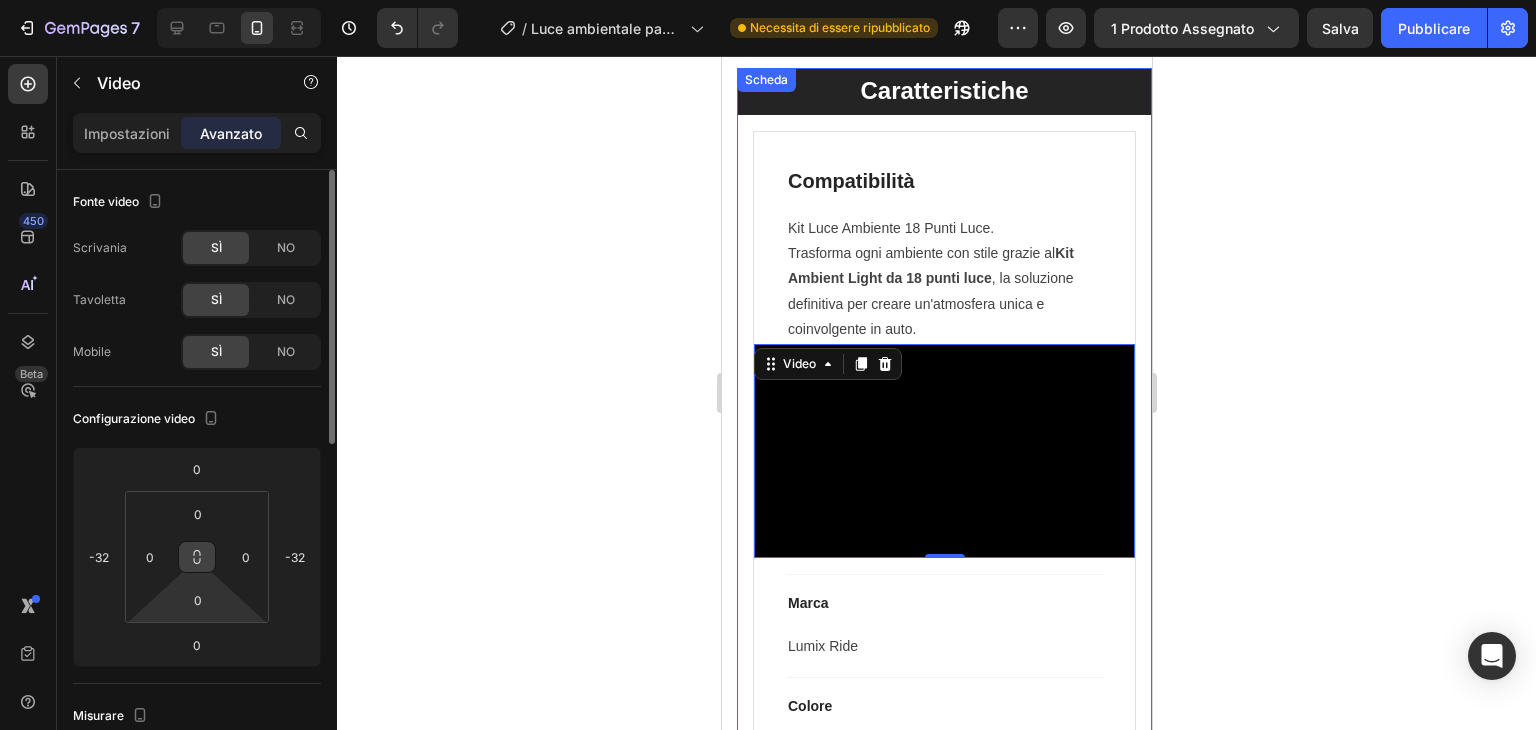 click 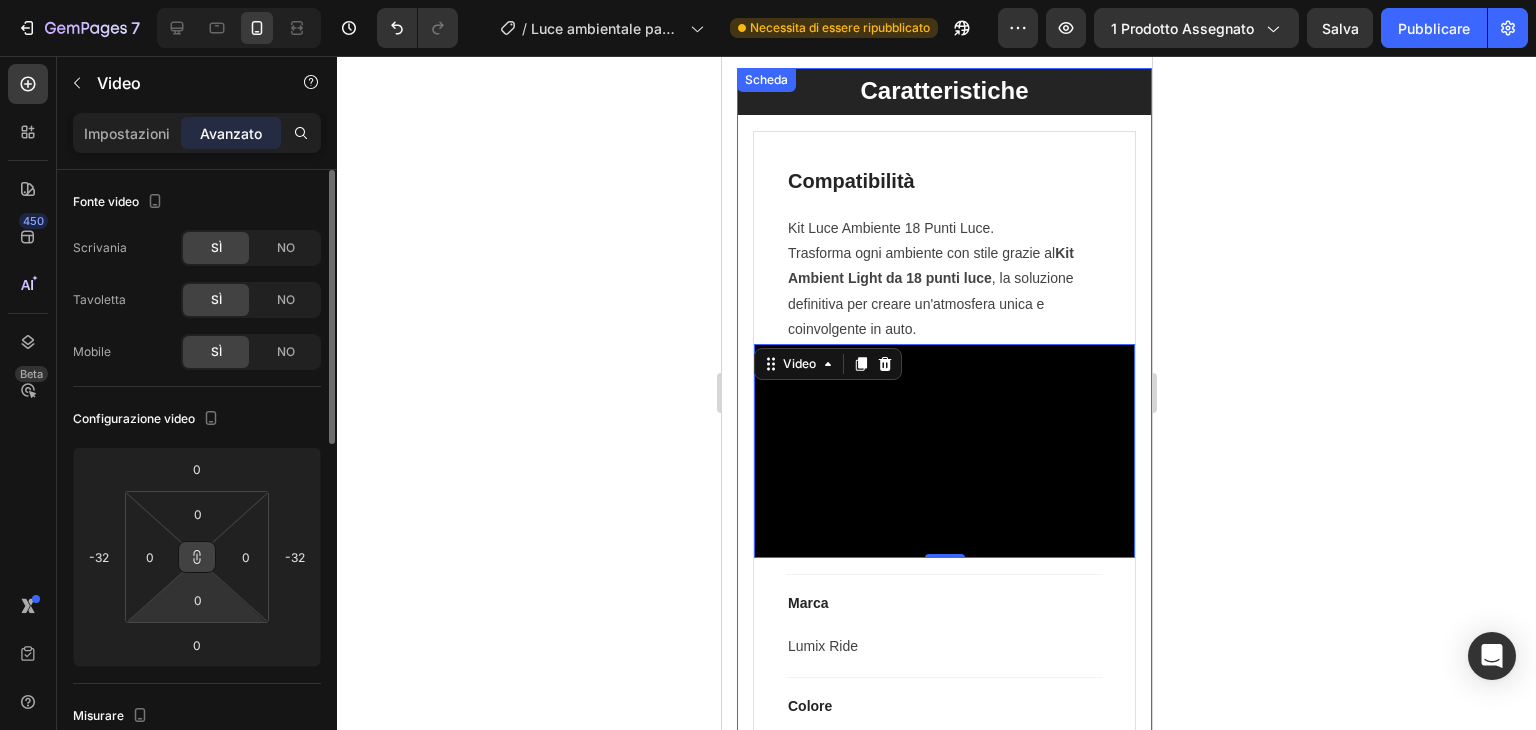 click 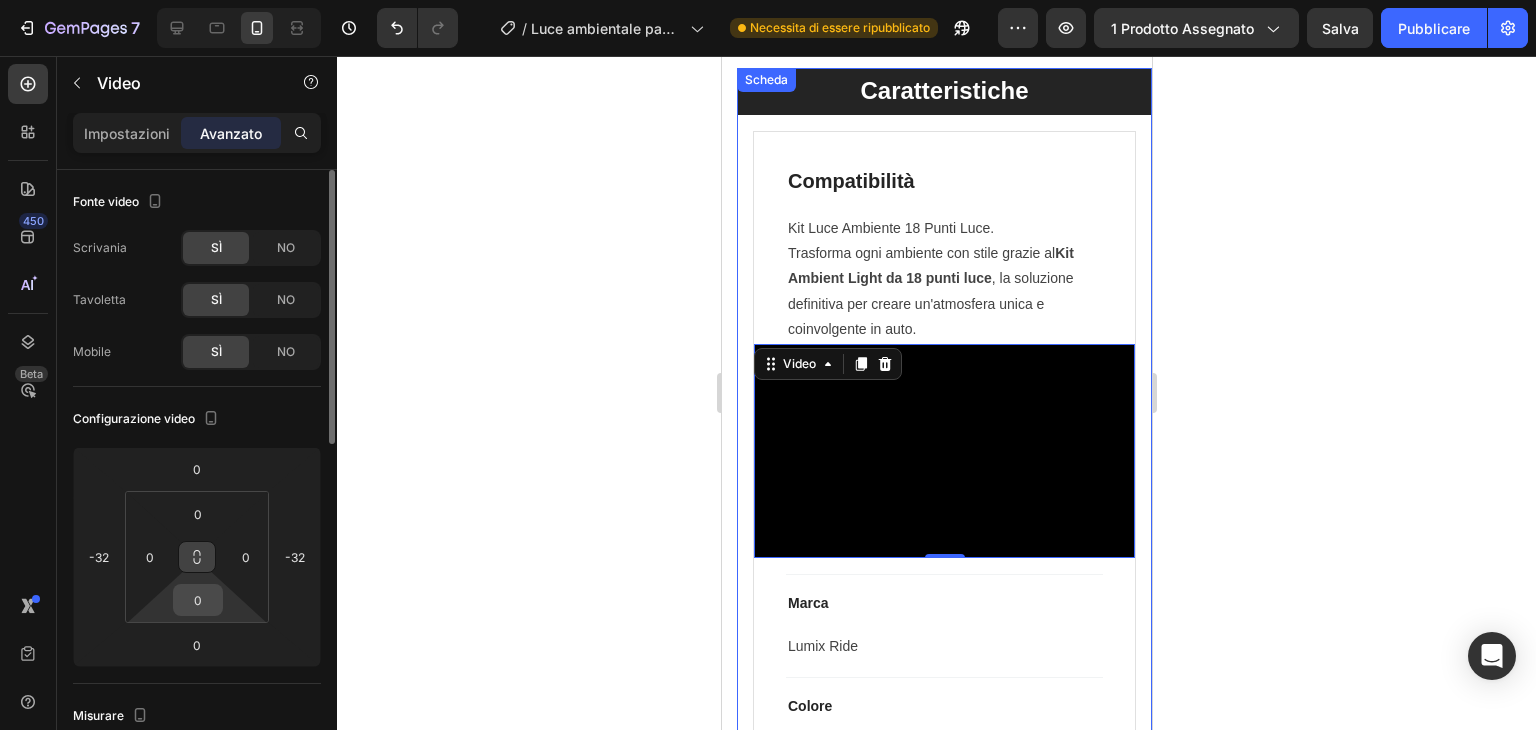 drag, startPoint x: 192, startPoint y: 558, endPoint x: 217, endPoint y: 589, distance: 39.824615 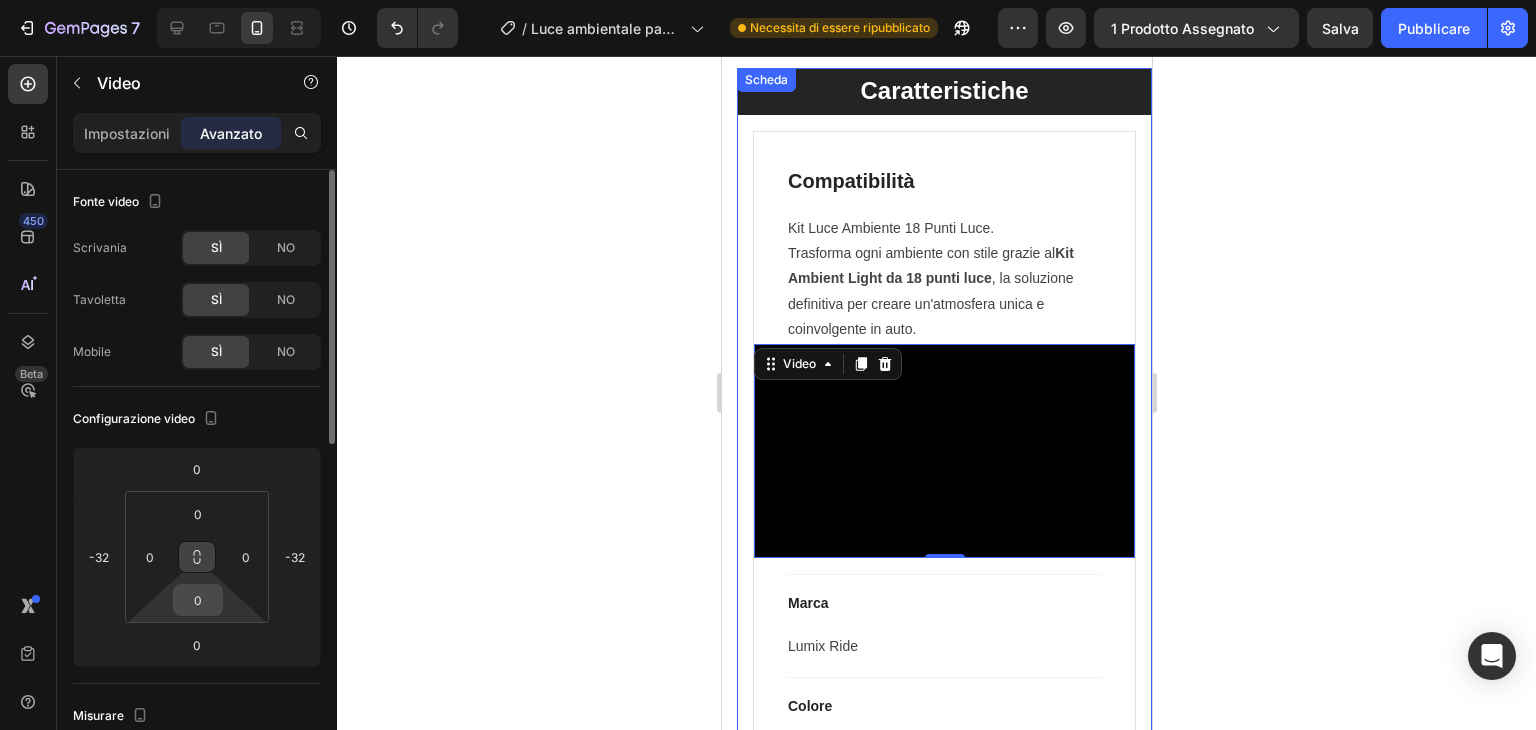 click on "0 0 0 0" at bounding box center [197, 557] 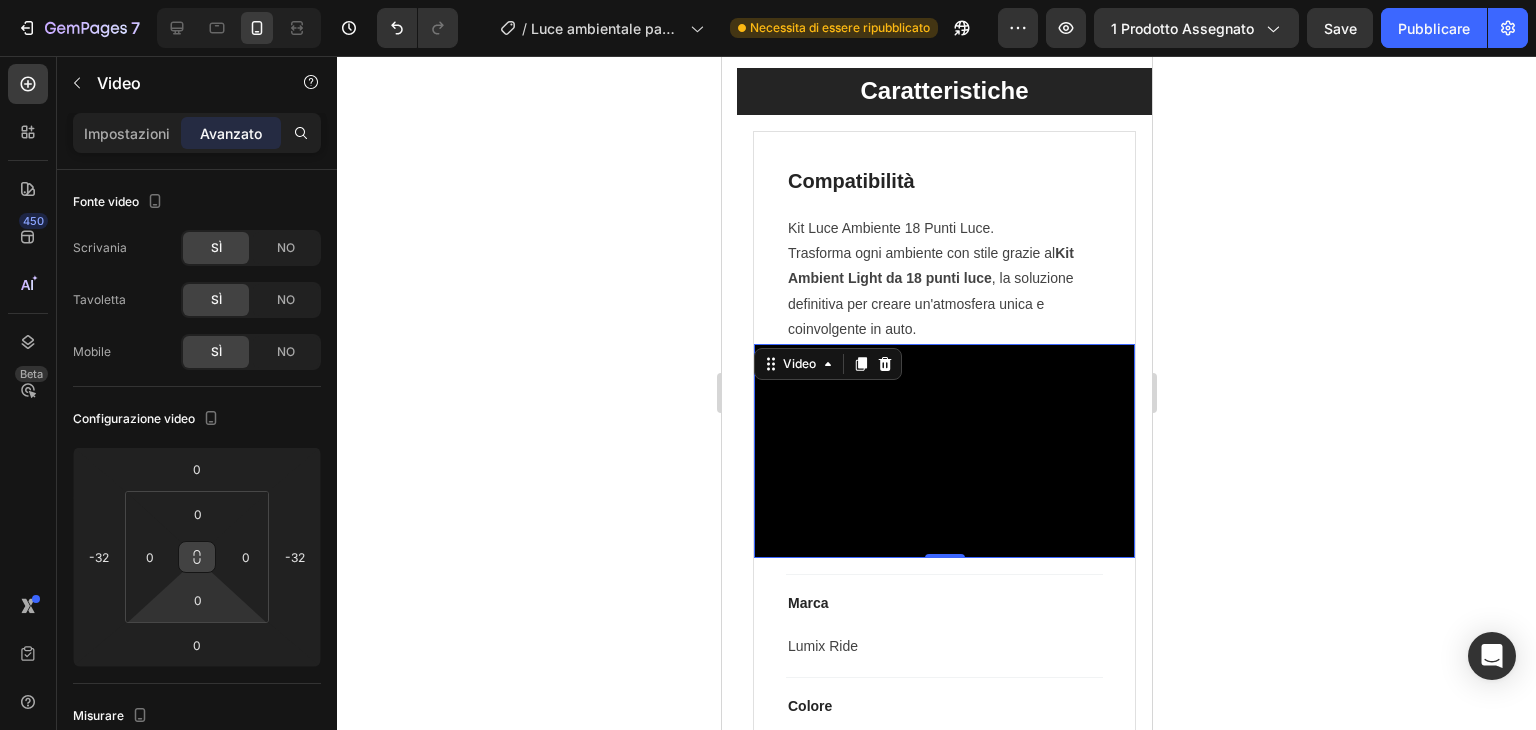 click at bounding box center [943, 451] 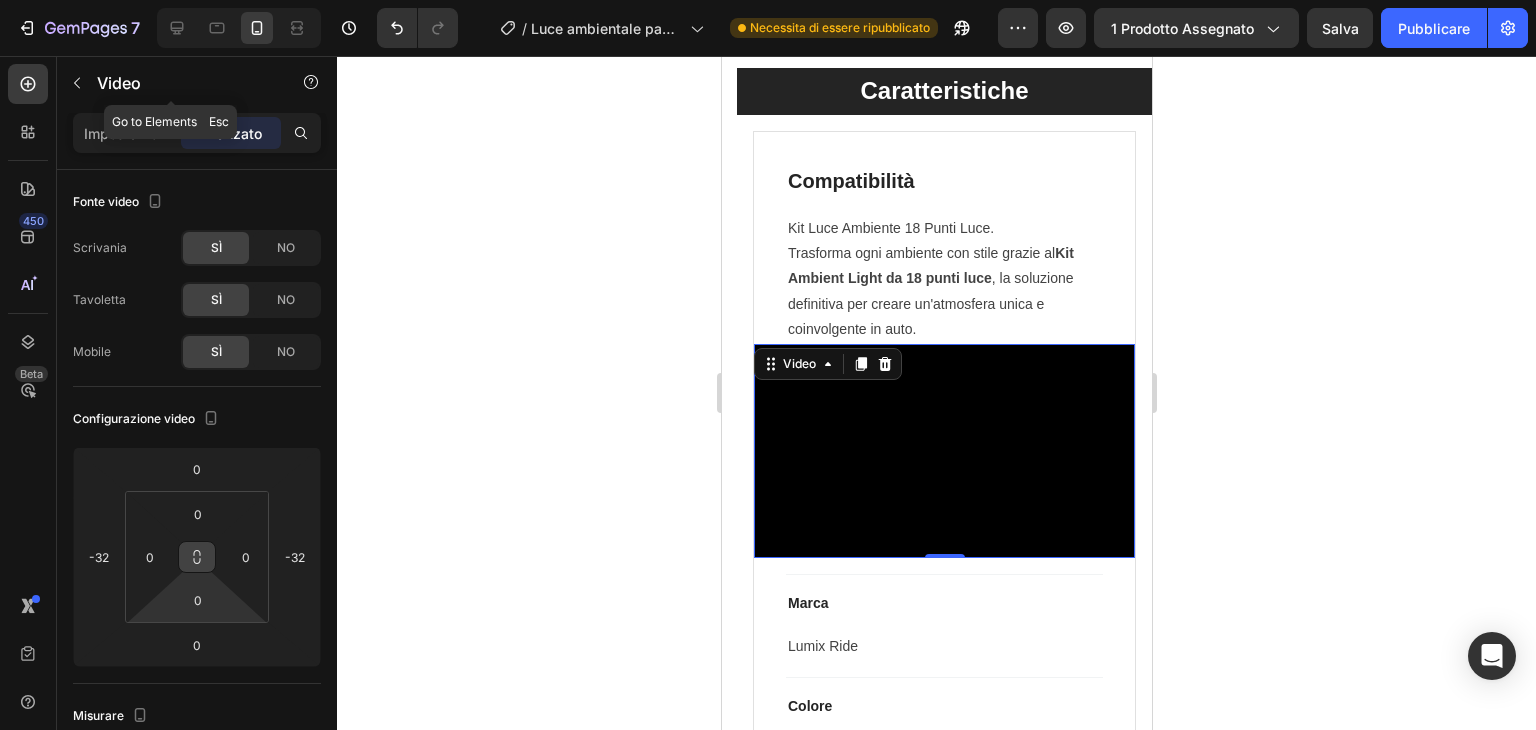 drag, startPoint x: 76, startPoint y: 80, endPoint x: 77, endPoint y: 91, distance: 11.045361 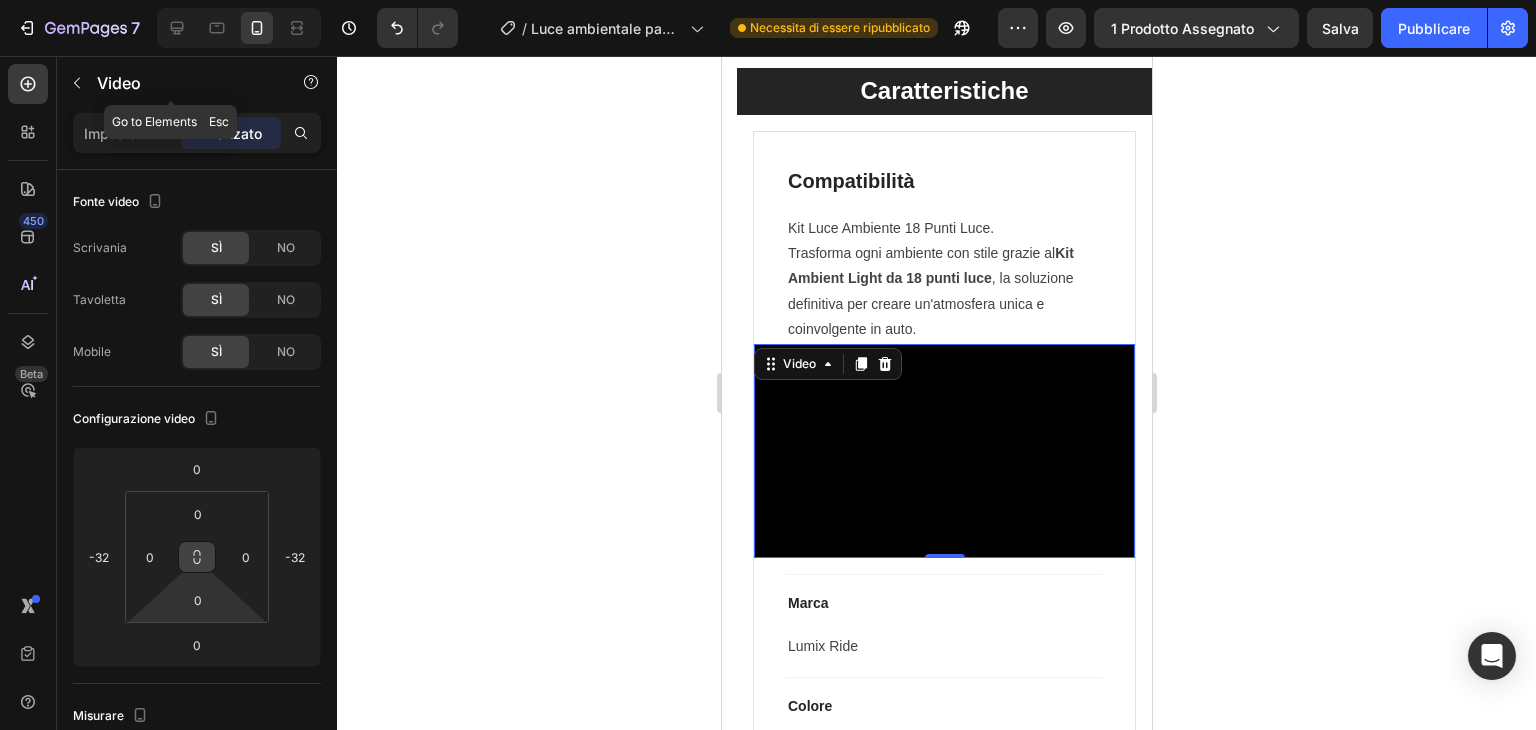 click at bounding box center [77, 83] 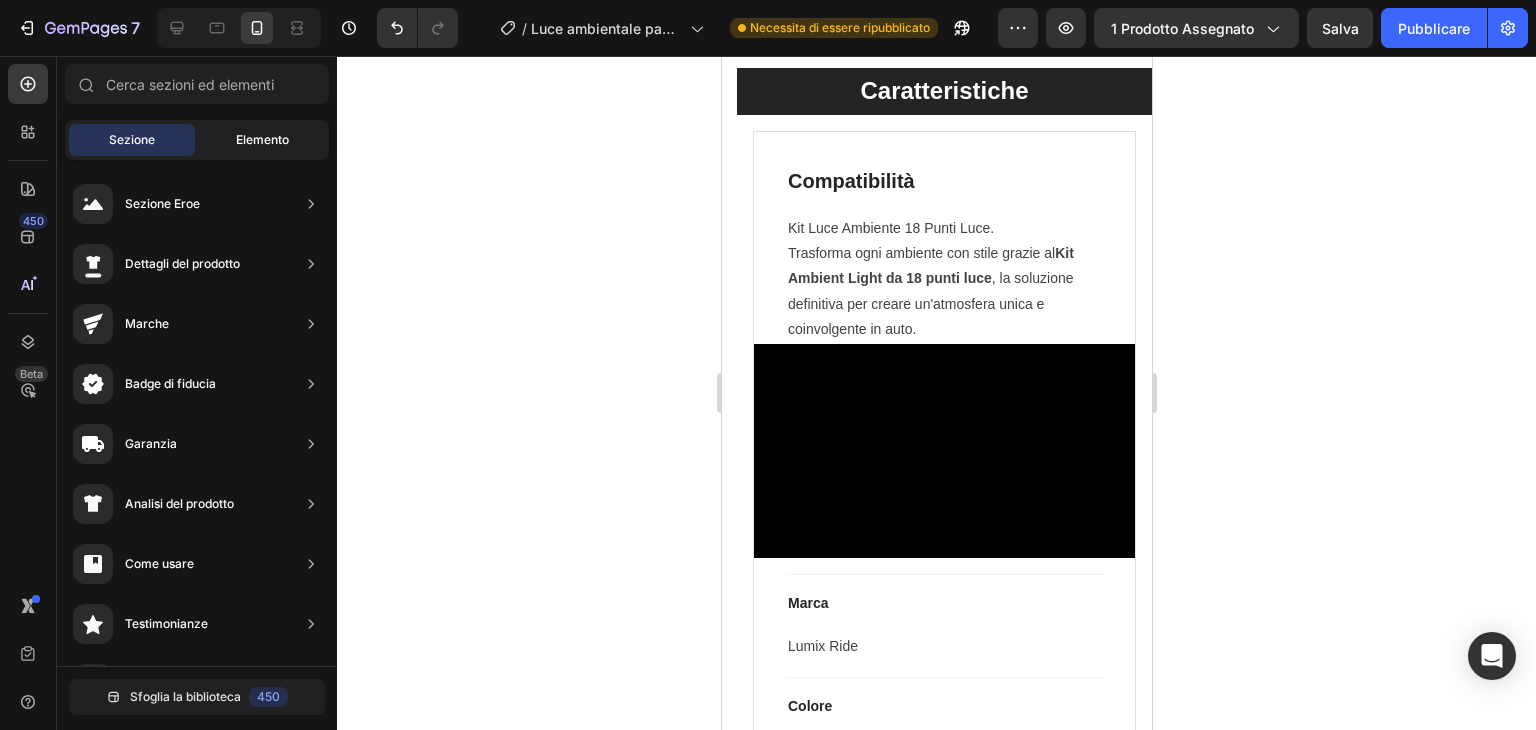 click on "Elemento" at bounding box center [262, 139] 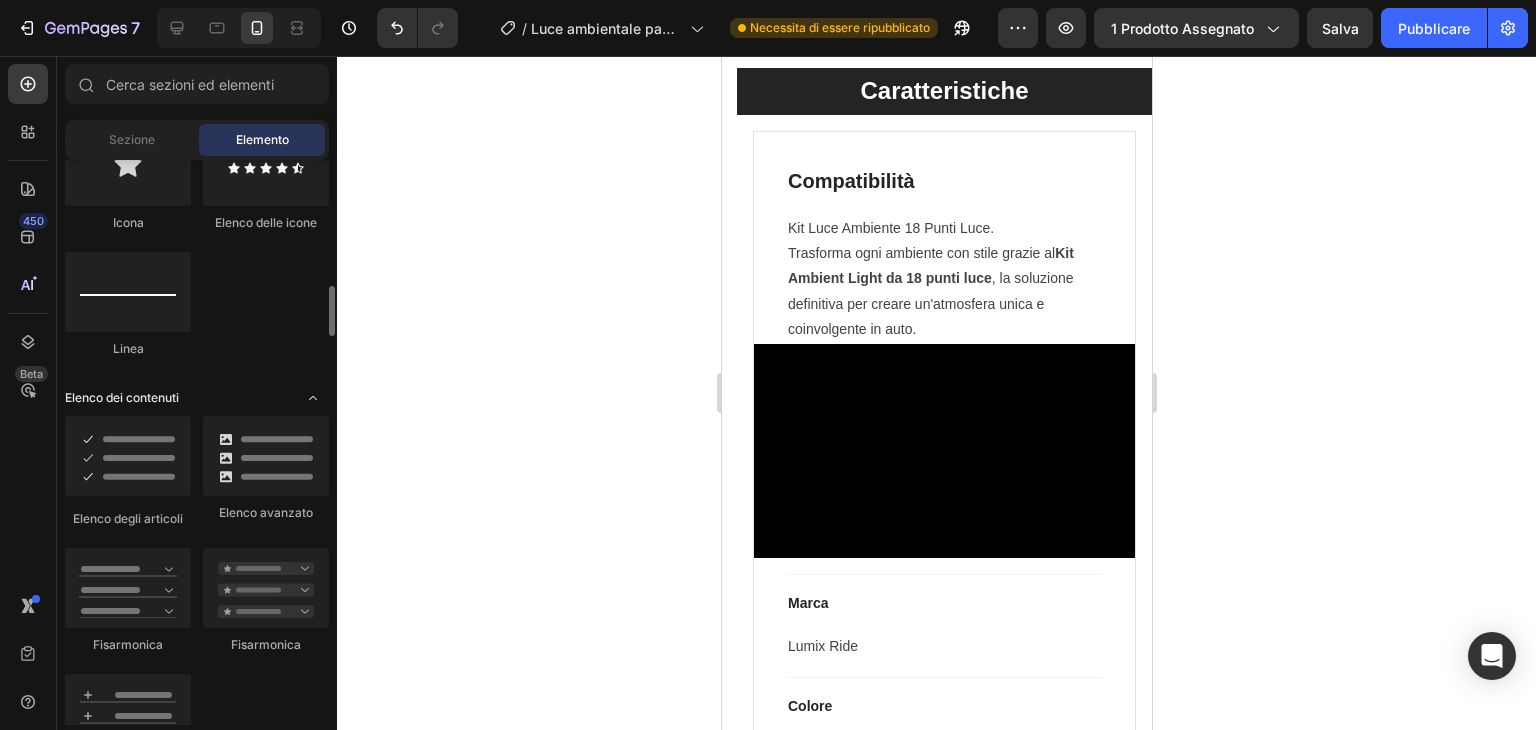 scroll, scrollTop: 1500, scrollLeft: 0, axis: vertical 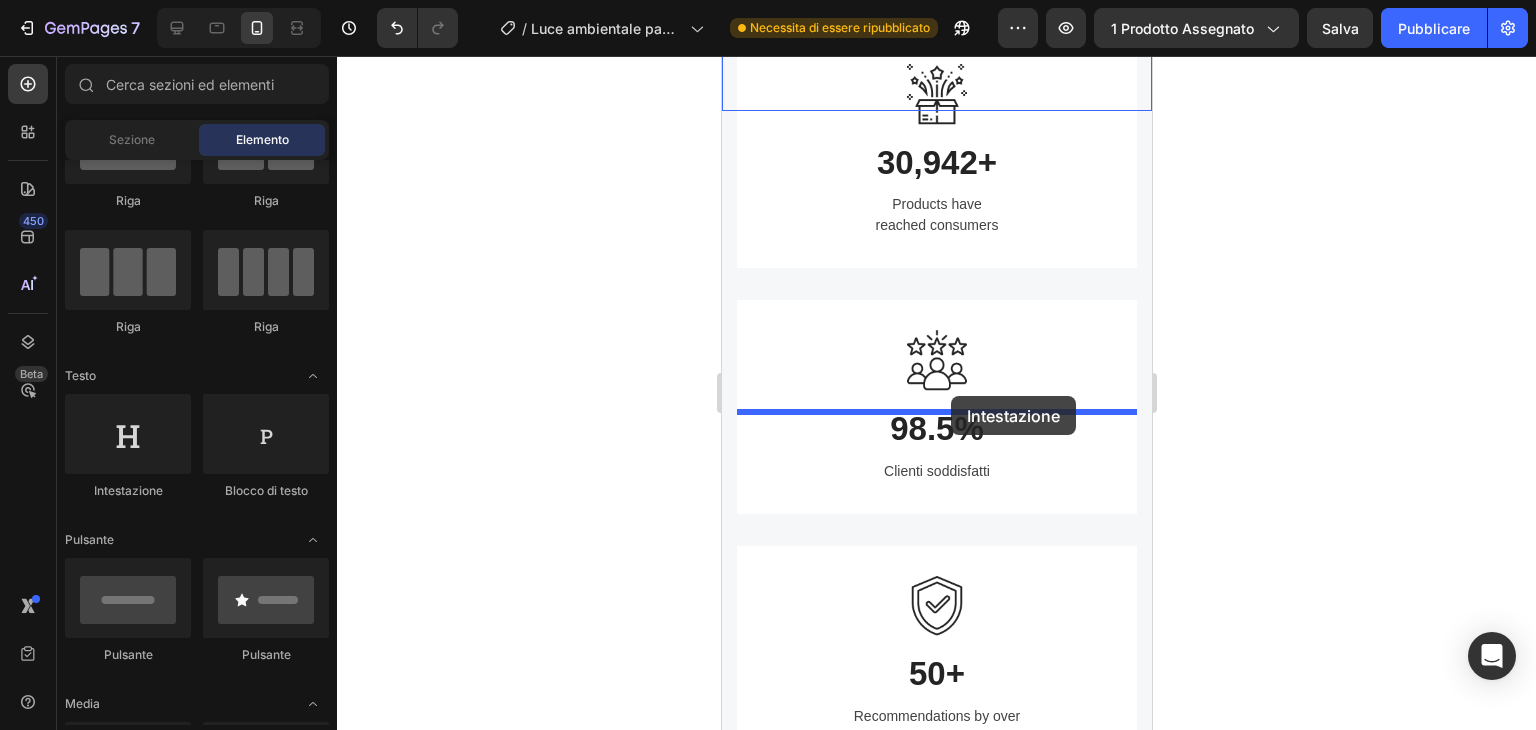 drag, startPoint x: 890, startPoint y: 496, endPoint x: 950, endPoint y: 396, distance: 116.61904 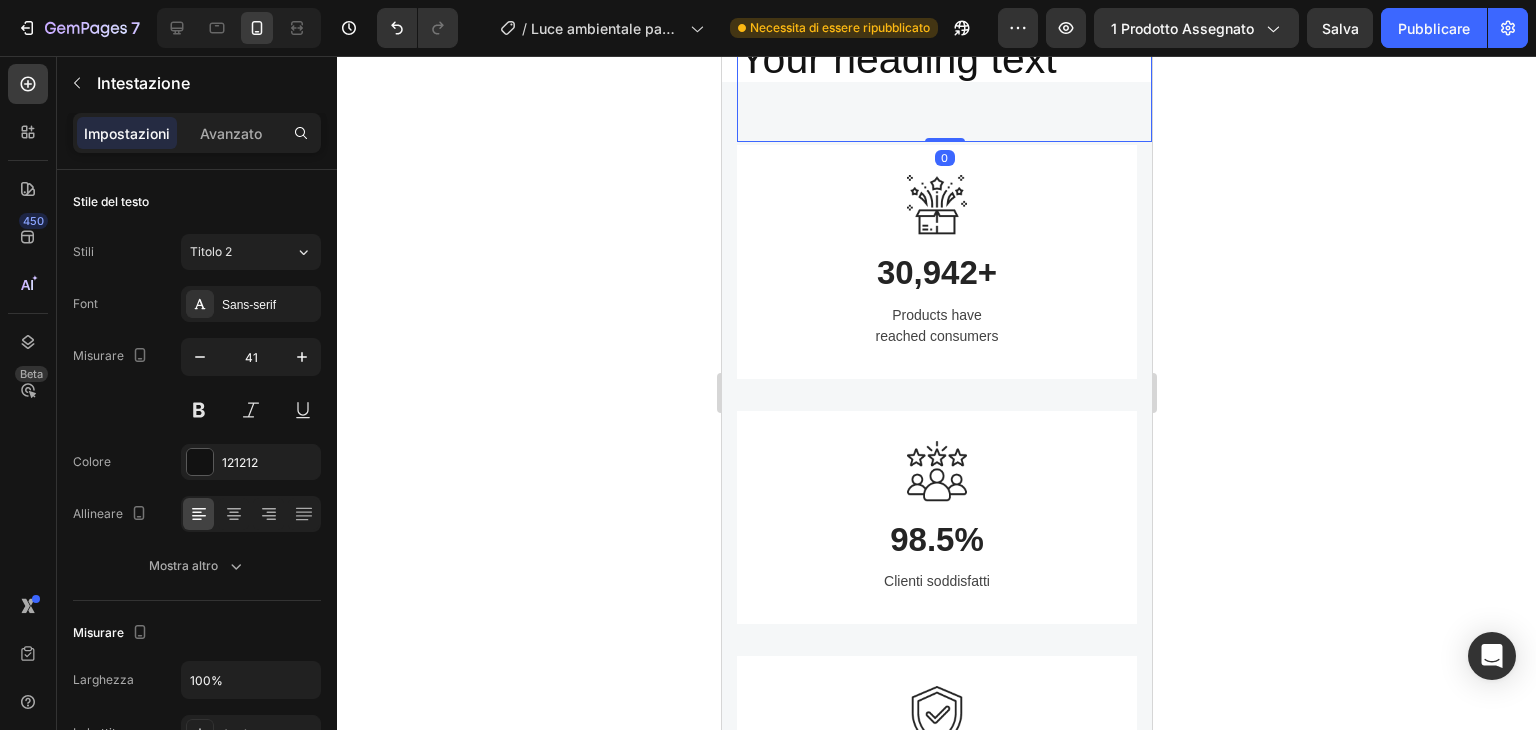 click on "Your heading text goes here" at bounding box center [943, 86] 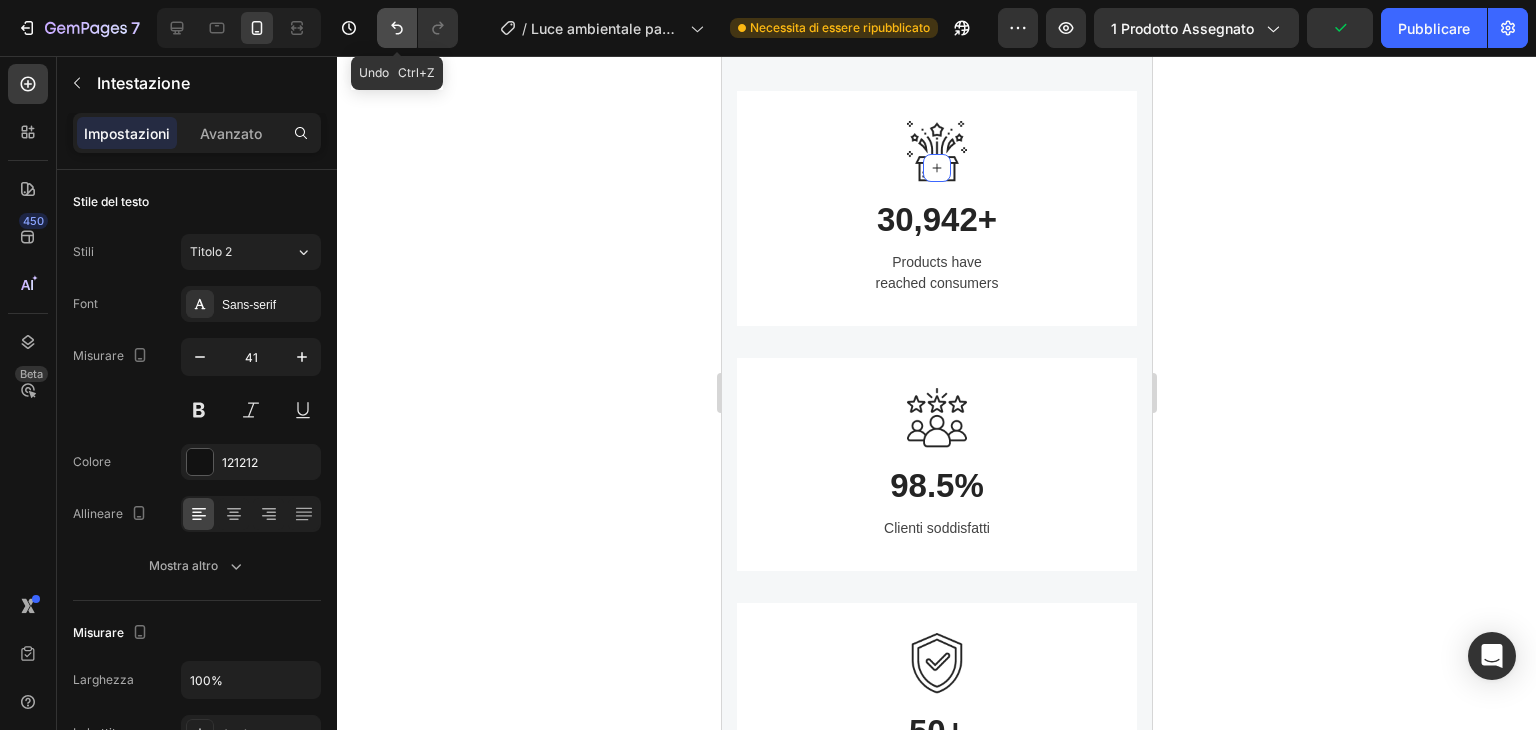 click 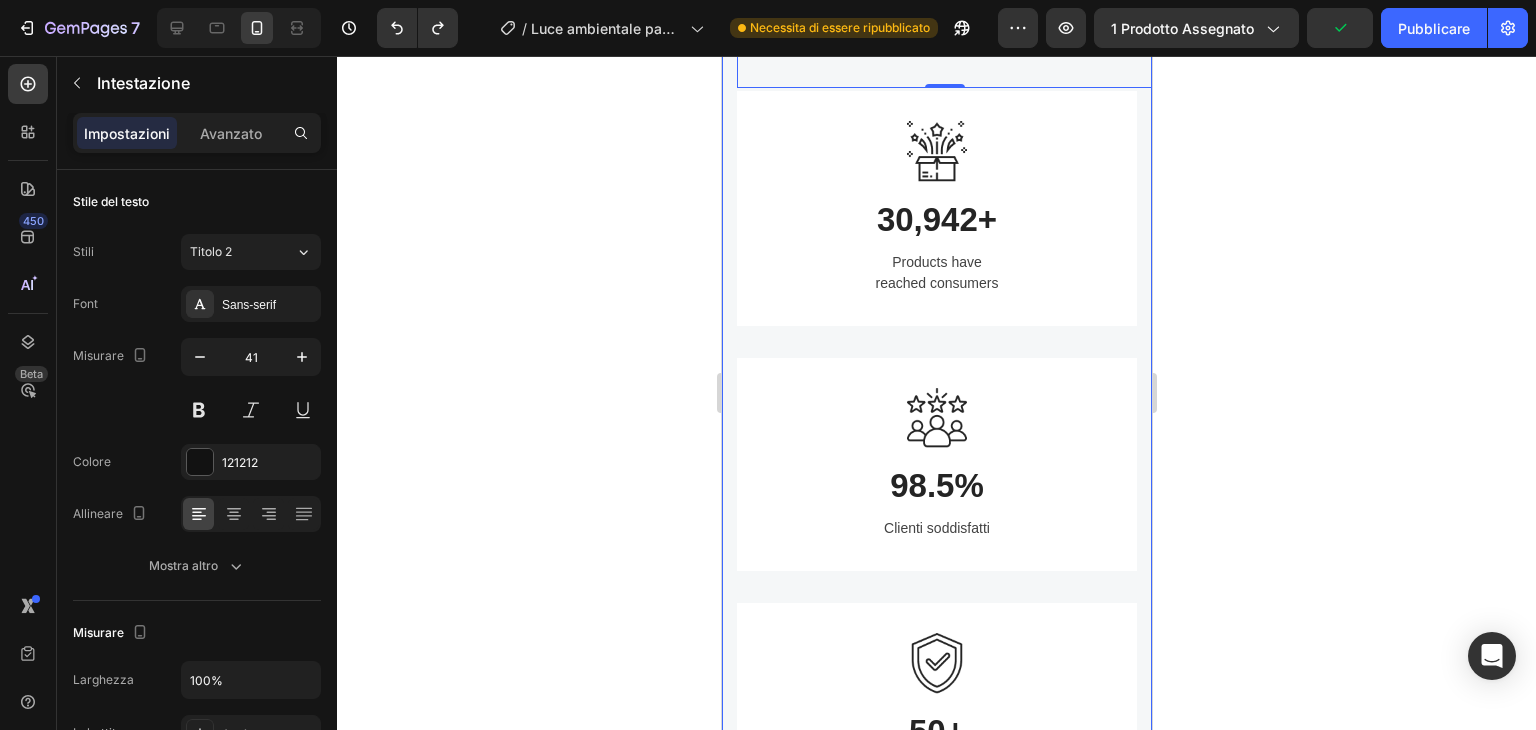click on "Image 30,942+ Heading Products have reached consumers Text block Row Image 98.5% Heading Clienti soddisfatti Text block Row Image 50+ Heading Recommendations by over 50 safety experts Text block Row Row Section 3" at bounding box center (936, 464) 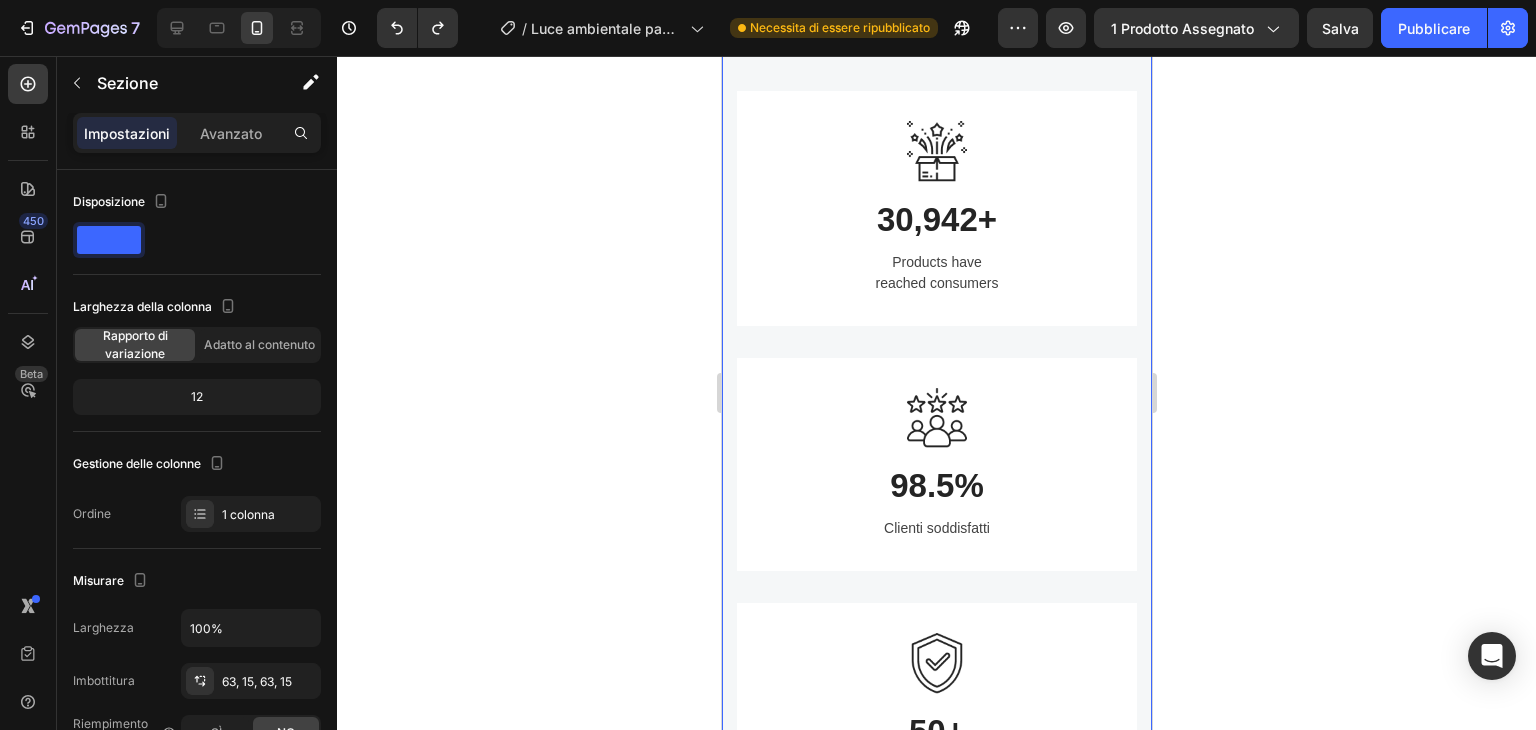 click 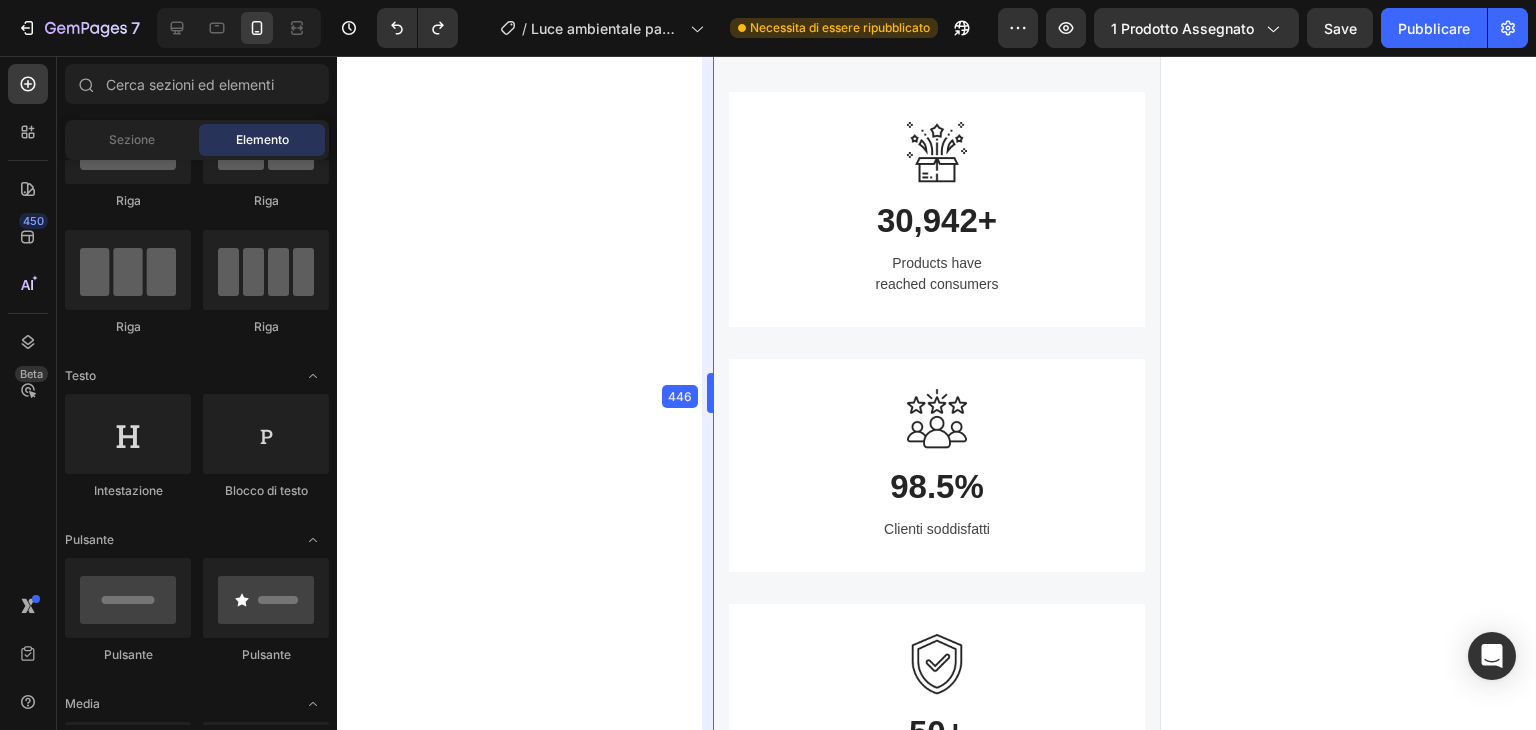 scroll, scrollTop: 2809, scrollLeft: 0, axis: vertical 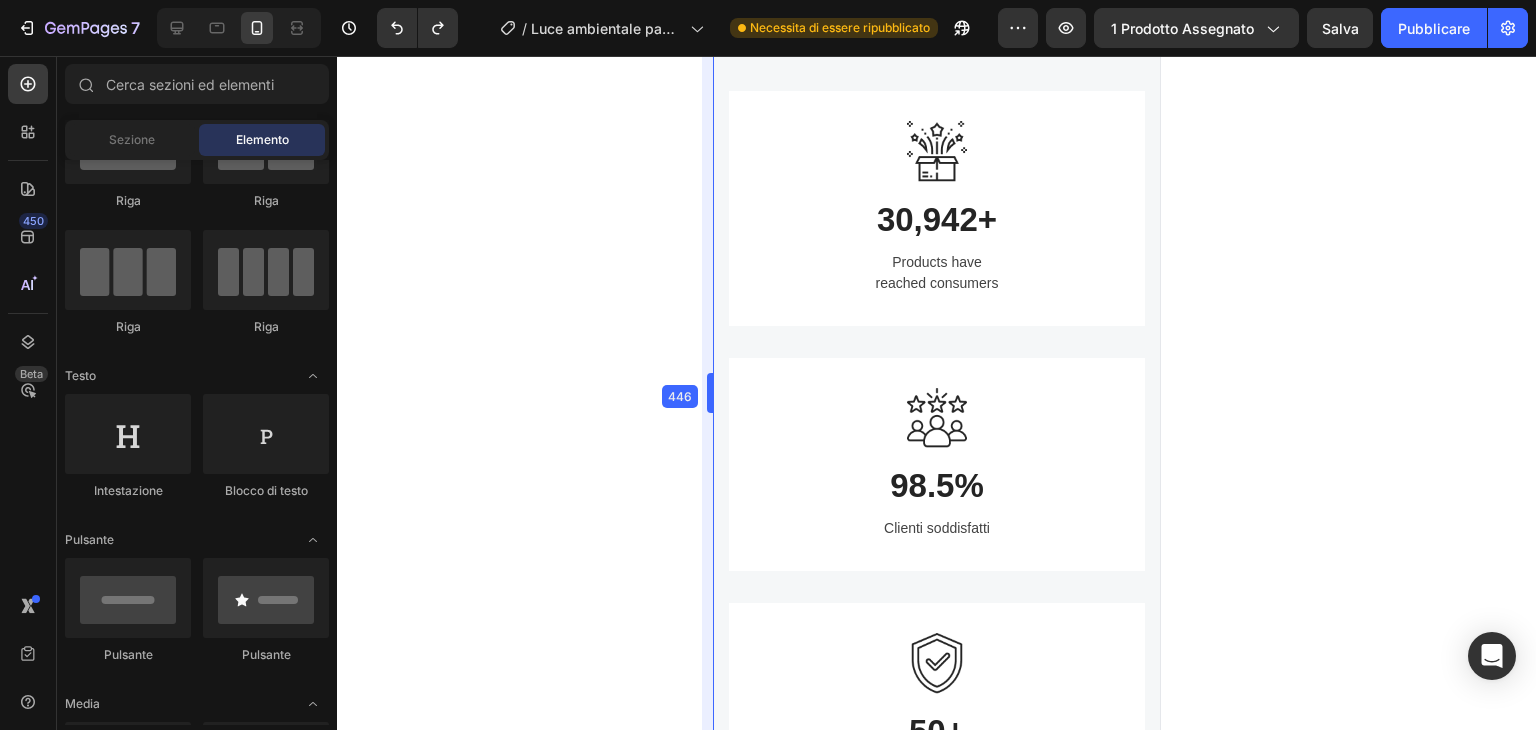 drag, startPoint x: 712, startPoint y: 386, endPoint x: 695, endPoint y: 386, distance: 17 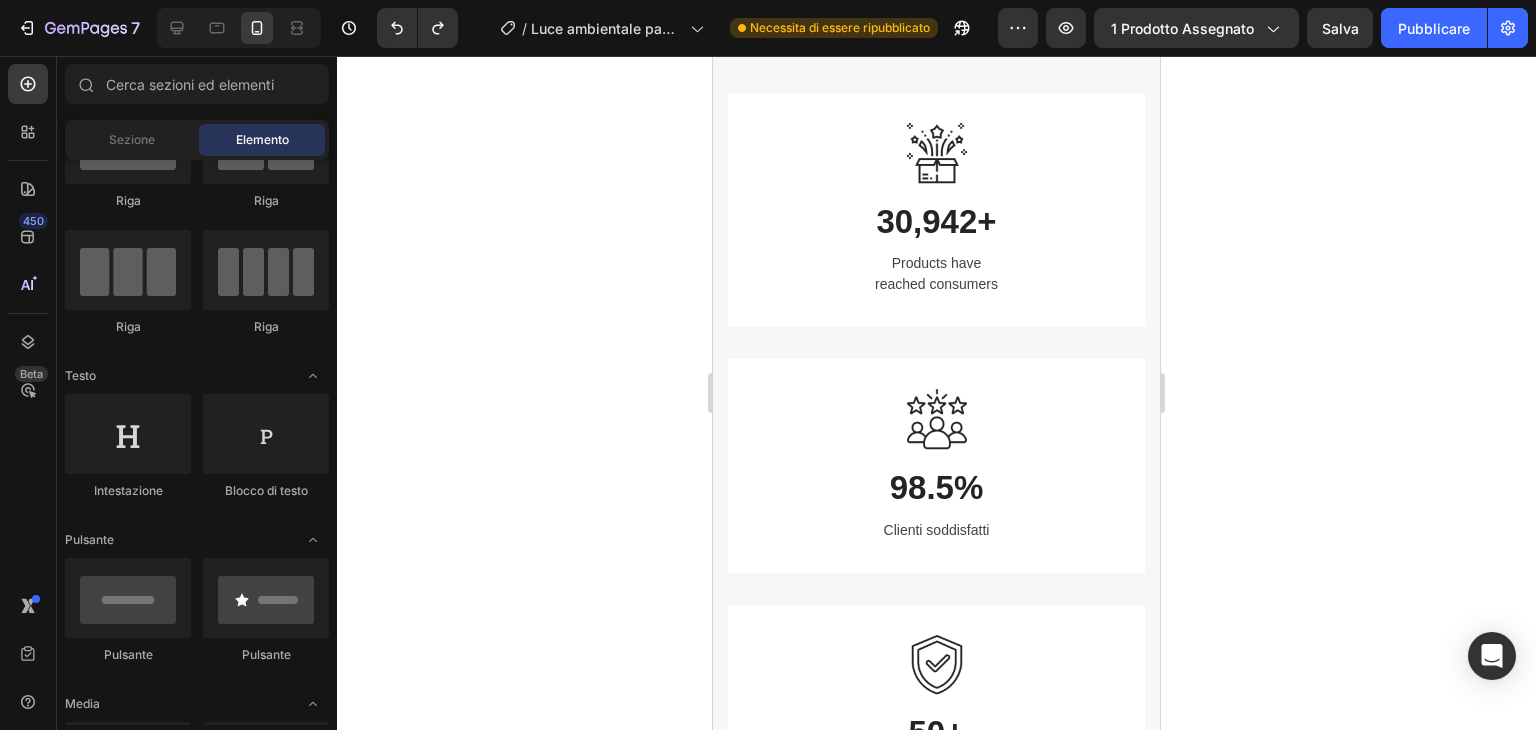 scroll, scrollTop: 2809, scrollLeft: 0, axis: vertical 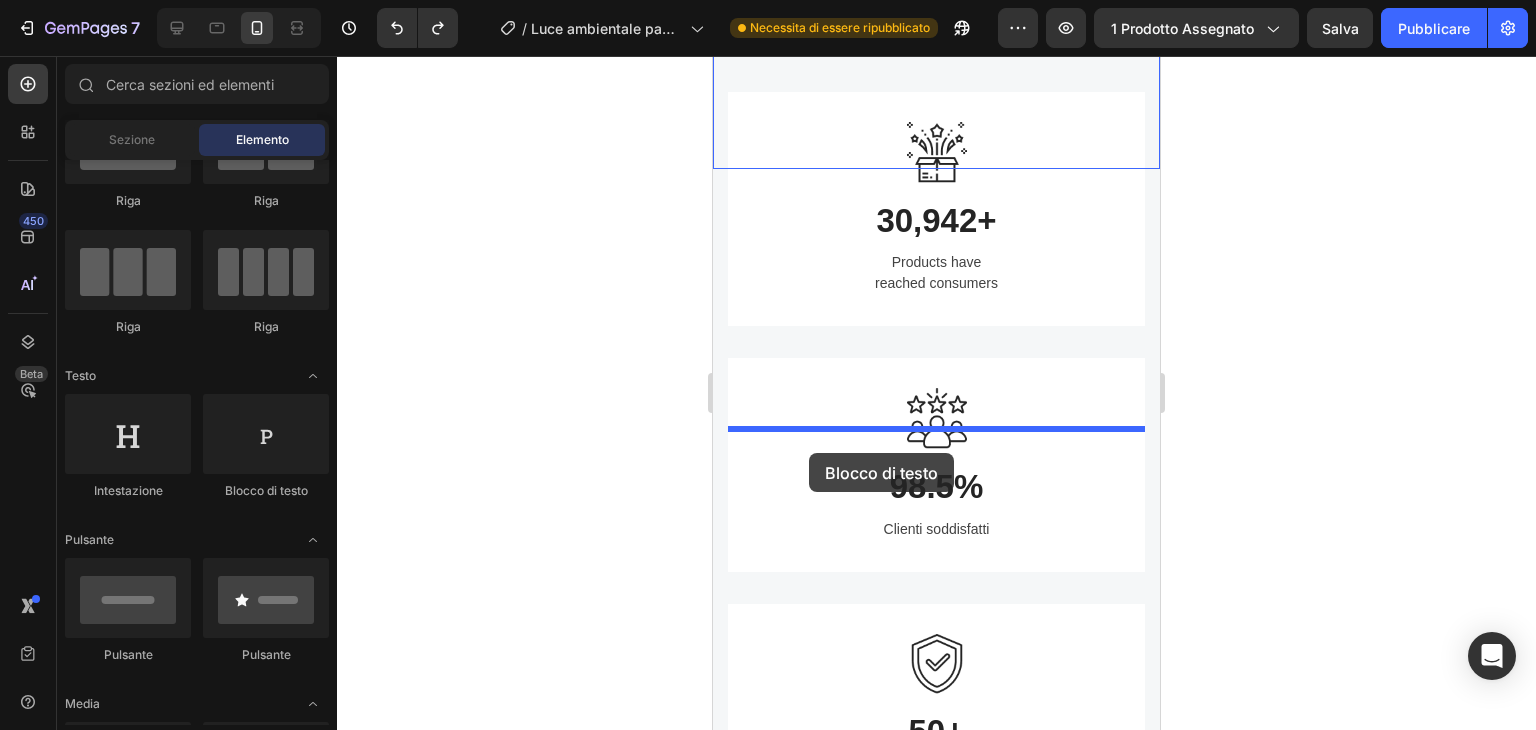 drag, startPoint x: 983, startPoint y: 506, endPoint x: 809, endPoint y: 453, distance: 181.89282 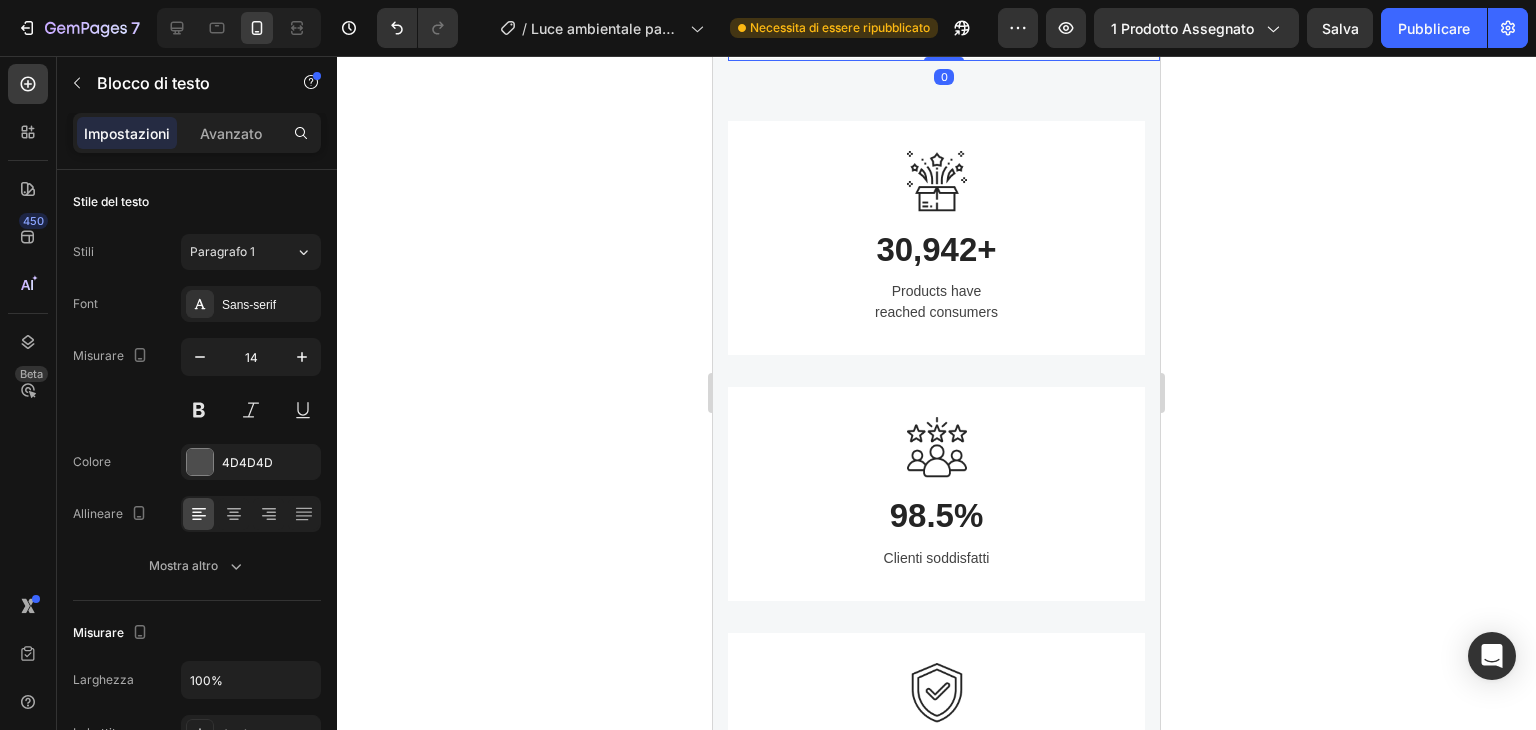 click on "Replace this text with your content" at bounding box center [944, 46] 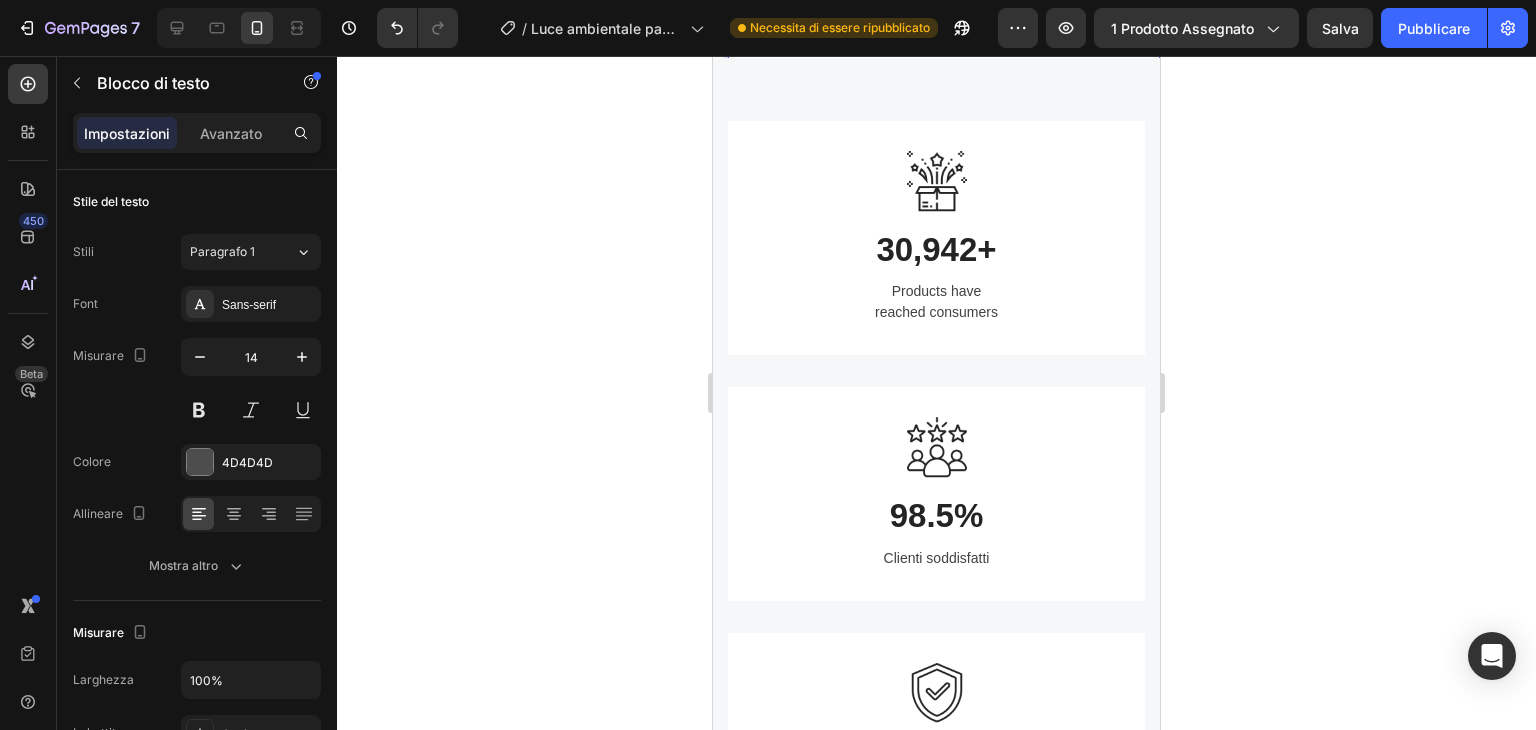 click on "Differenza" at bounding box center [944, 46] 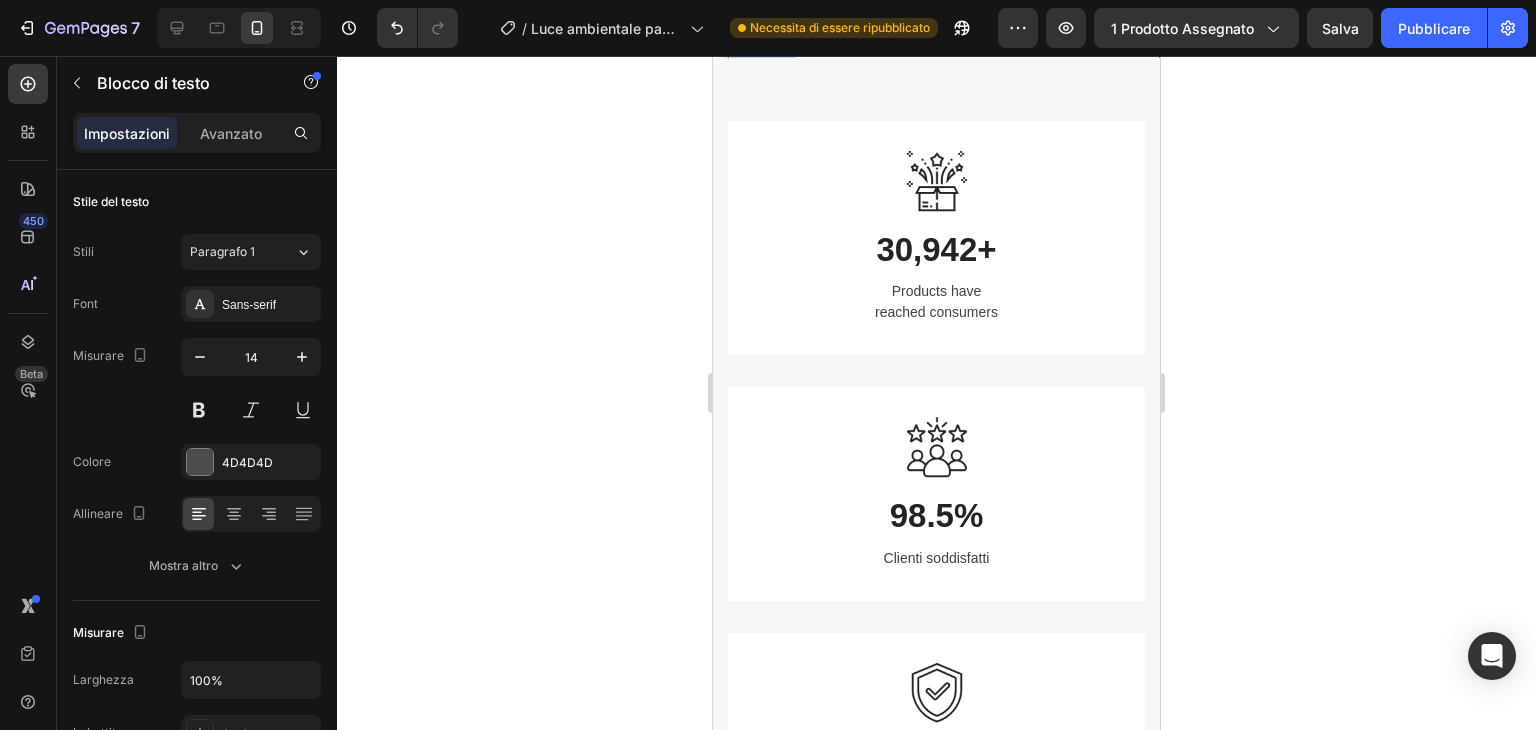 drag, startPoint x: 806, startPoint y: 439, endPoint x: 646, endPoint y: 439, distance: 160 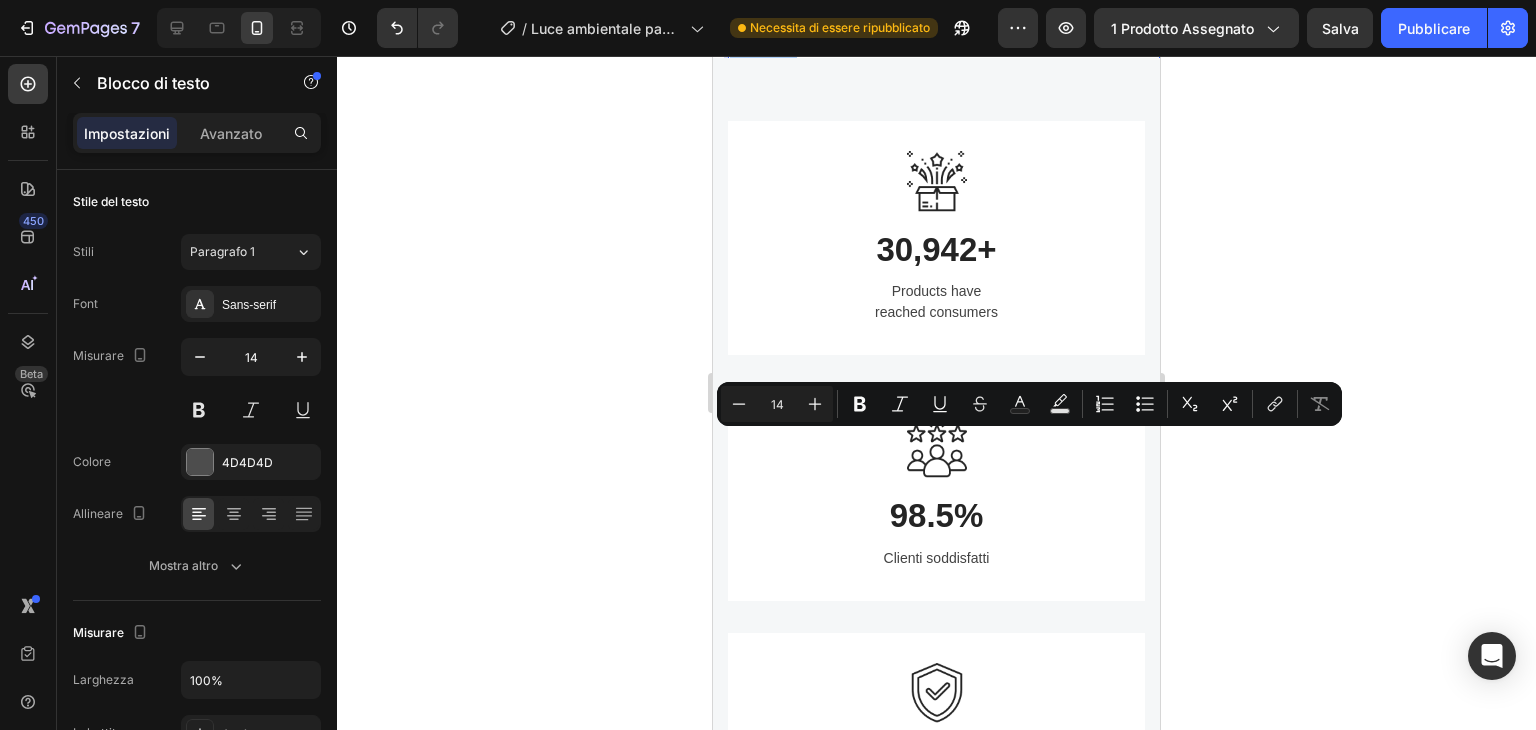 click on "14" at bounding box center (777, 404) 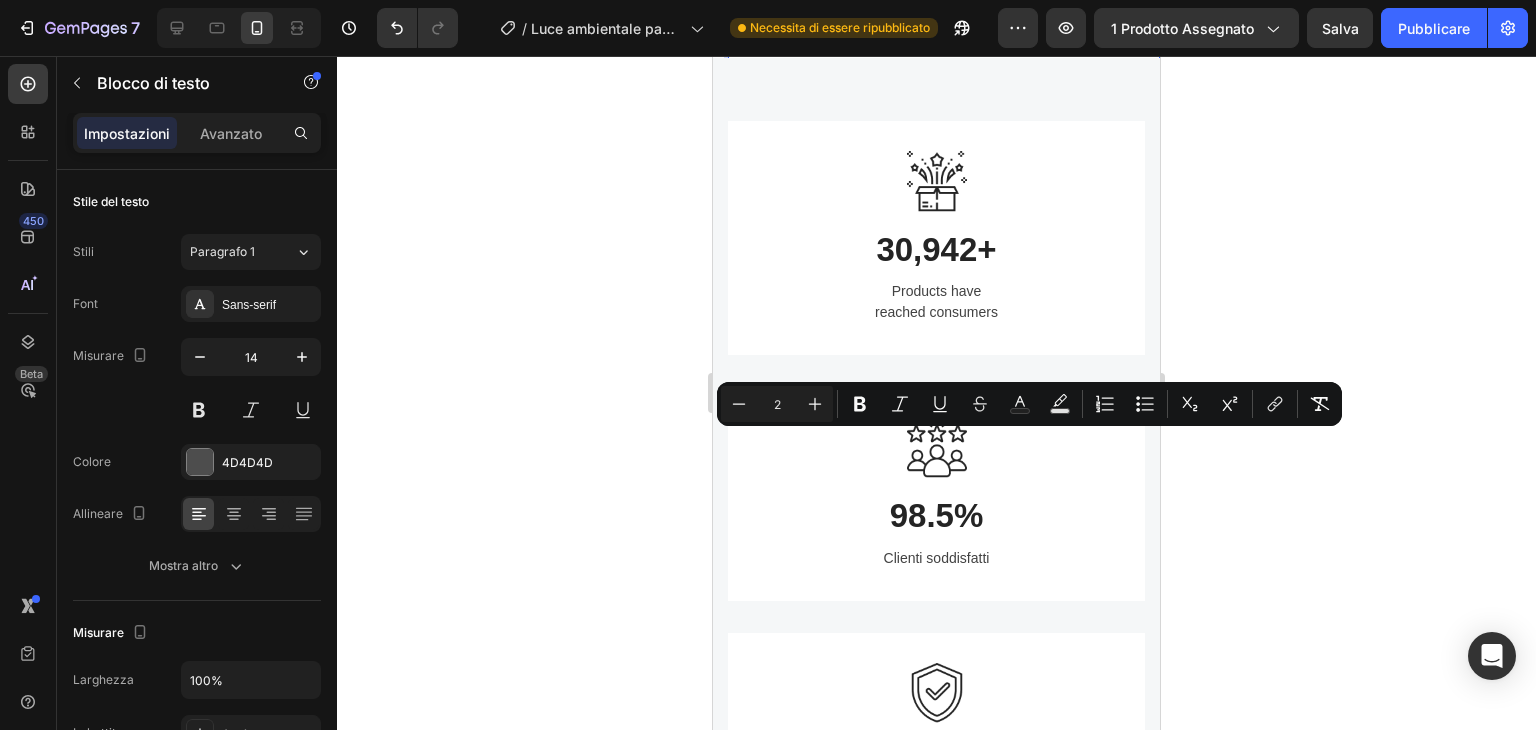 type on "25" 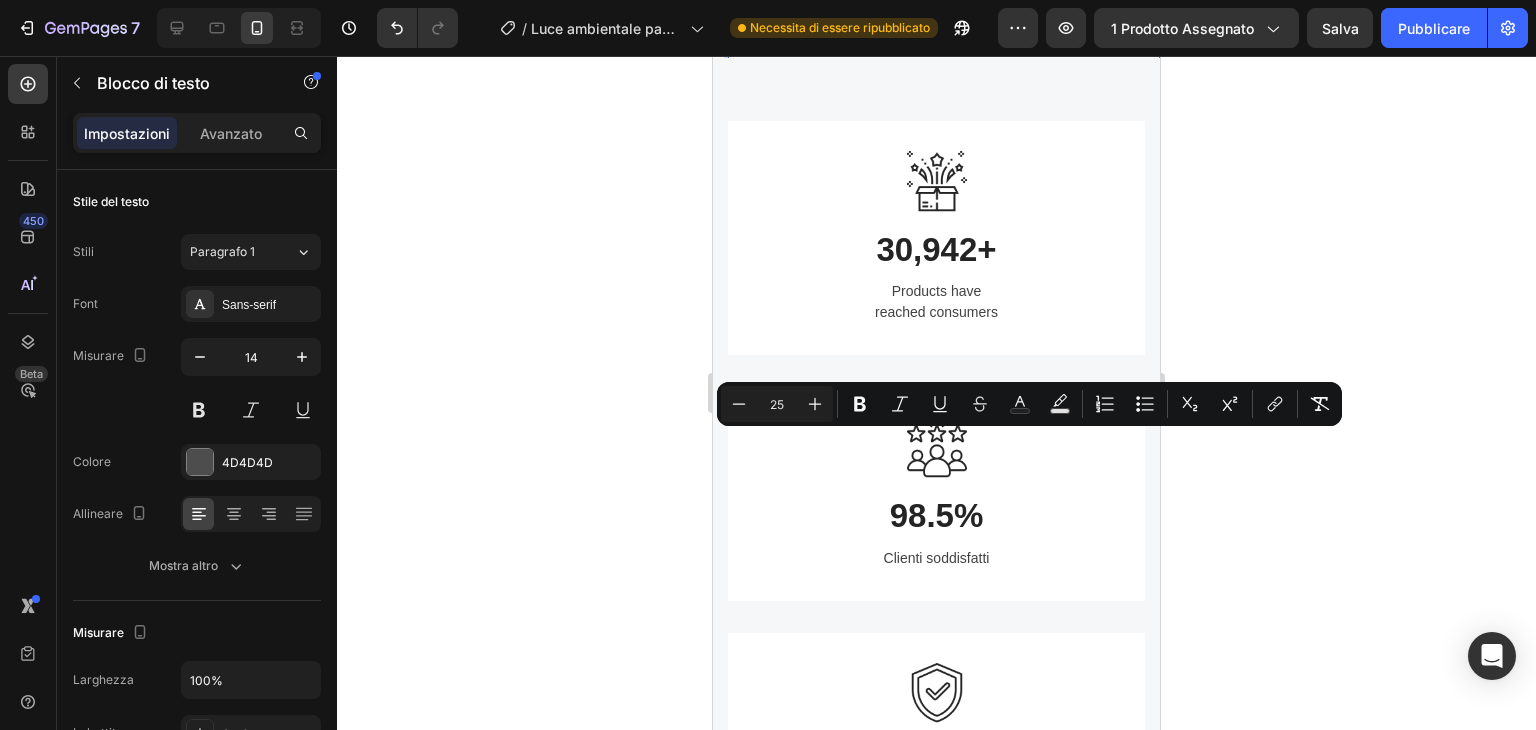 type 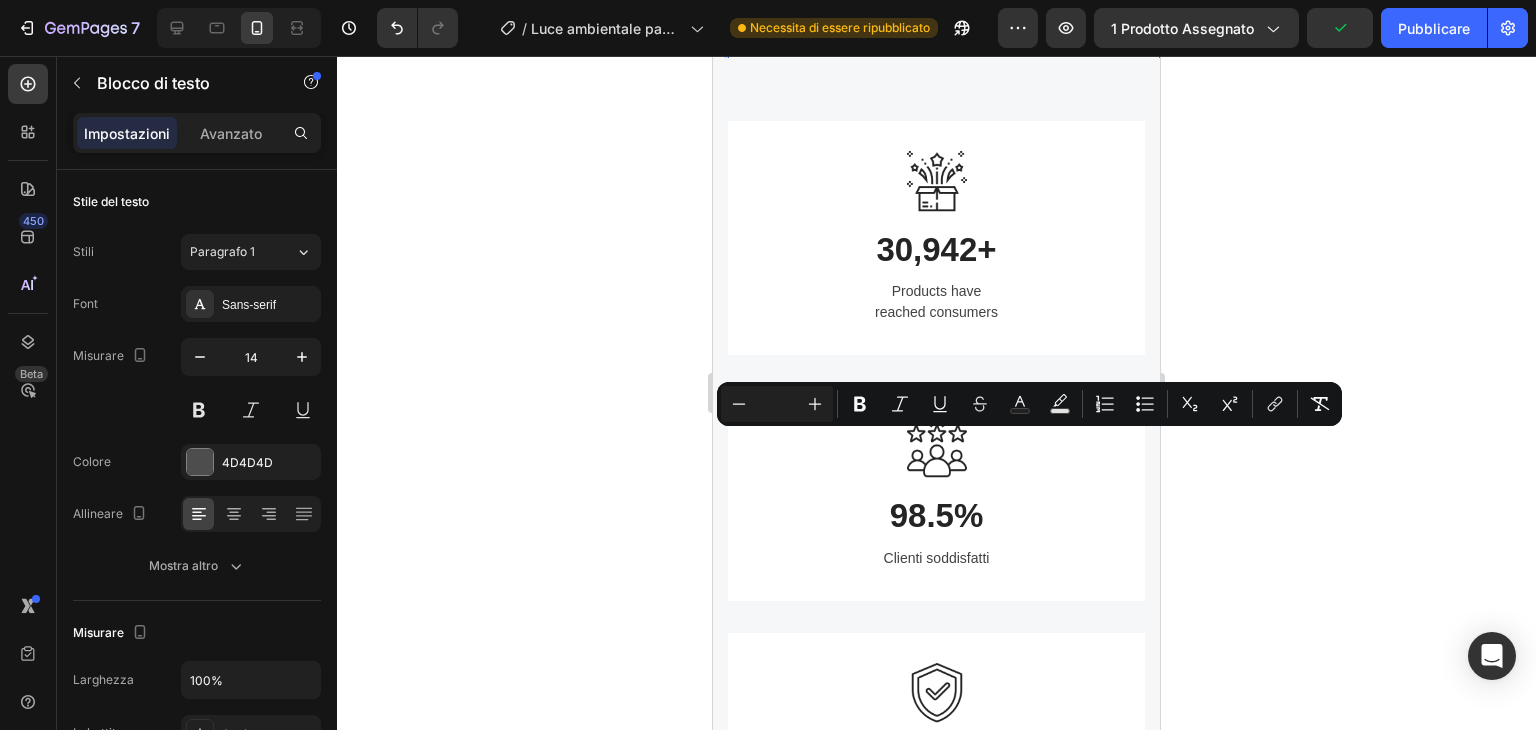 click 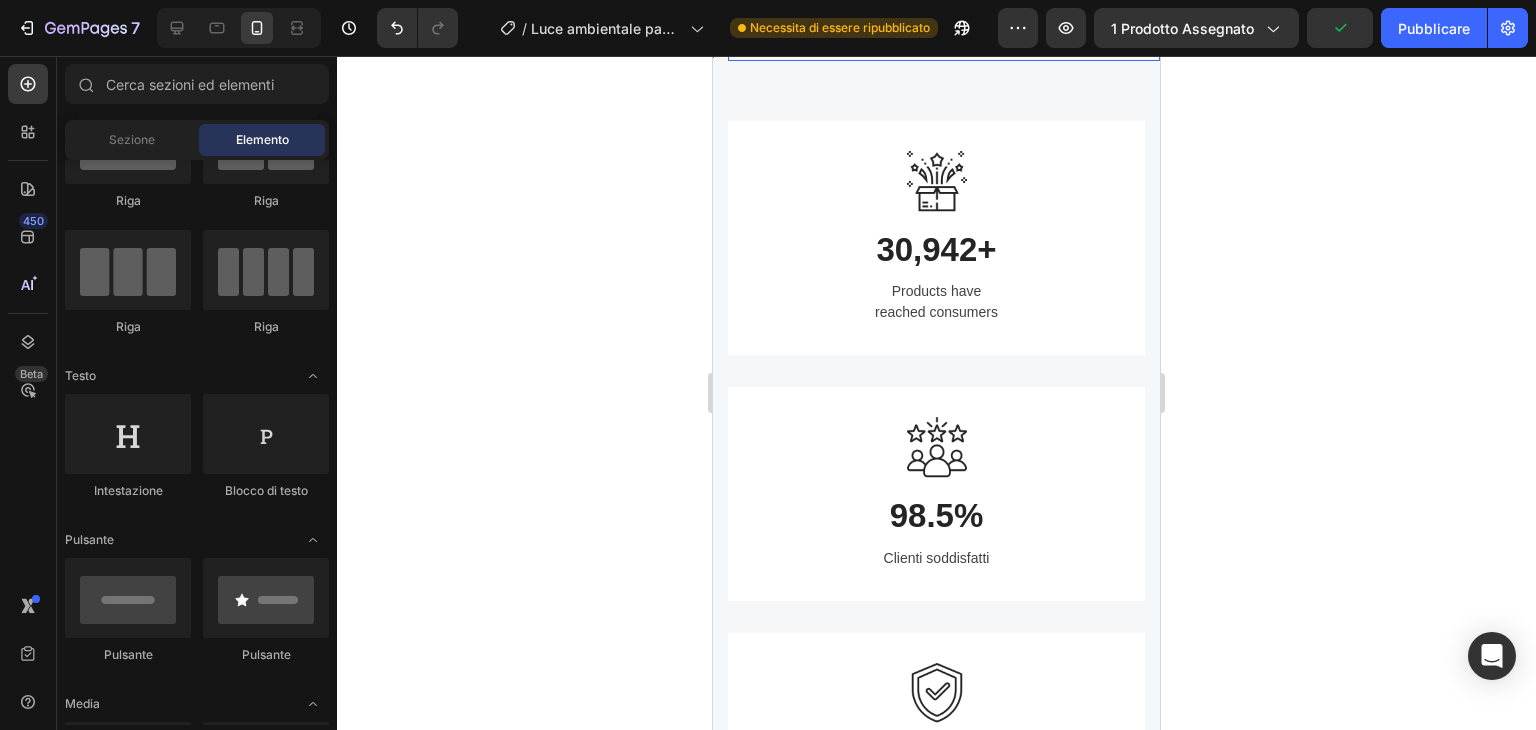 click on "Differenza:" at bounding box center (763, 46) 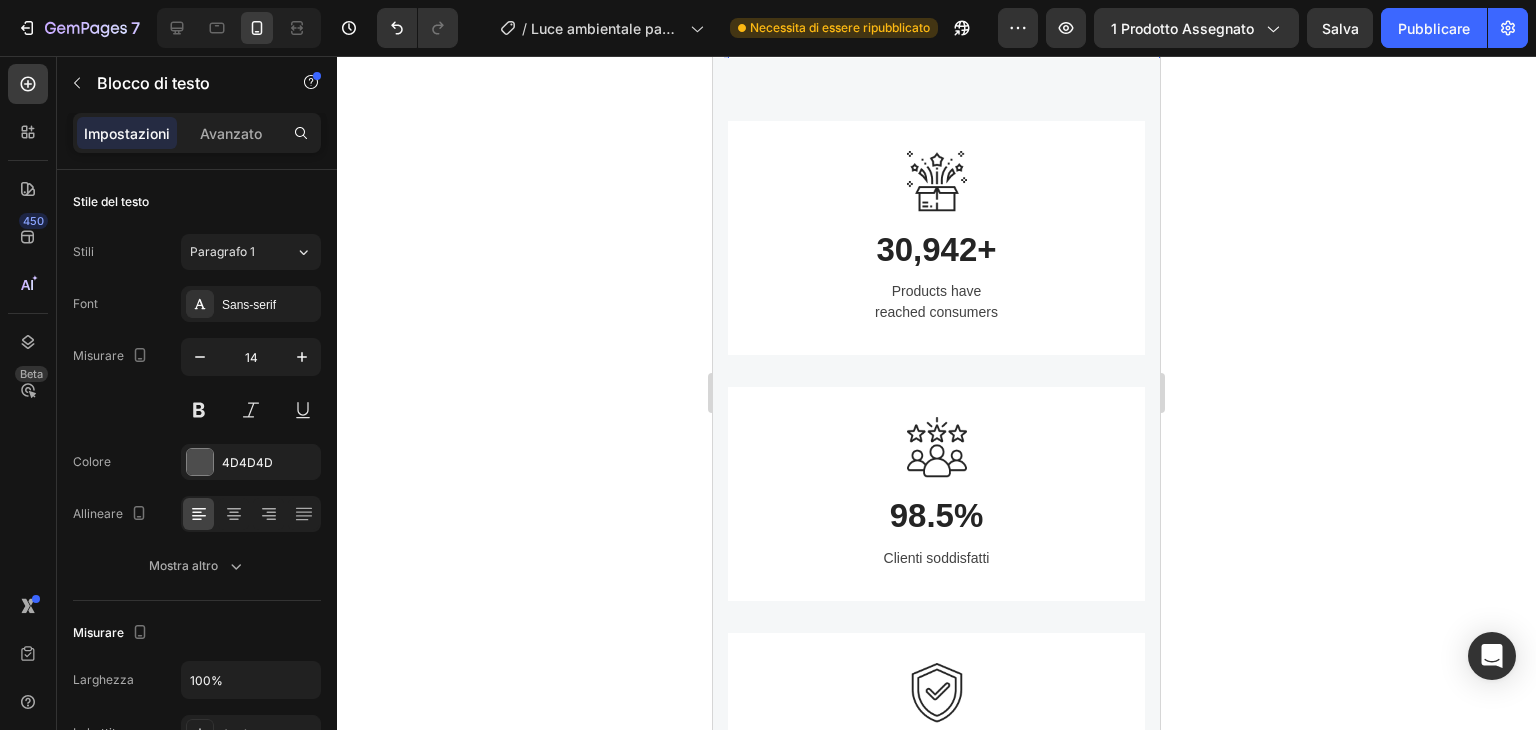 click on "Differenza:" at bounding box center (763, 46) 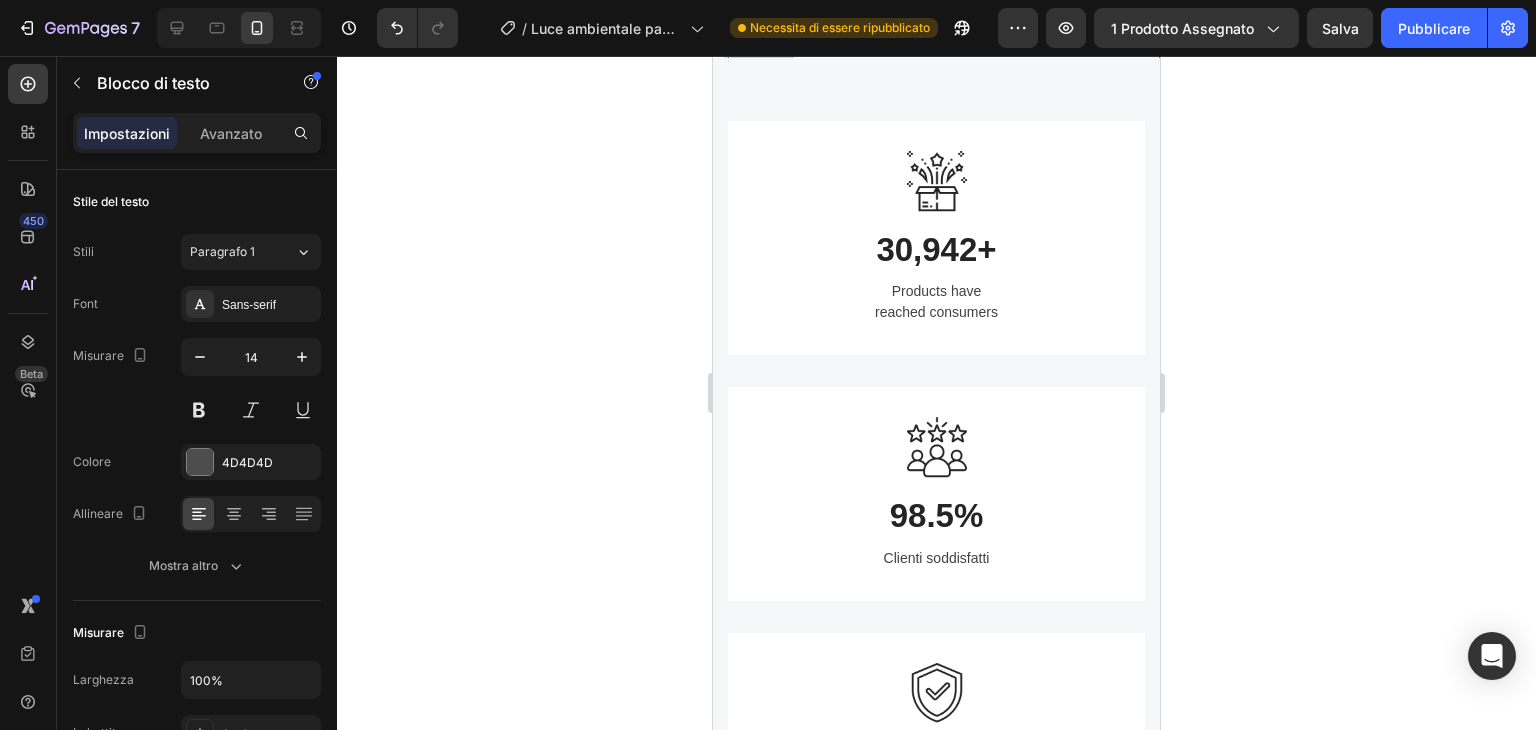 click on "Differenza:" at bounding box center (763, 46) 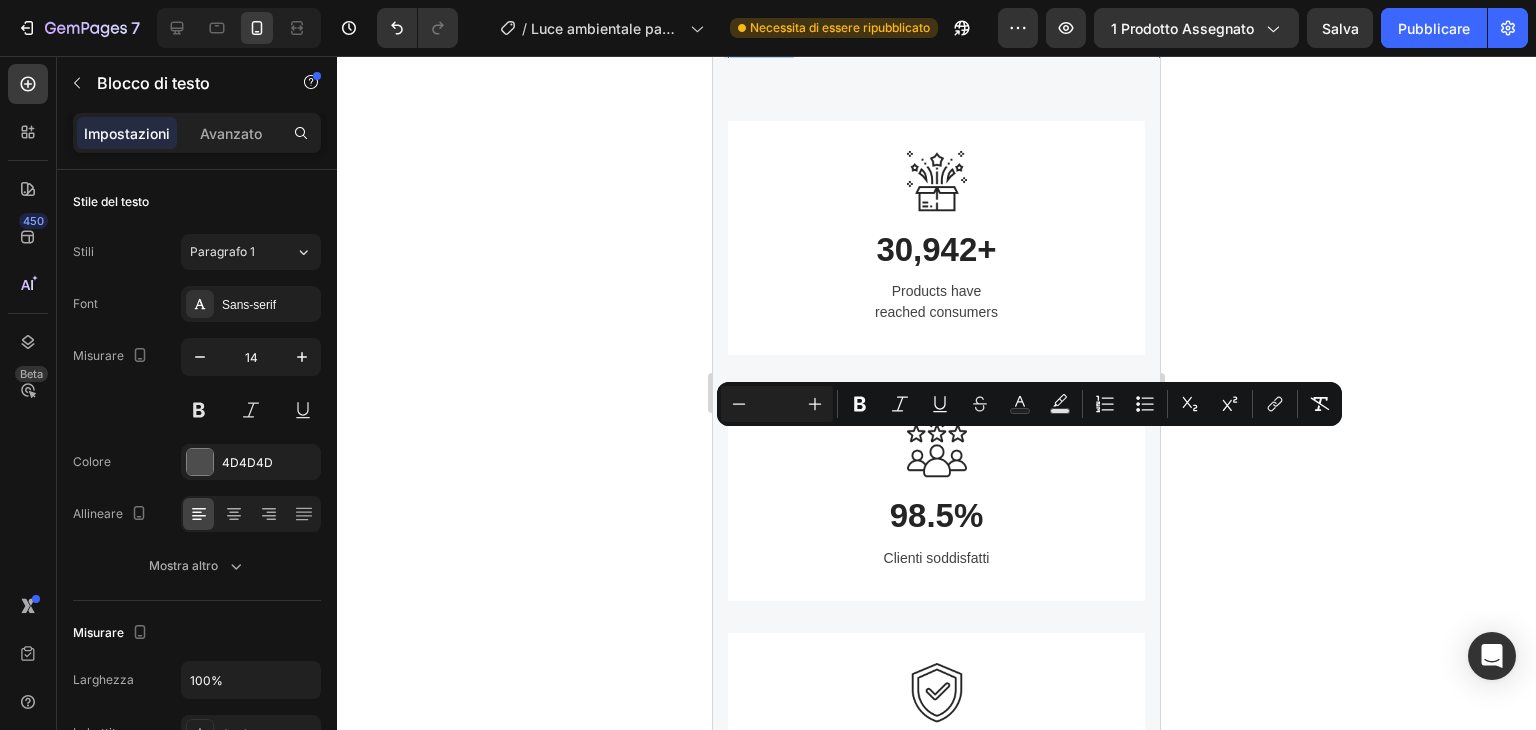 click at bounding box center [777, 404] 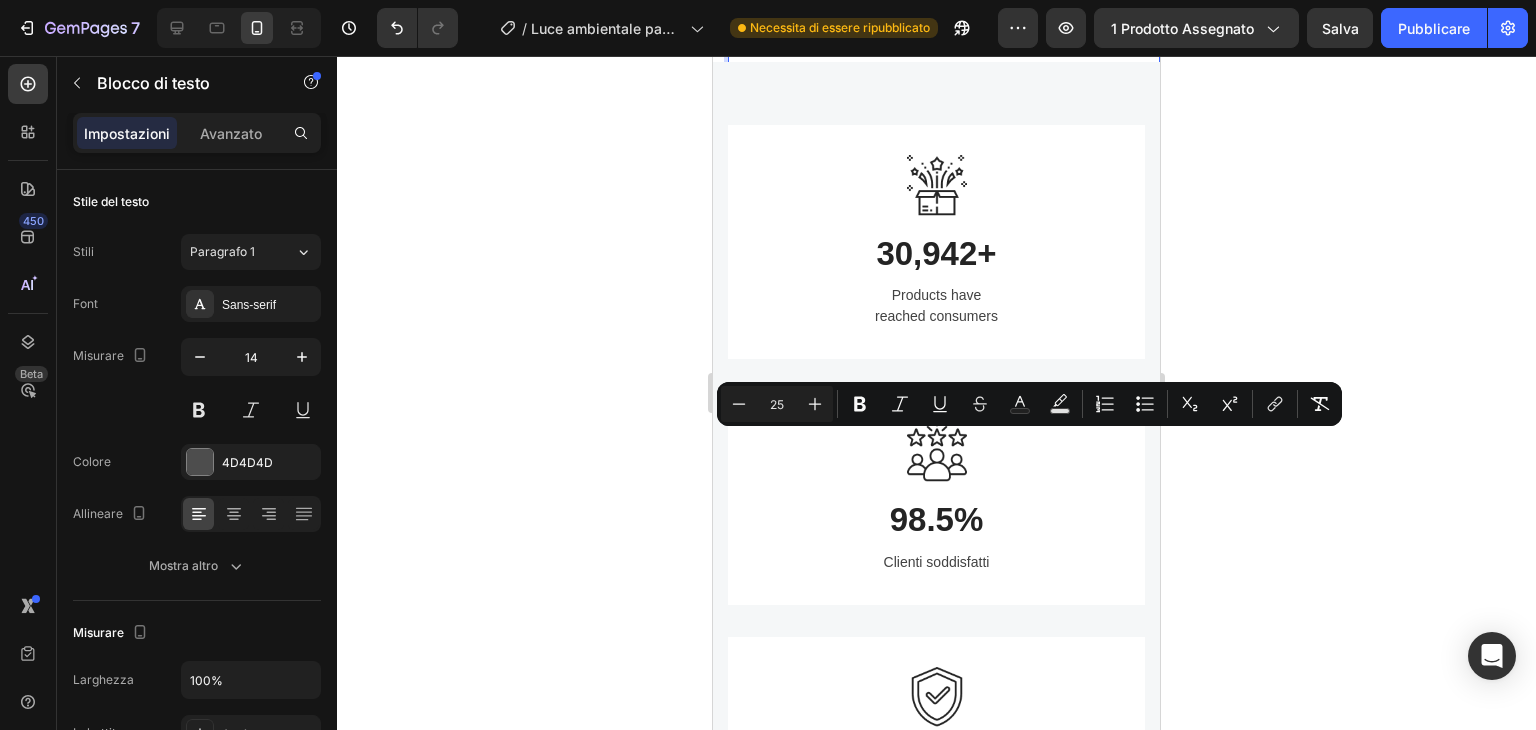 type on "25" 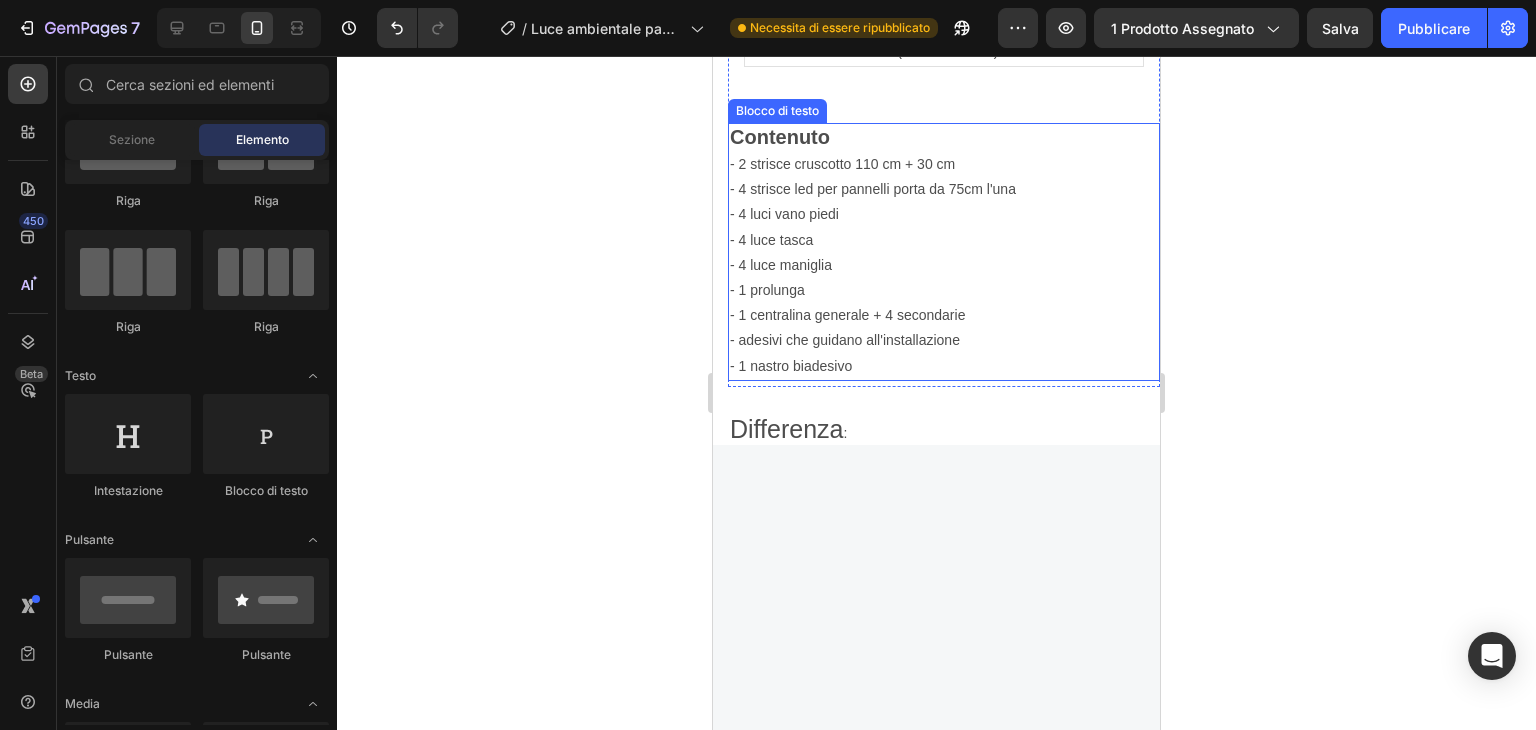 scroll, scrollTop: 2209, scrollLeft: 0, axis: vertical 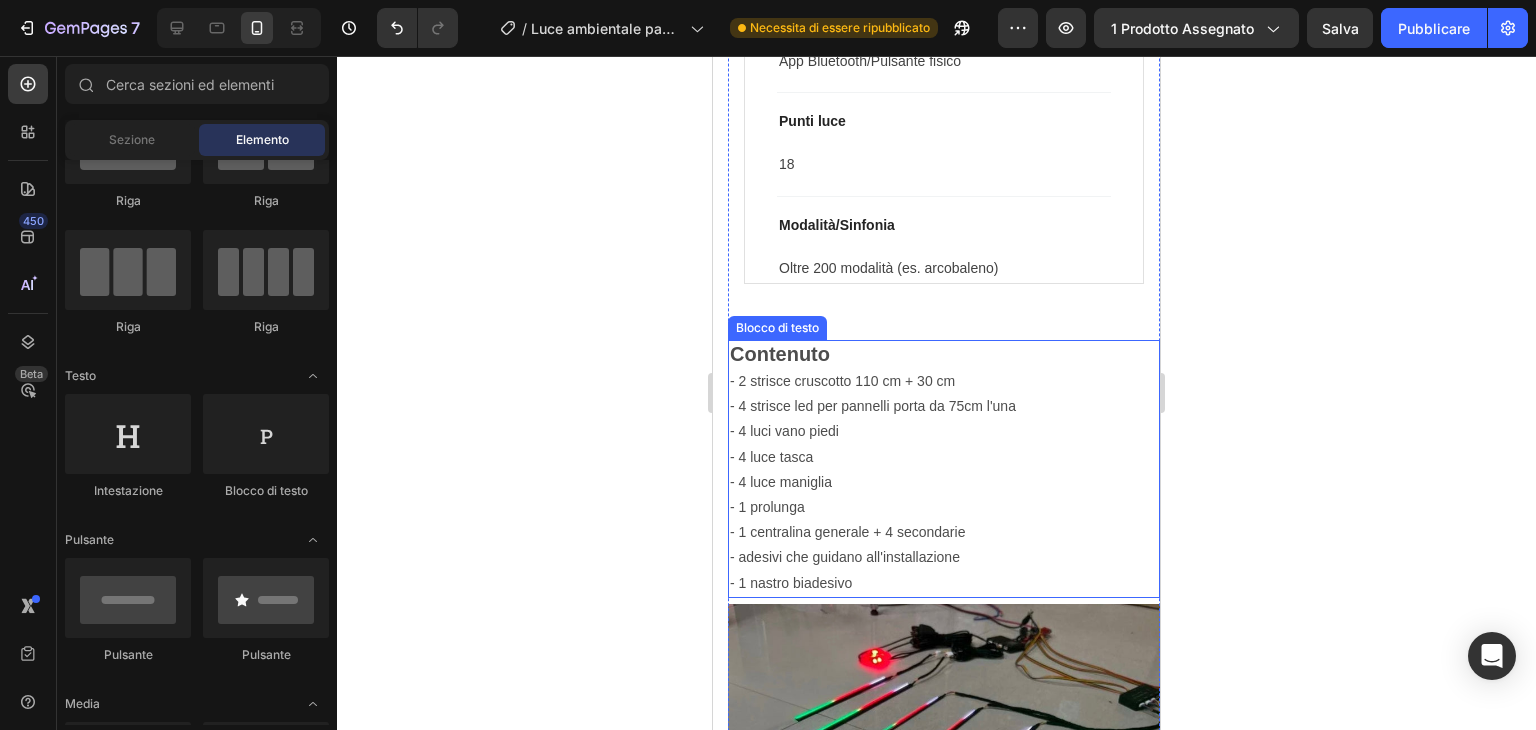 click on "Contenuto" at bounding box center (780, 354) 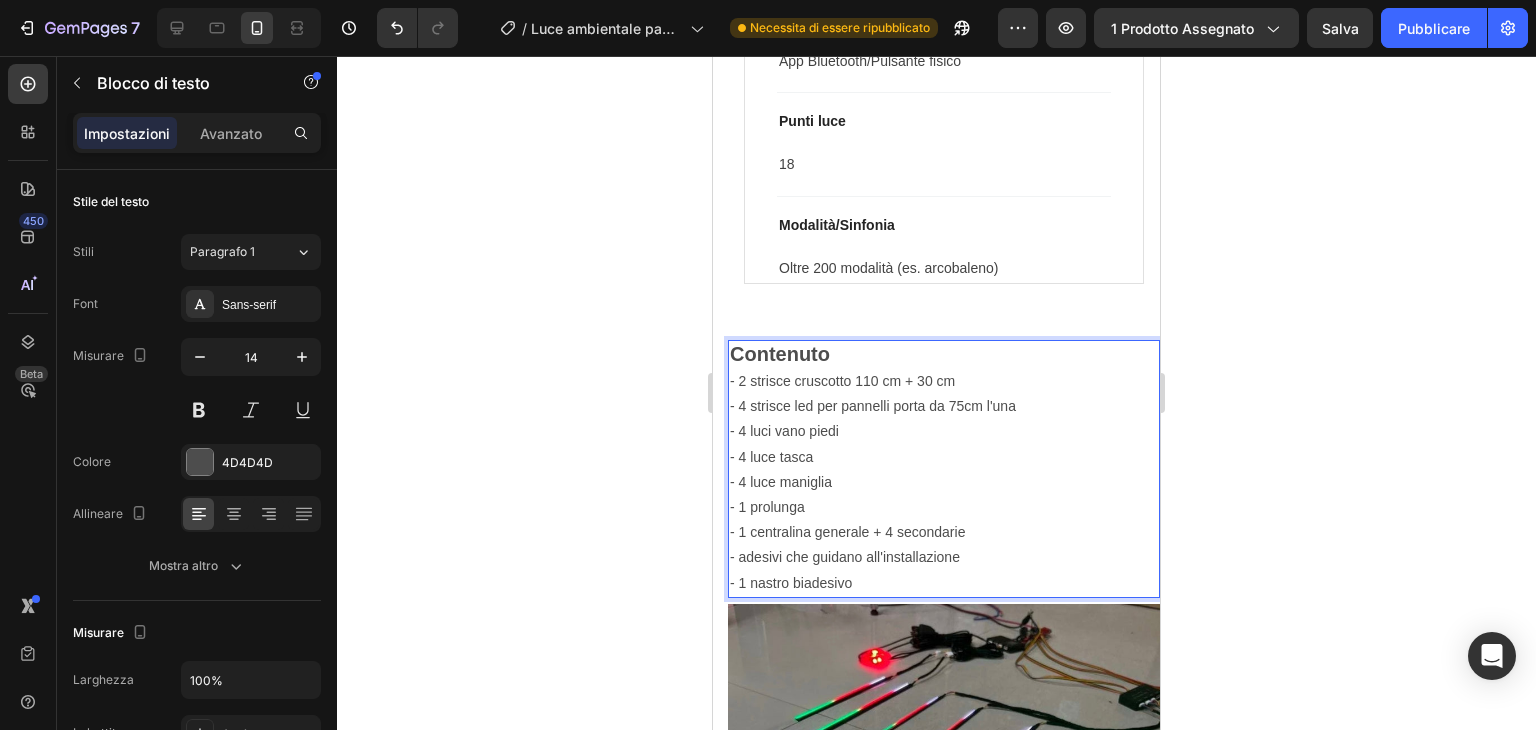 click on "Contenuto" at bounding box center [780, 354] 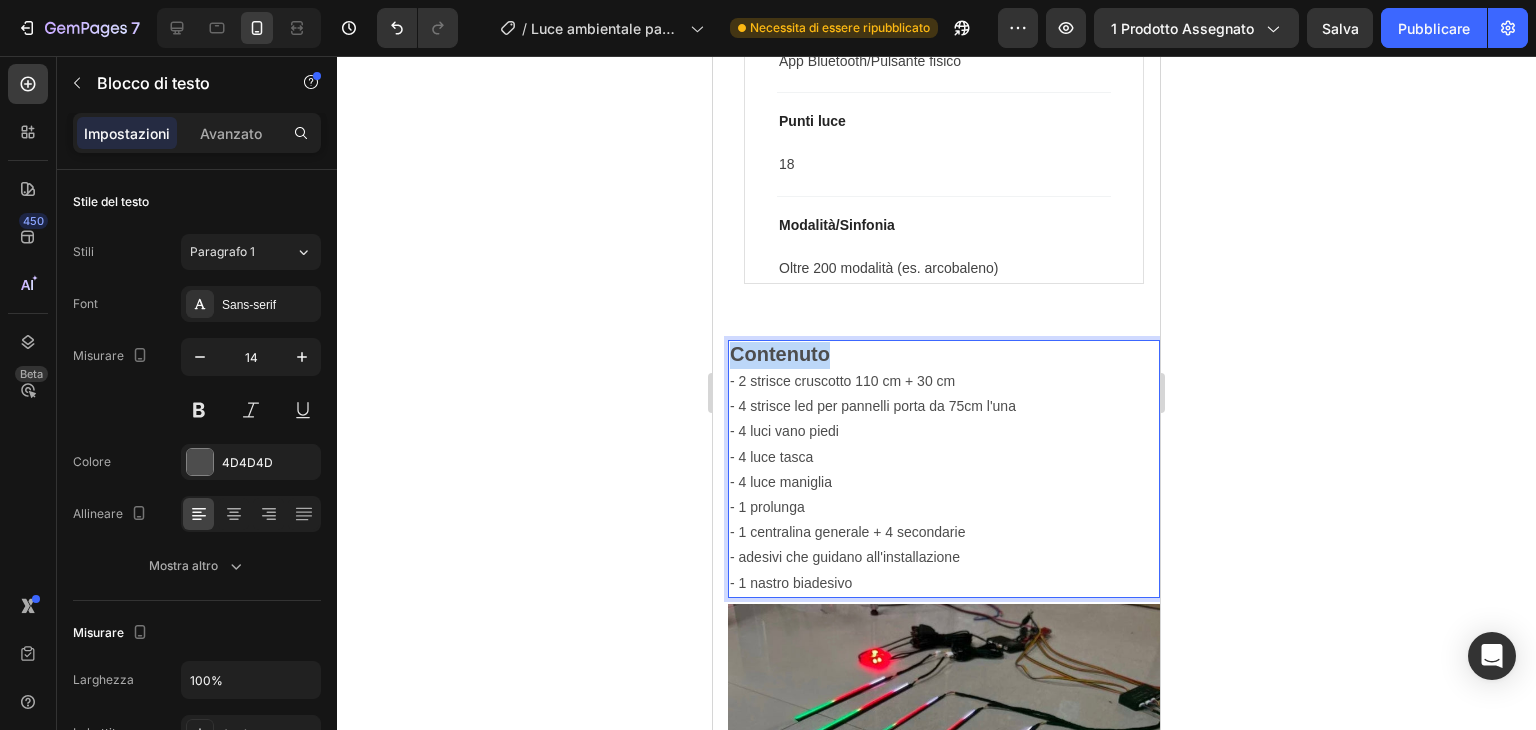 click on "Contenuto" at bounding box center [780, 354] 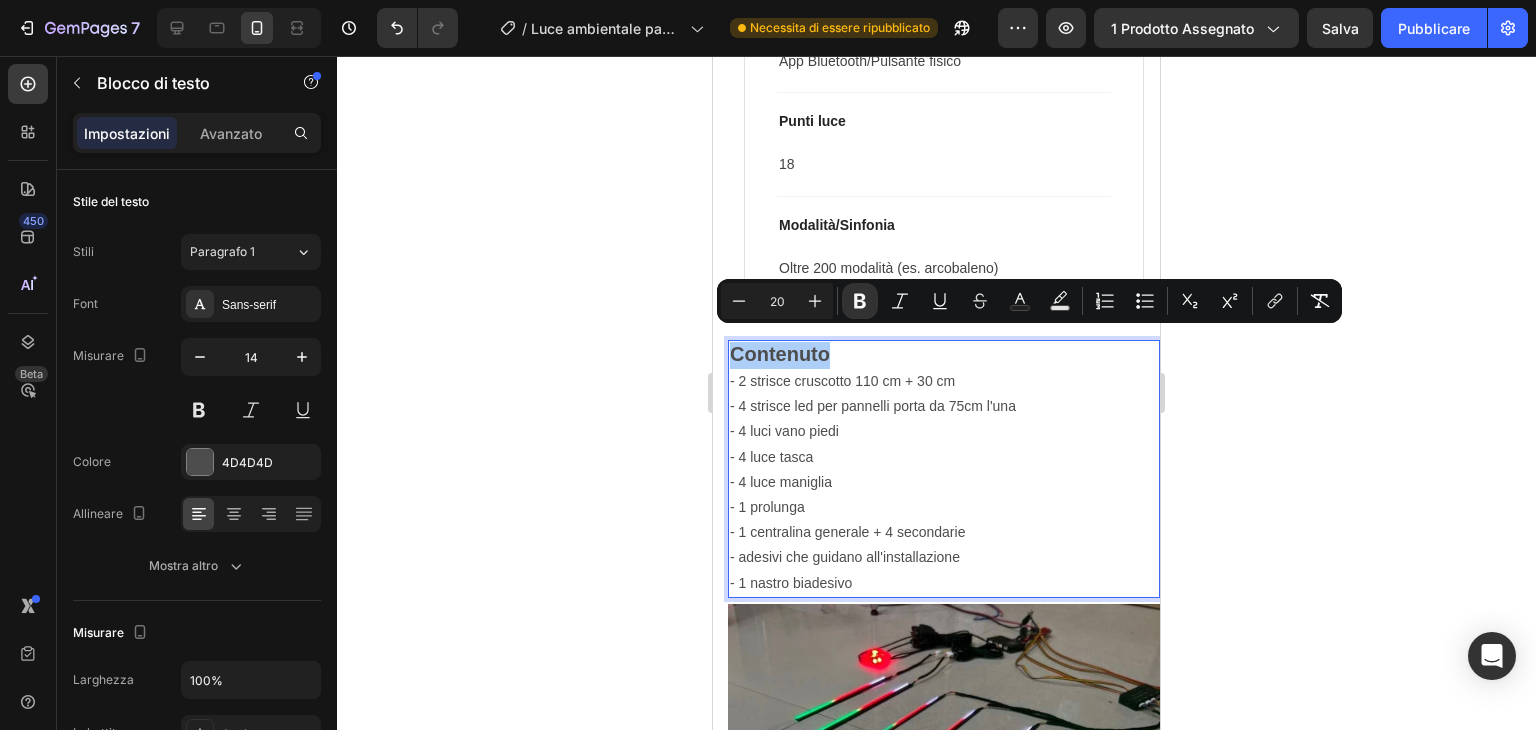 click 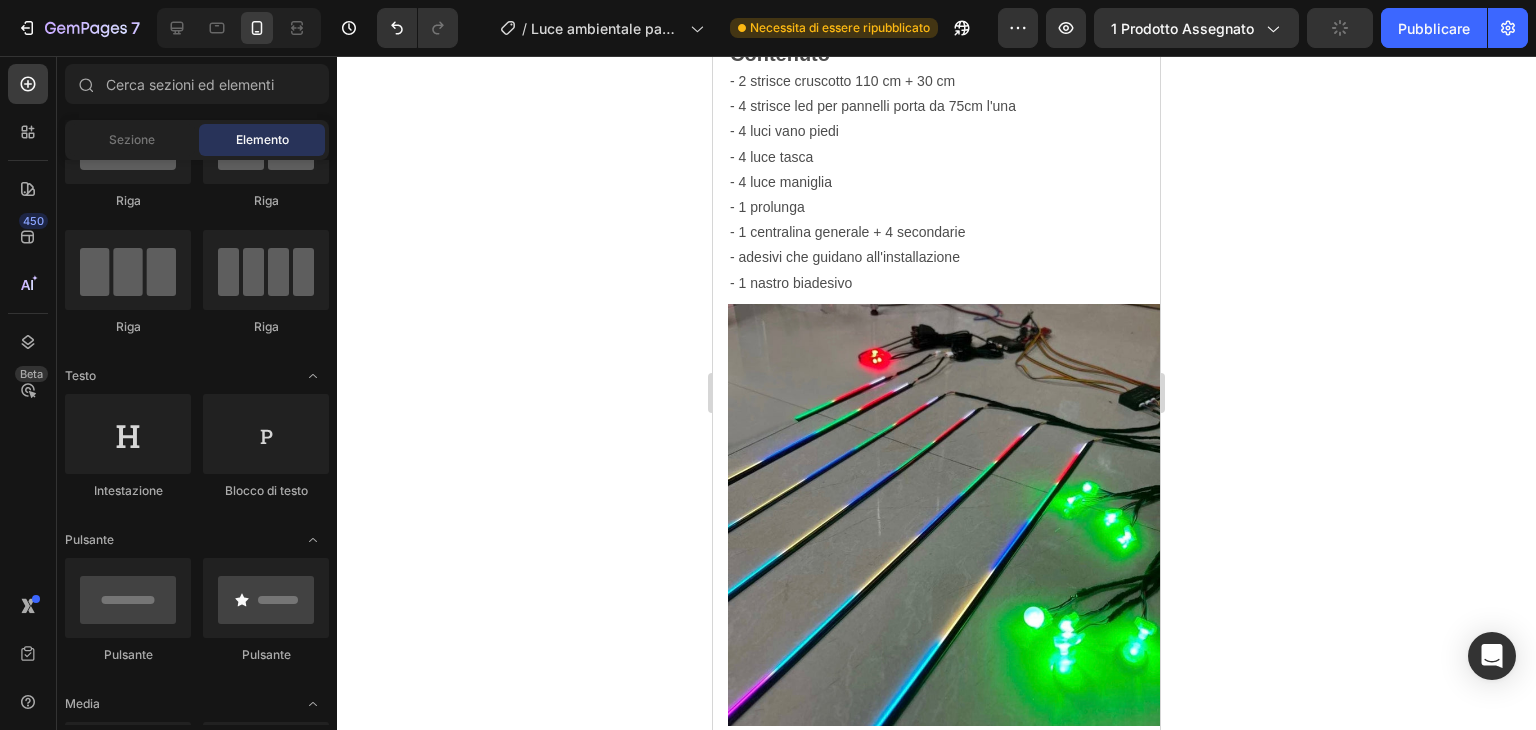 scroll, scrollTop: 2809, scrollLeft: 0, axis: vertical 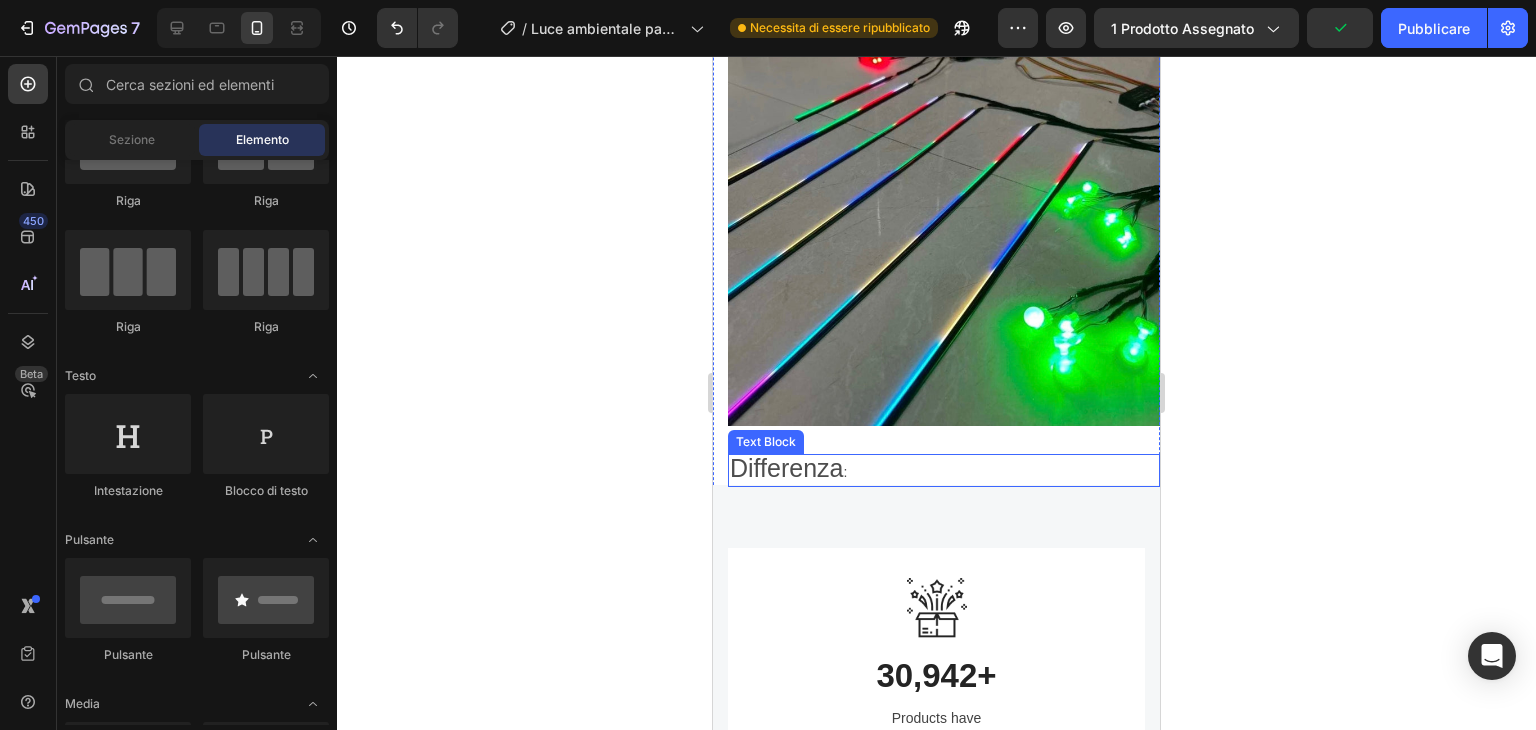 click on "Differenza" at bounding box center [787, 468] 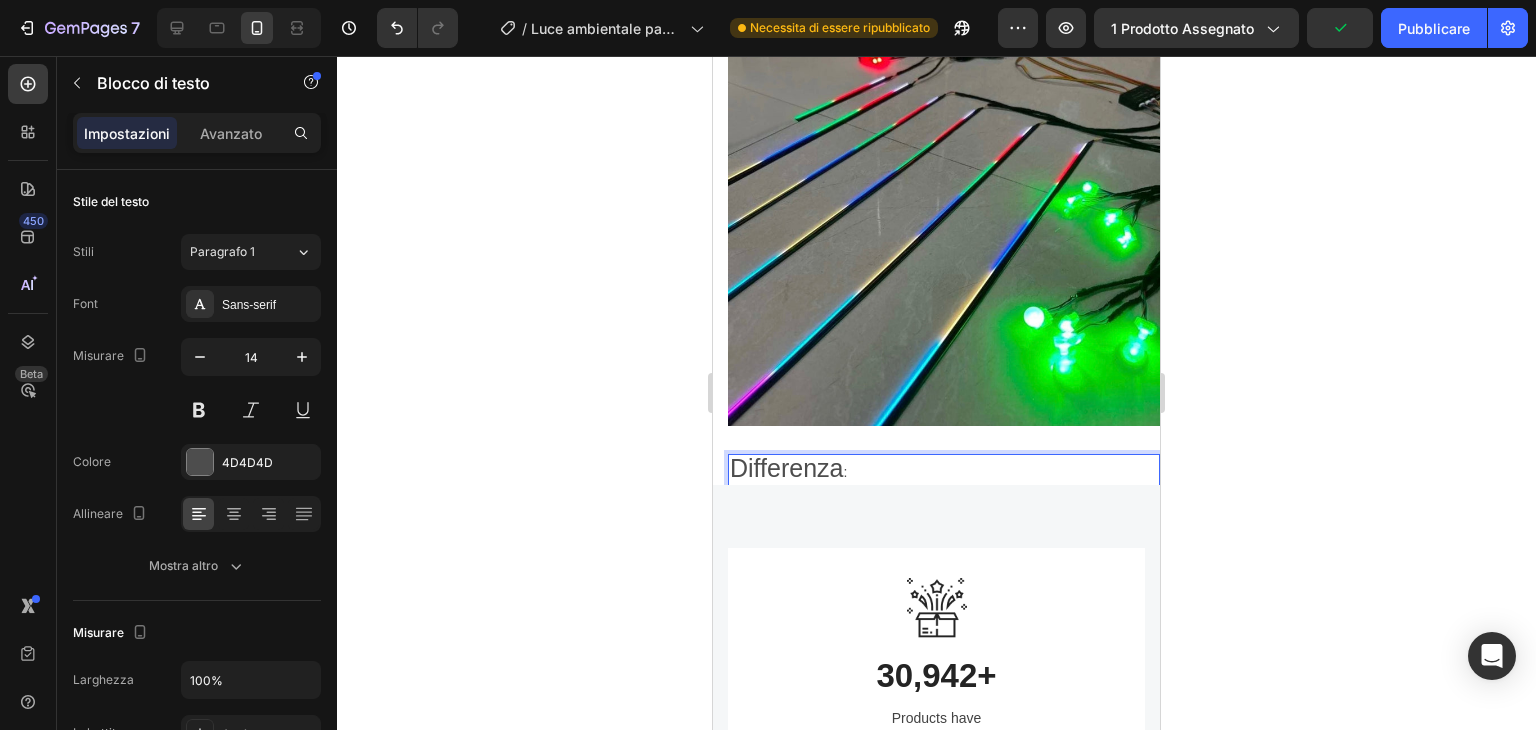click on "Differenza" at bounding box center (787, 468) 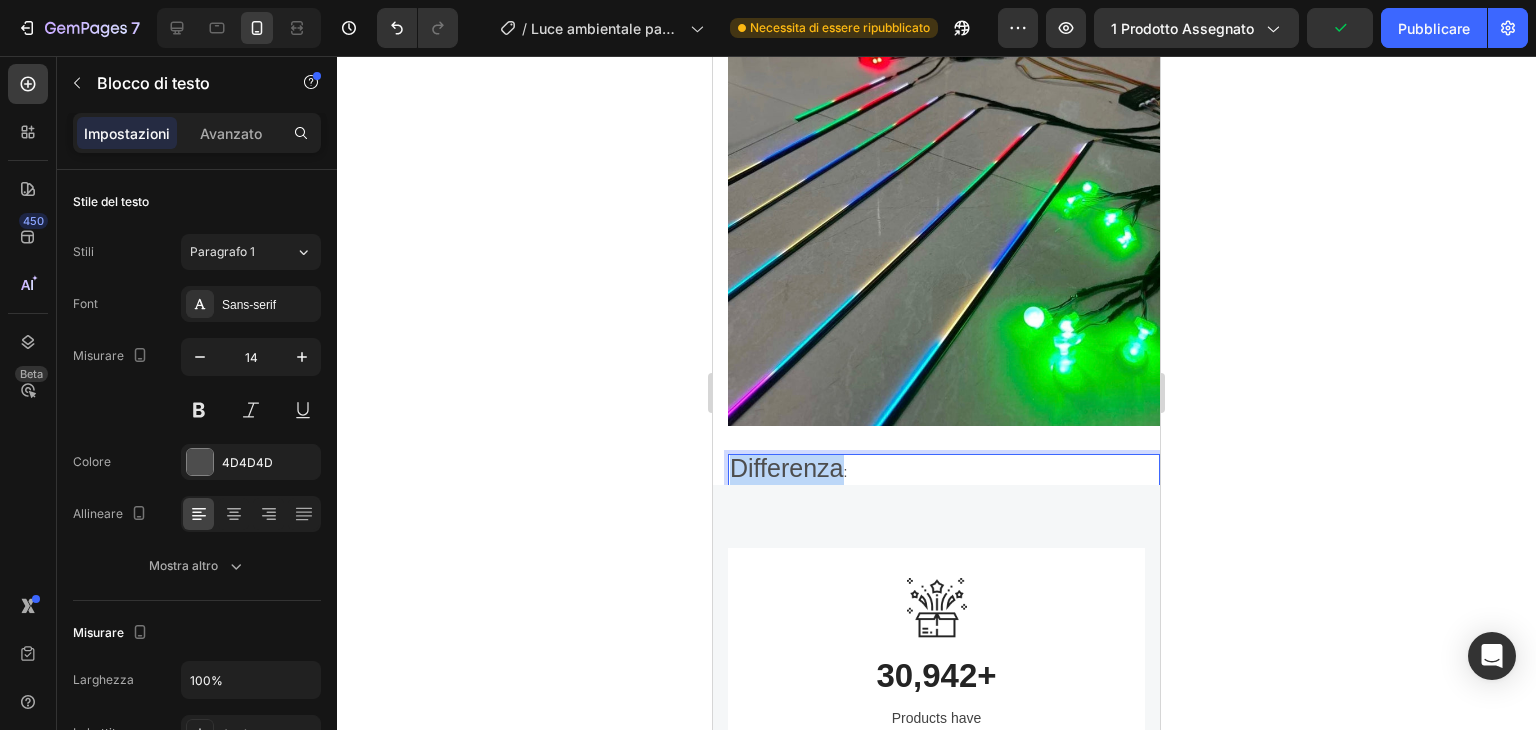 click on "Differenza" at bounding box center (787, 468) 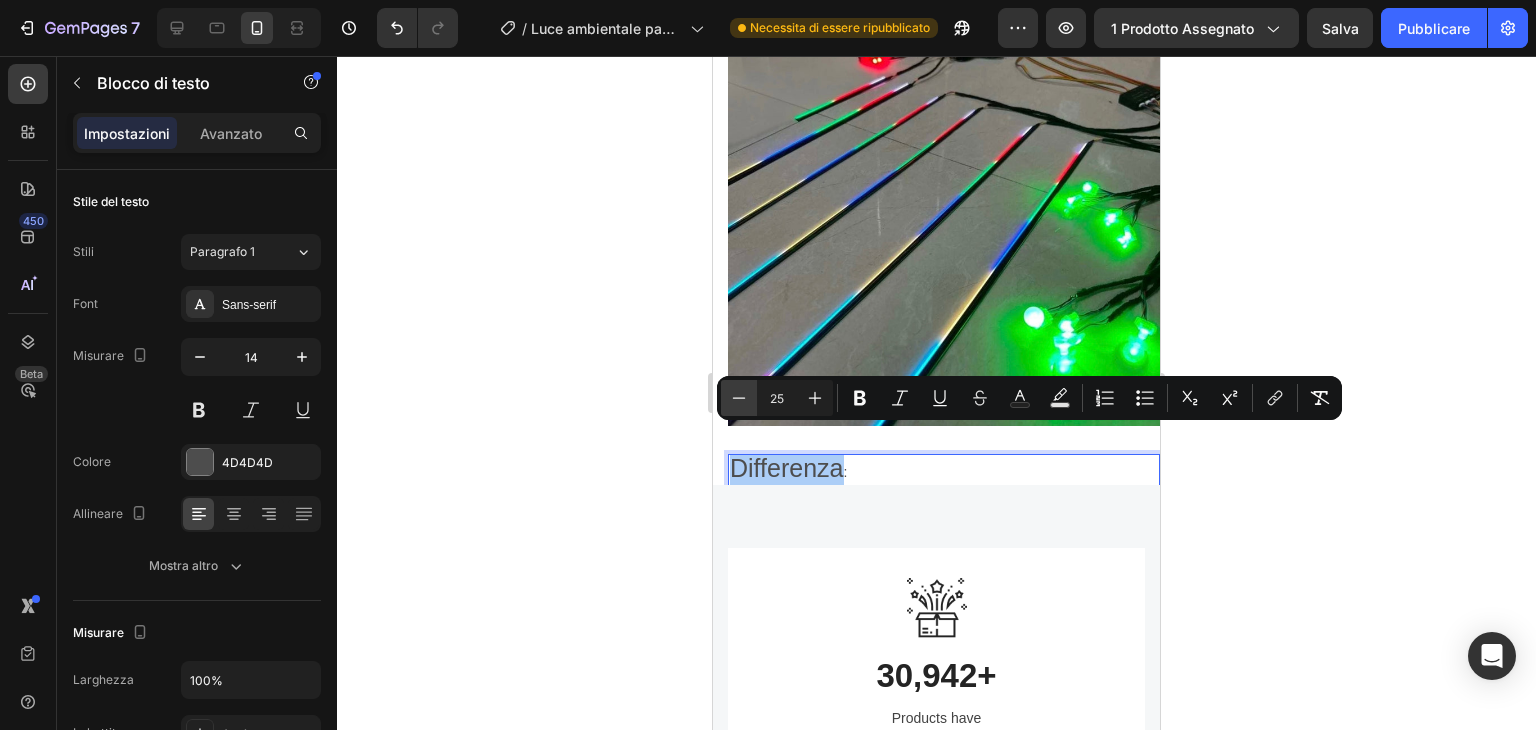 click on "Meno" at bounding box center [739, 398] 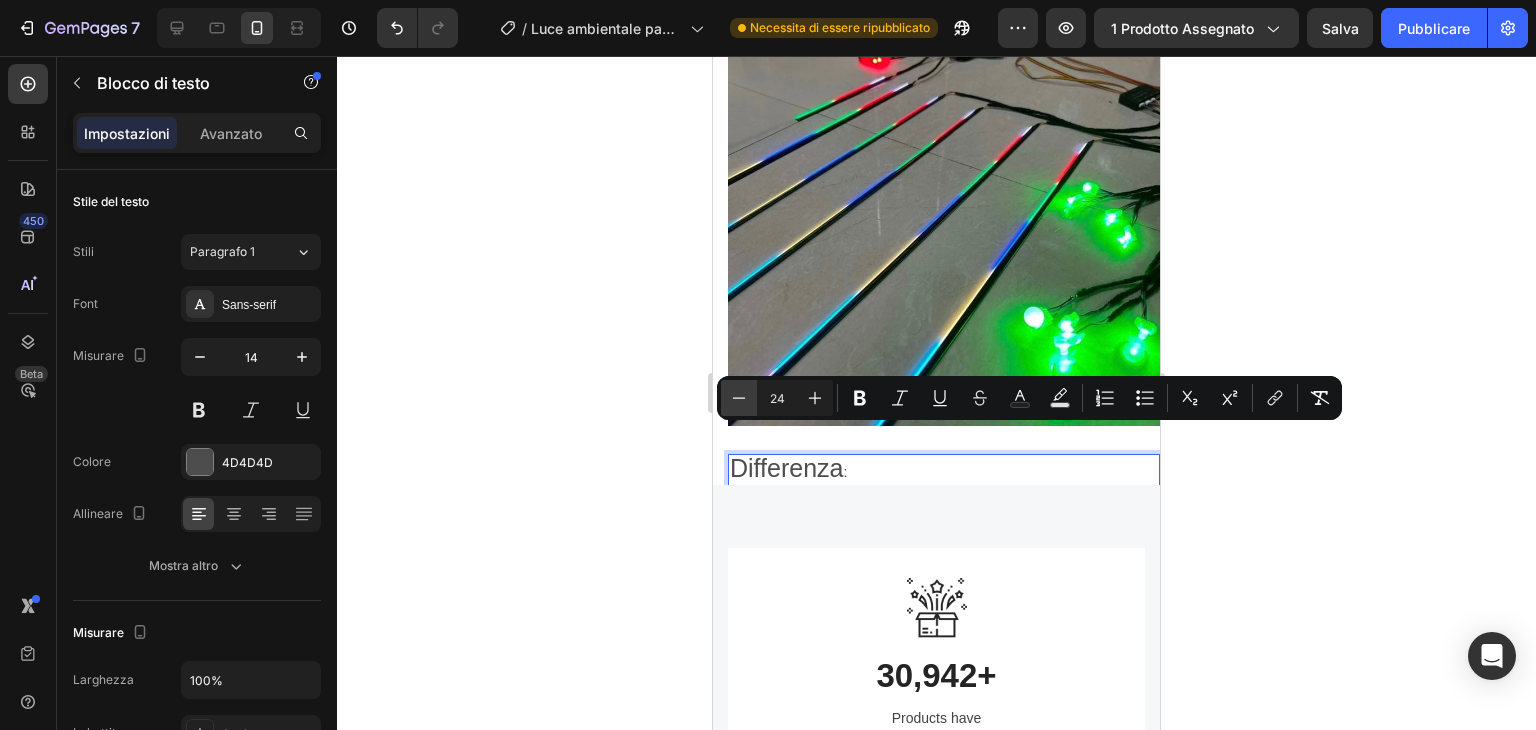 click on "Meno" at bounding box center (739, 398) 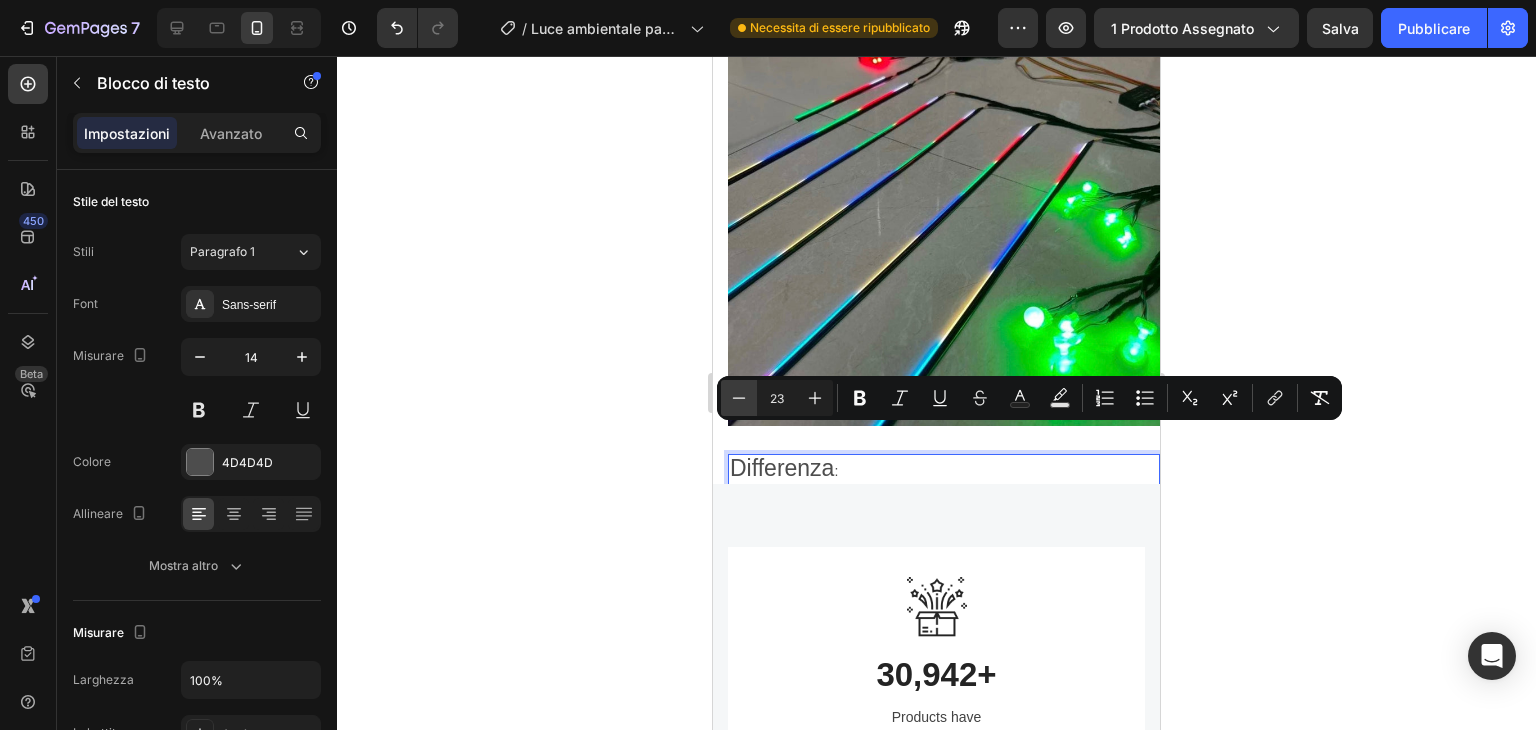 click on "Meno" at bounding box center (739, 398) 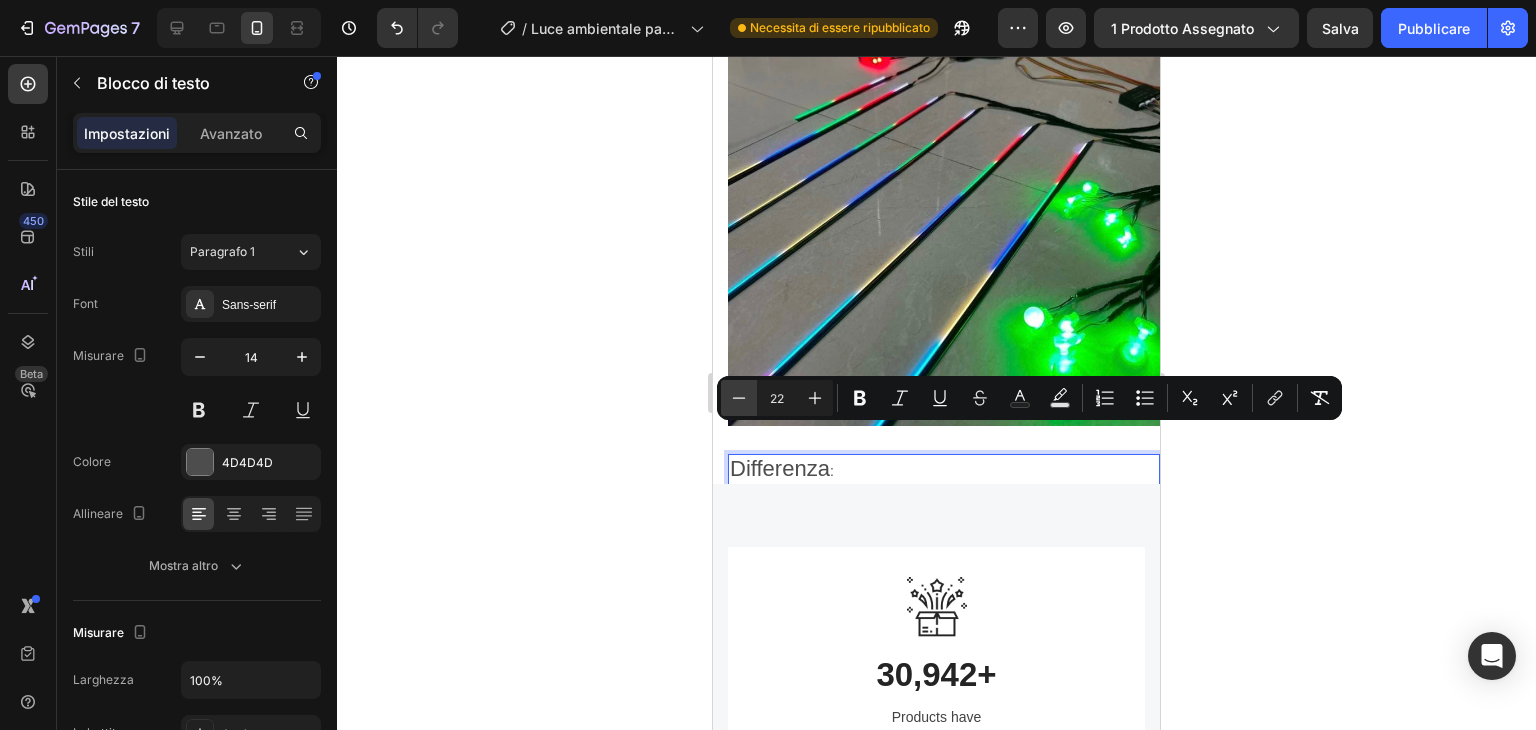 click on "Meno" at bounding box center [739, 398] 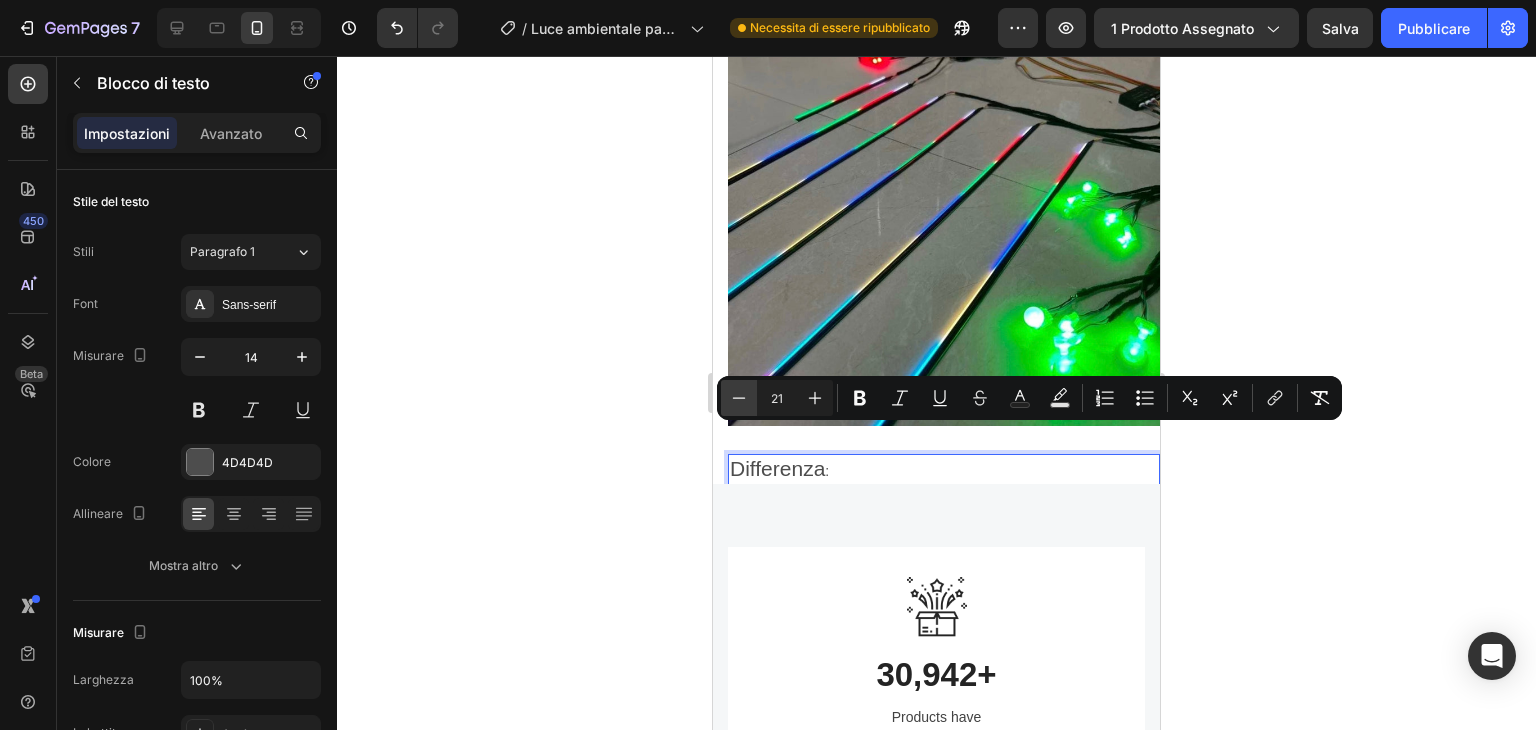 click on "Meno" at bounding box center [739, 398] 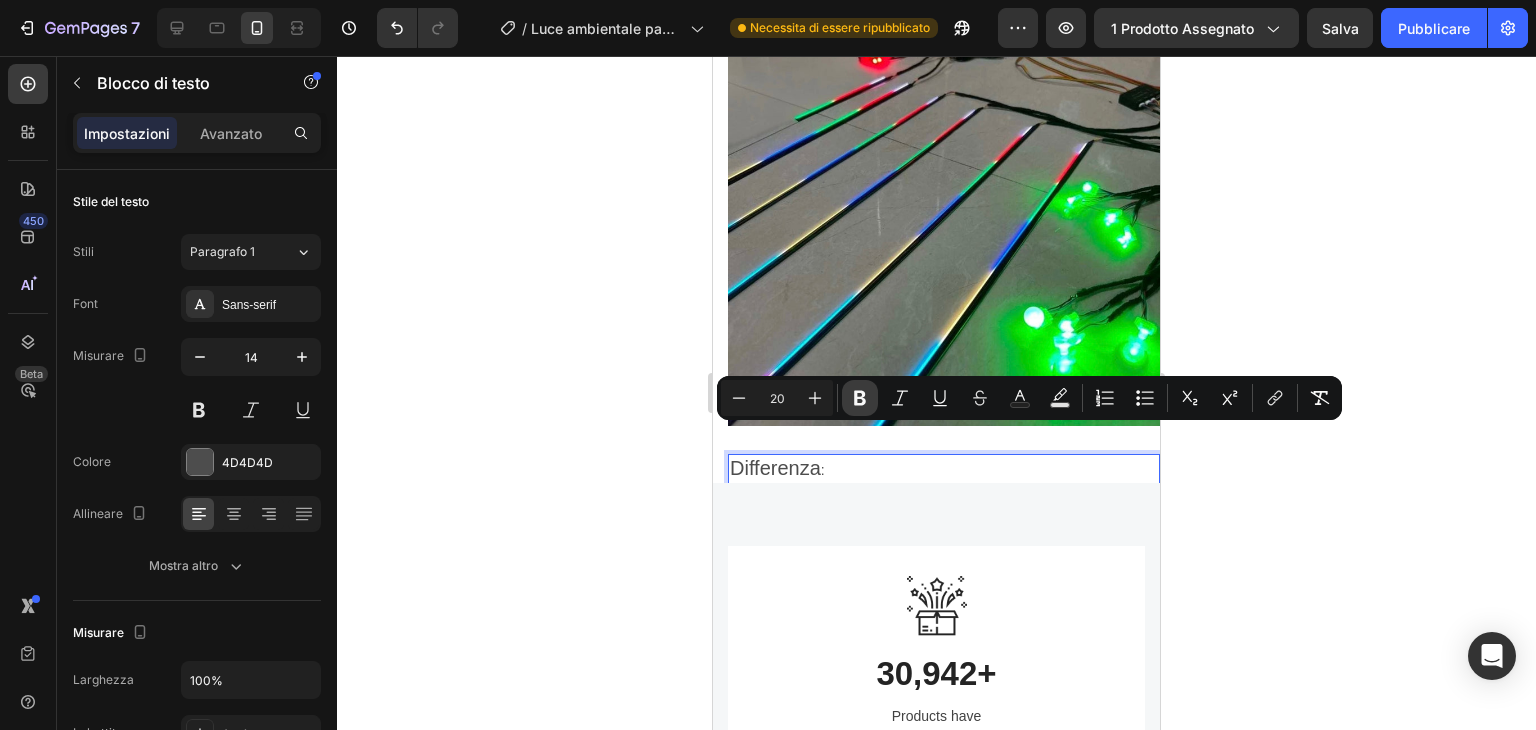 click on "Grassetto" at bounding box center (860, 398) 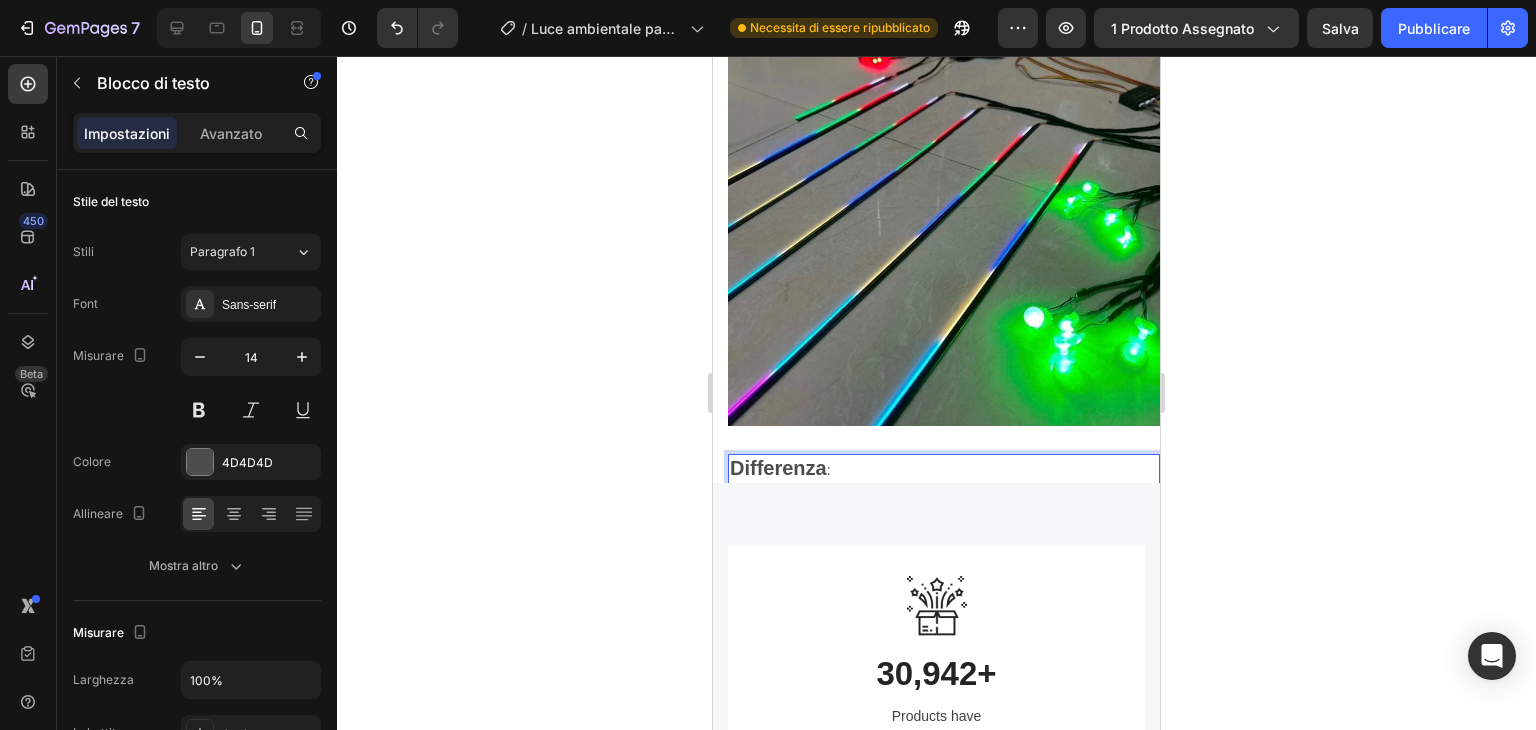 click on "Differenza :" at bounding box center [944, 469] 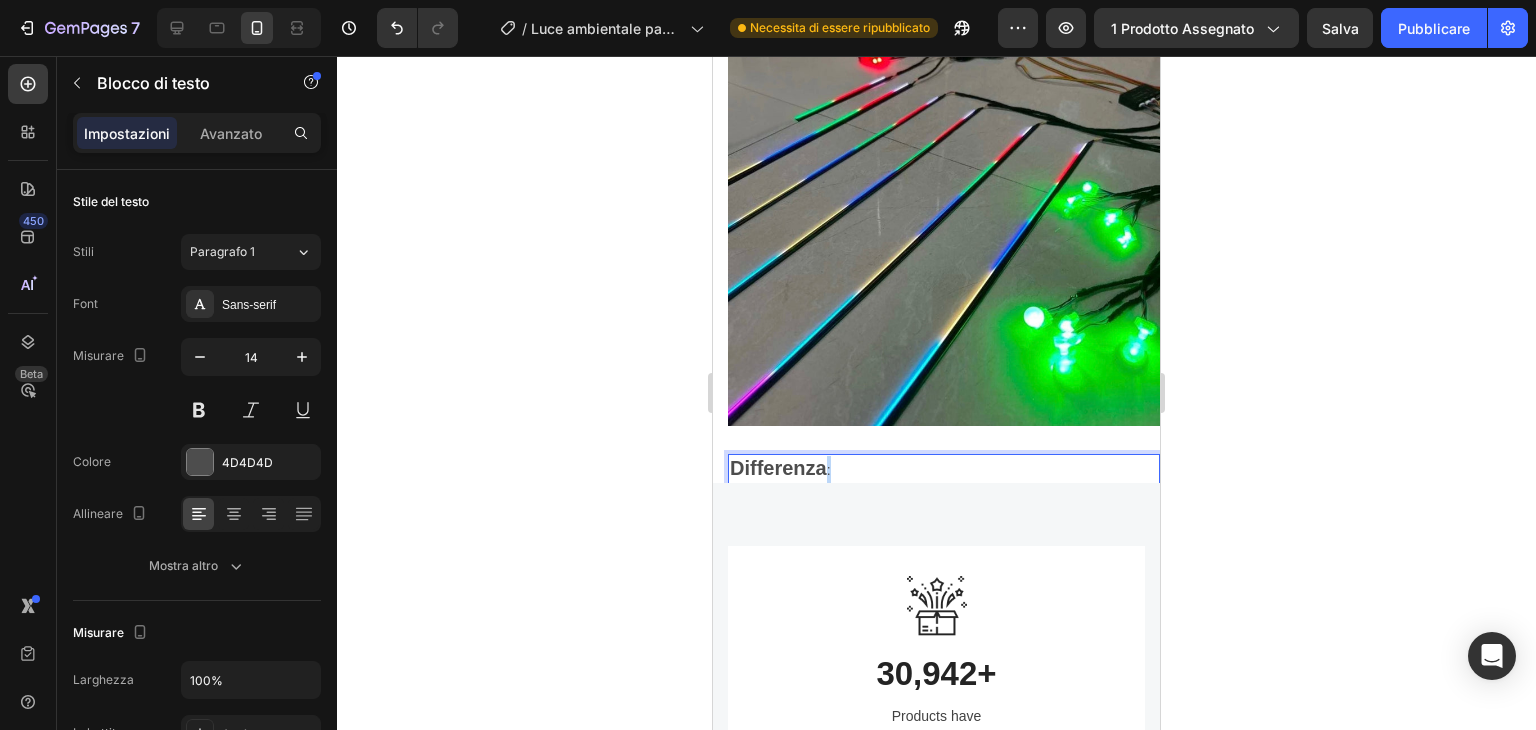 drag, startPoint x: 844, startPoint y: 442, endPoint x: 824, endPoint y: 441, distance: 20.024984 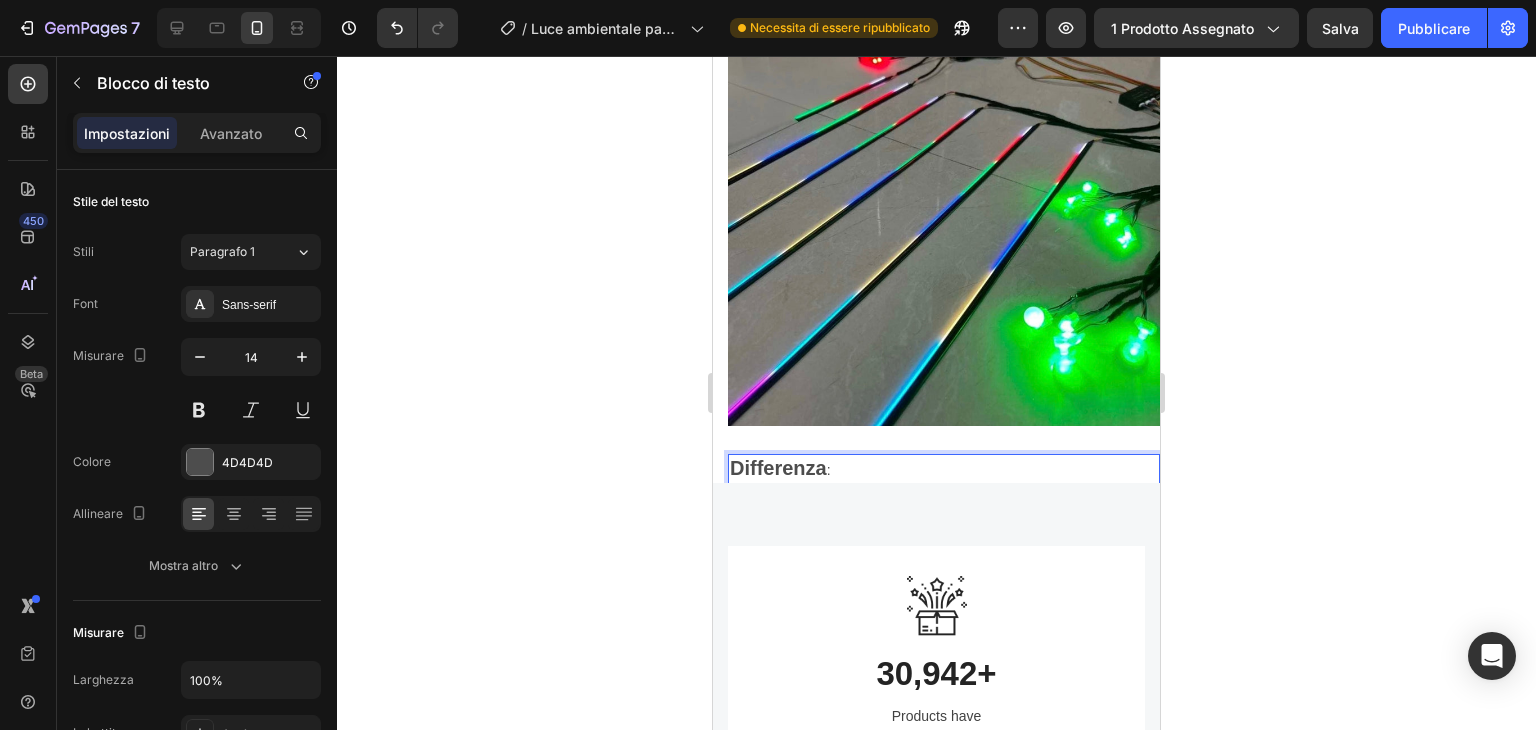 click on "Differenza :" at bounding box center [944, 469] 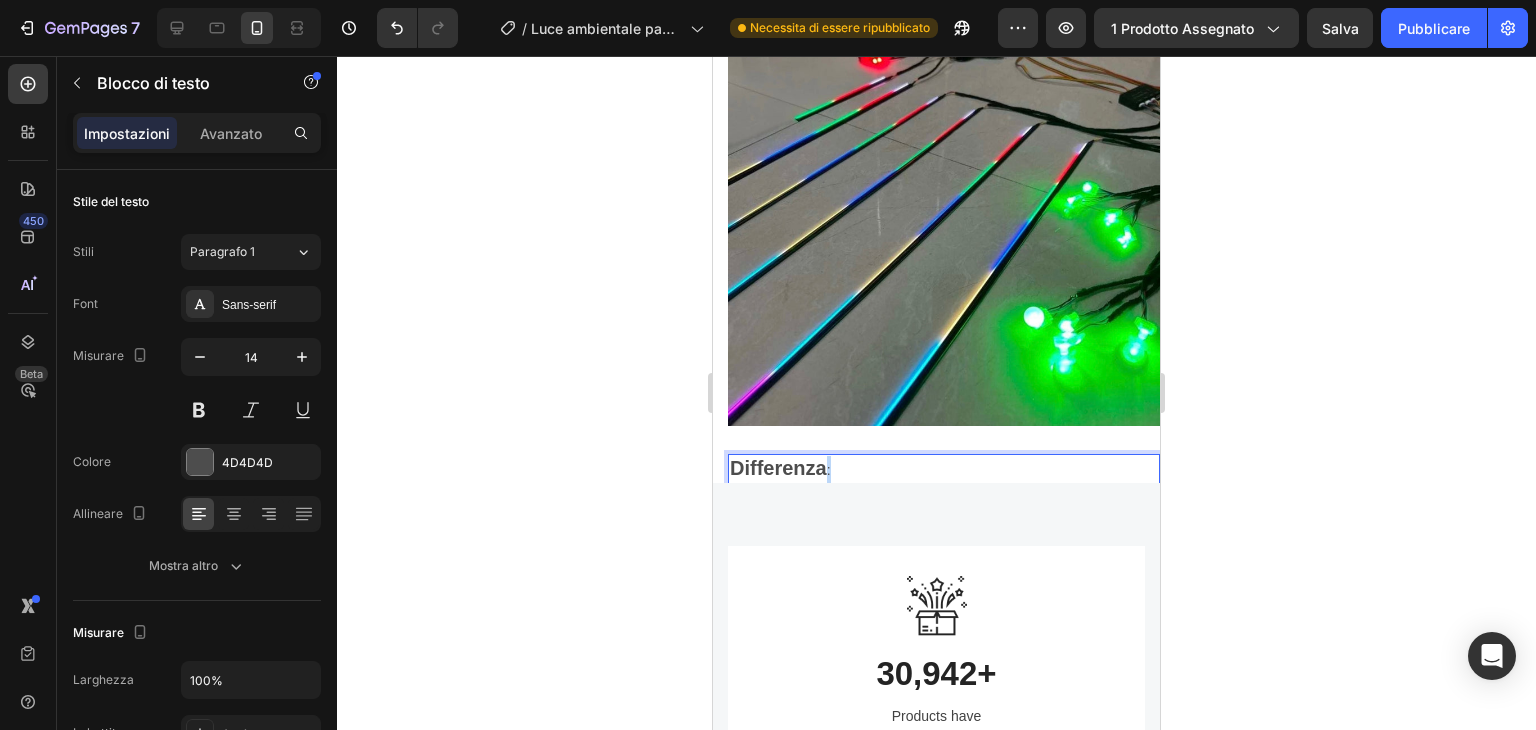 click on ":" at bounding box center (829, 470) 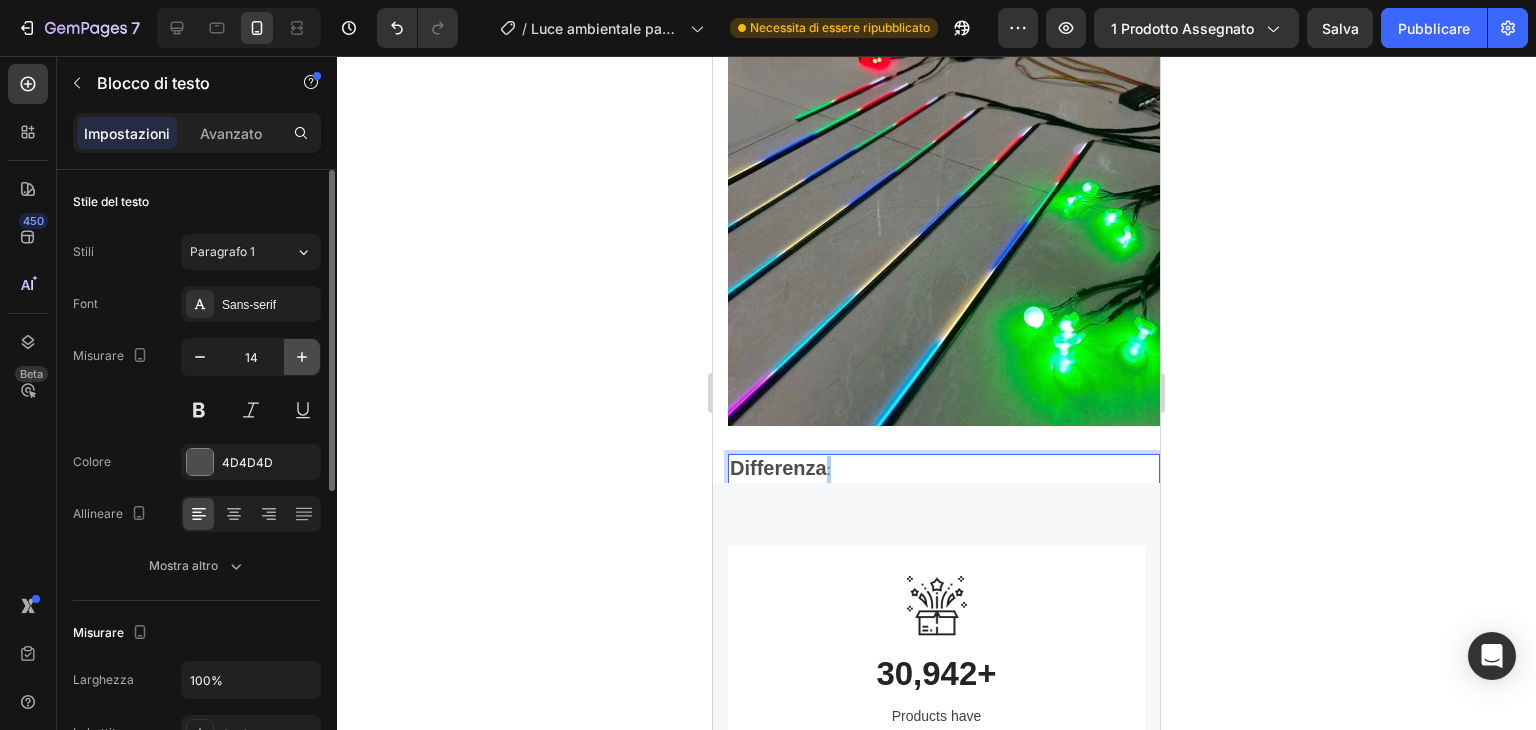 click 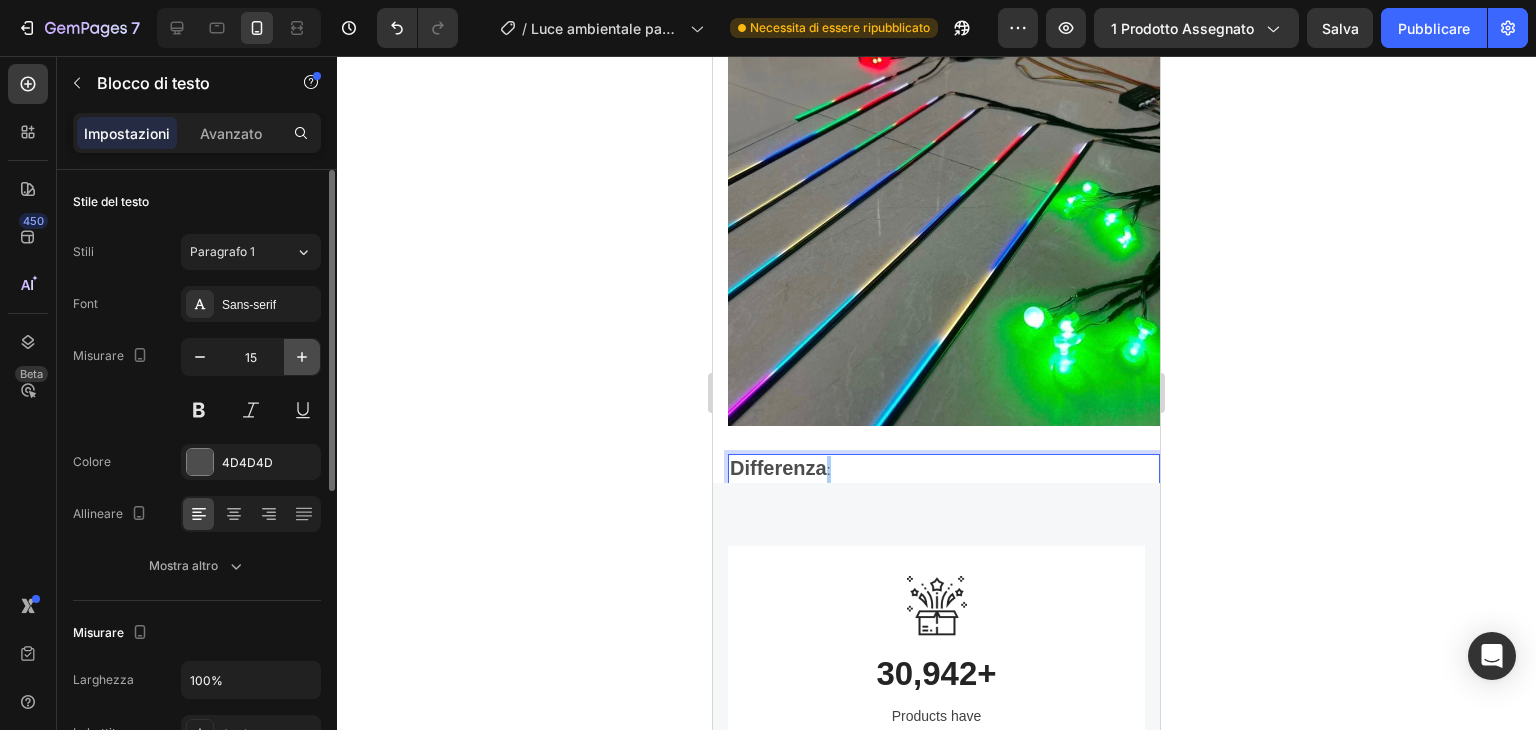 click 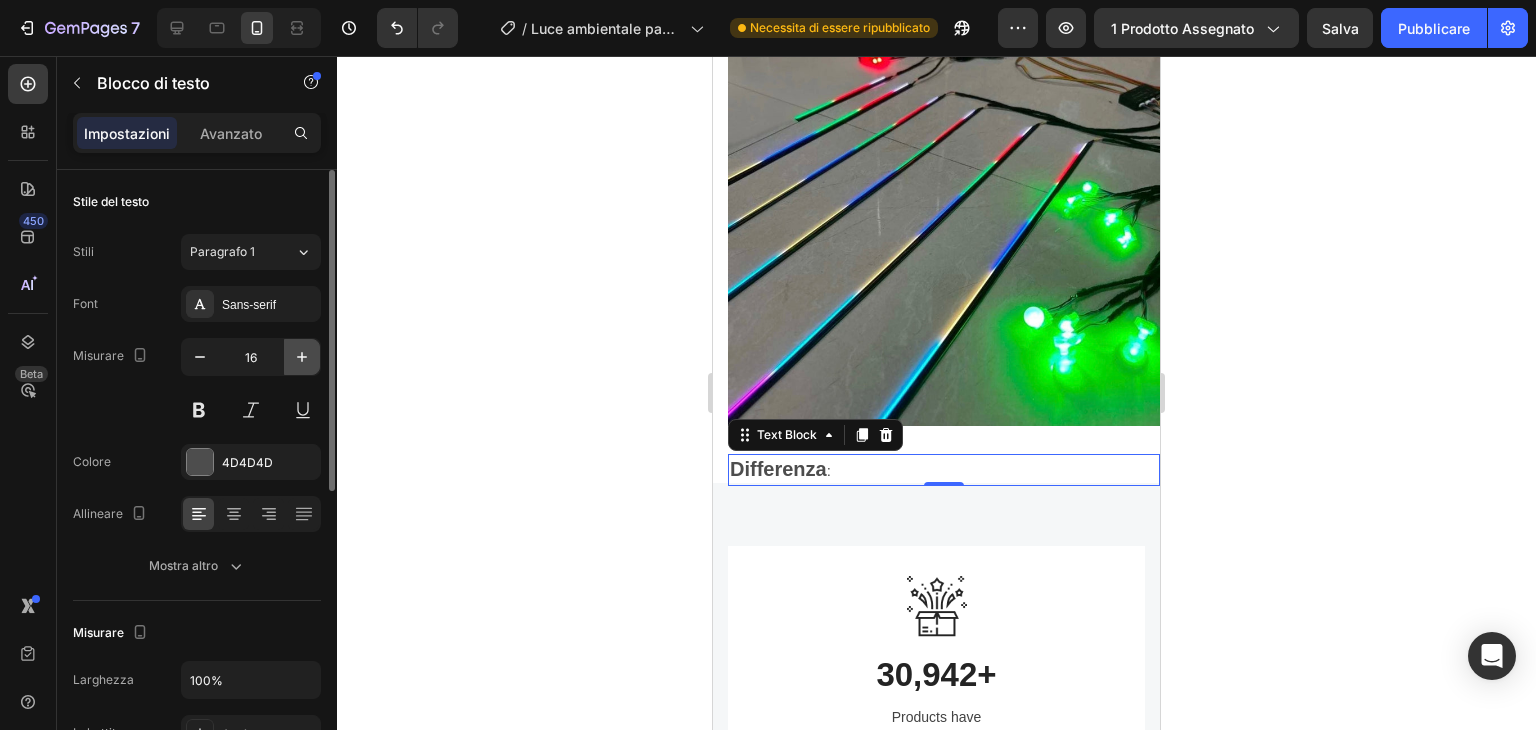 click 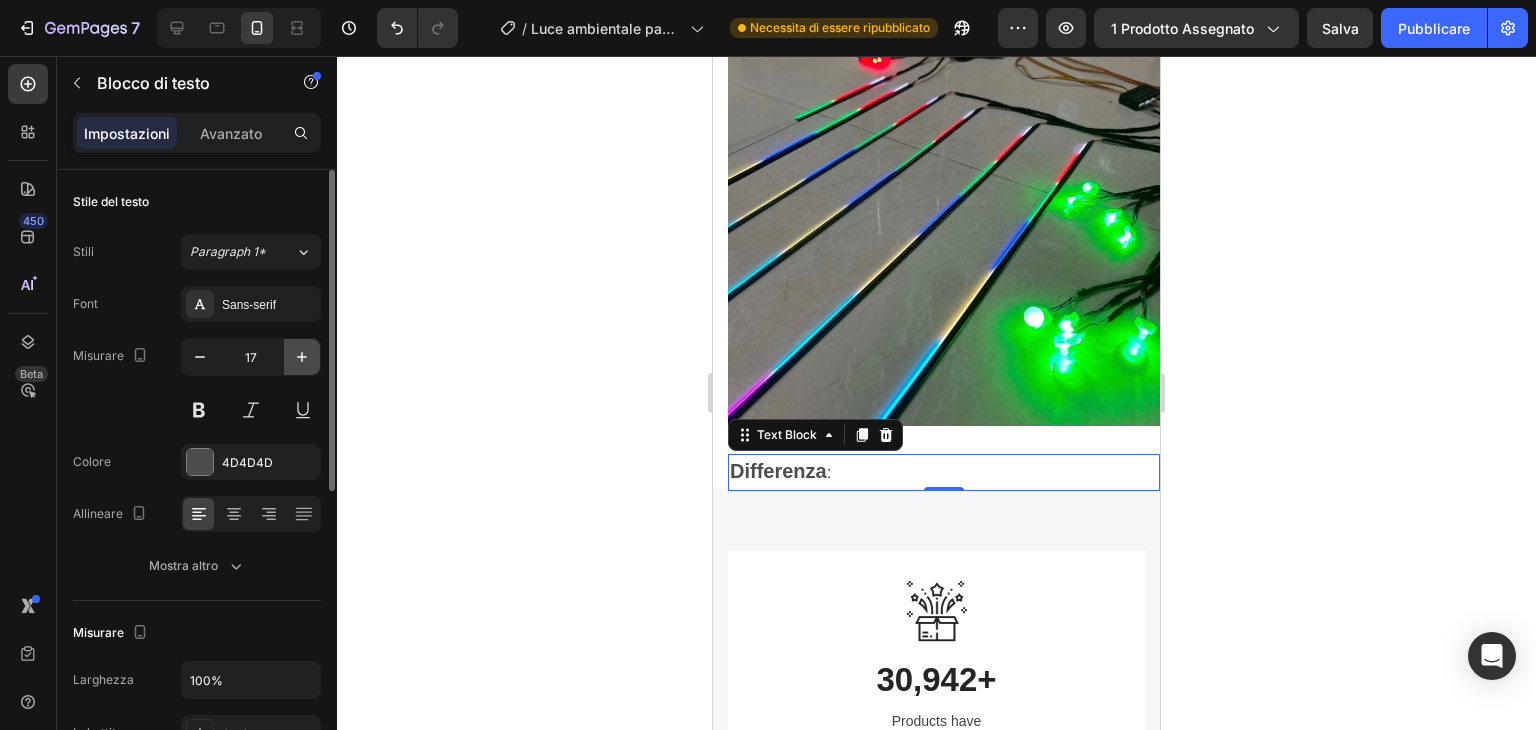 click 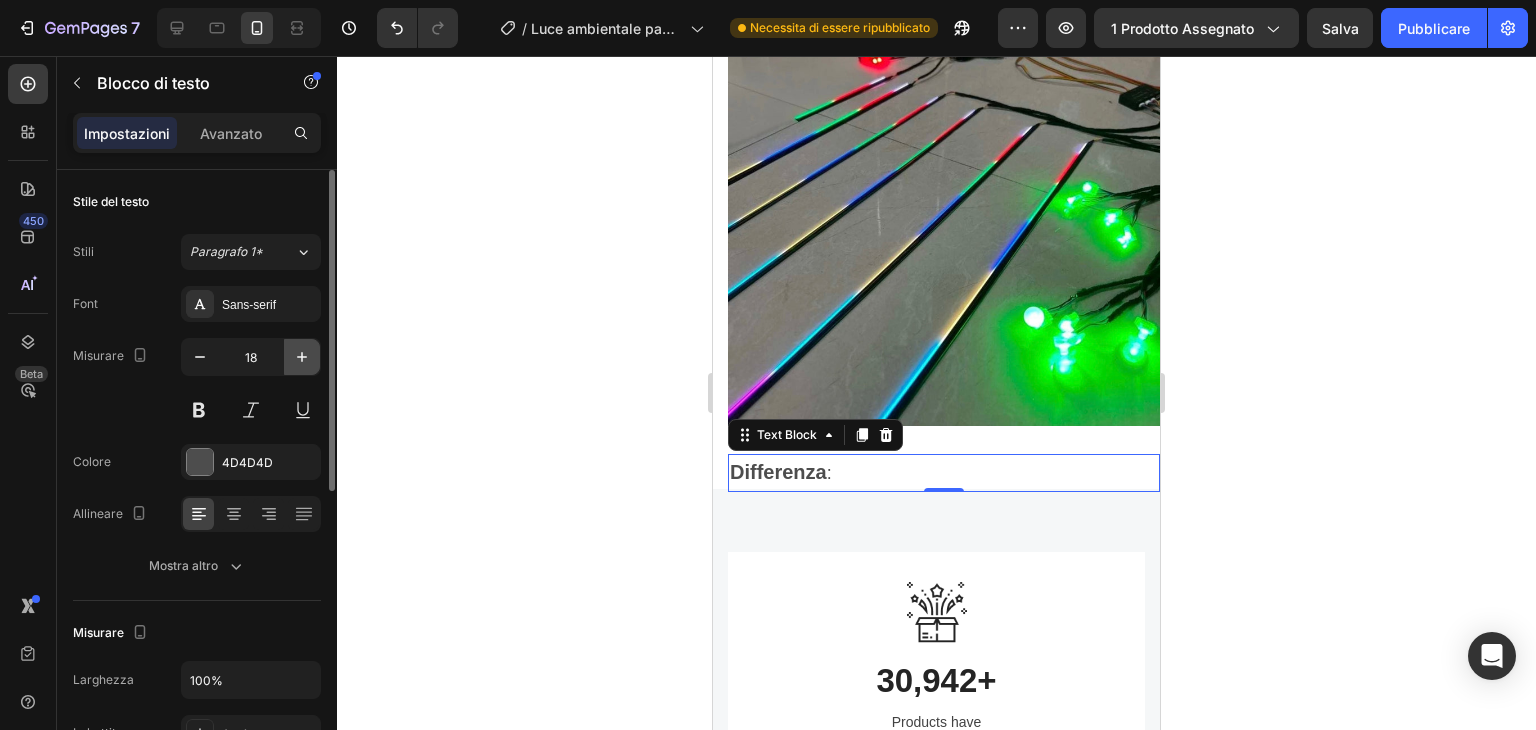click 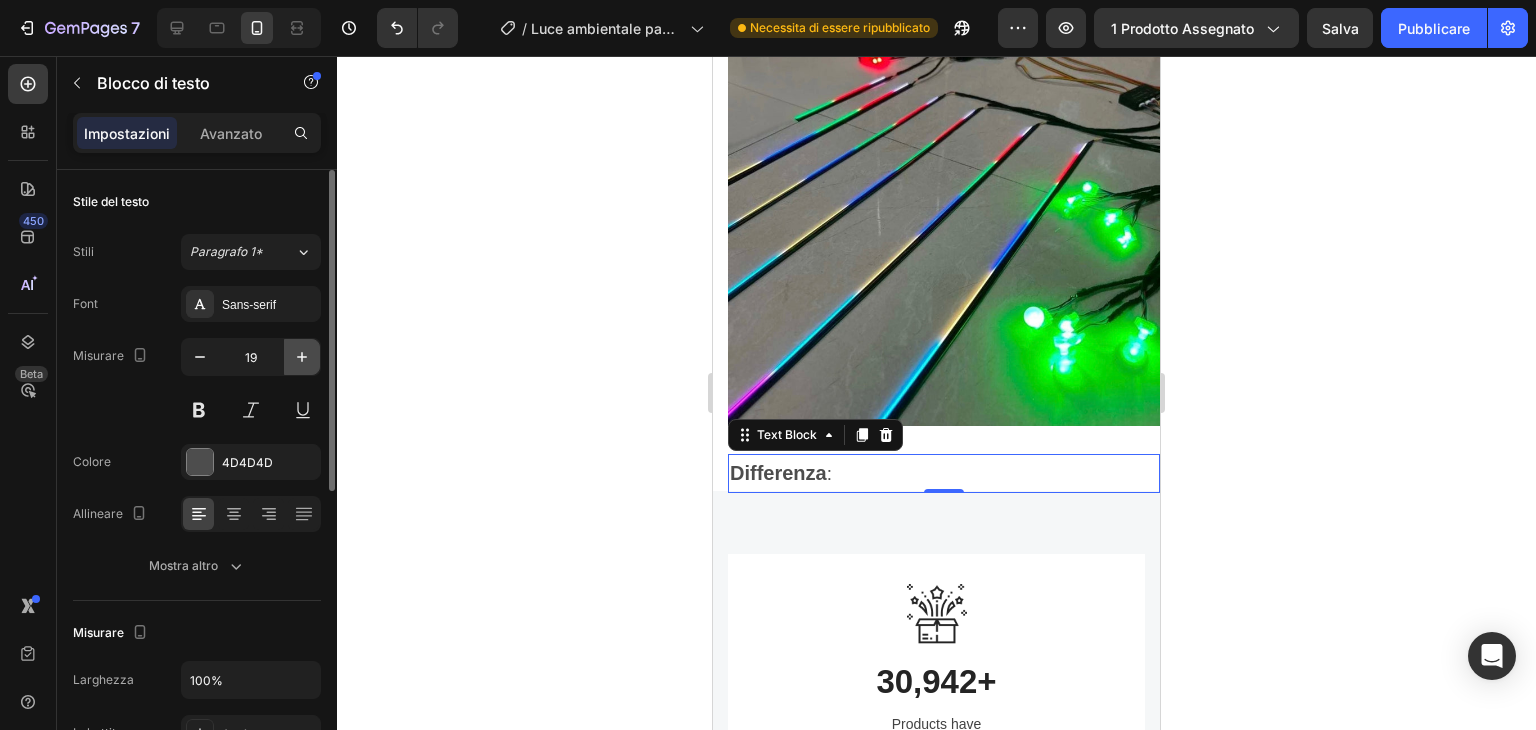 click 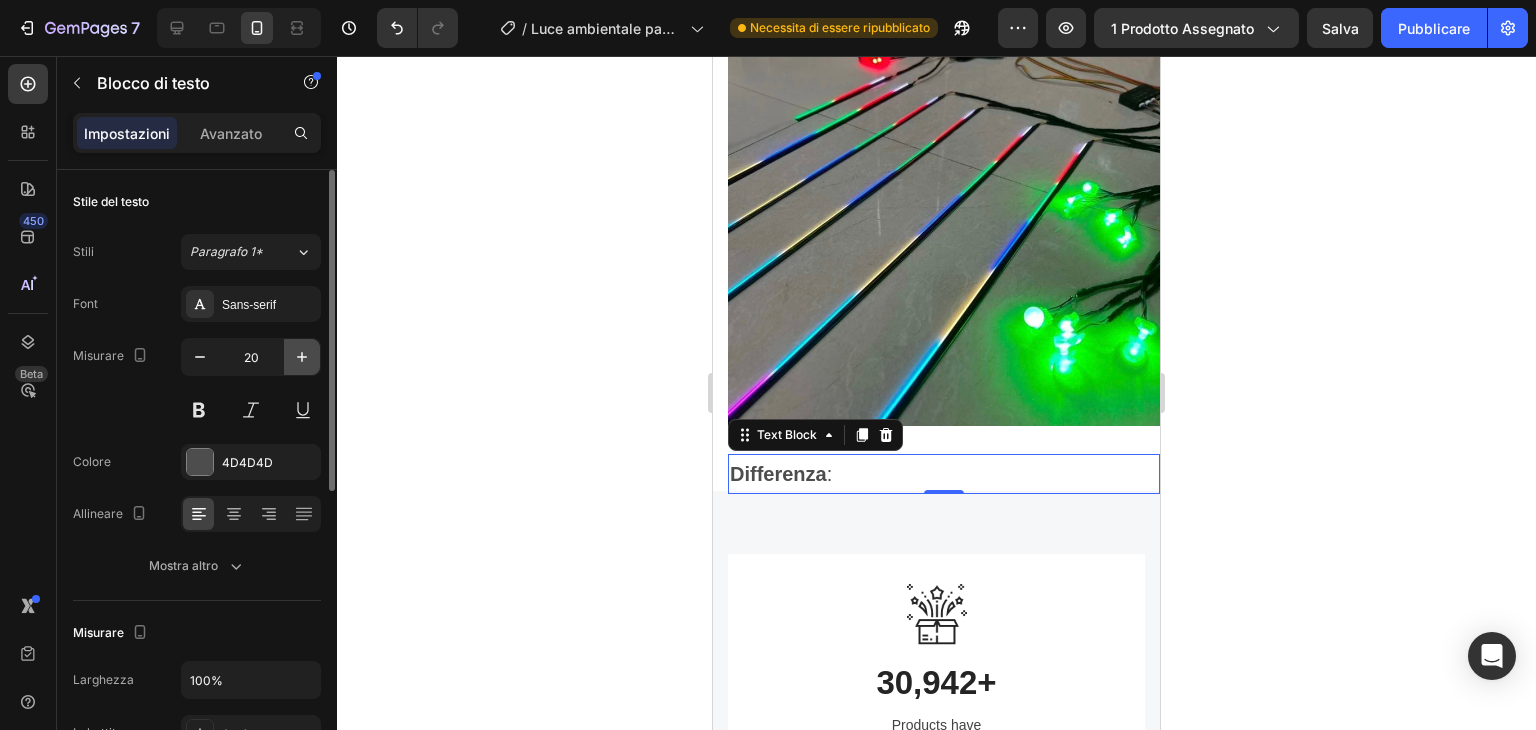 click 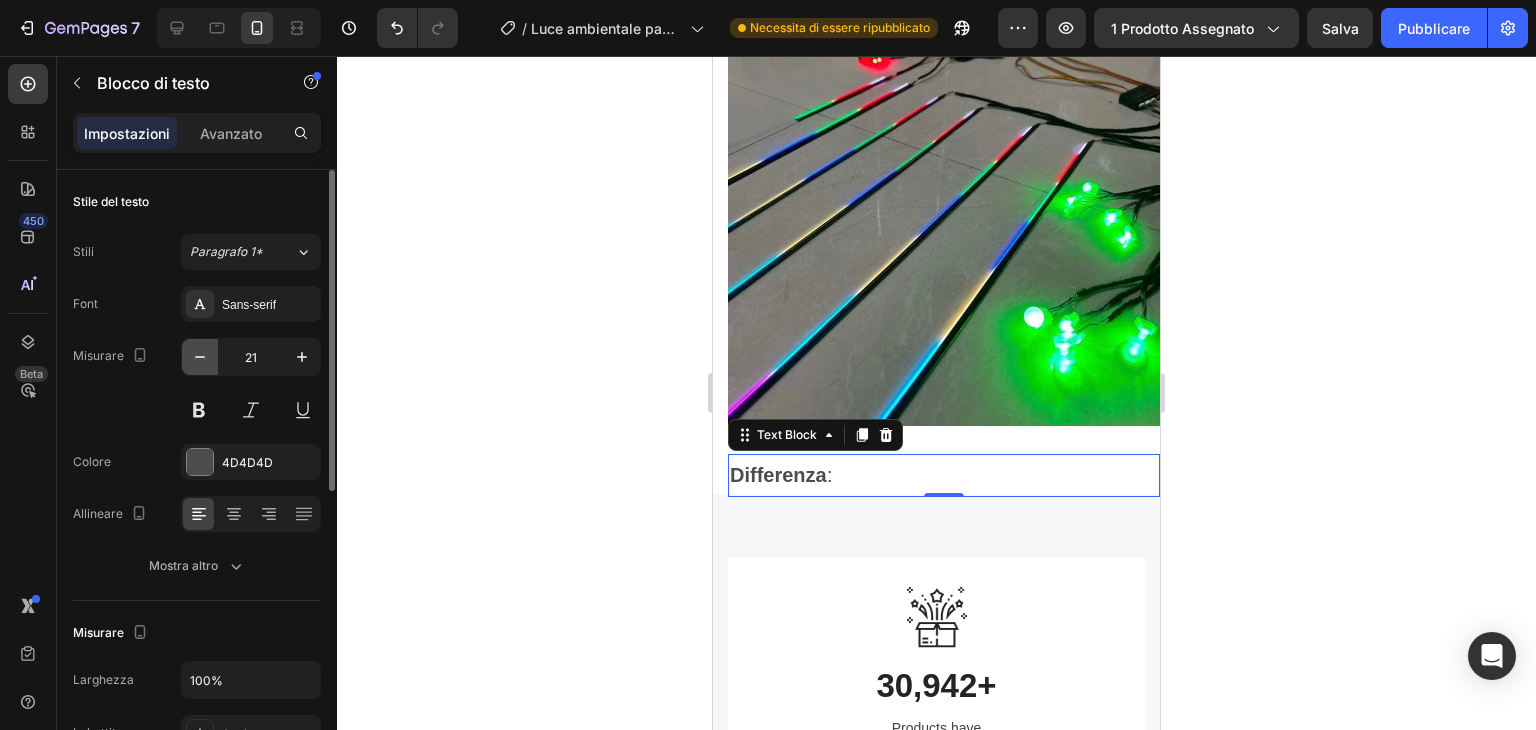 click 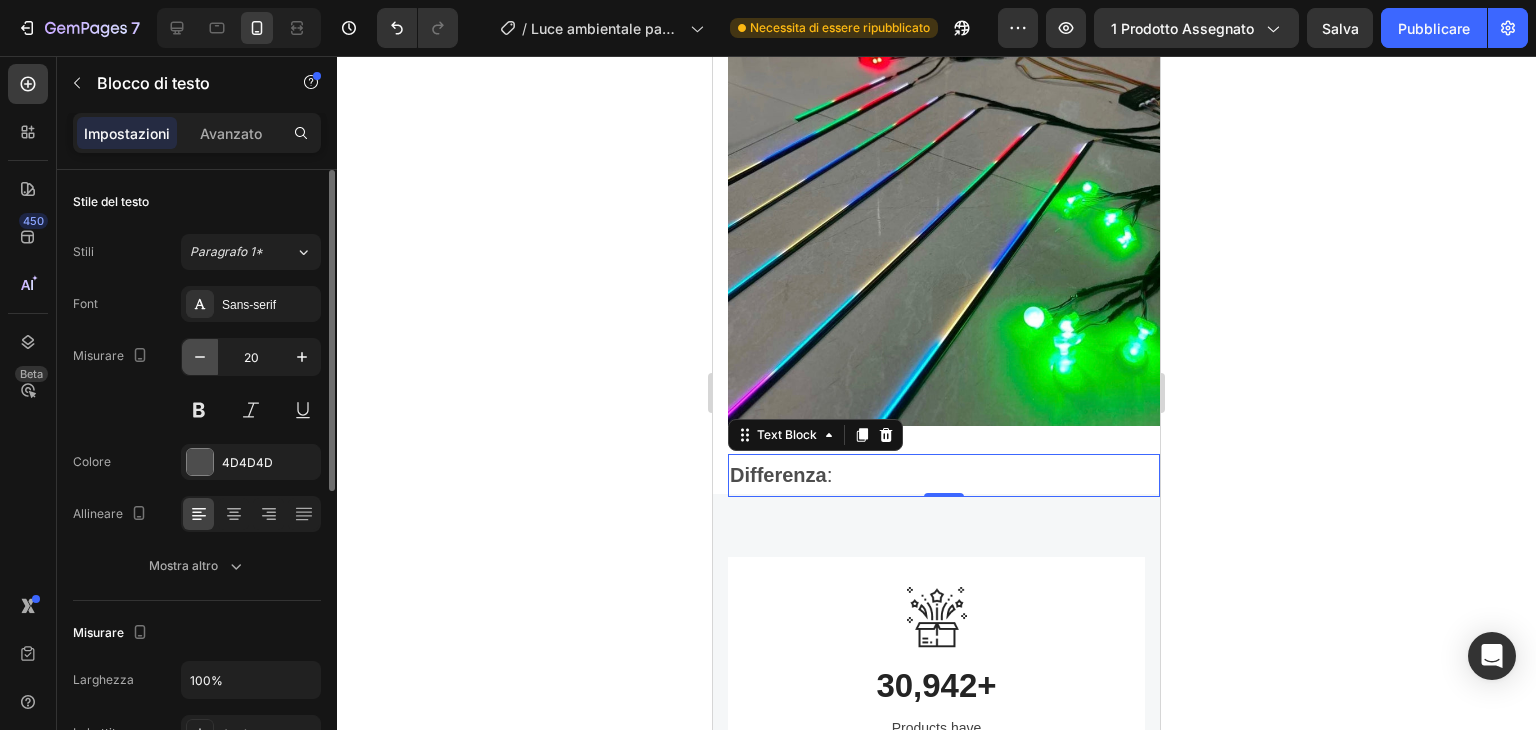 click 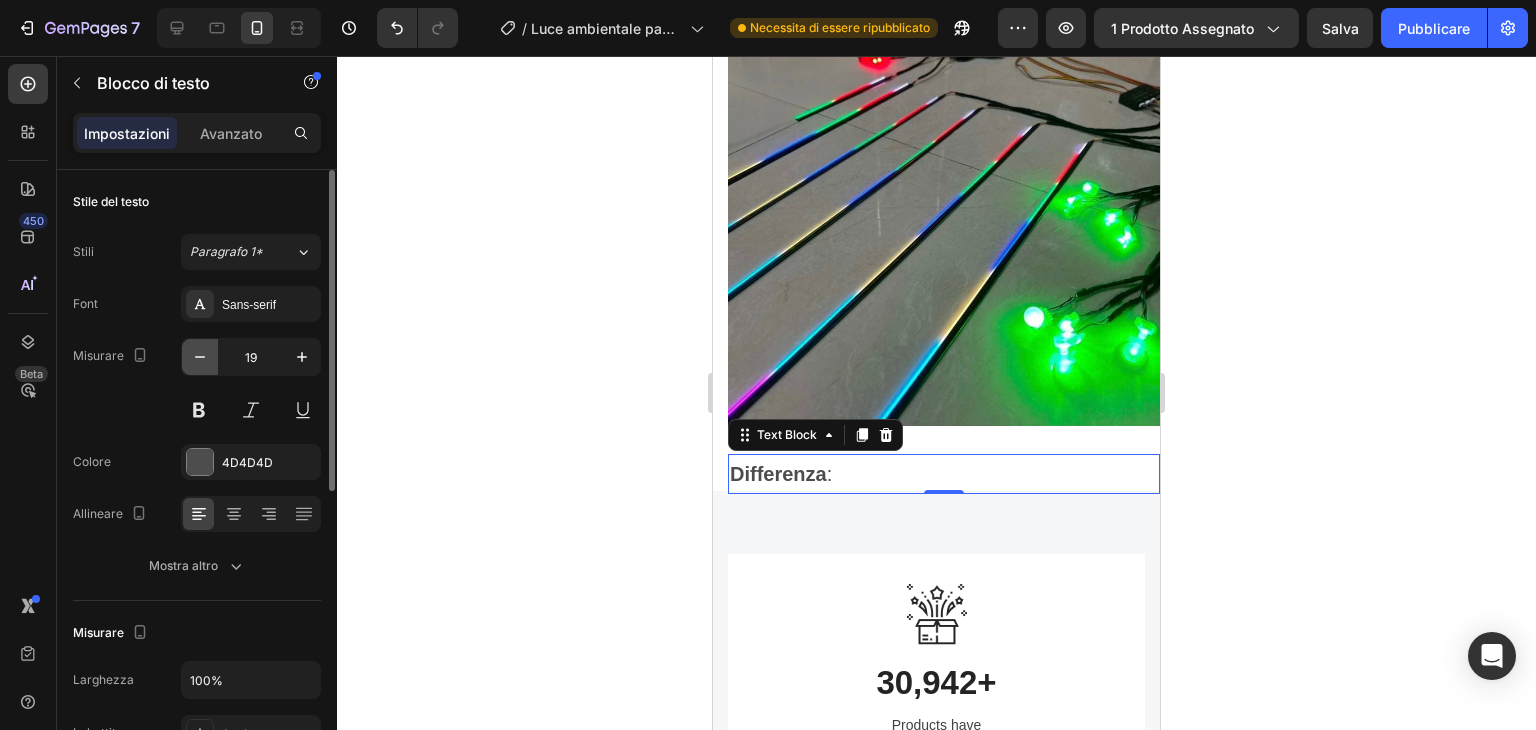 click 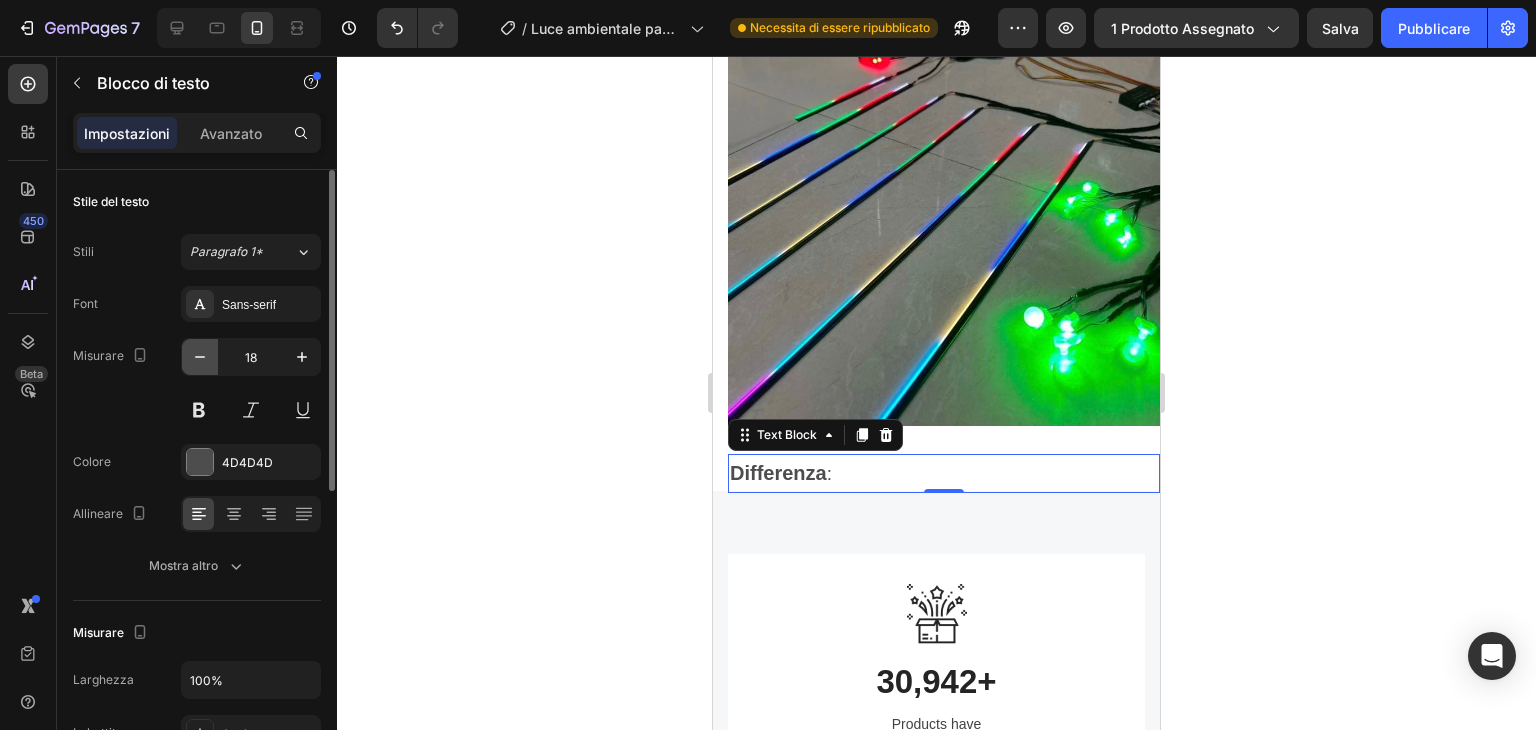 click 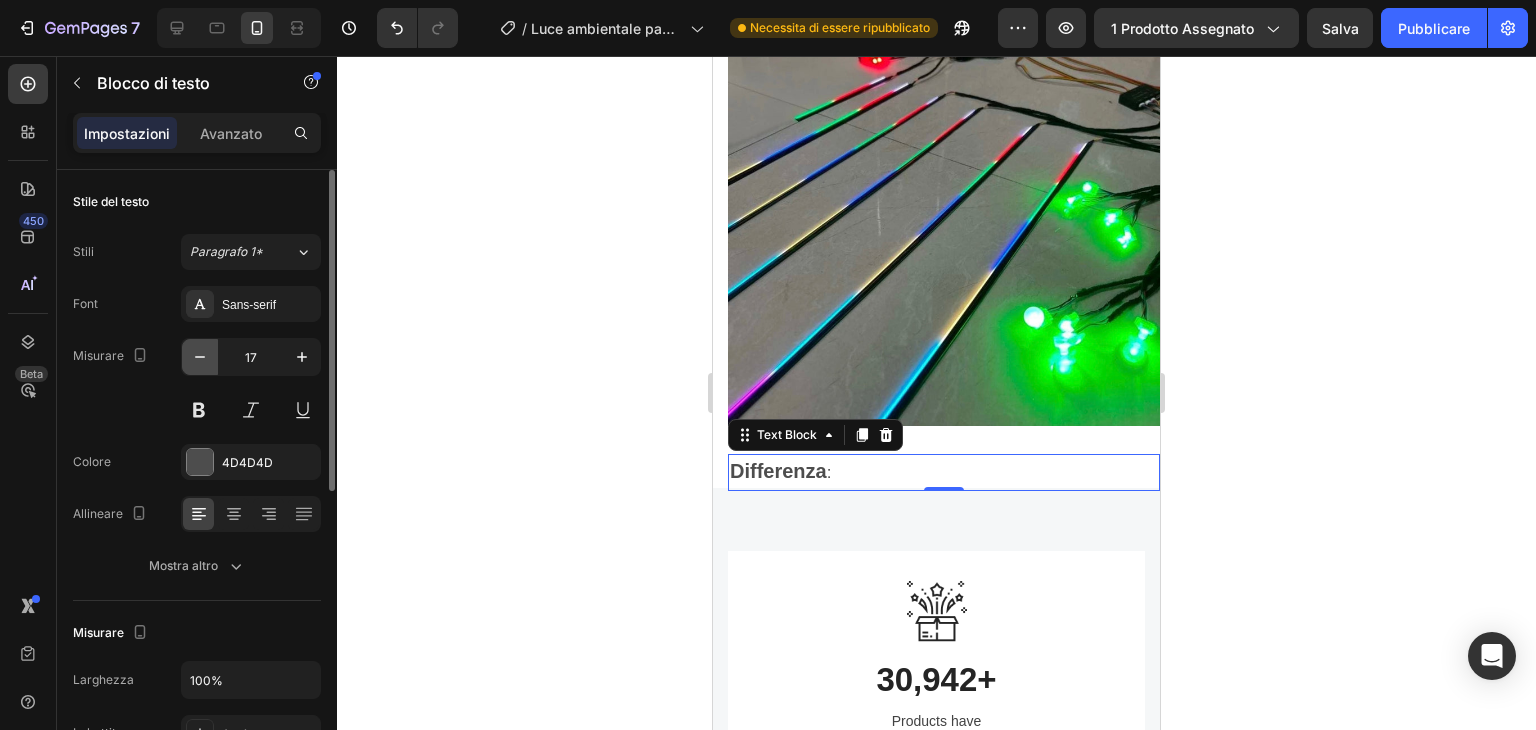 click 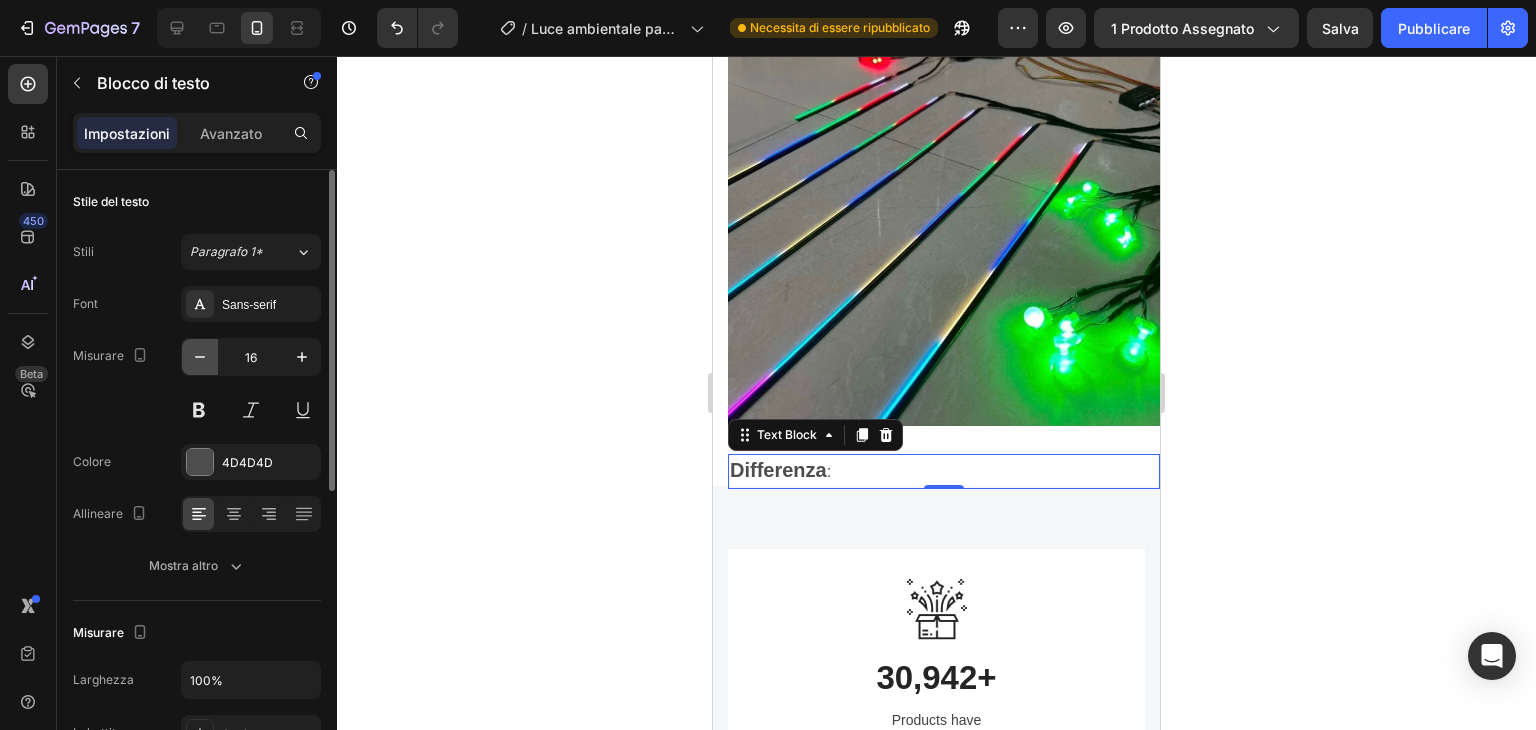 click 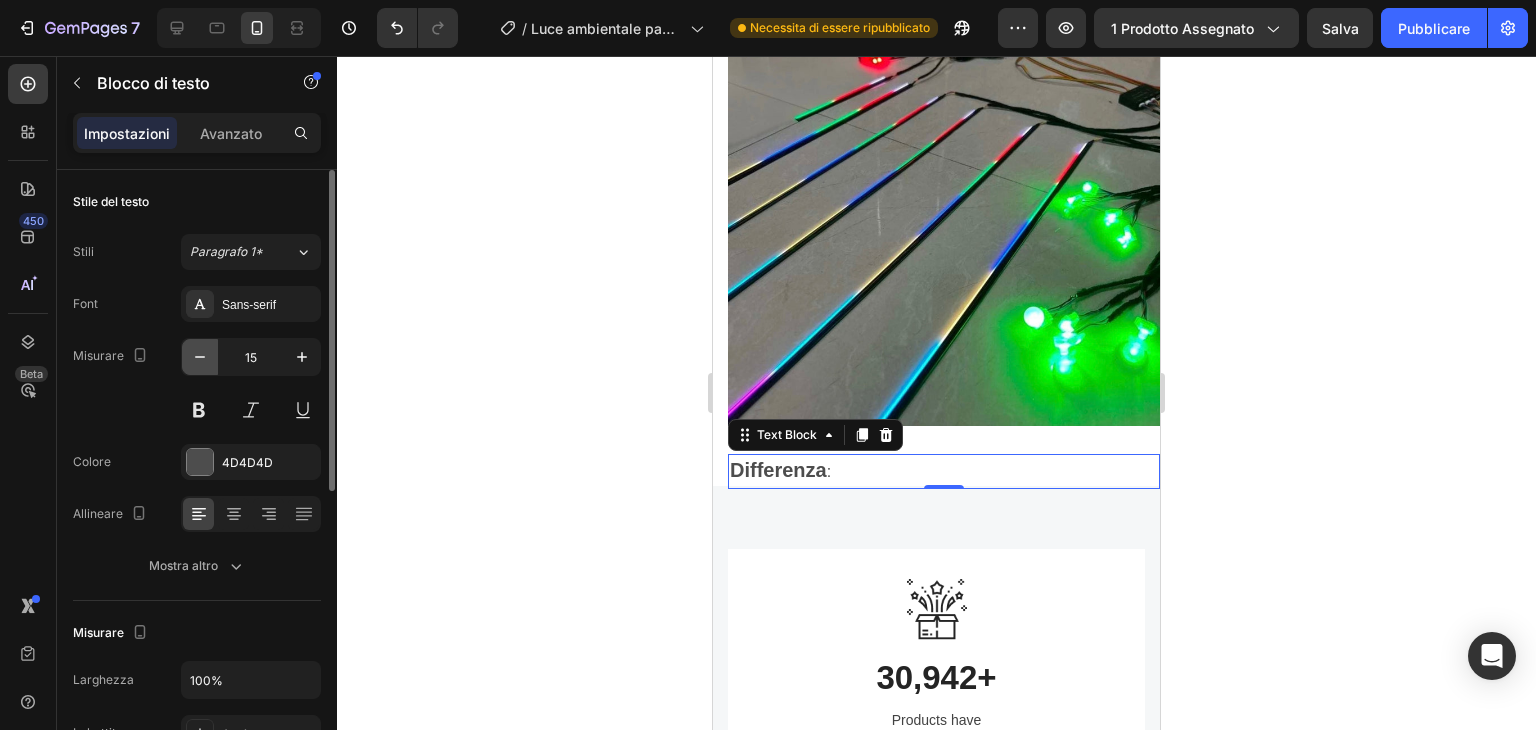 click 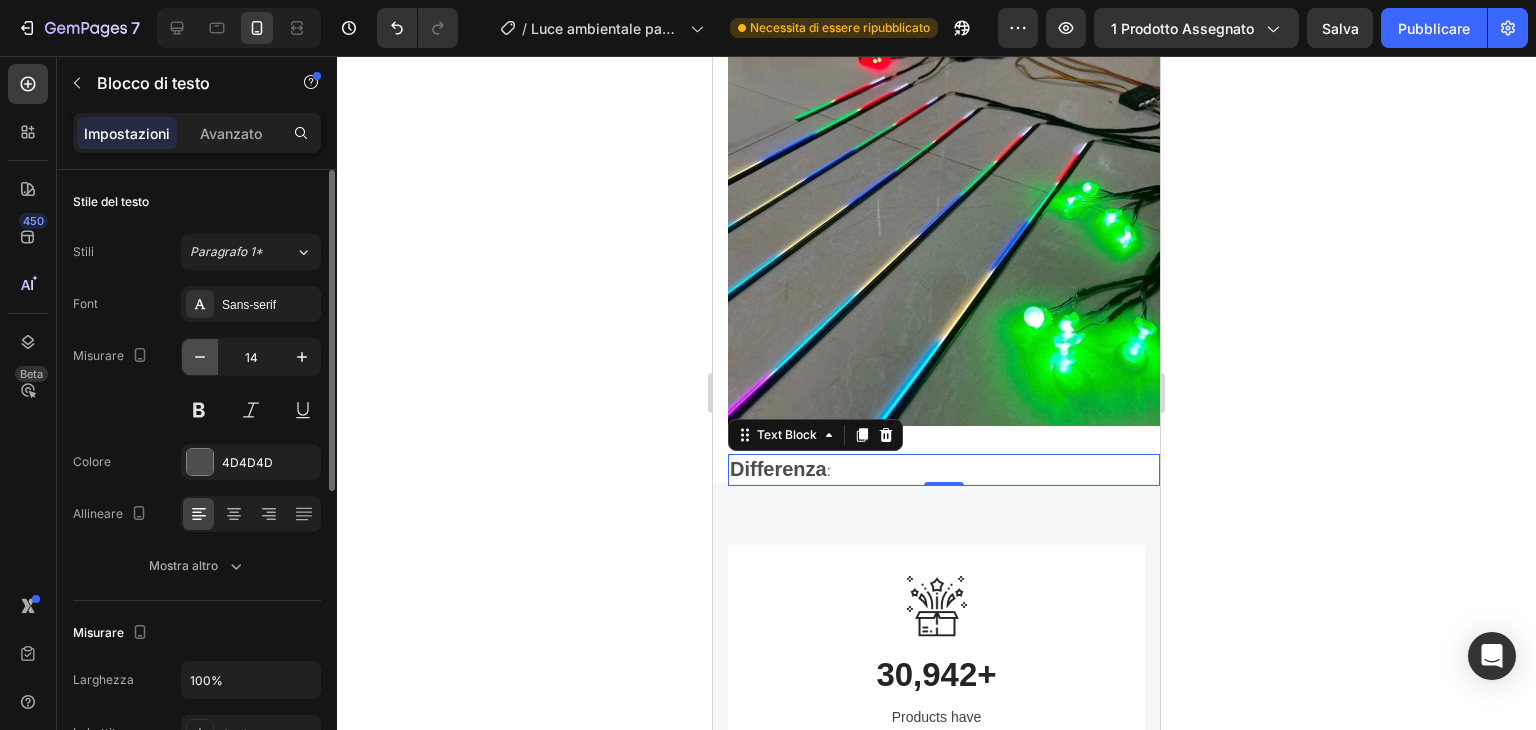 click 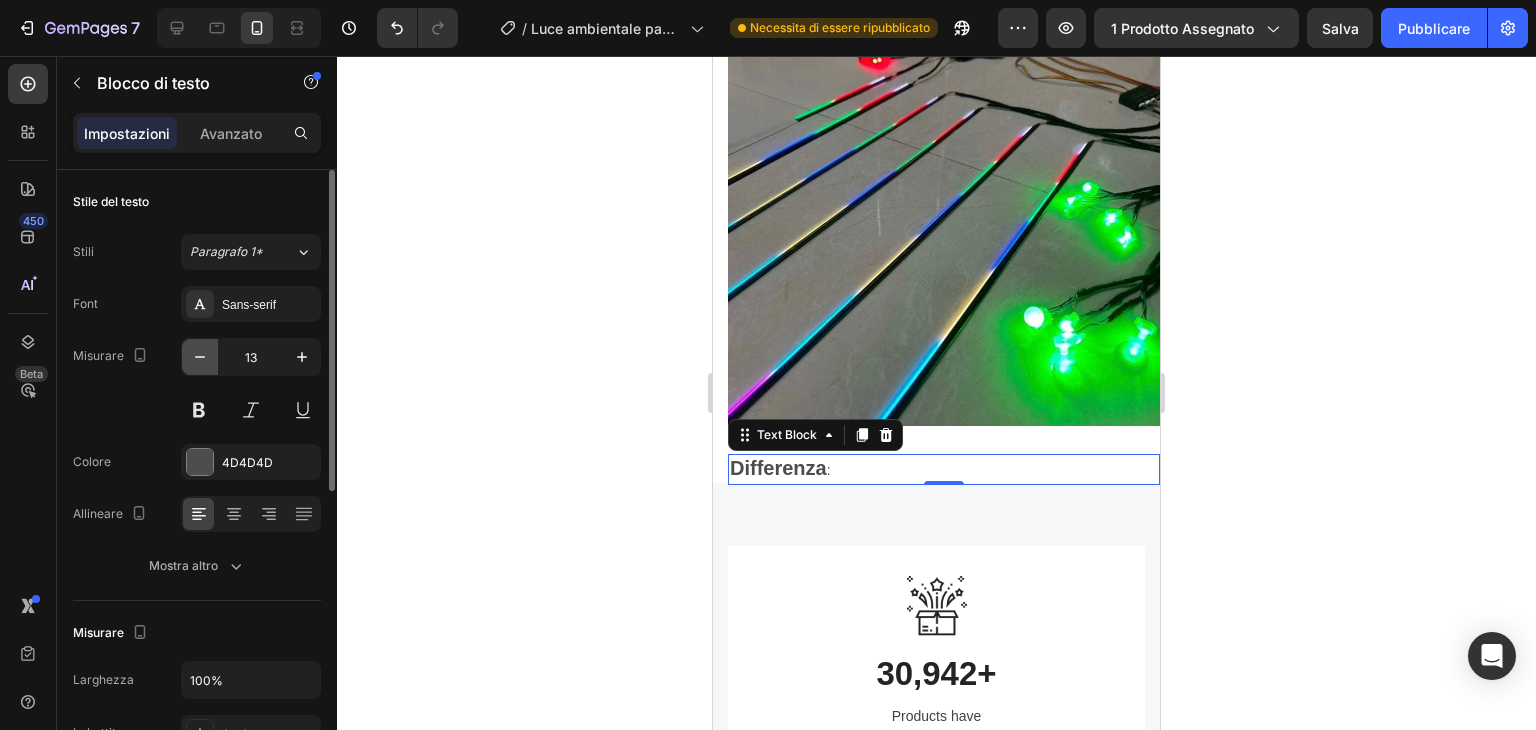 click 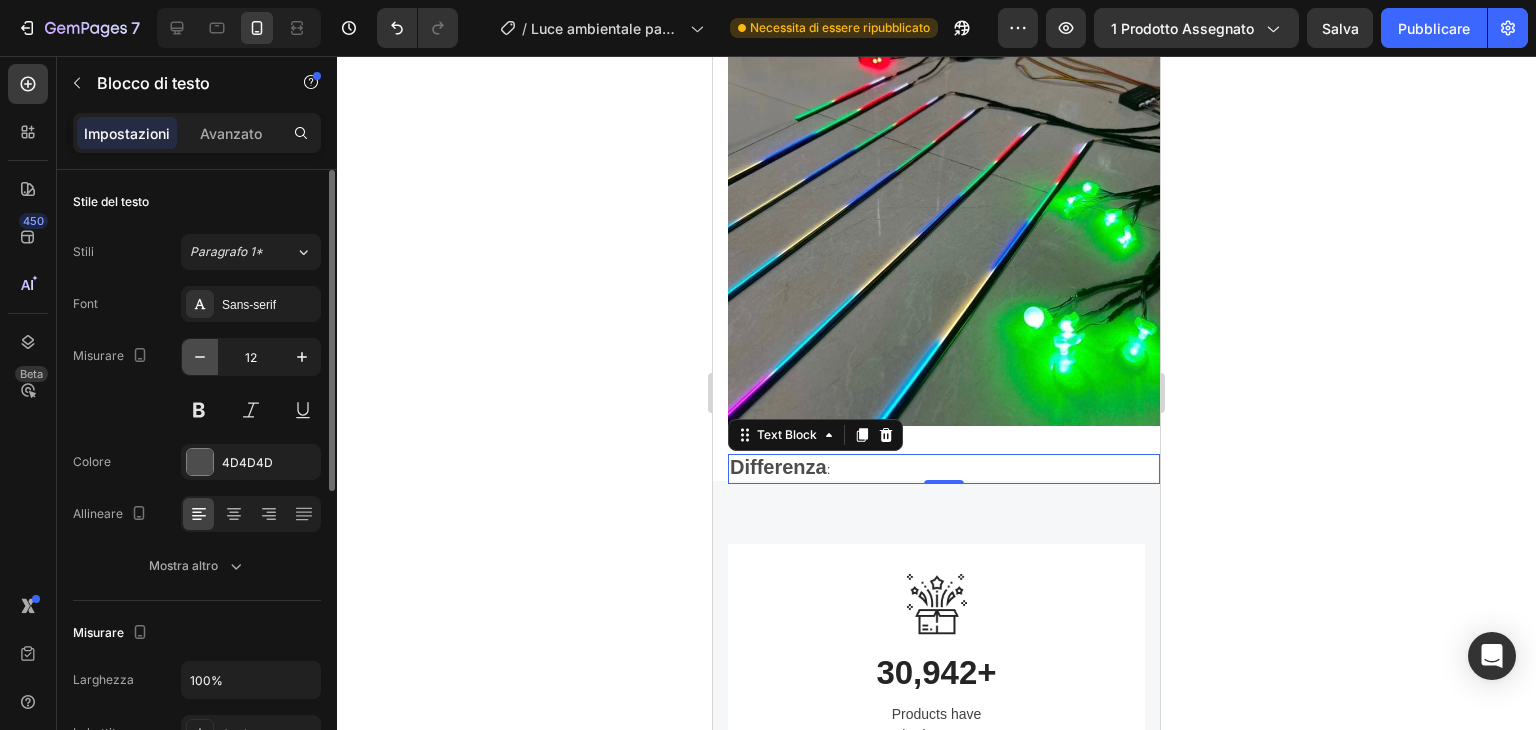 click 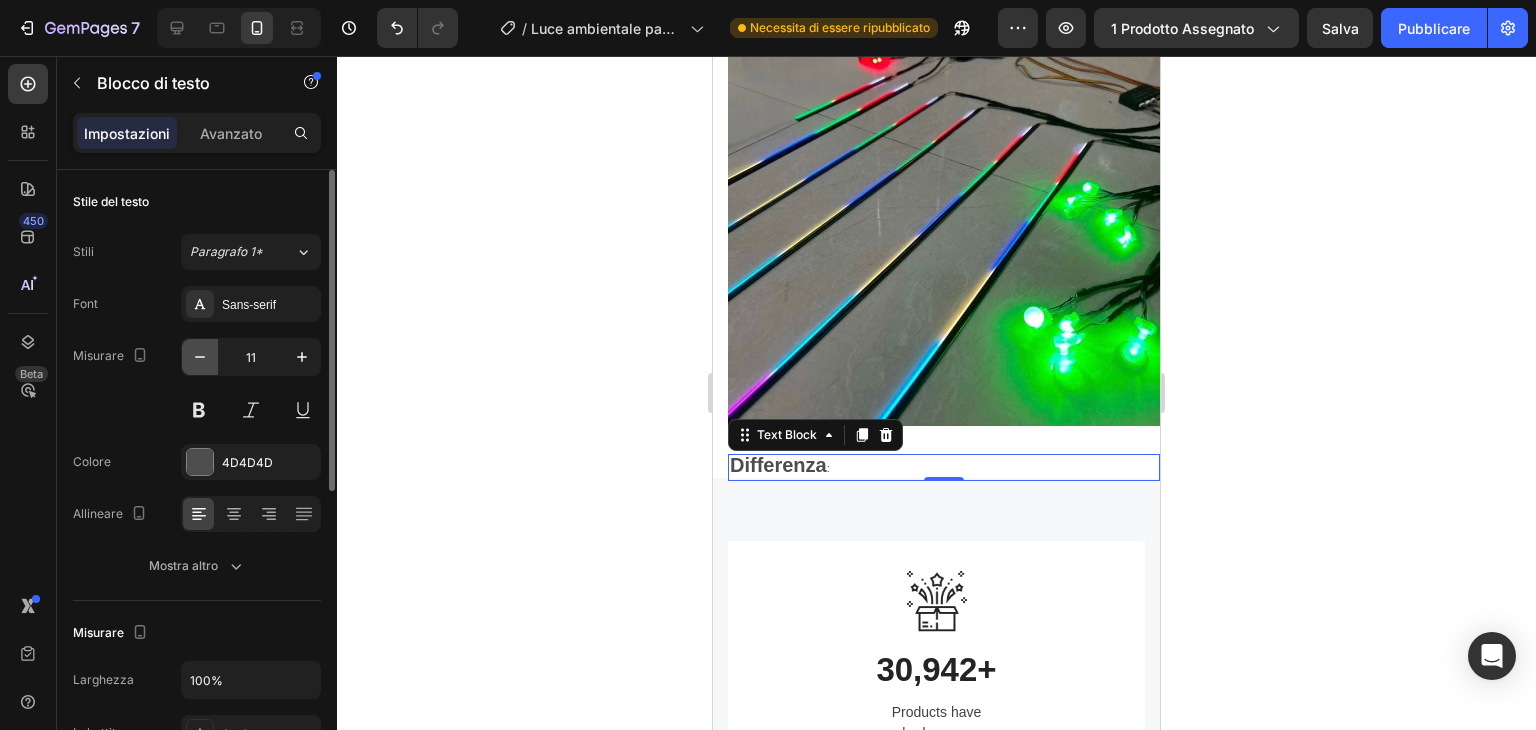click 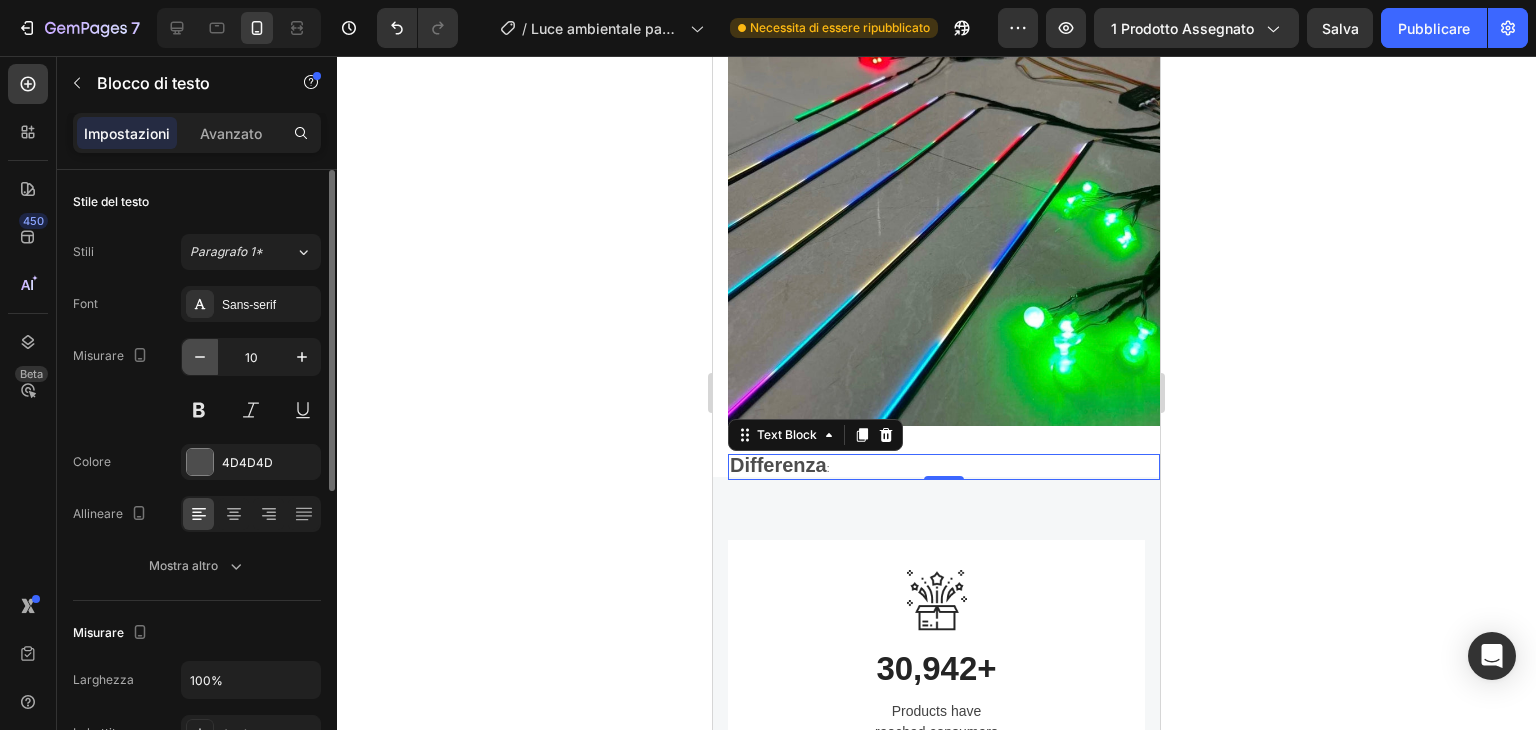 click 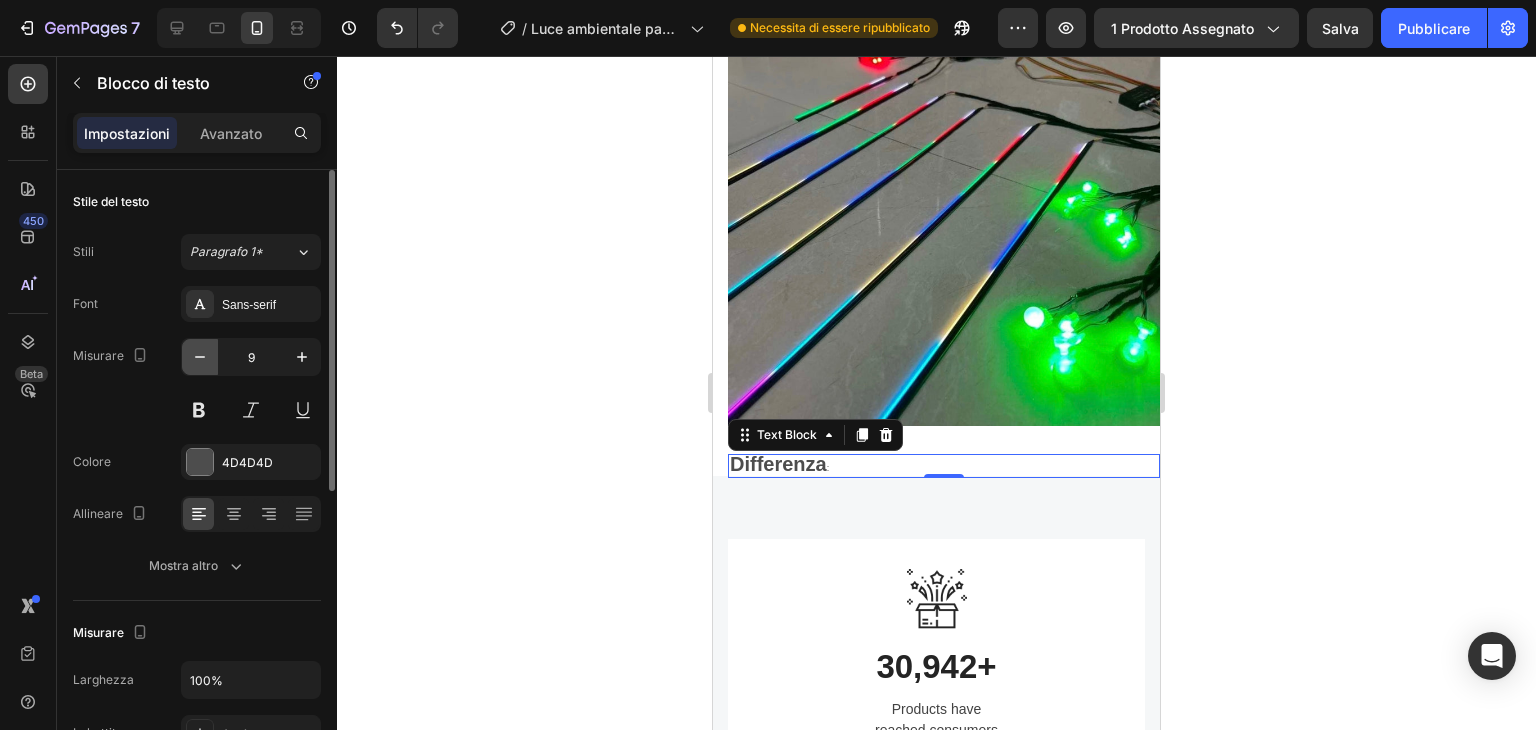 click 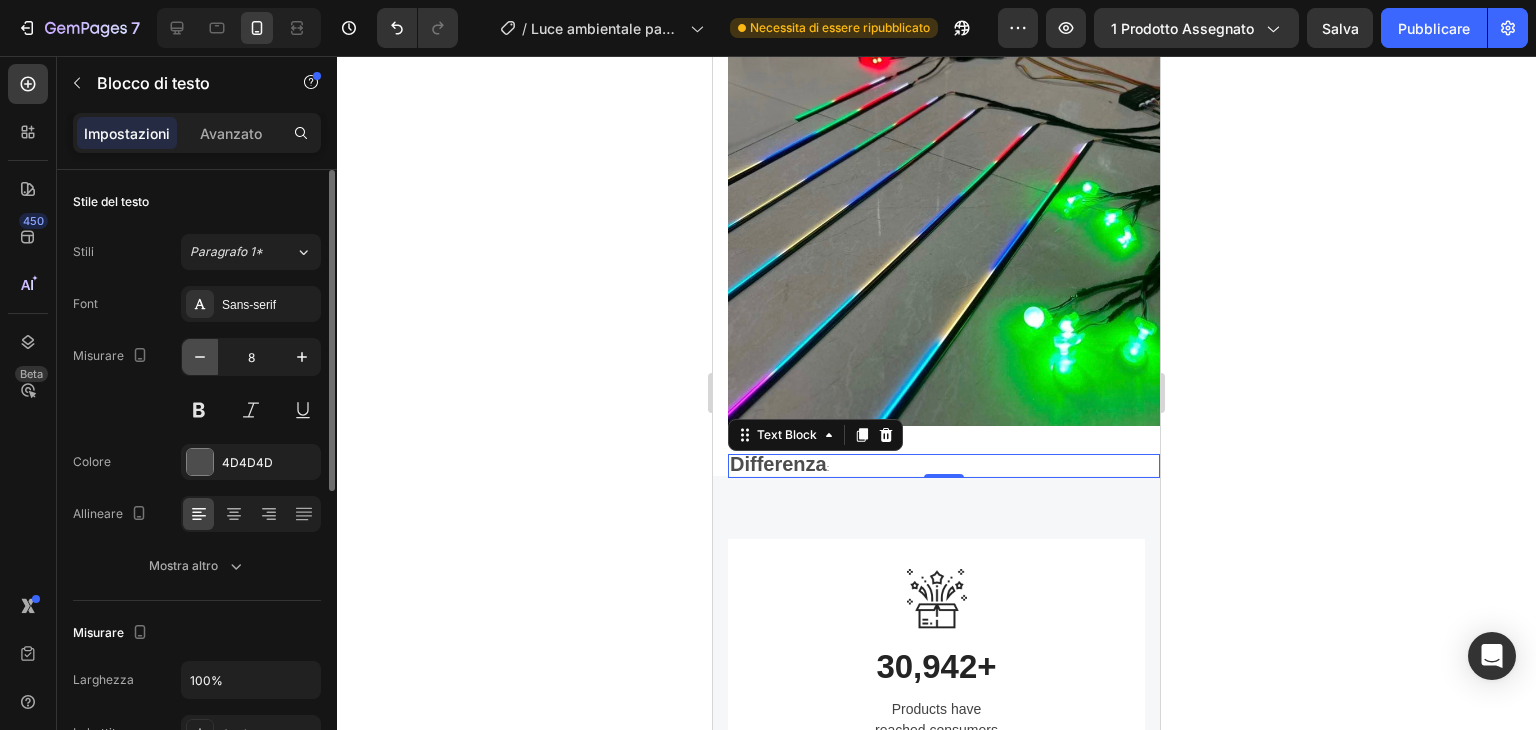 click 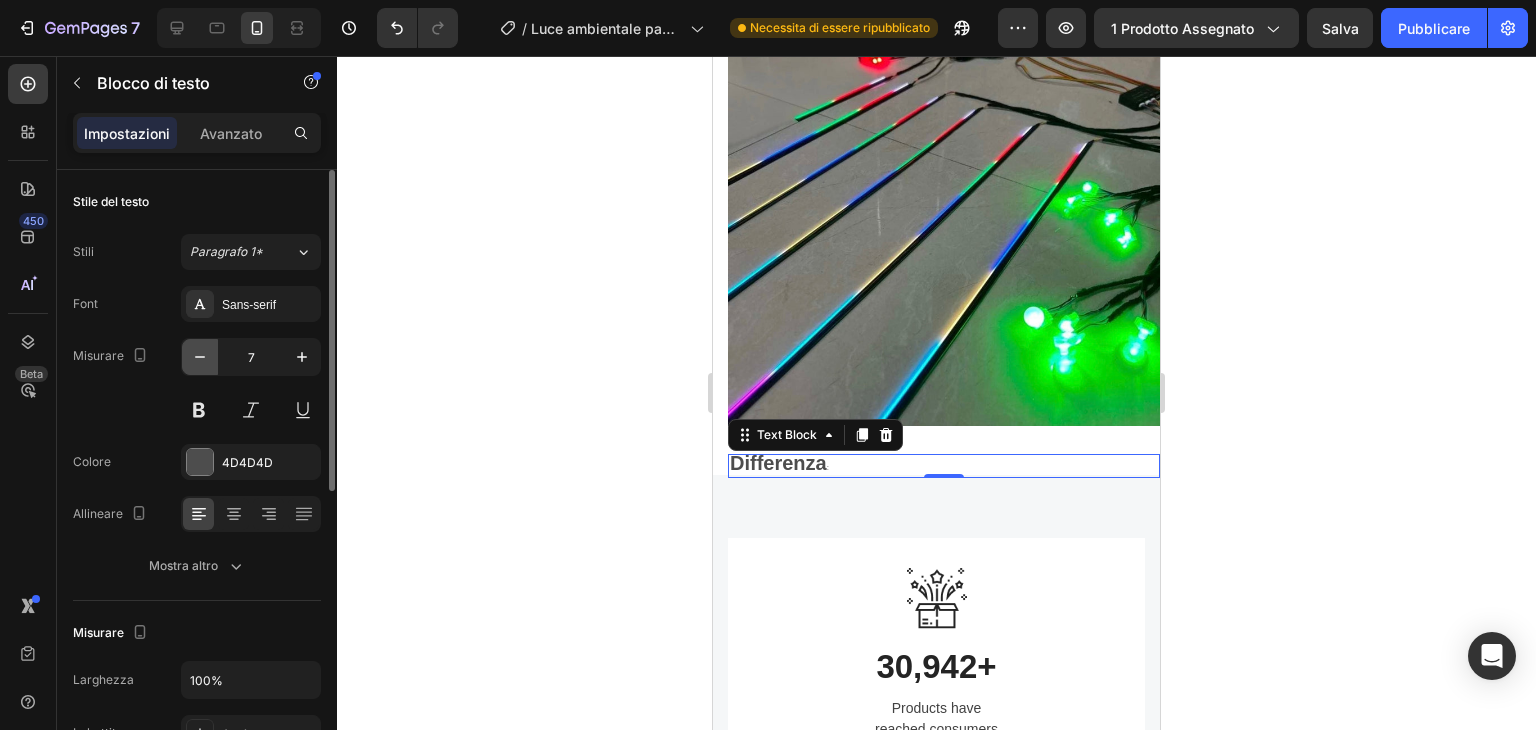 click 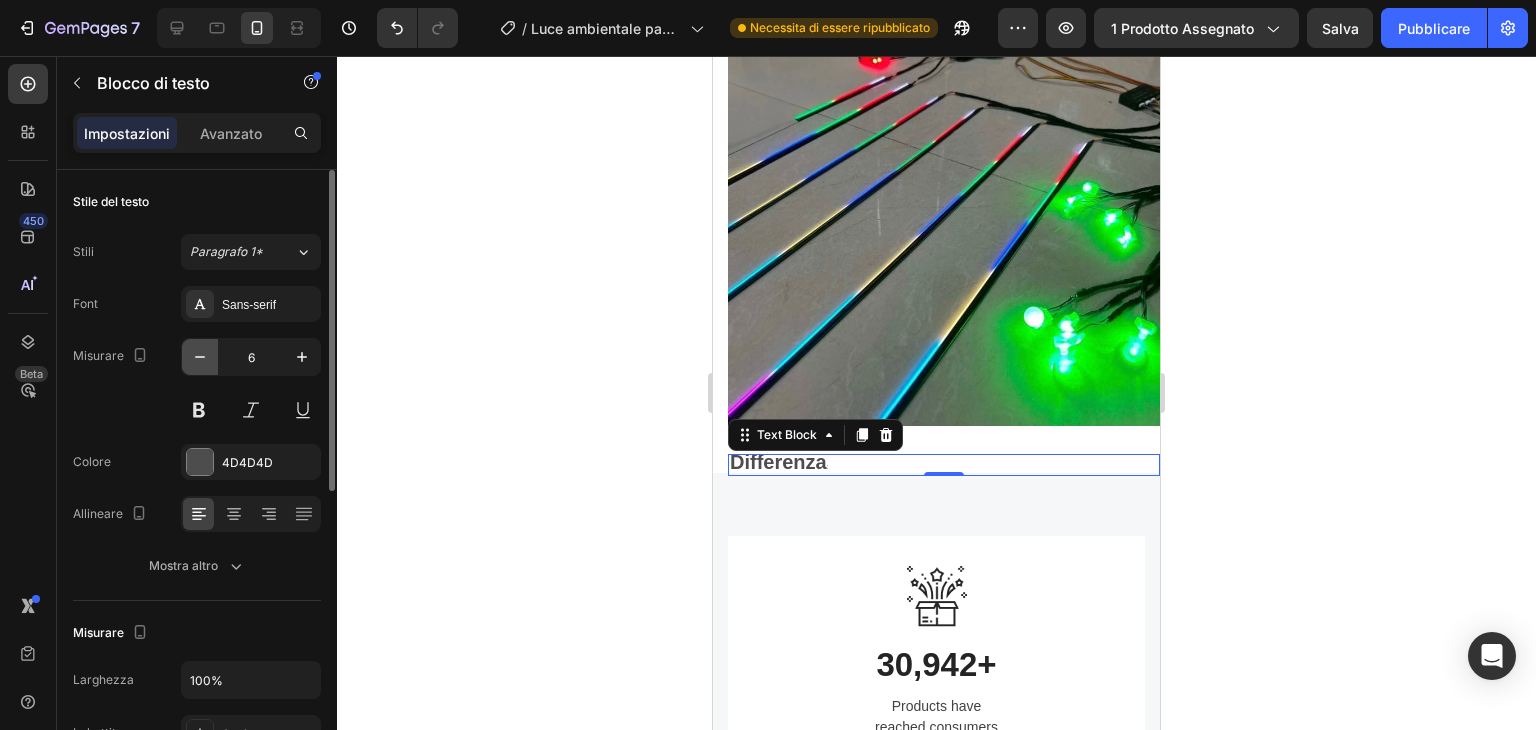 click 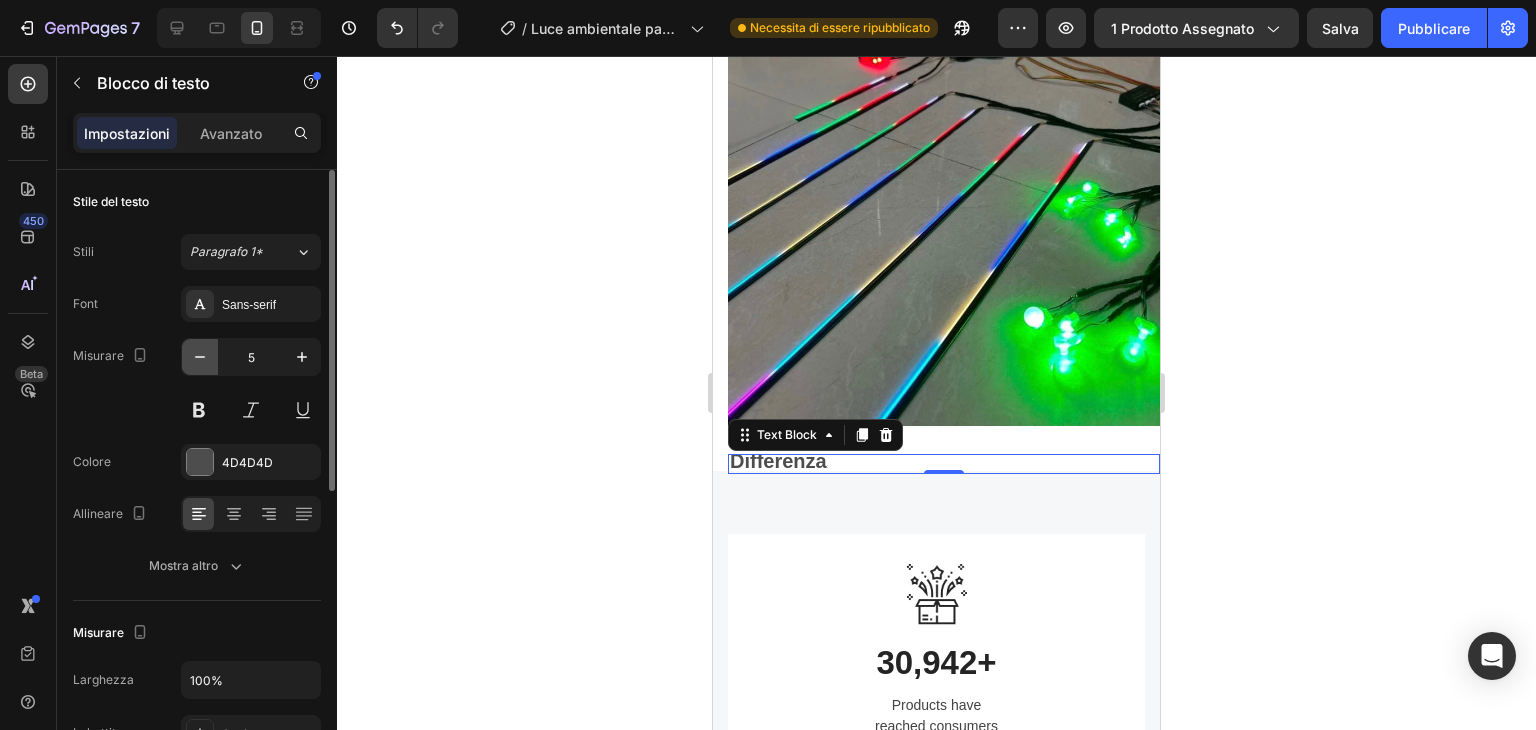 click 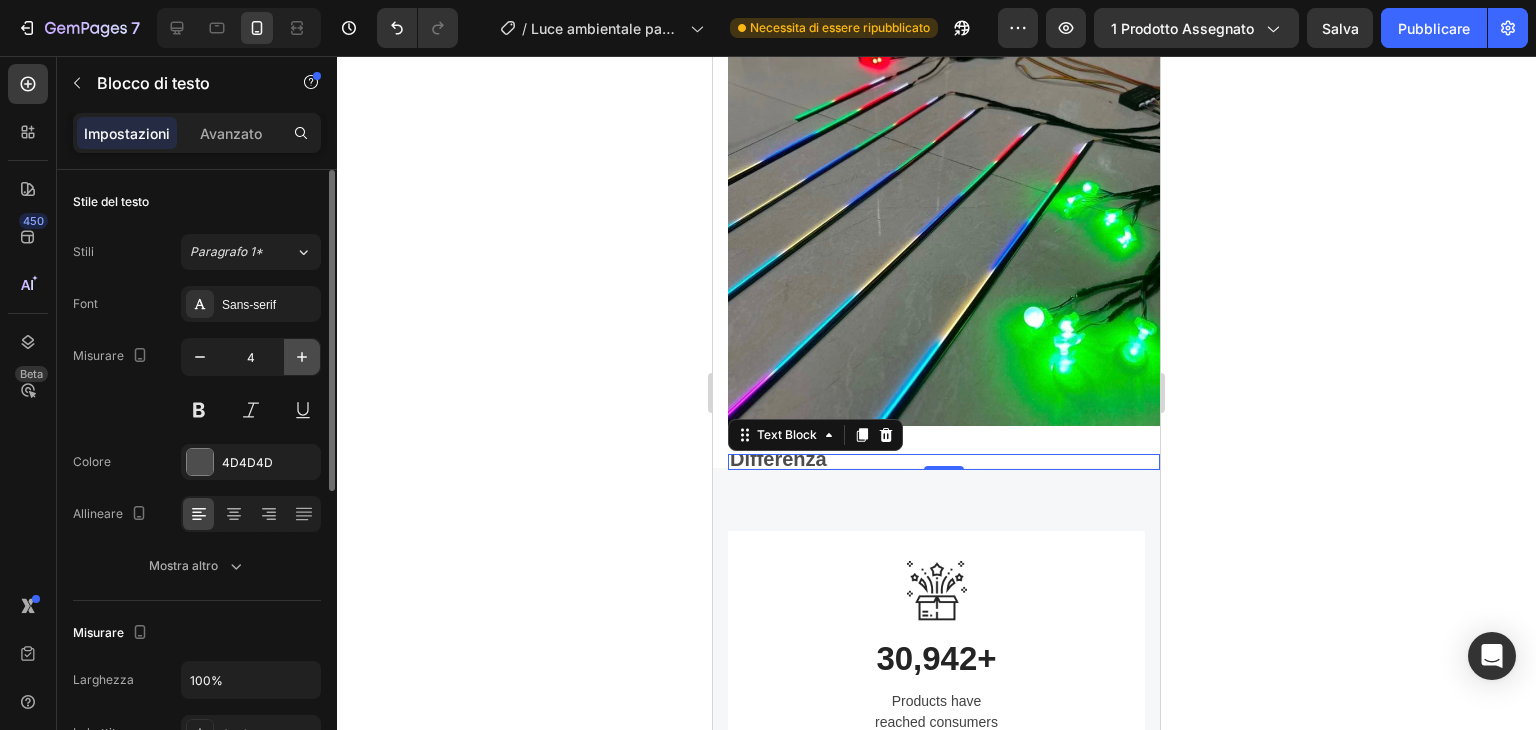 click at bounding box center (302, 357) 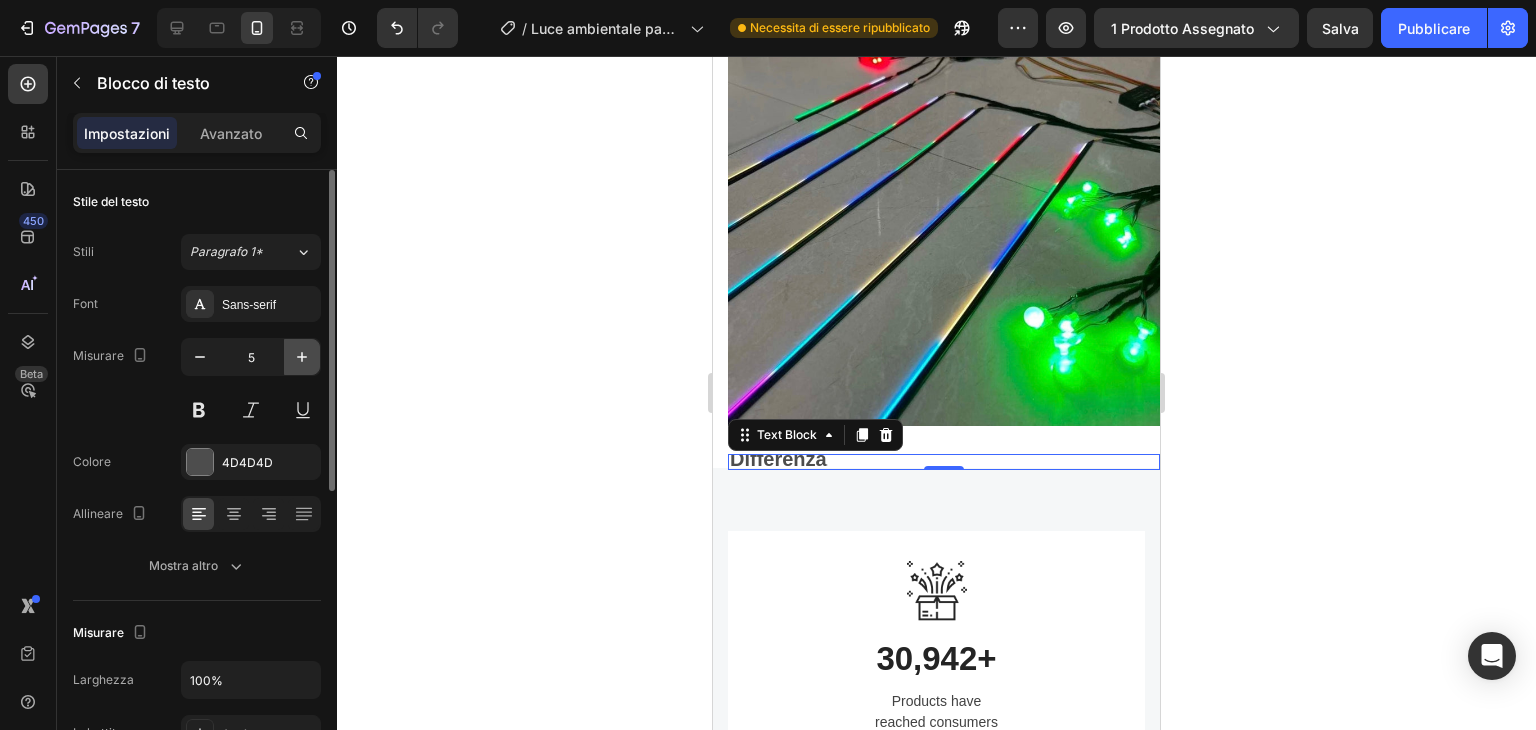 click at bounding box center (302, 357) 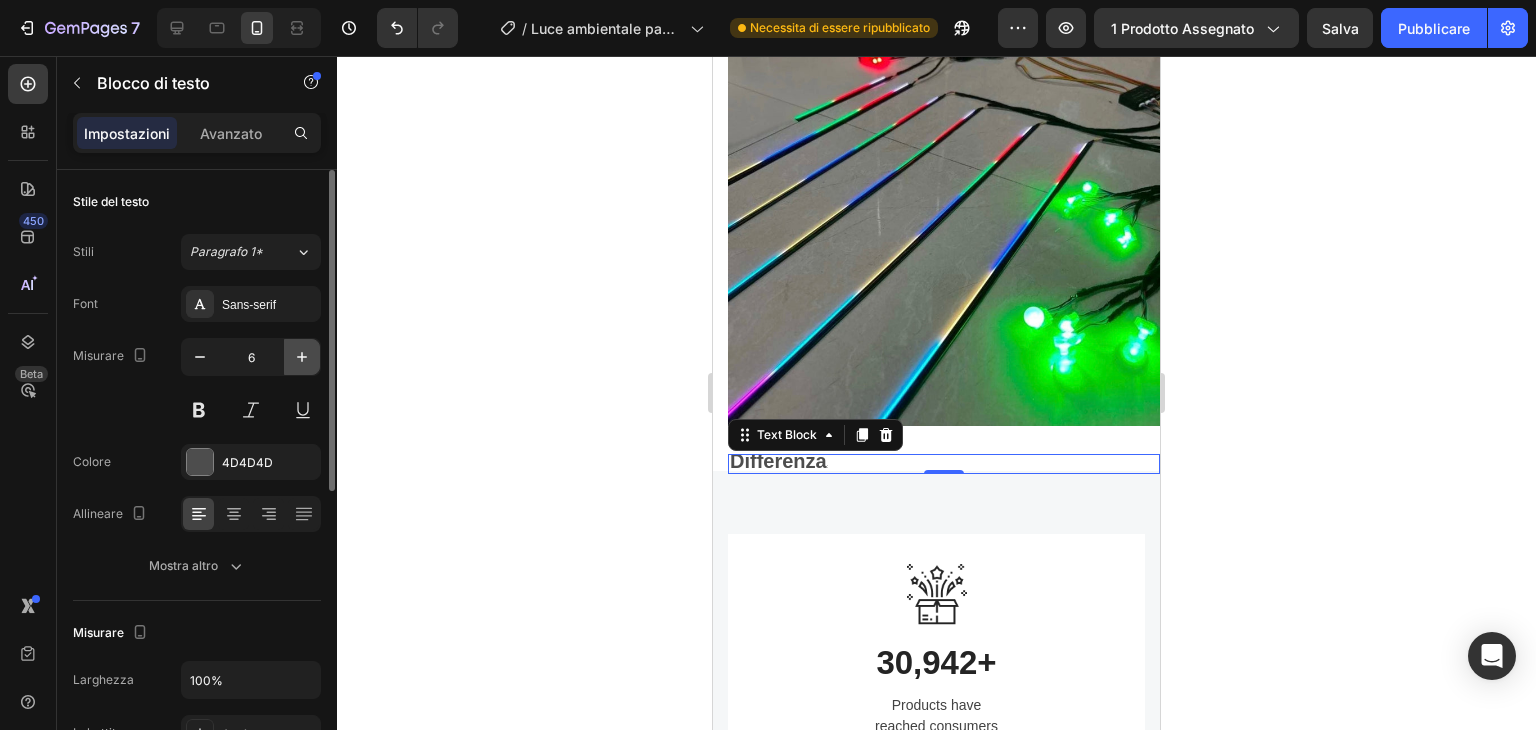click at bounding box center (302, 357) 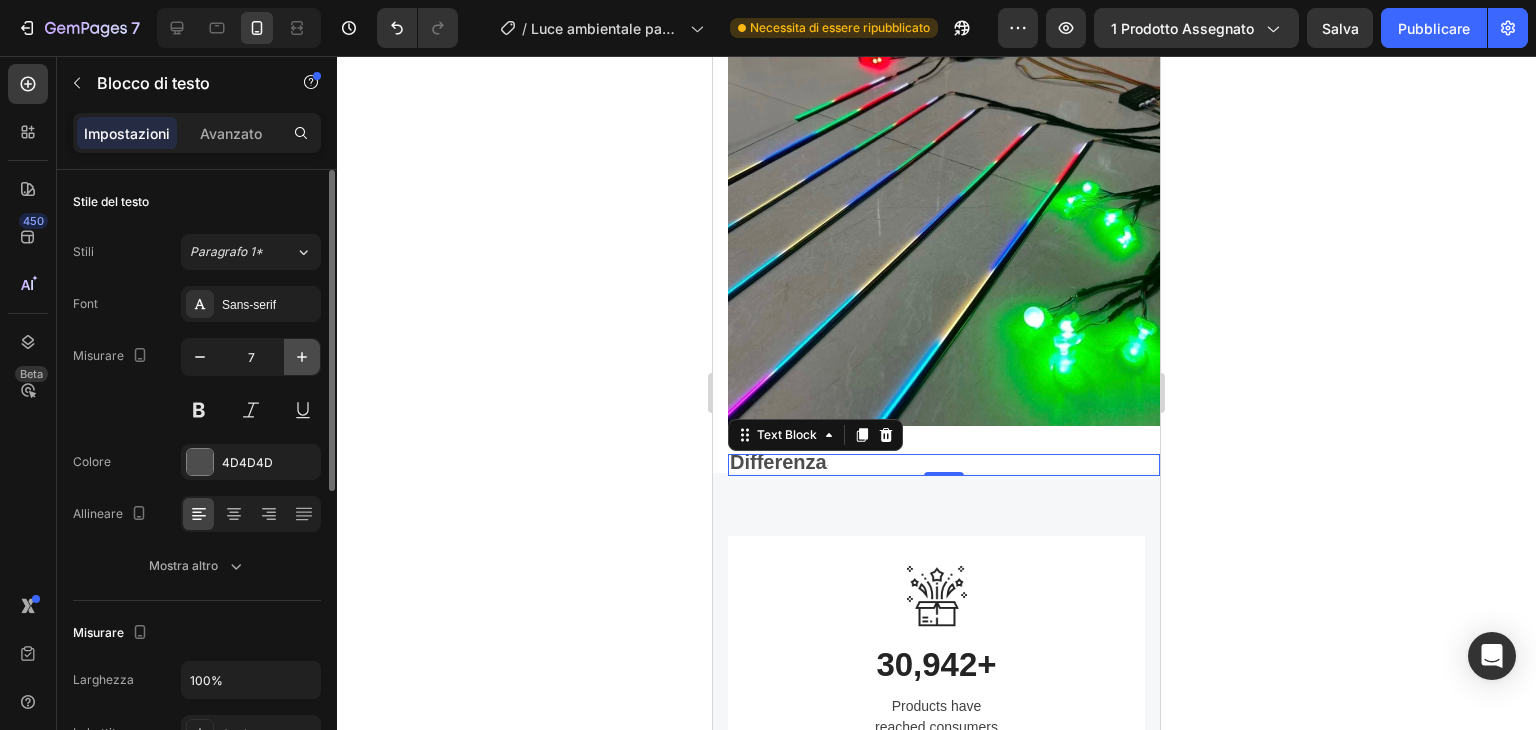 click at bounding box center (302, 357) 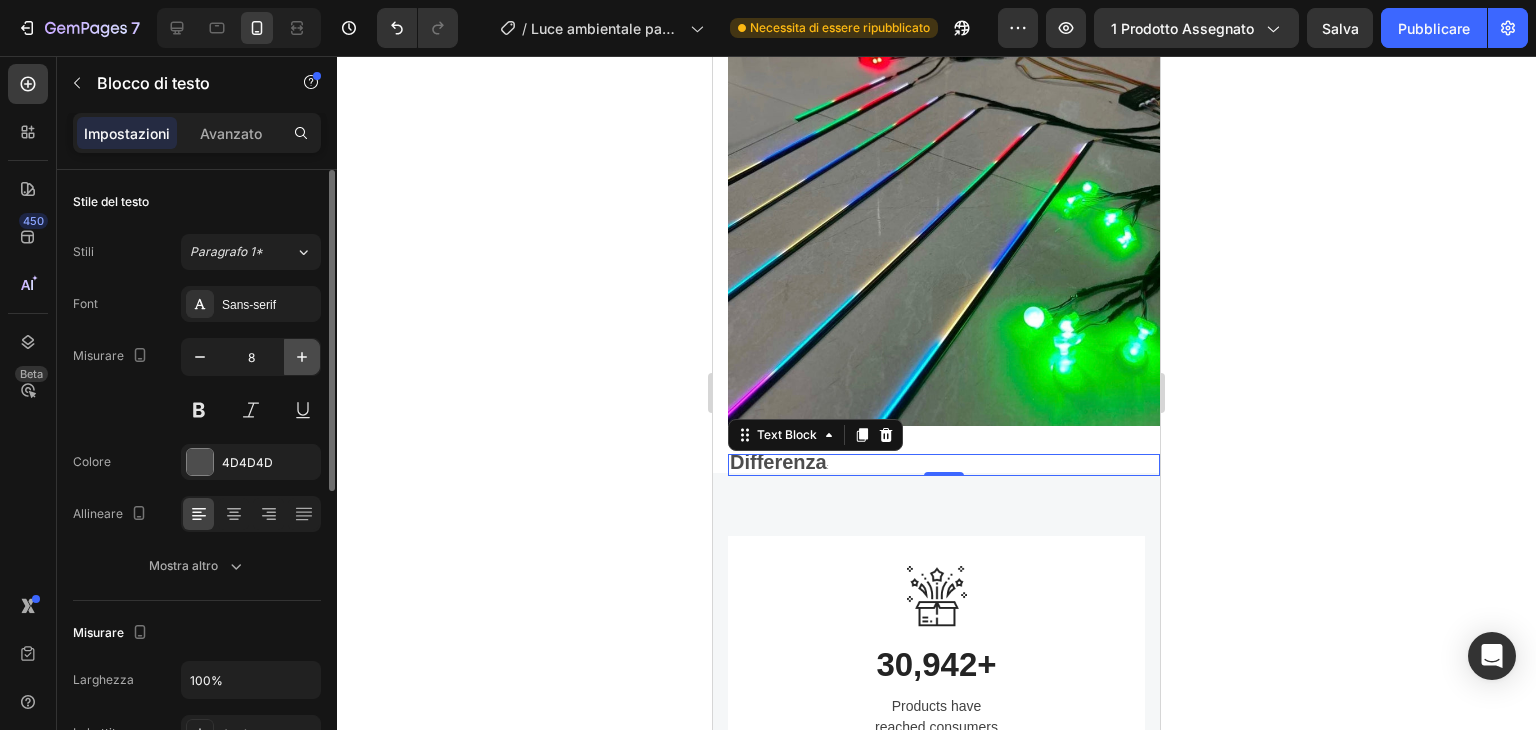 click at bounding box center [302, 357] 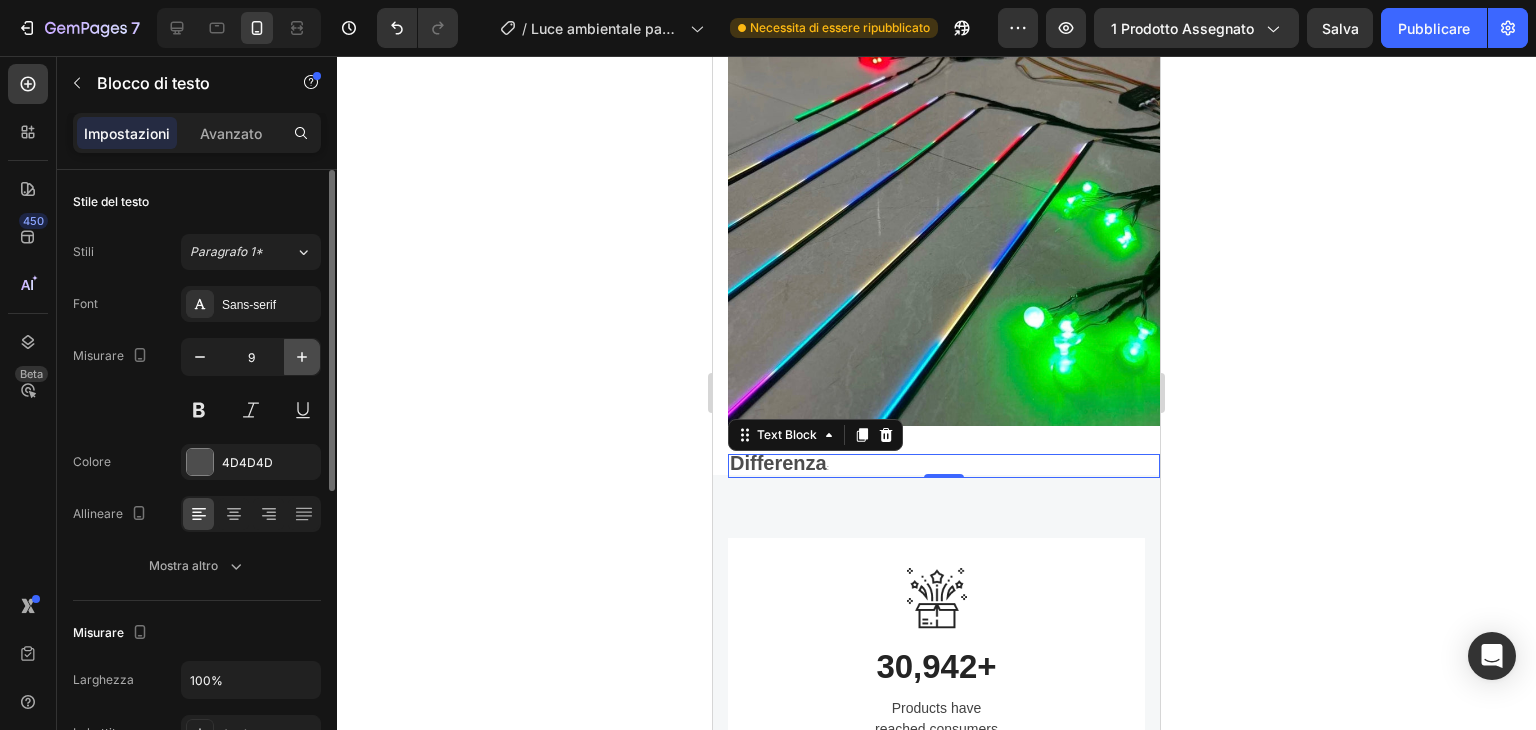 click at bounding box center [302, 357] 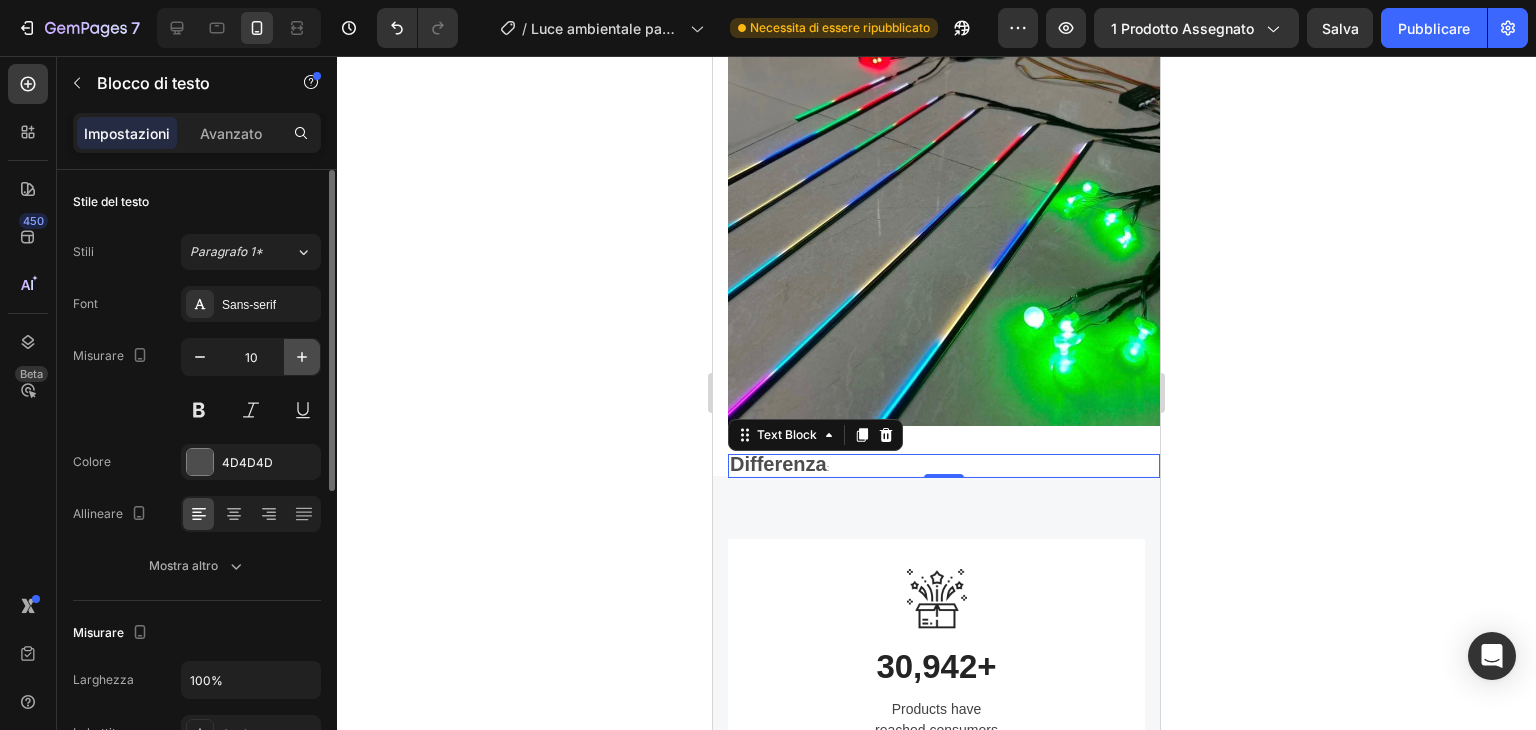 click at bounding box center (302, 357) 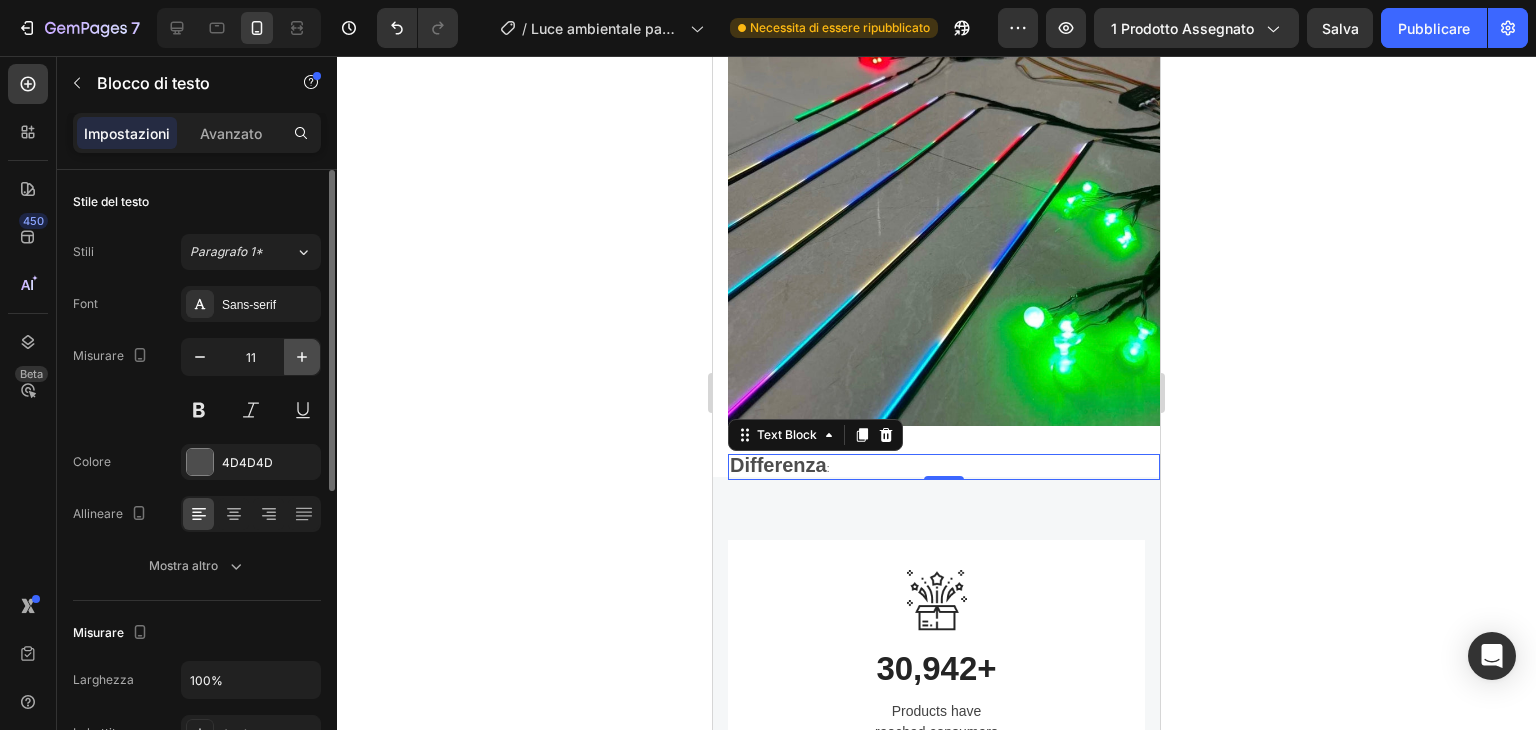 click at bounding box center (302, 357) 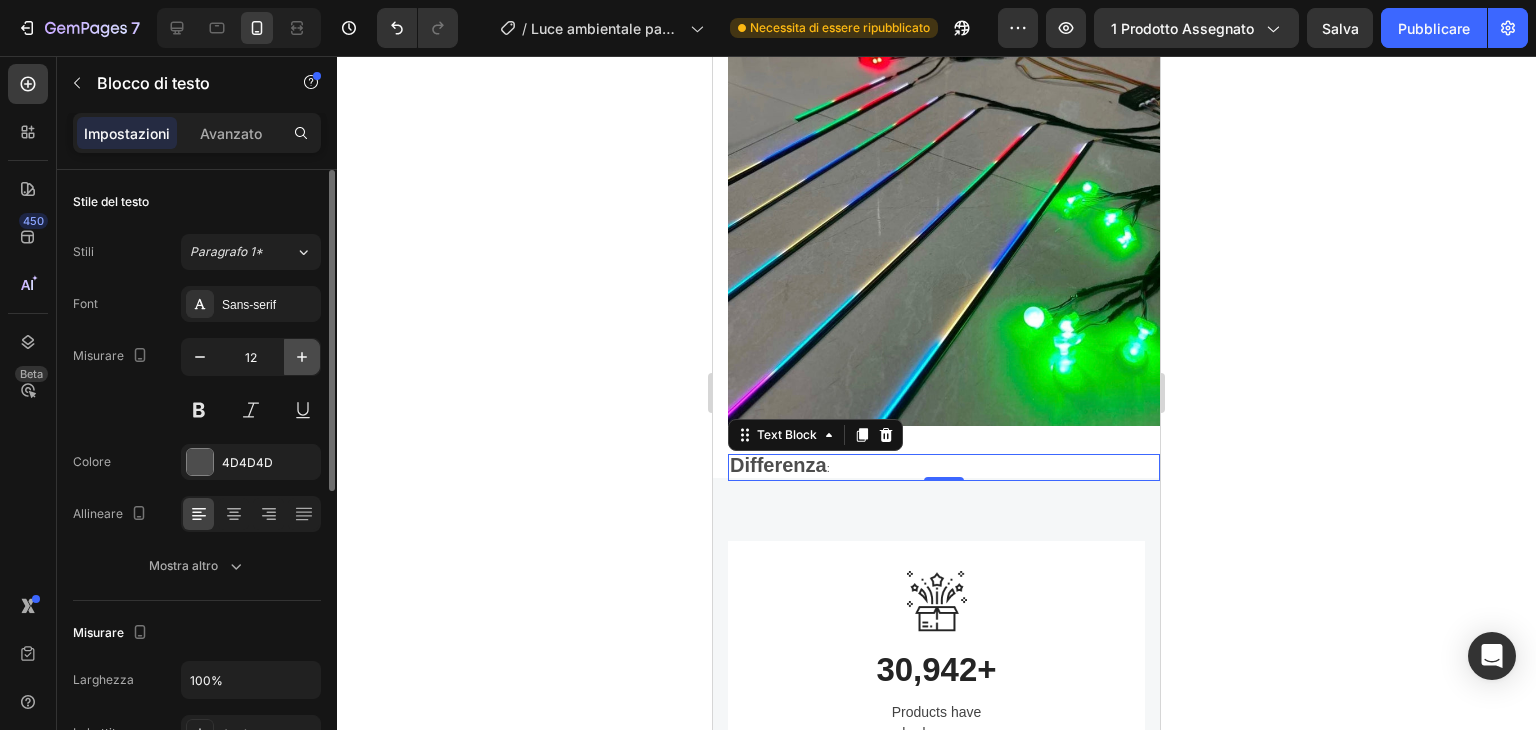 click at bounding box center (302, 357) 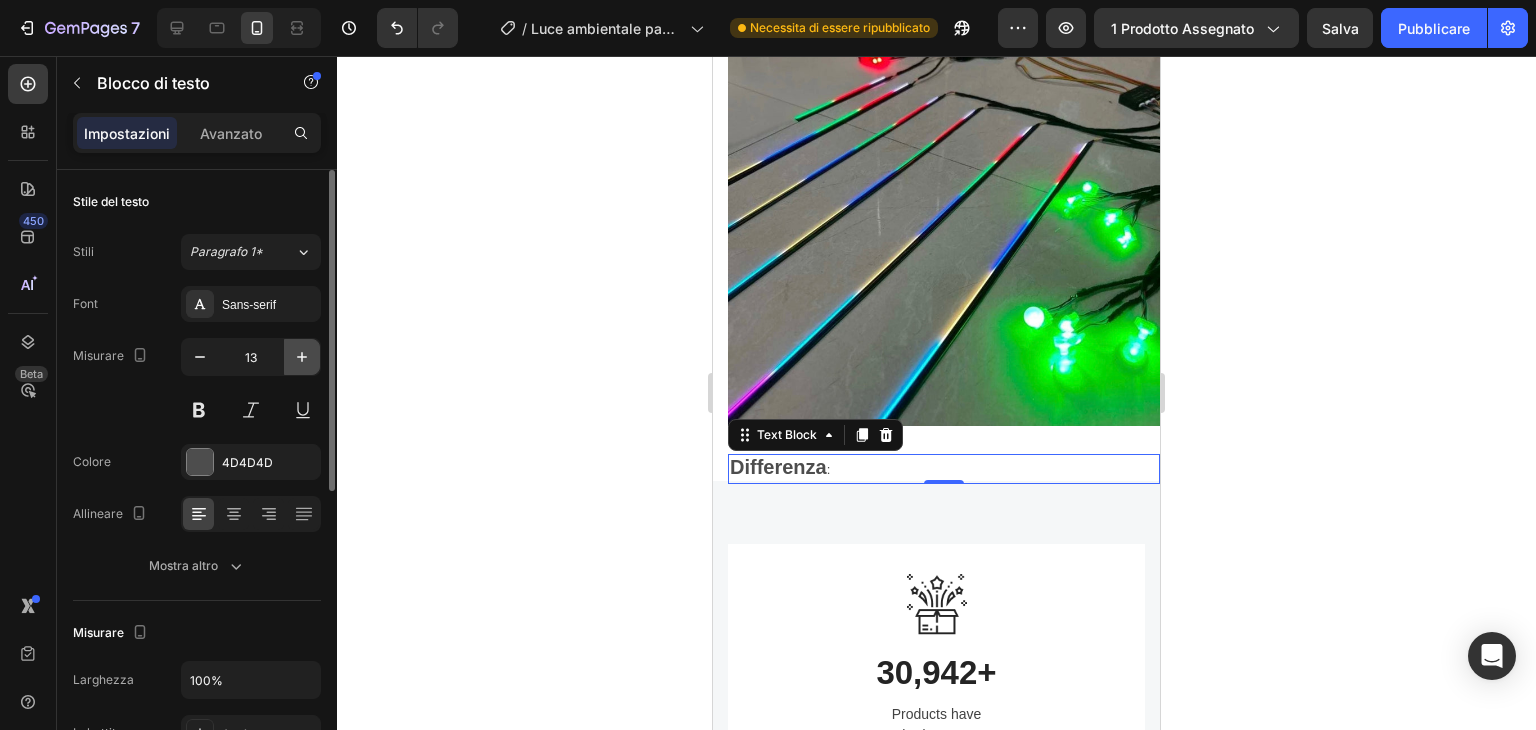 click at bounding box center [302, 357] 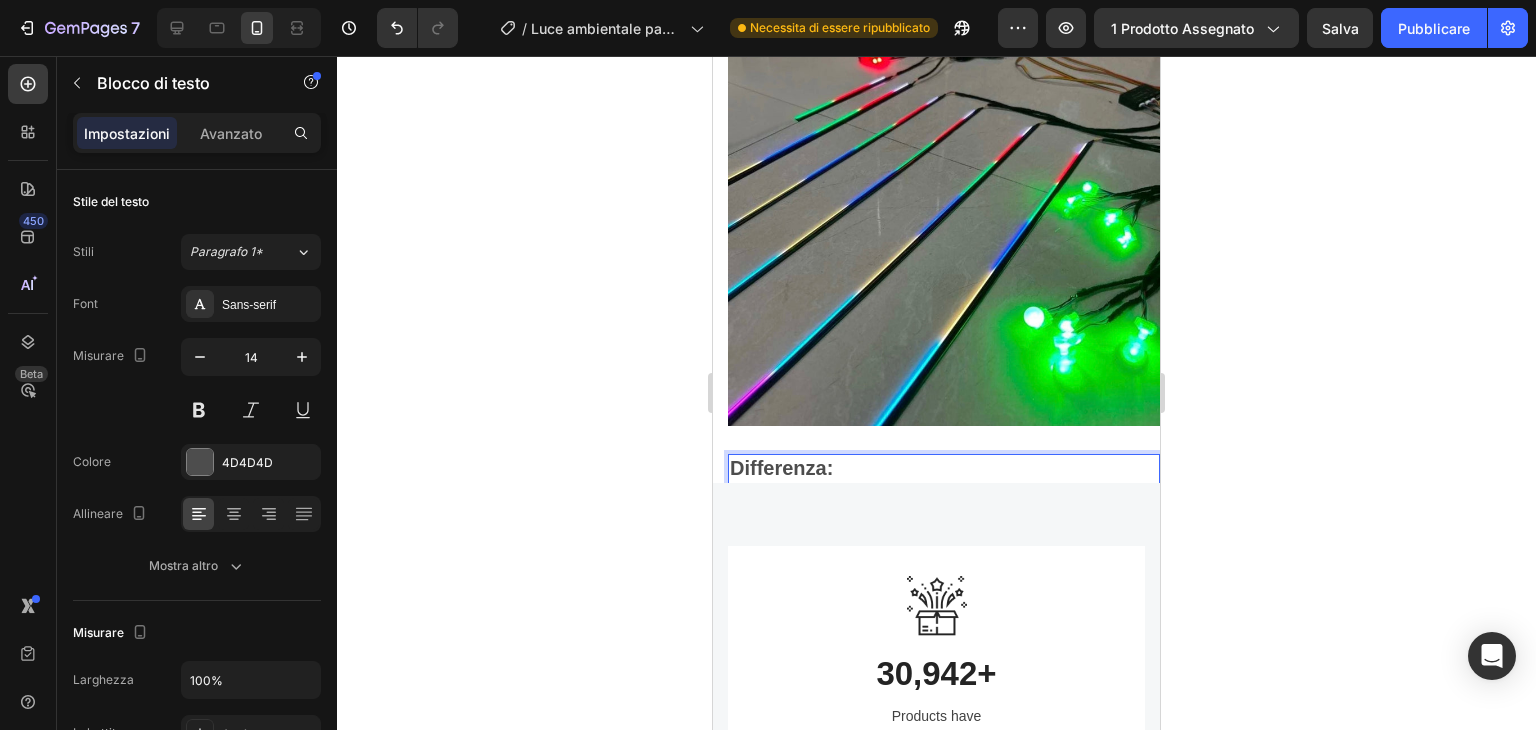 click 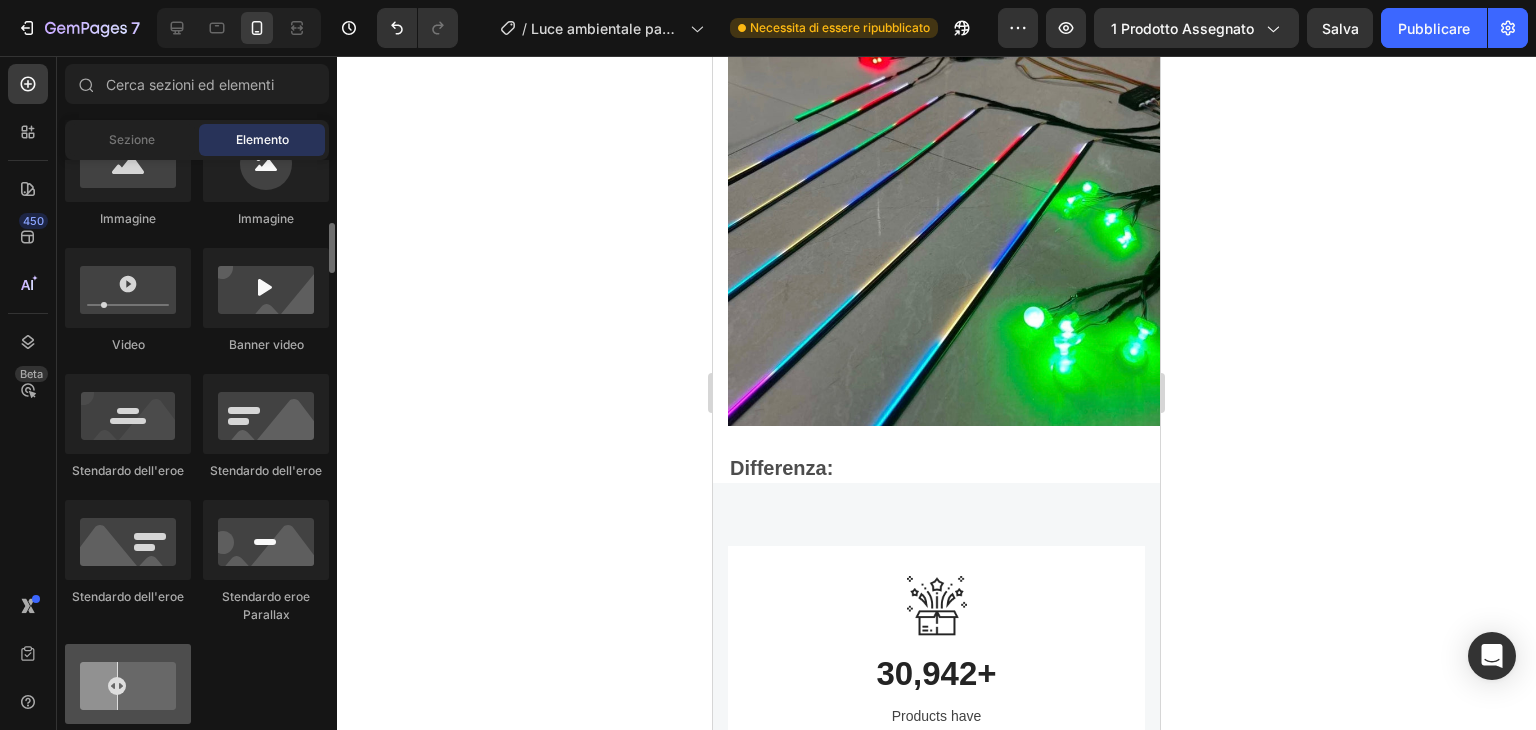 scroll, scrollTop: 900, scrollLeft: 0, axis: vertical 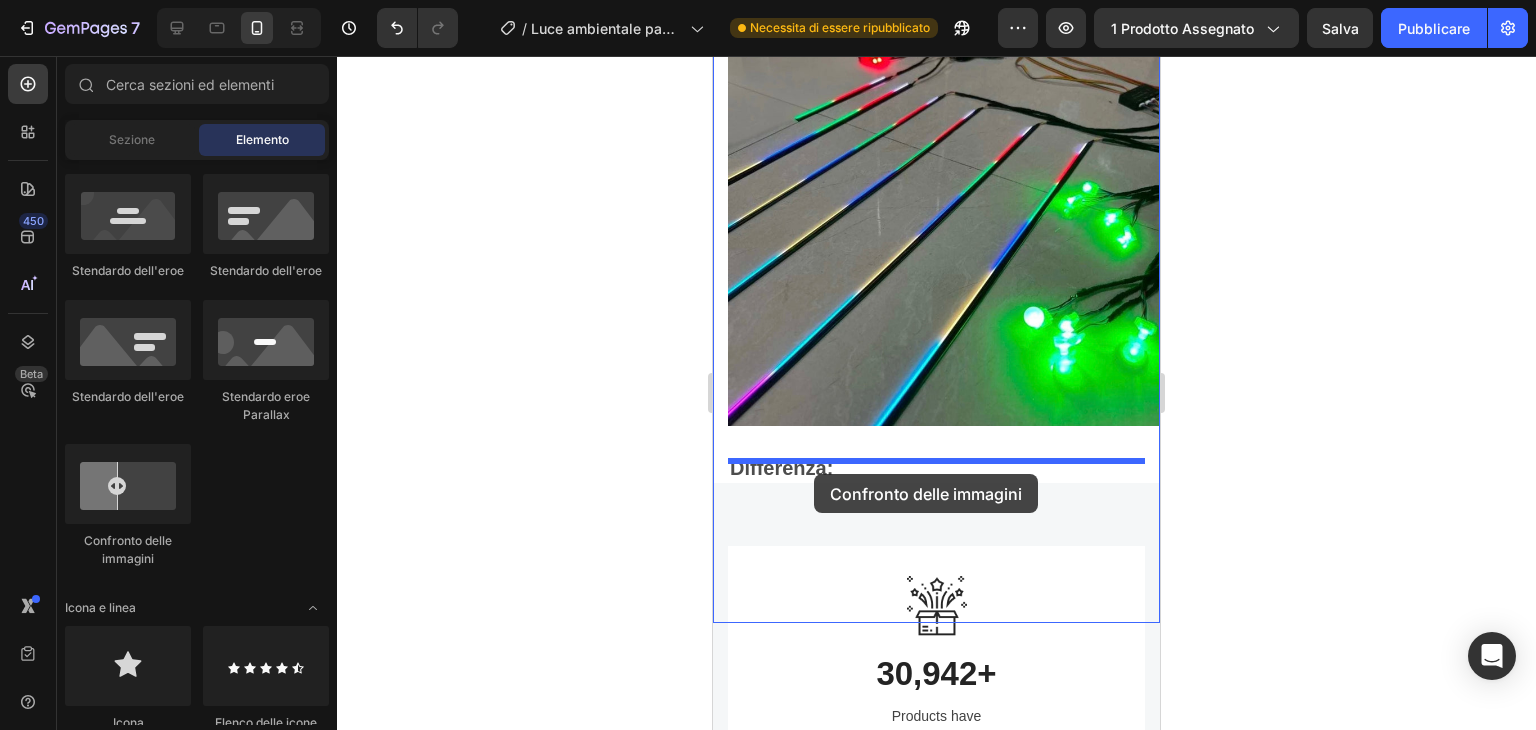 drag, startPoint x: 902, startPoint y: 558, endPoint x: 814, endPoint y: 474, distance: 121.65525 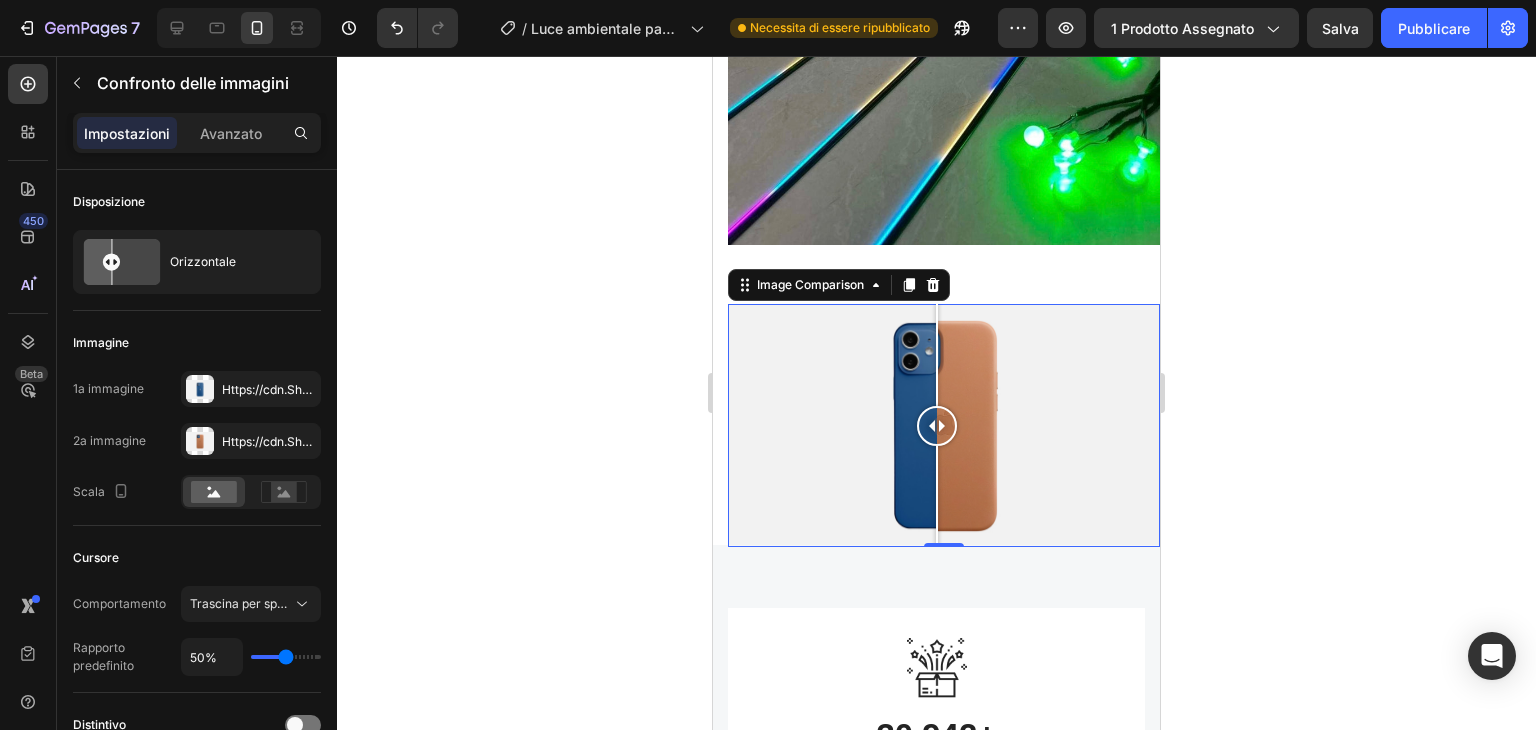scroll, scrollTop: 3009, scrollLeft: 0, axis: vertical 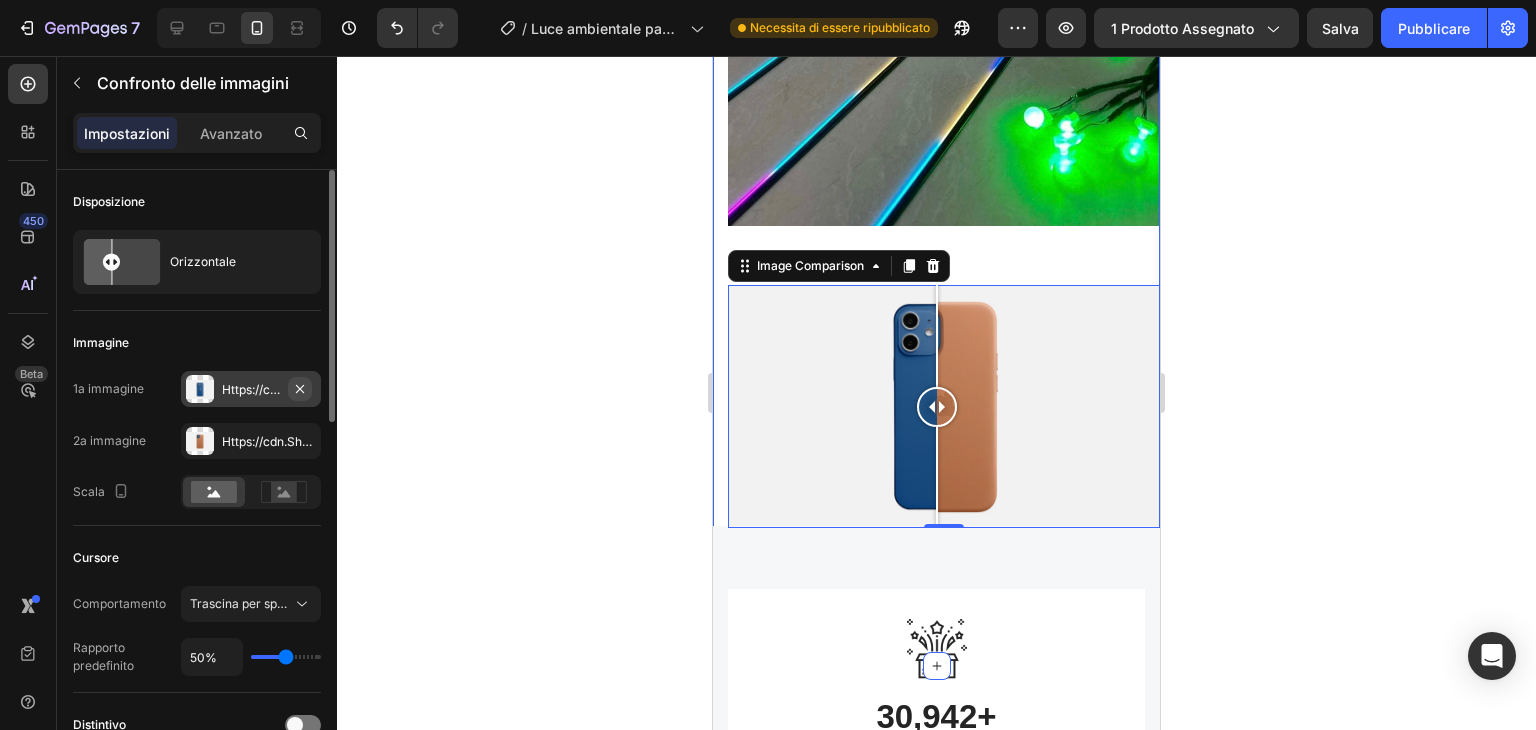 click 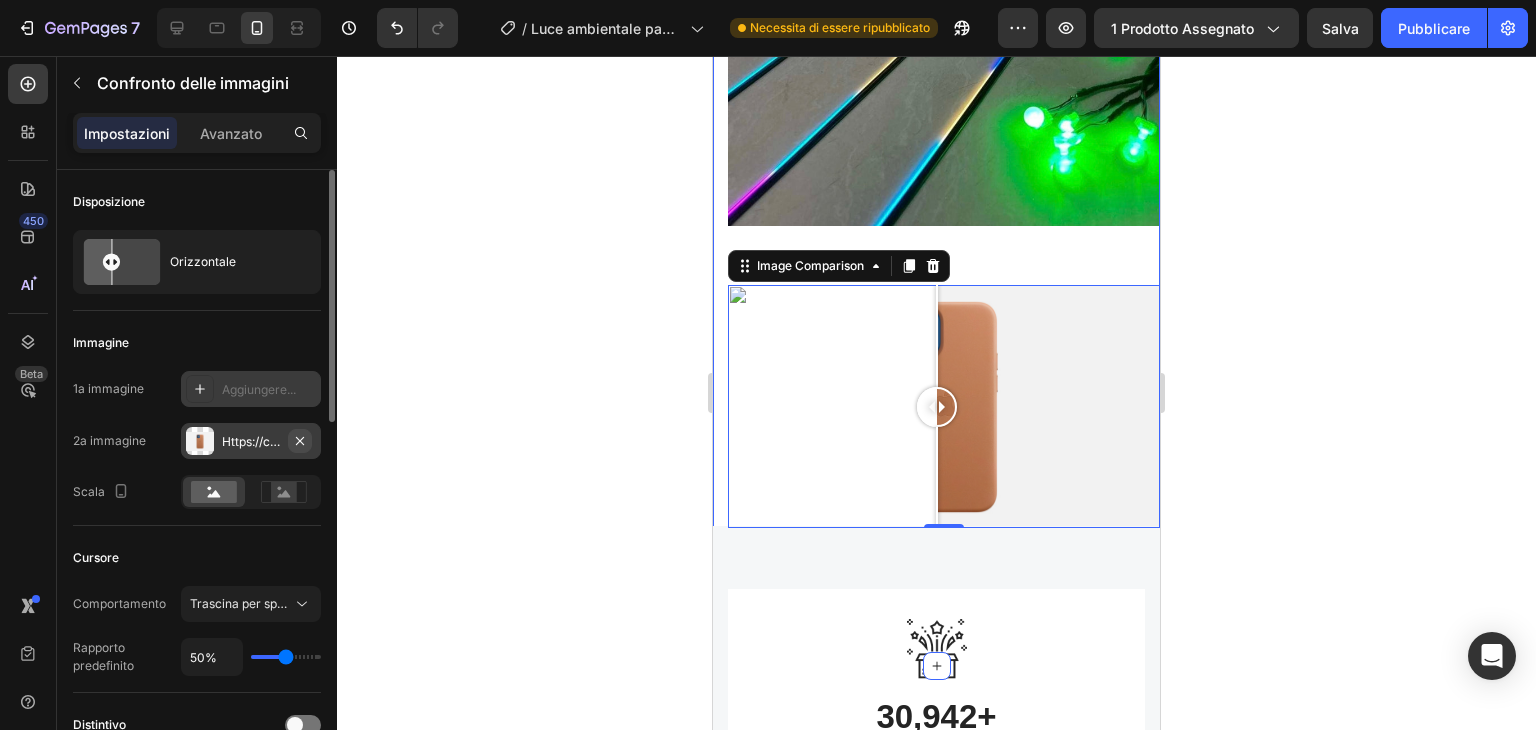 click 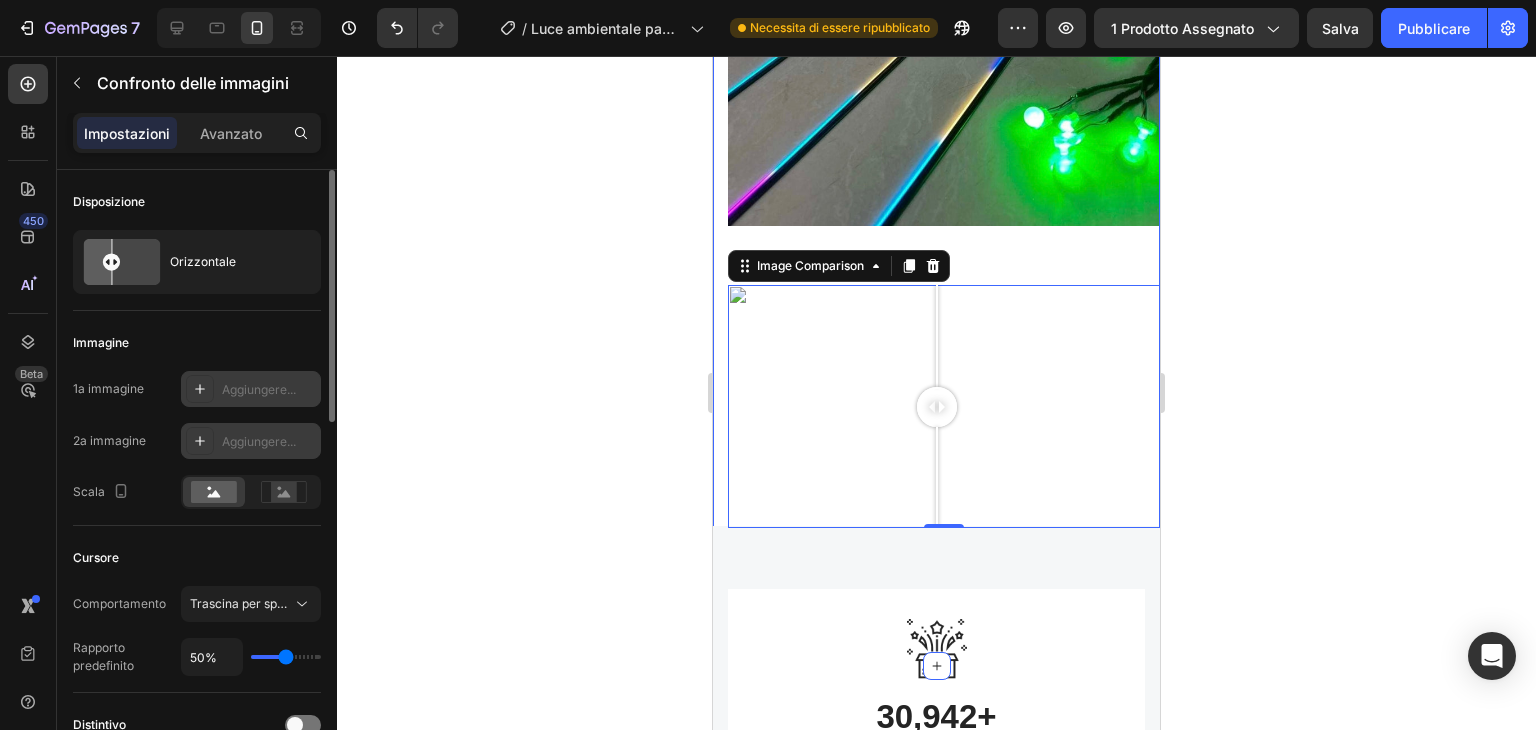 click 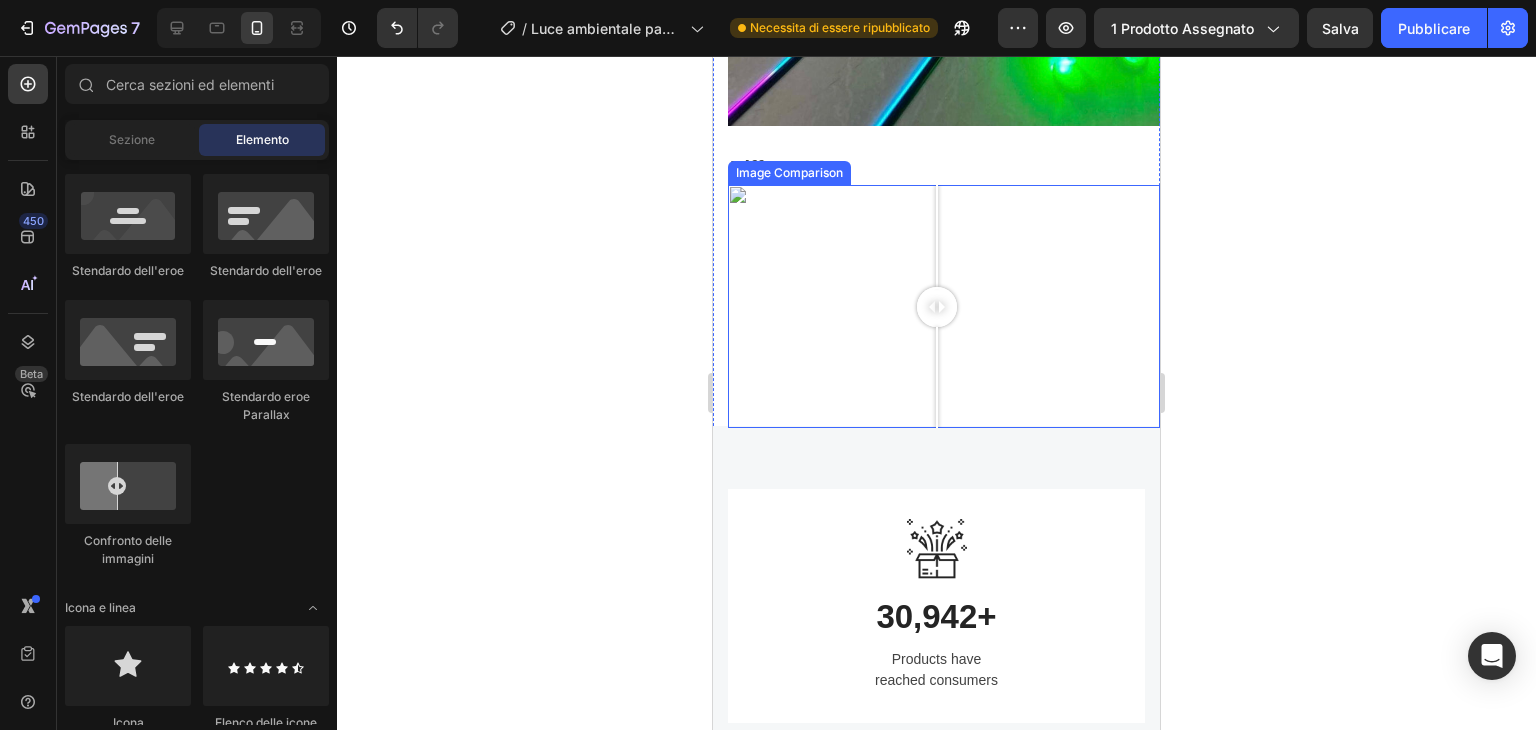 scroll, scrollTop: 3209, scrollLeft: 0, axis: vertical 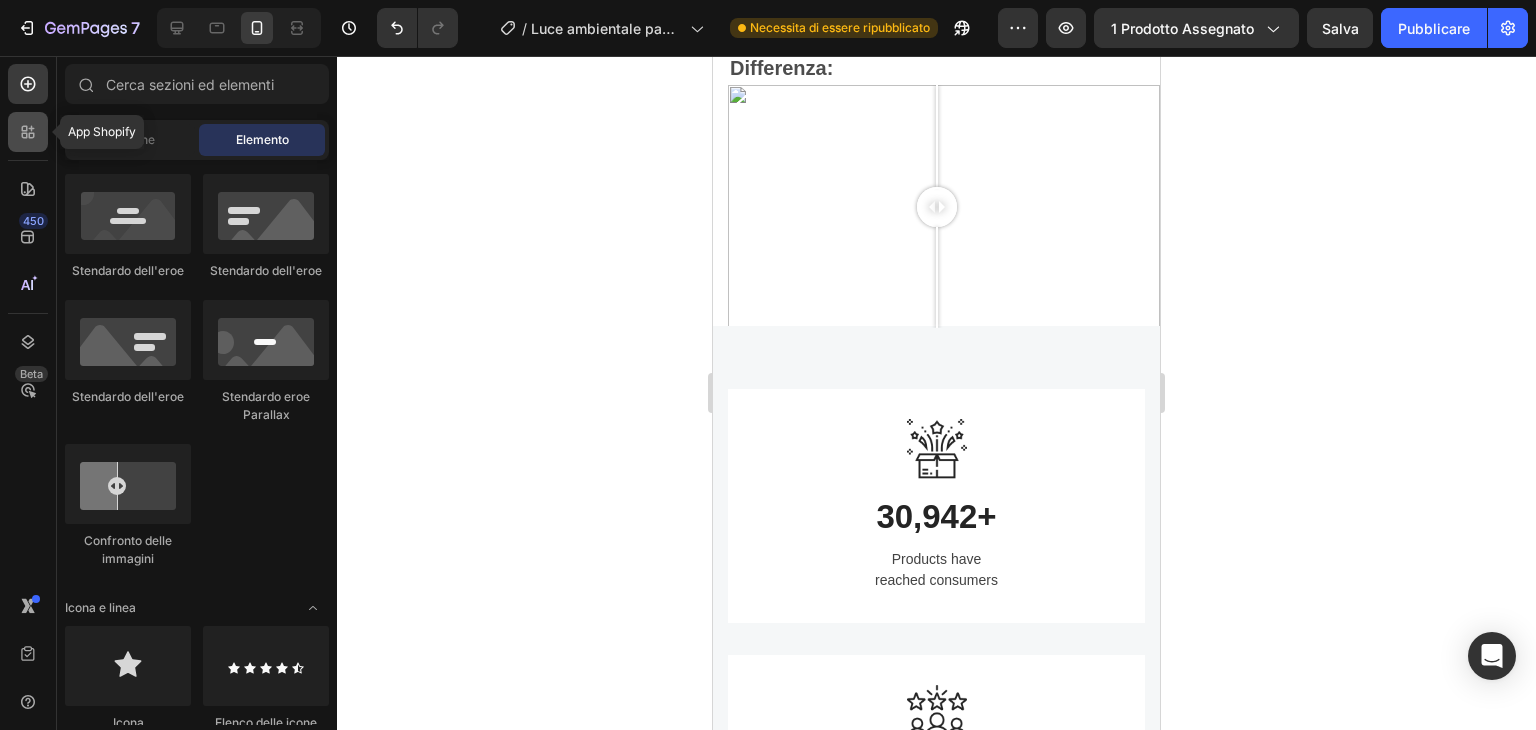 click 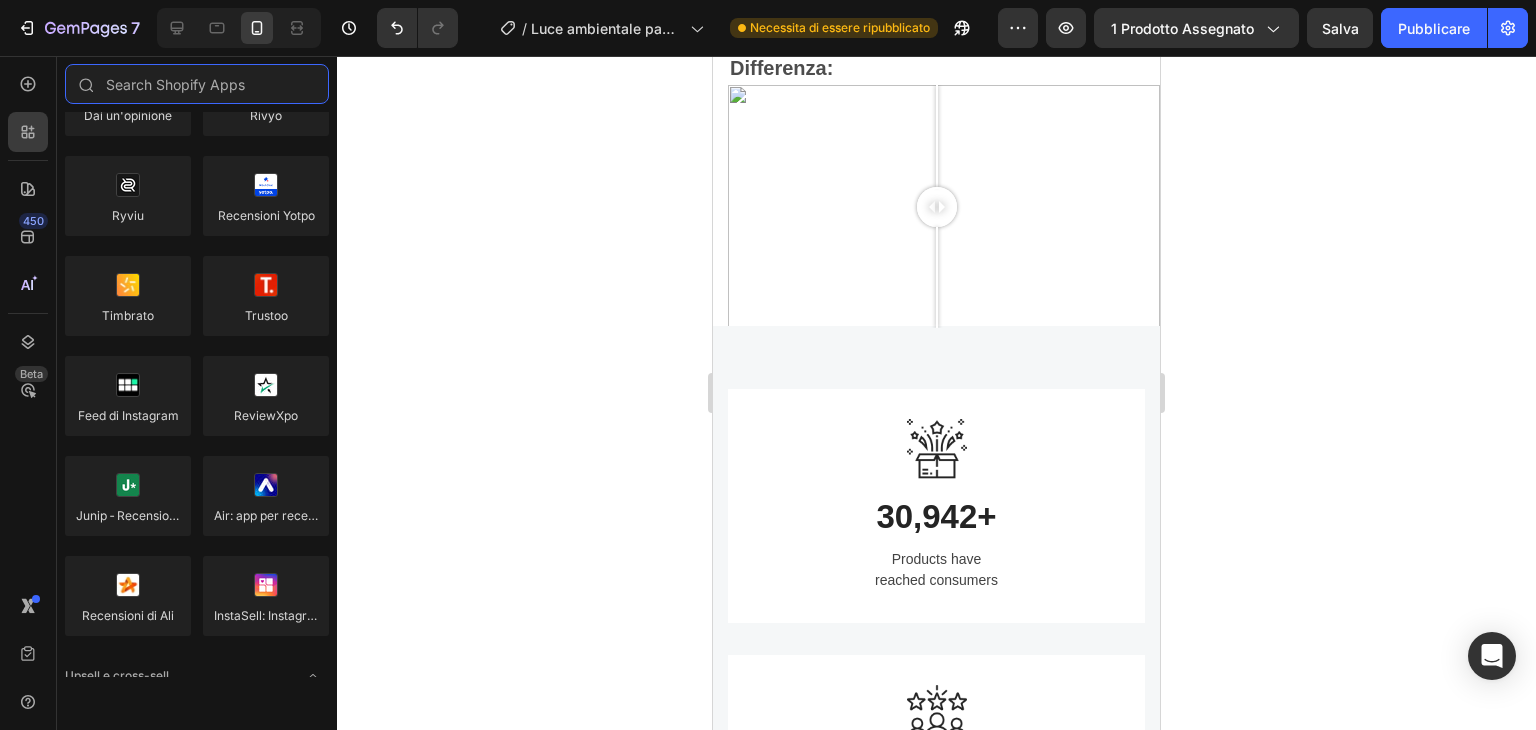 scroll, scrollTop: 0, scrollLeft: 0, axis: both 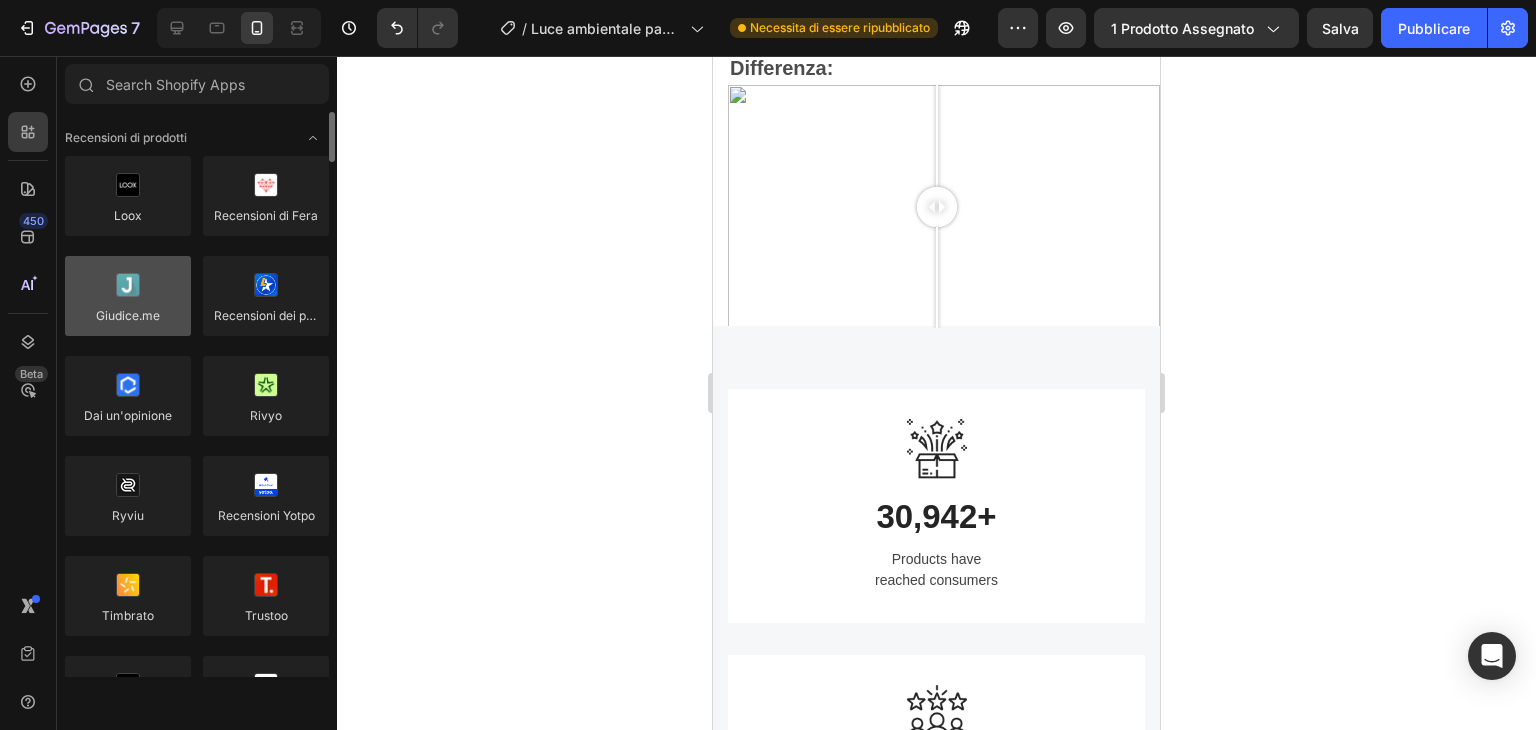 click at bounding box center (128, 296) 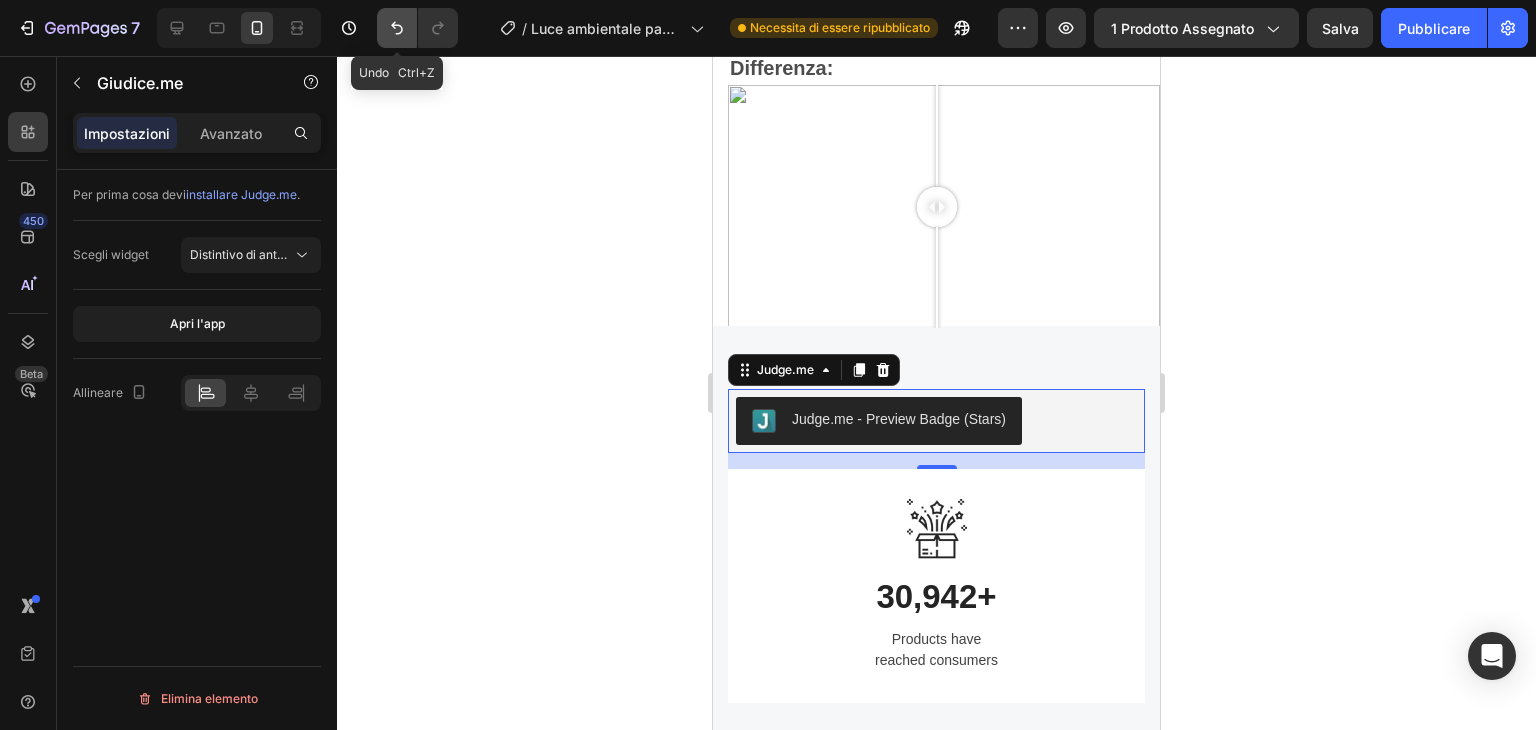 click 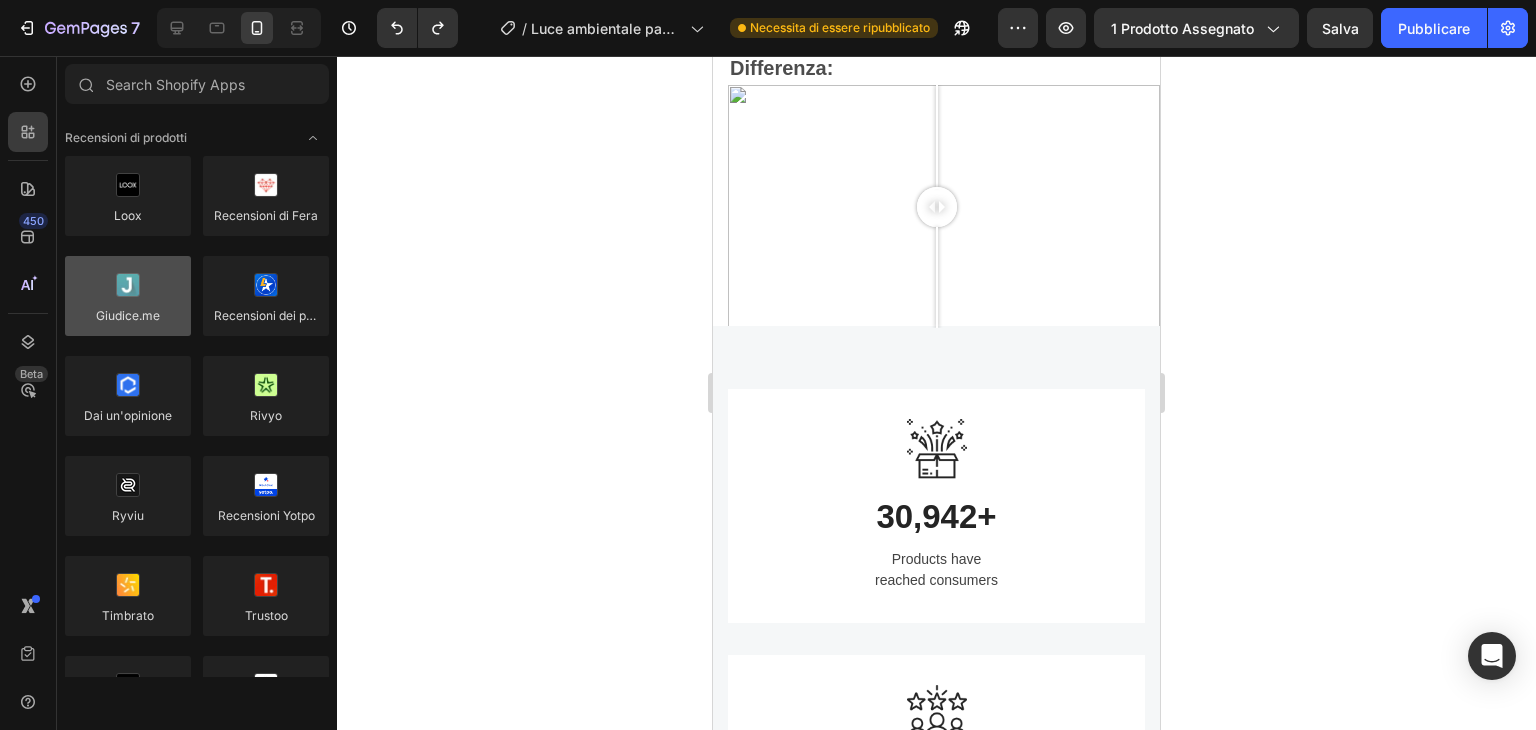 click at bounding box center [128, 296] 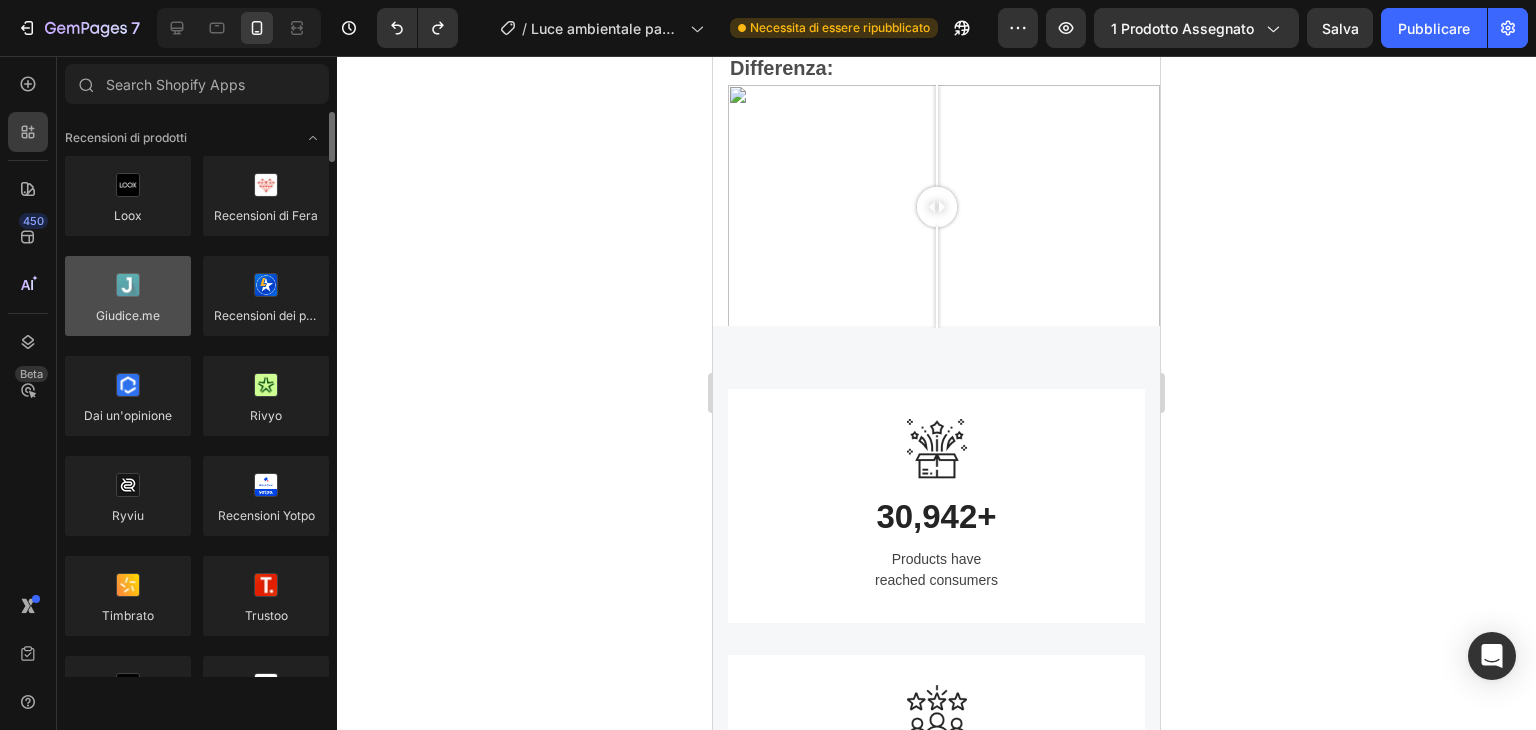 click at bounding box center (128, 296) 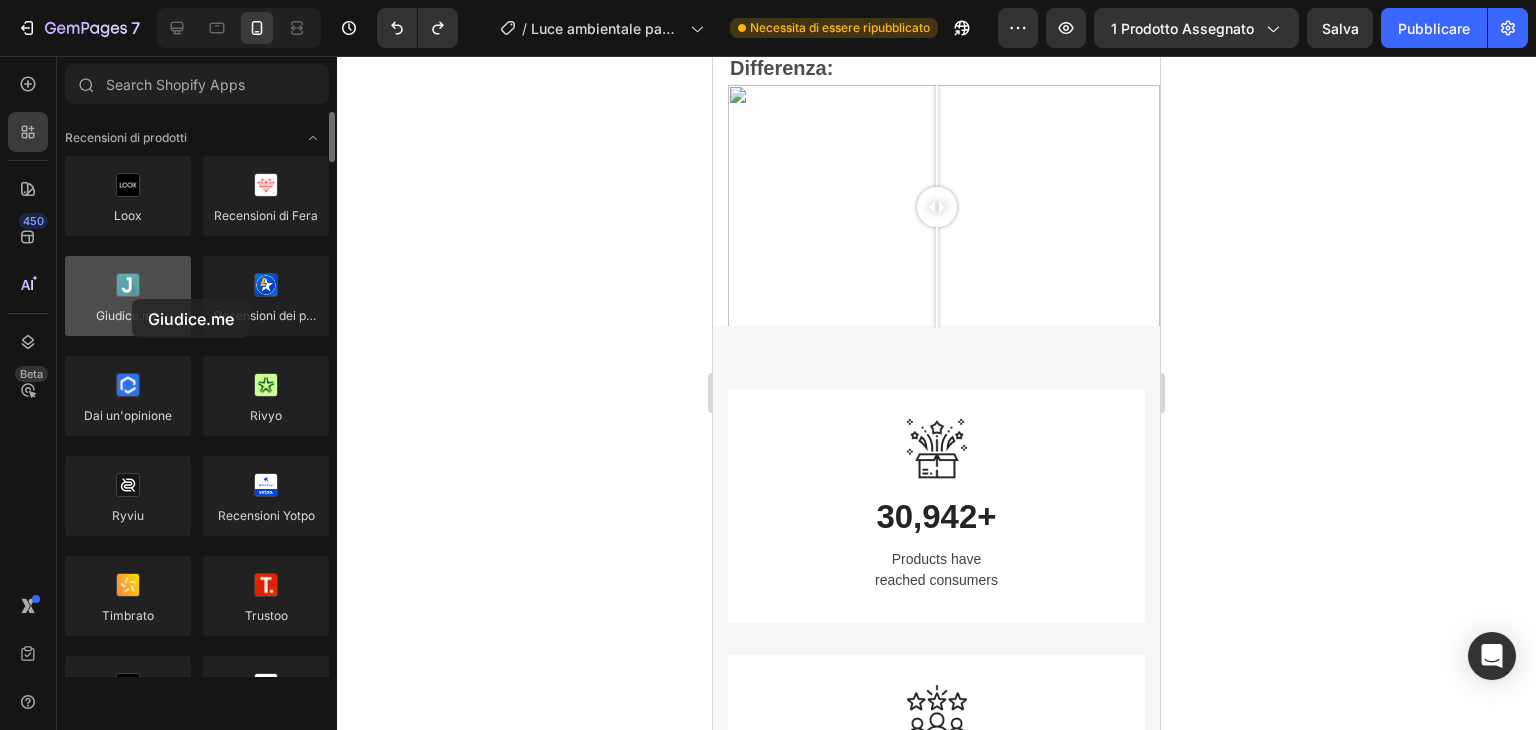 drag, startPoint x: 112, startPoint y: 283, endPoint x: 132, endPoint y: 299, distance: 25.612497 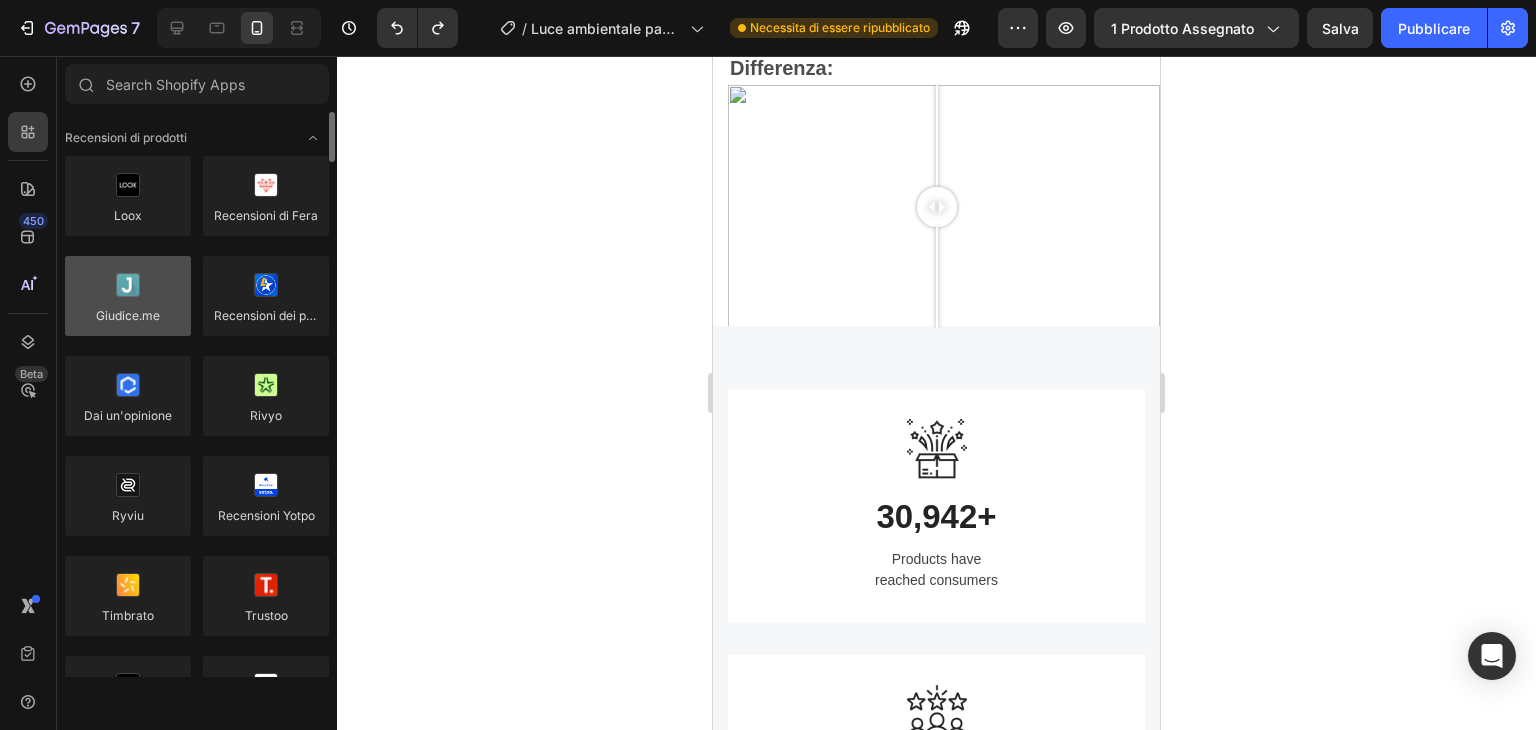 click at bounding box center (128, 296) 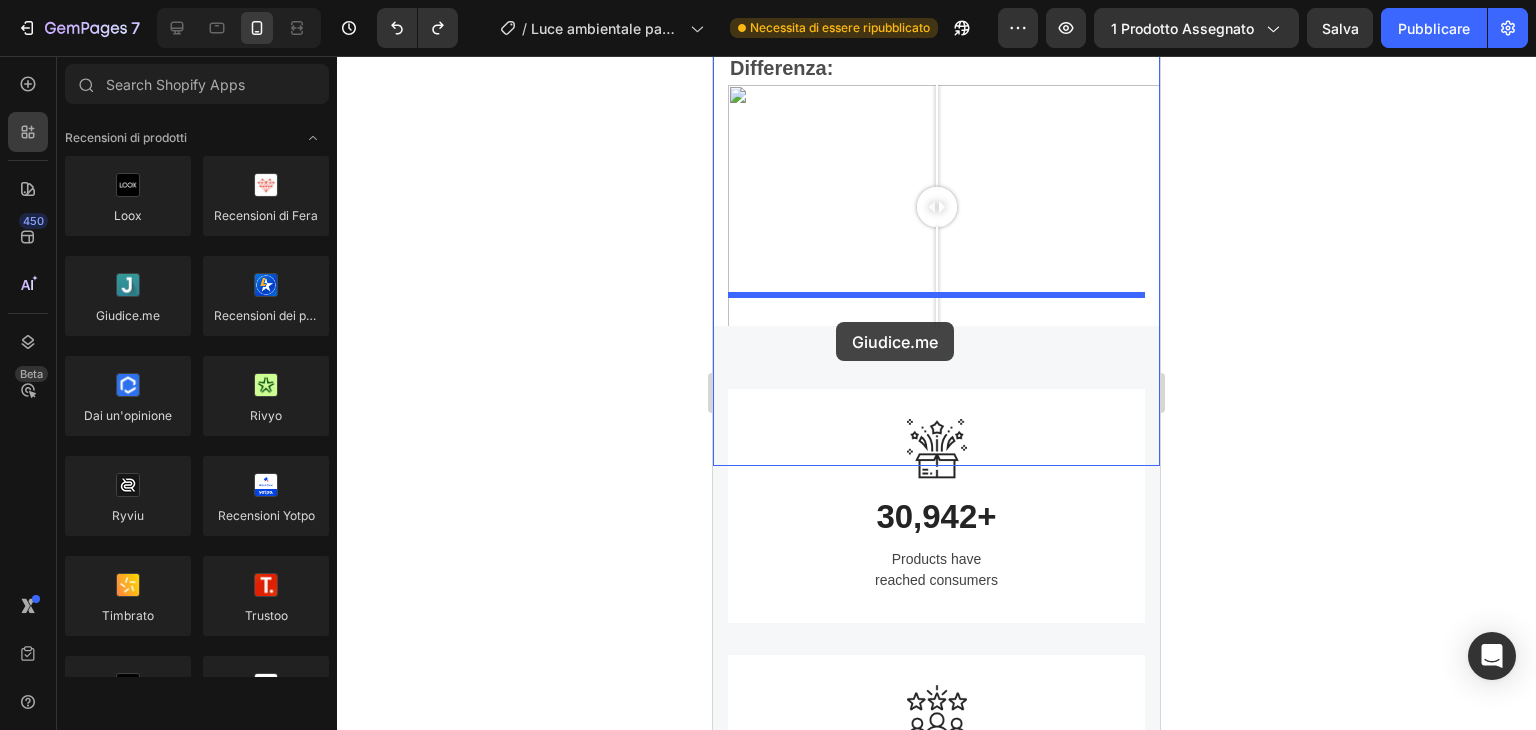 drag, startPoint x: 818, startPoint y: 349, endPoint x: 836, endPoint y: 323, distance: 31.622776 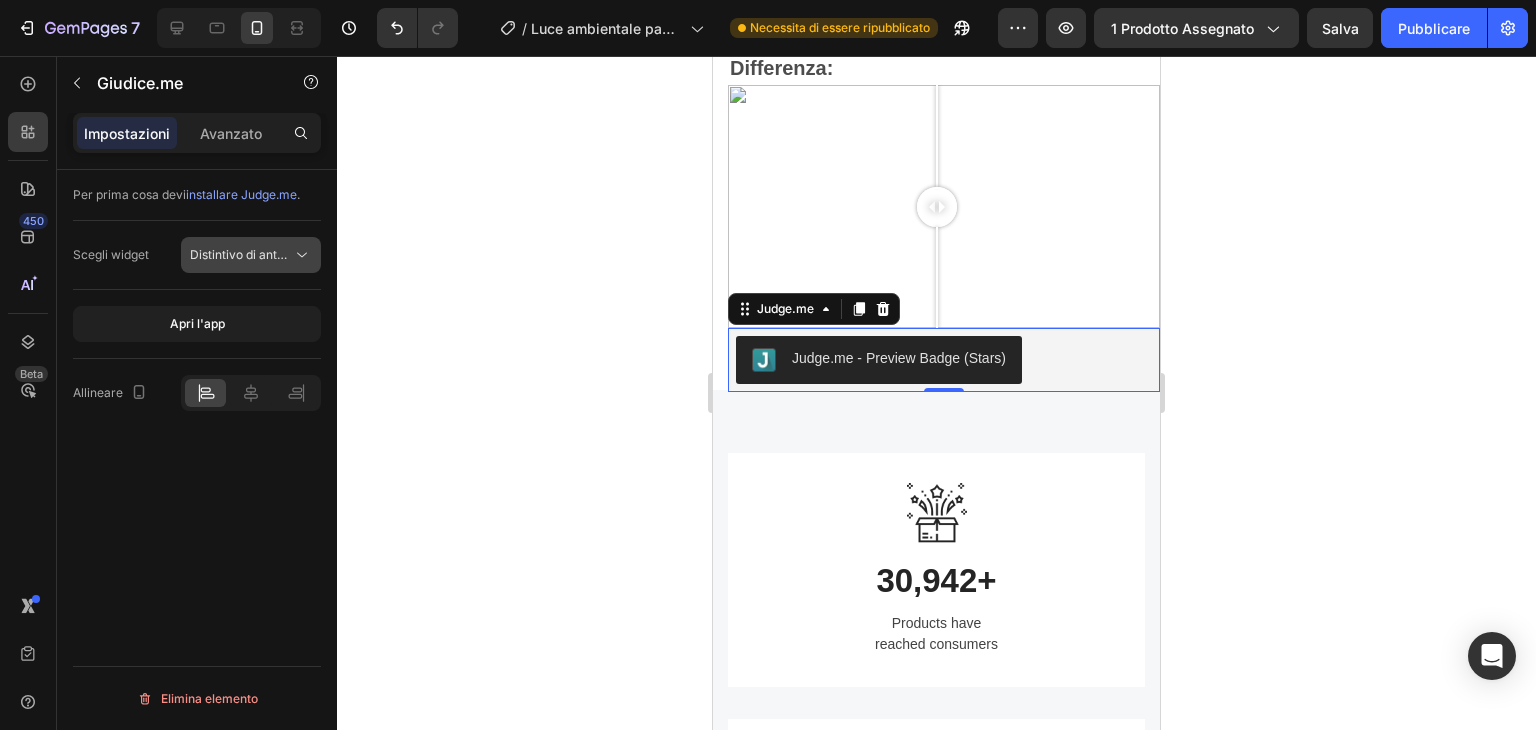 click on "Distintivo di anteprima (stelle)" at bounding box center [274, 254] 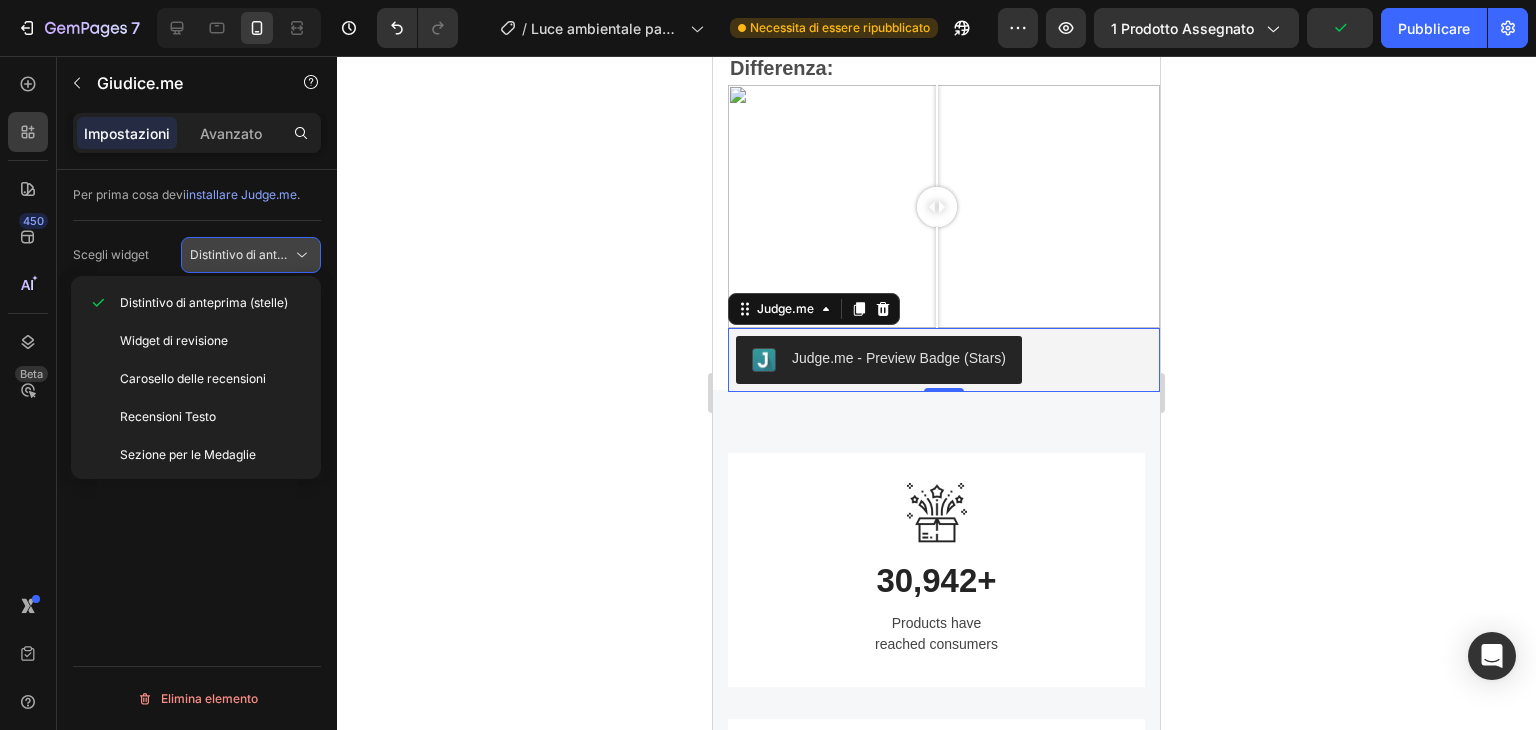 click on "Distintivo di anteprima (stelle)" at bounding box center [274, 254] 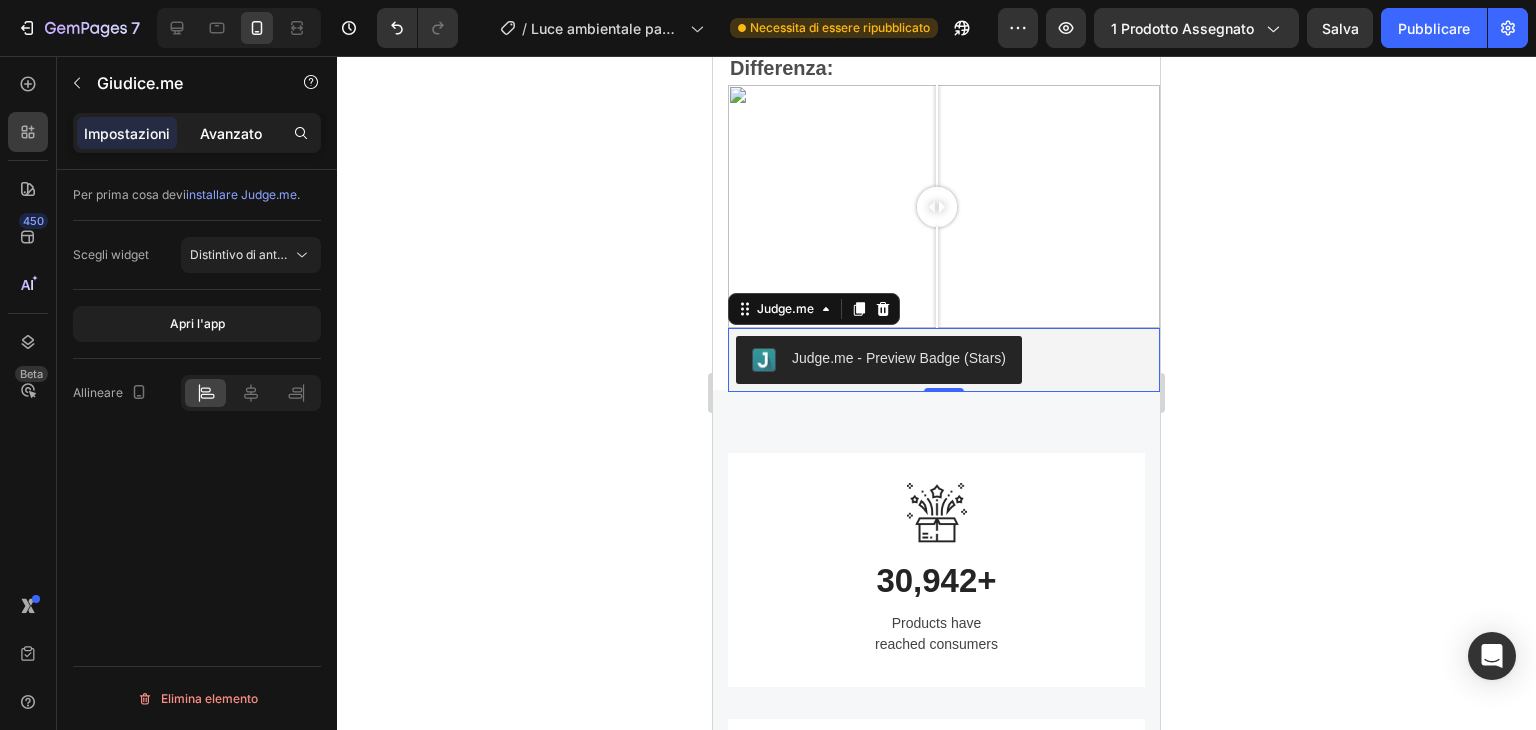 click on "Avanzato" at bounding box center (231, 133) 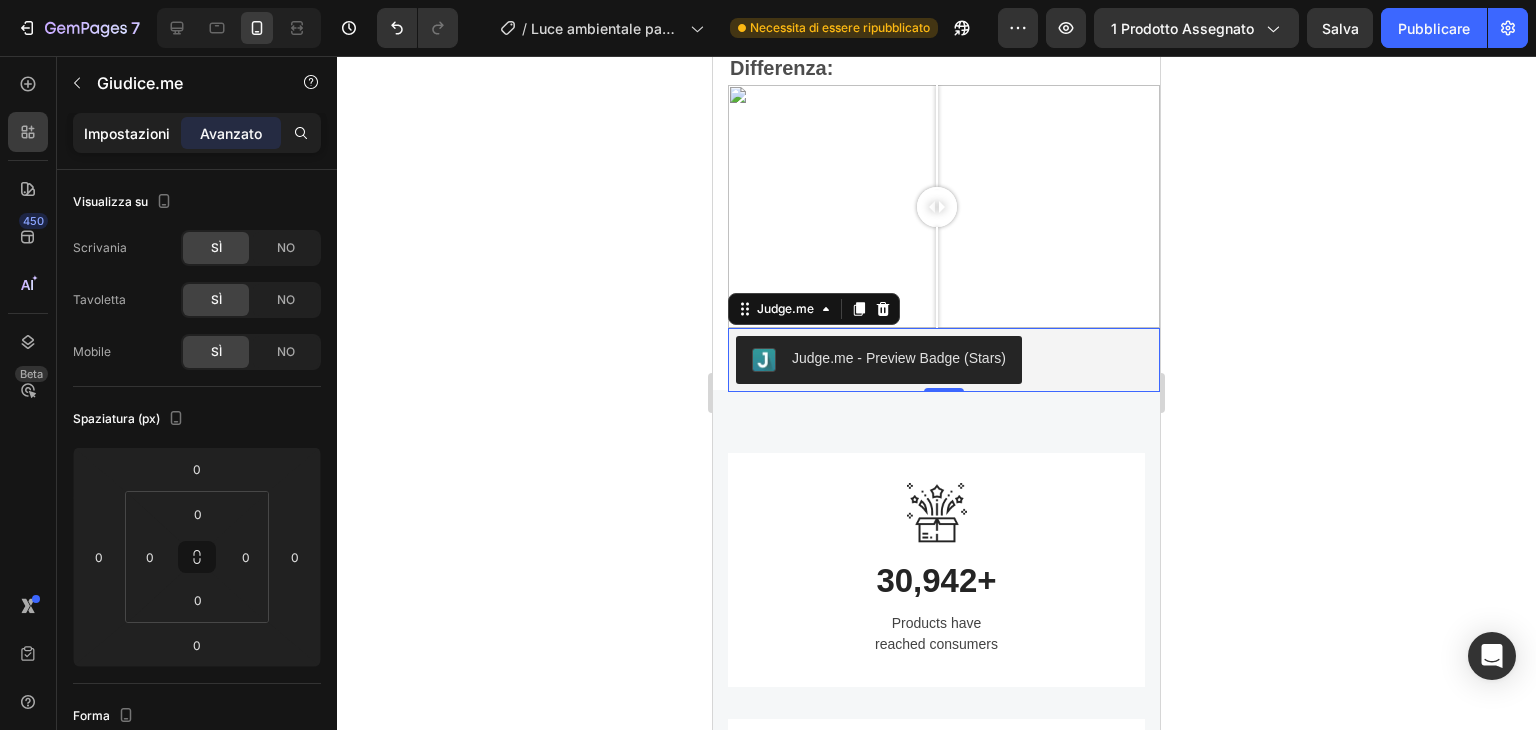click on "Impostazioni" at bounding box center (127, 133) 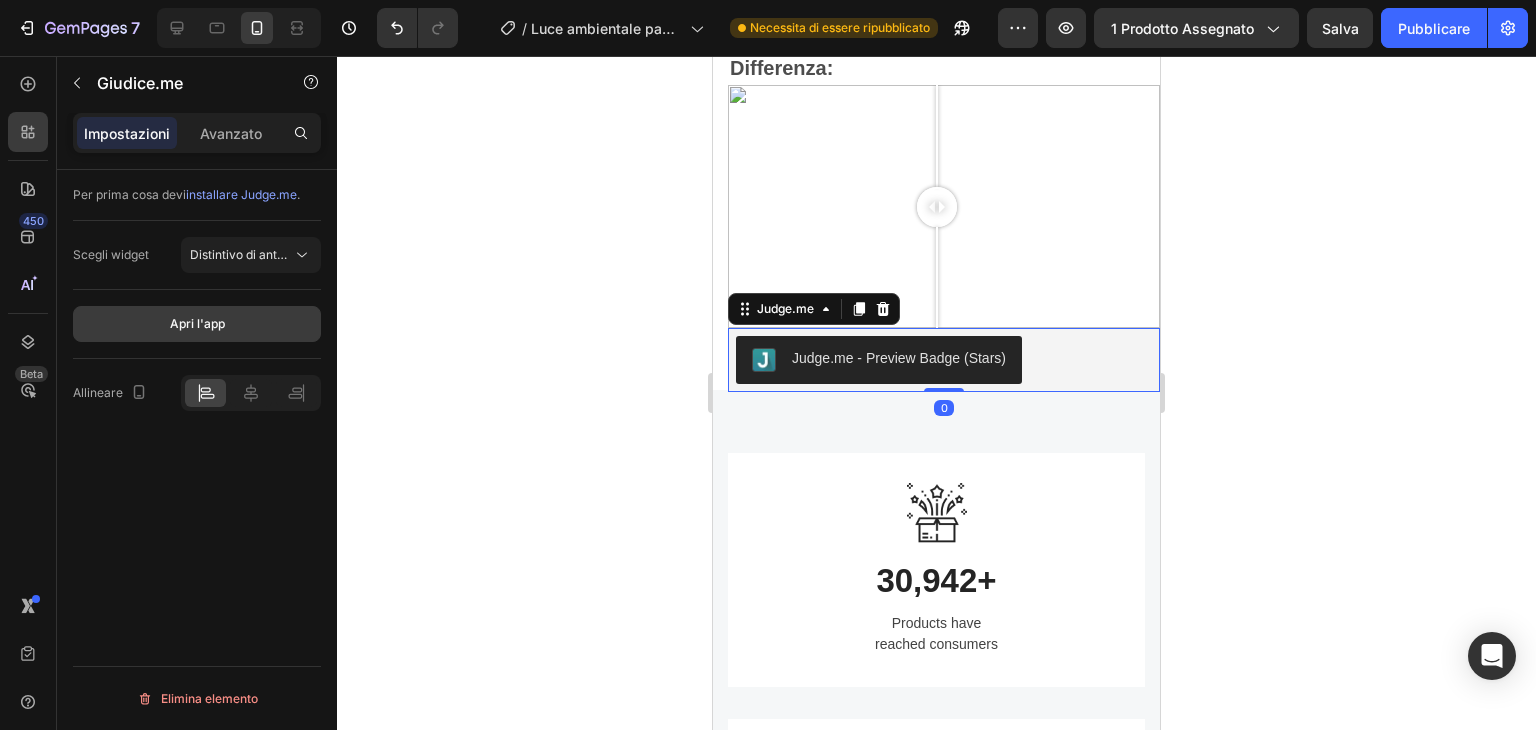 click on "Apri l'app" at bounding box center [197, 324] 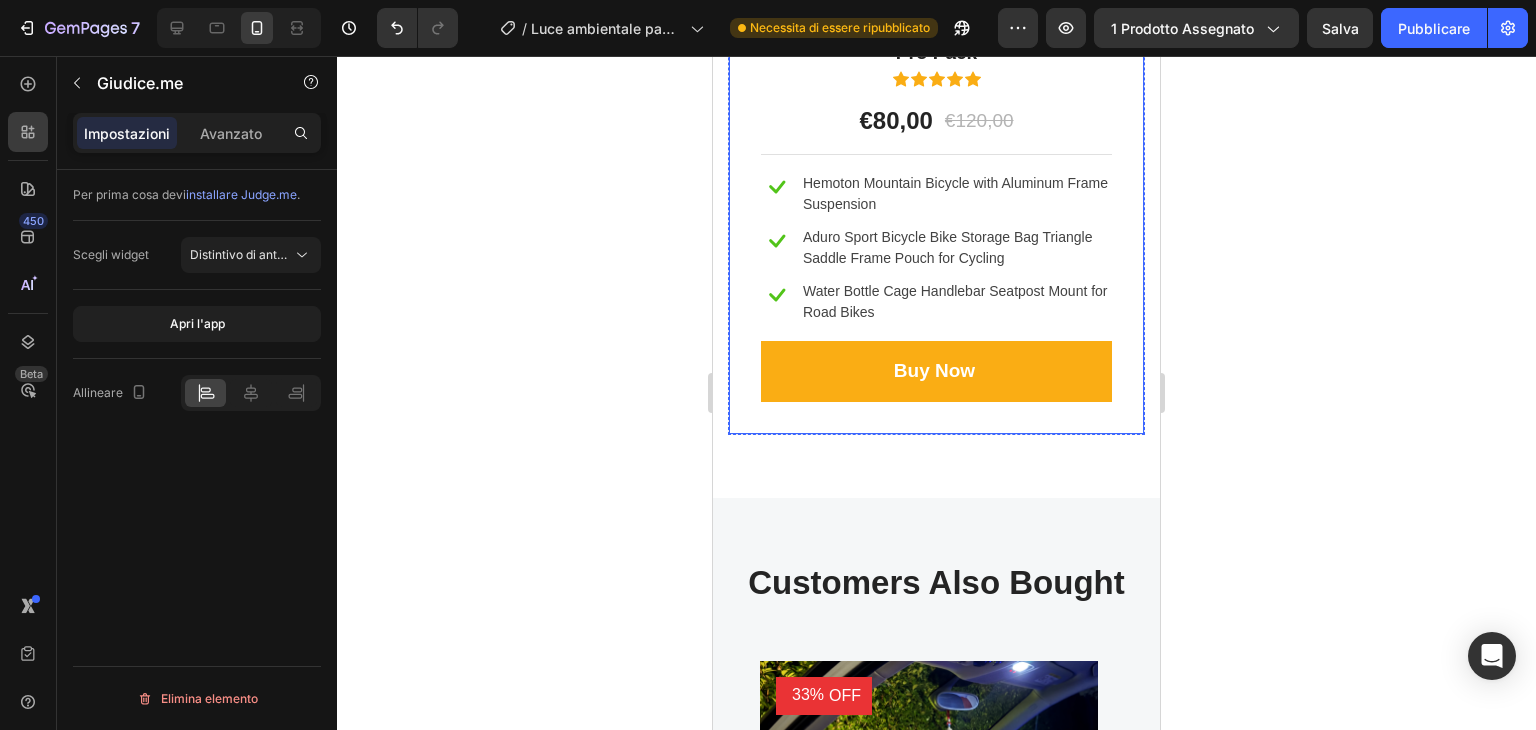scroll, scrollTop: 7709, scrollLeft: 0, axis: vertical 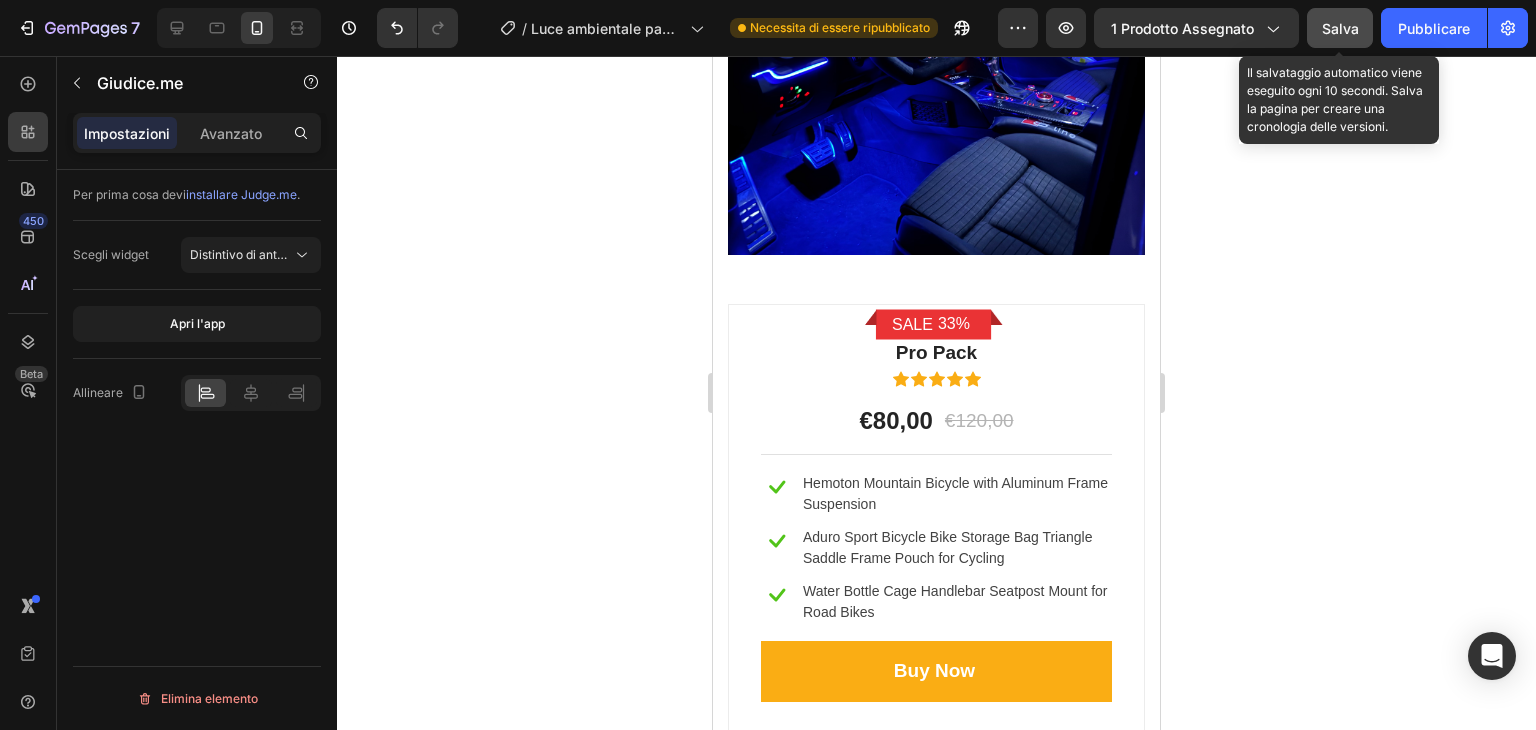 click on "Salva" at bounding box center [1340, 28] 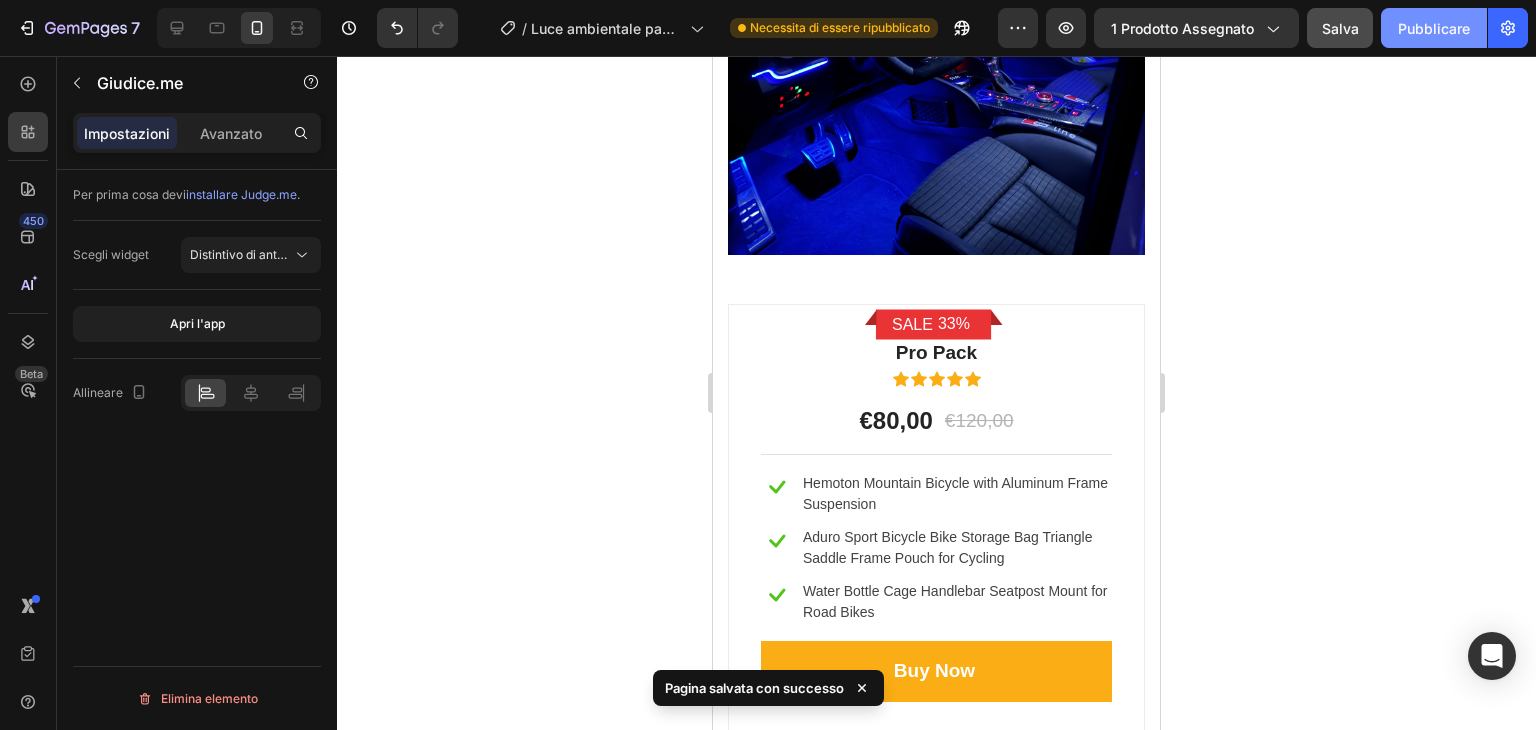 click on "Pubblicare" 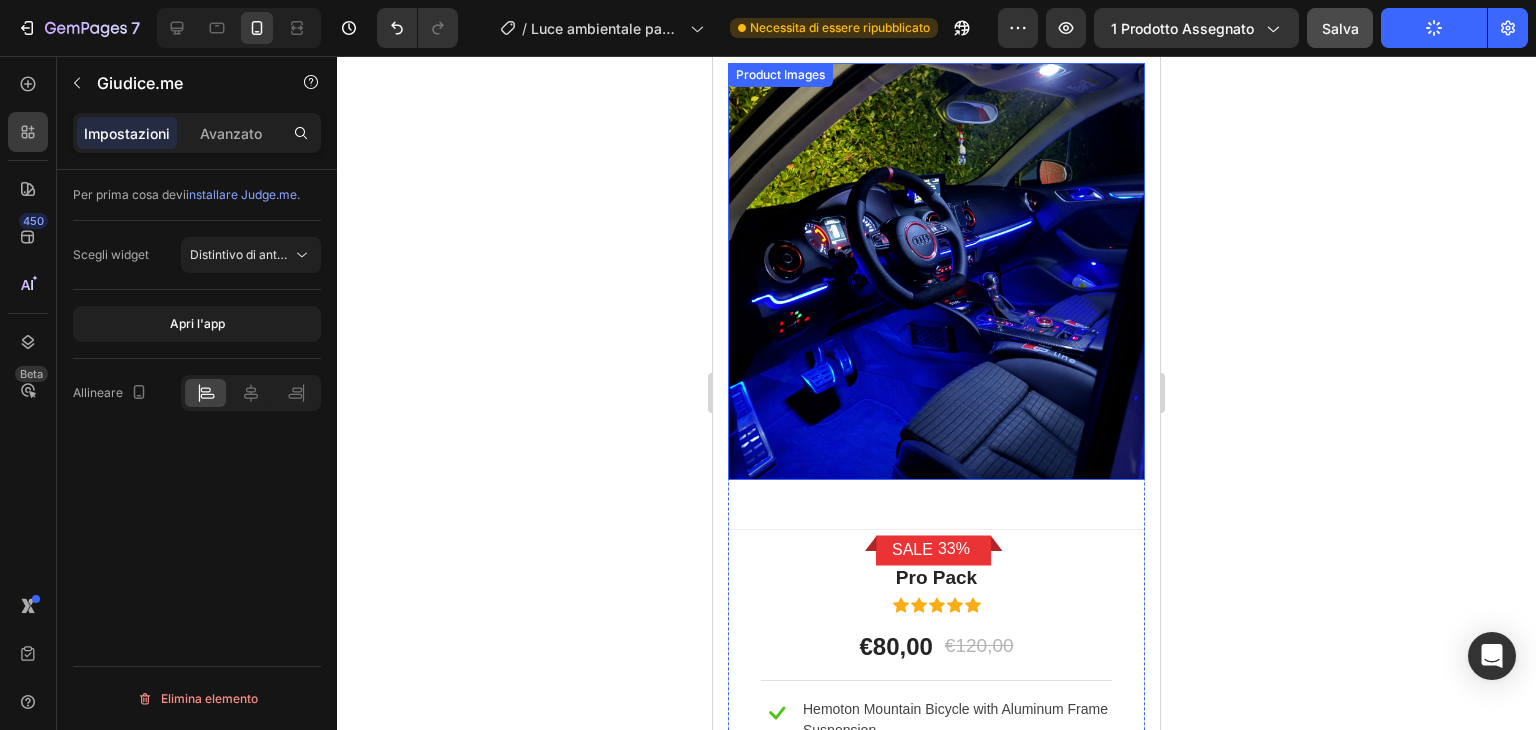 scroll, scrollTop: 6909, scrollLeft: 0, axis: vertical 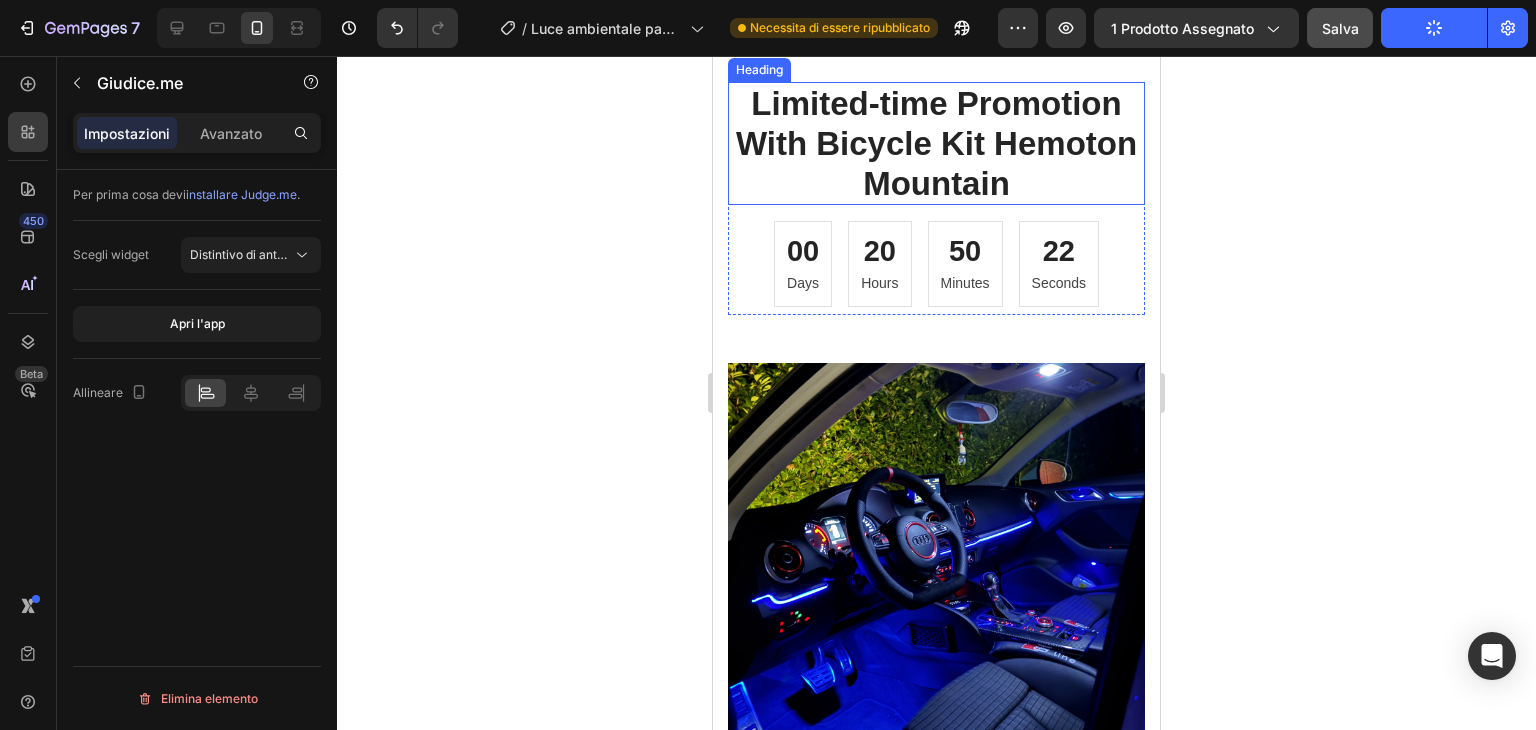 click on "Limited-time Promotion With Bicycle Kit Hemoton Mountain" at bounding box center (936, 143) 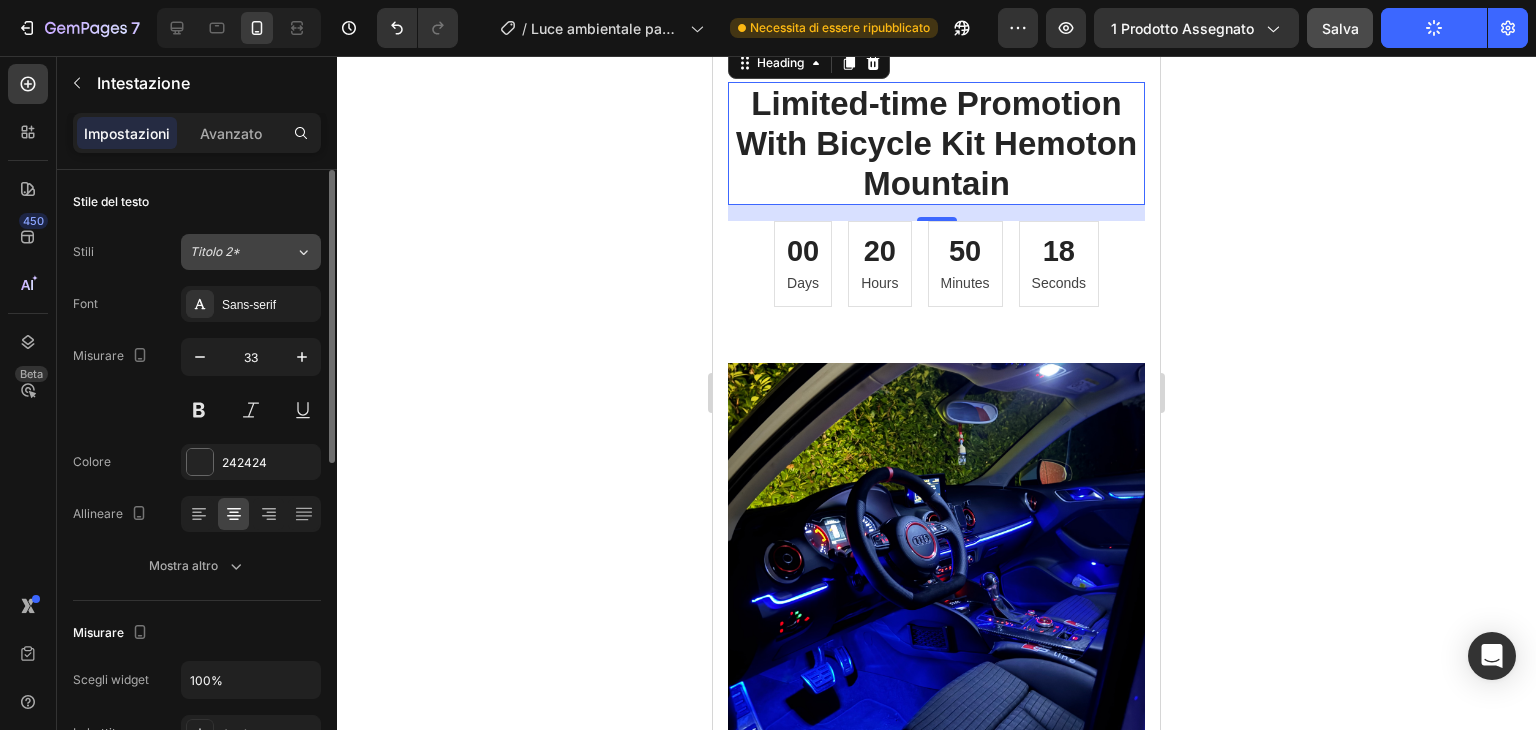 click on "Titolo 2*" at bounding box center [242, 252] 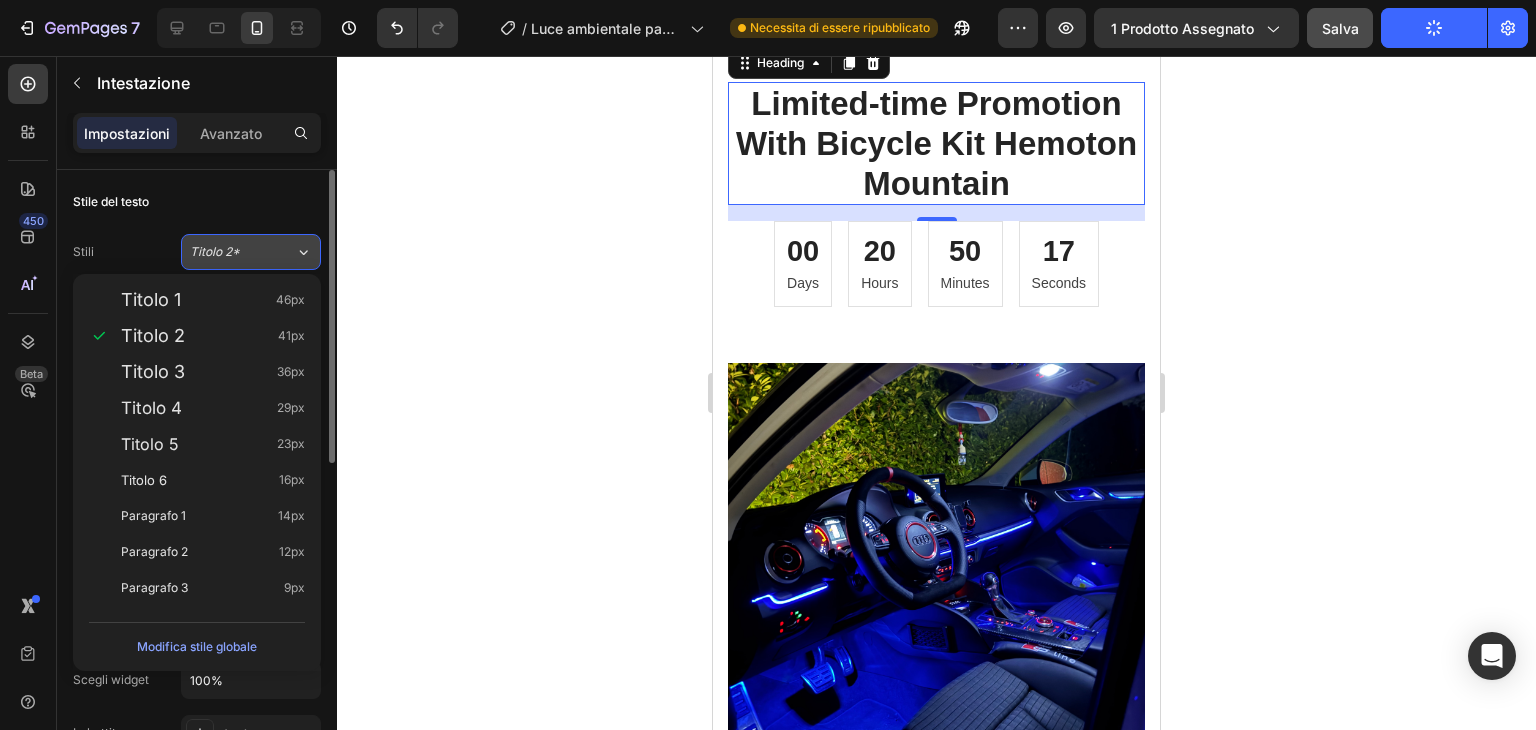 click on "Titolo 2*" at bounding box center (242, 252) 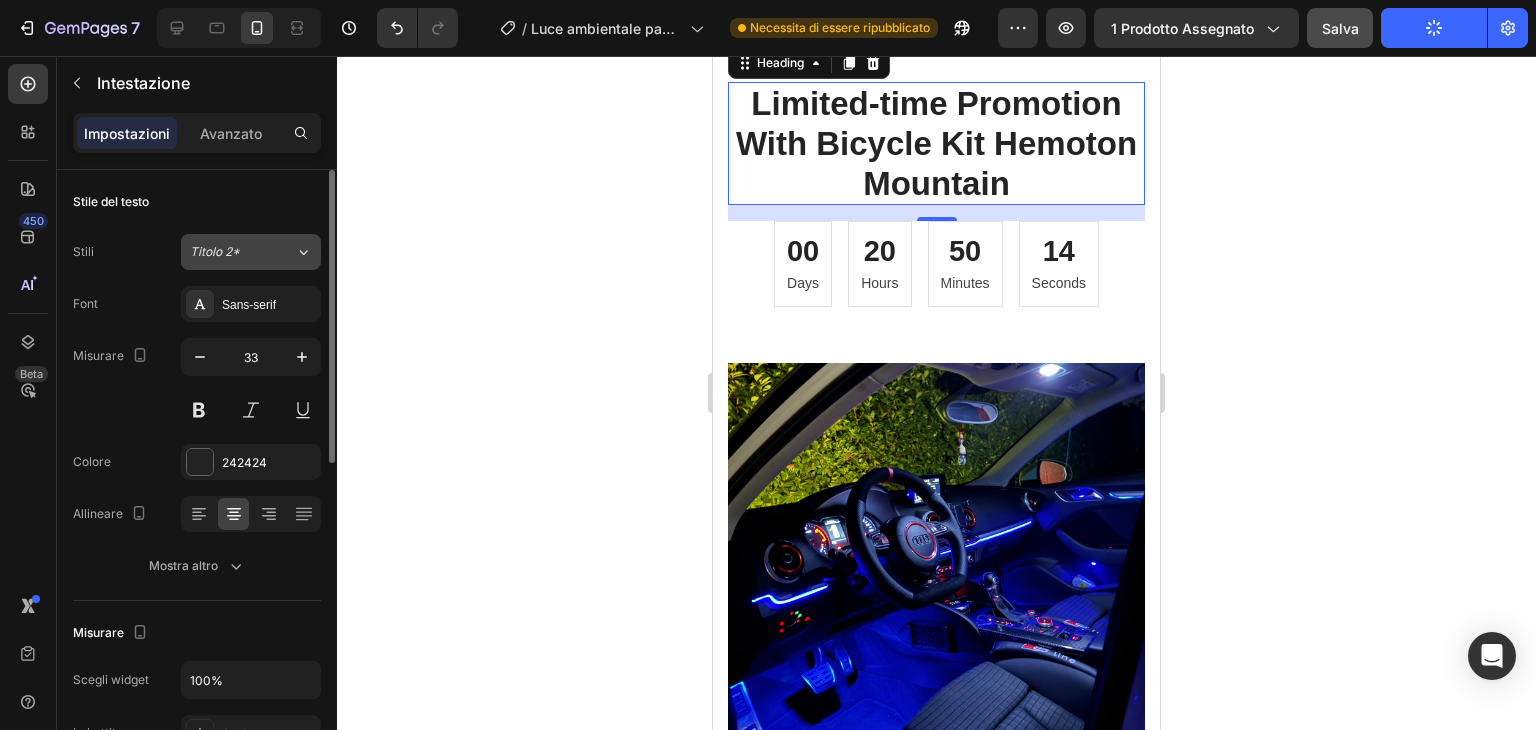 click on "Titolo 2*" 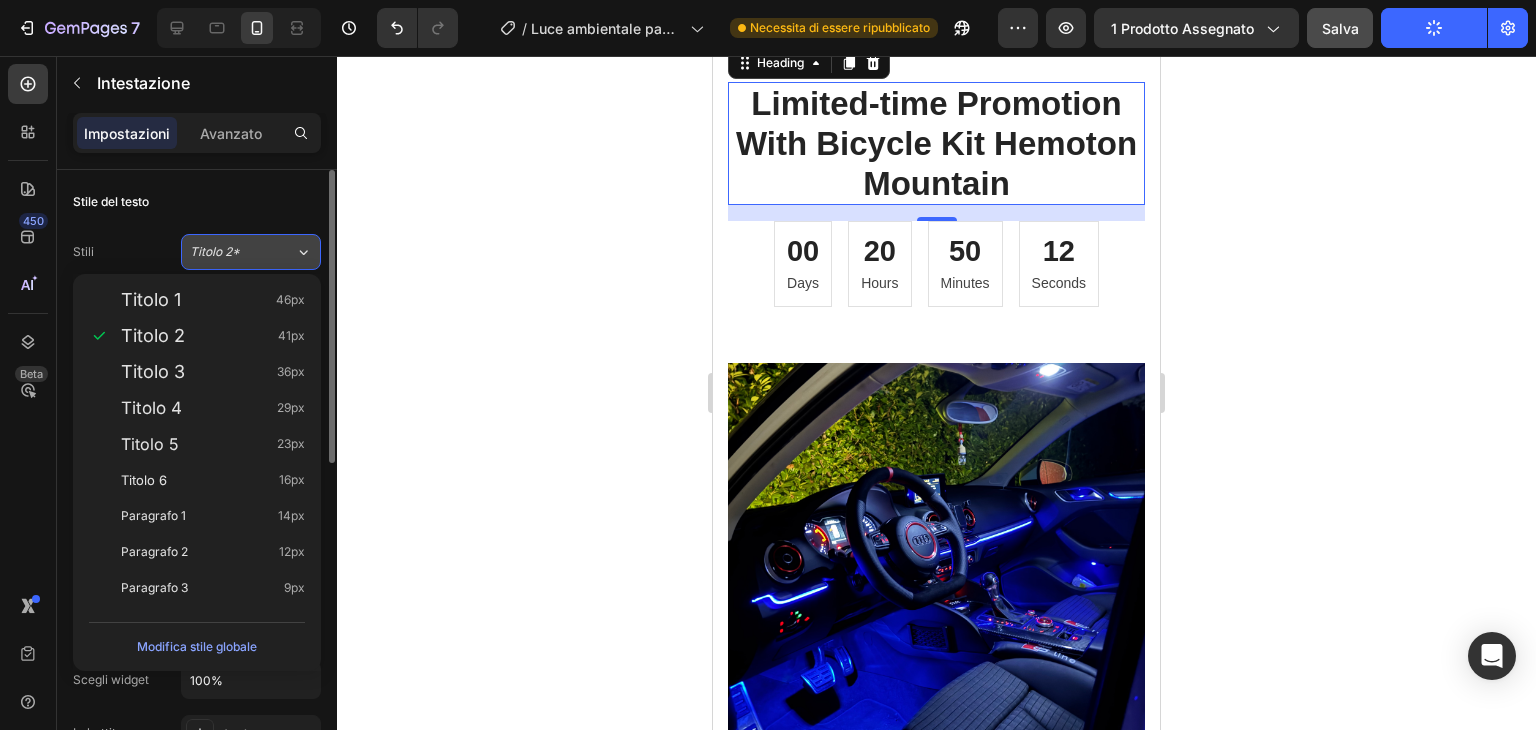 click on "Titolo 2*" 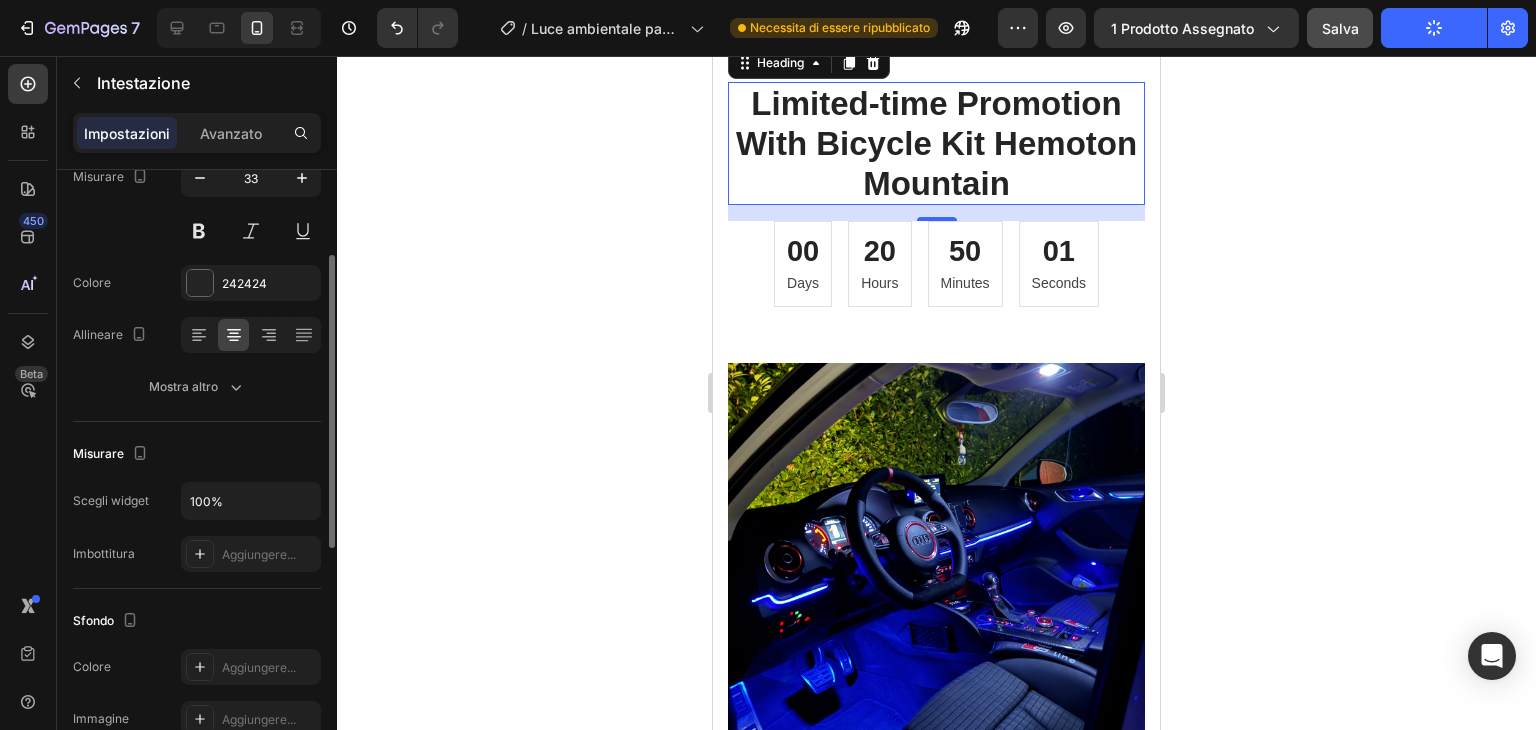 scroll, scrollTop: 0, scrollLeft: 0, axis: both 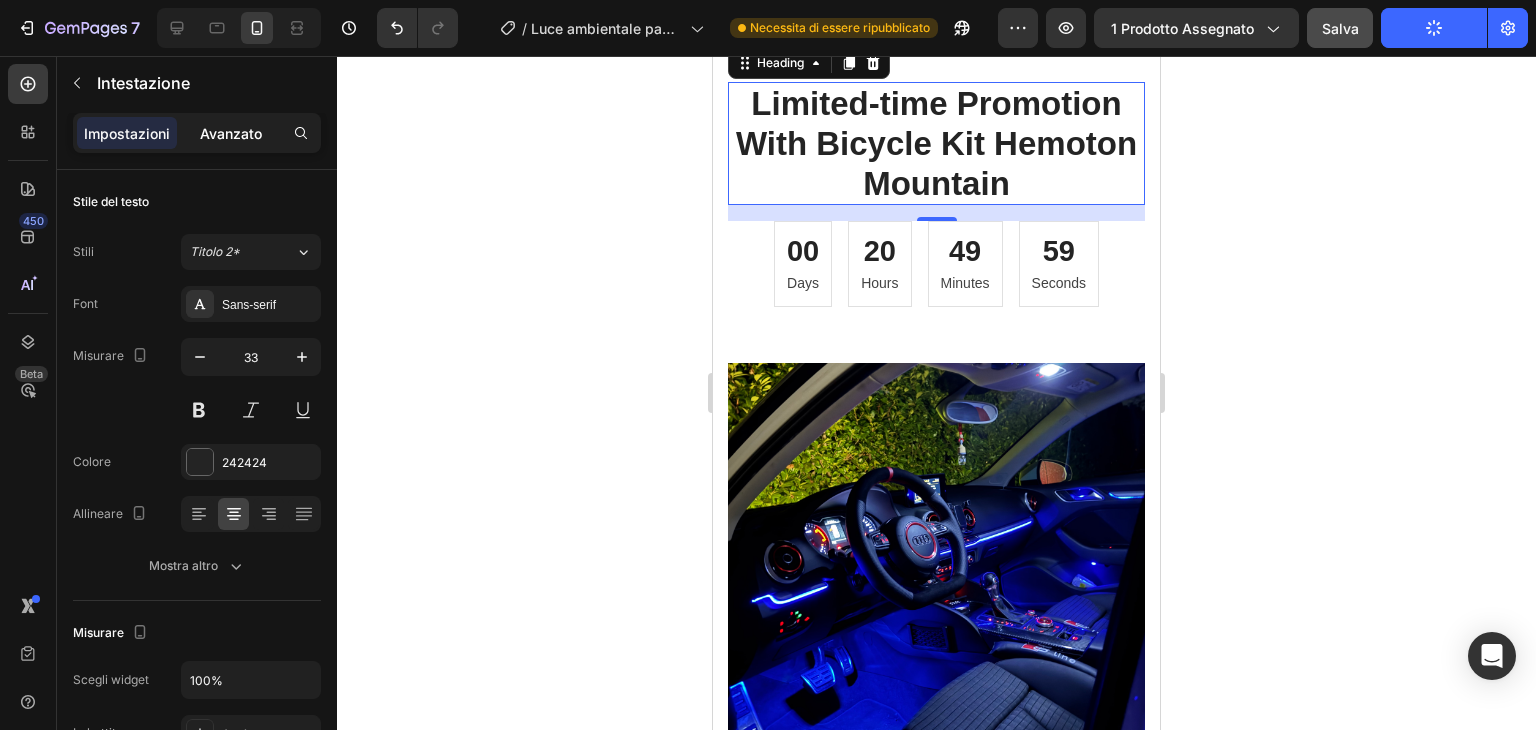 click on "Avanzato" at bounding box center [231, 133] 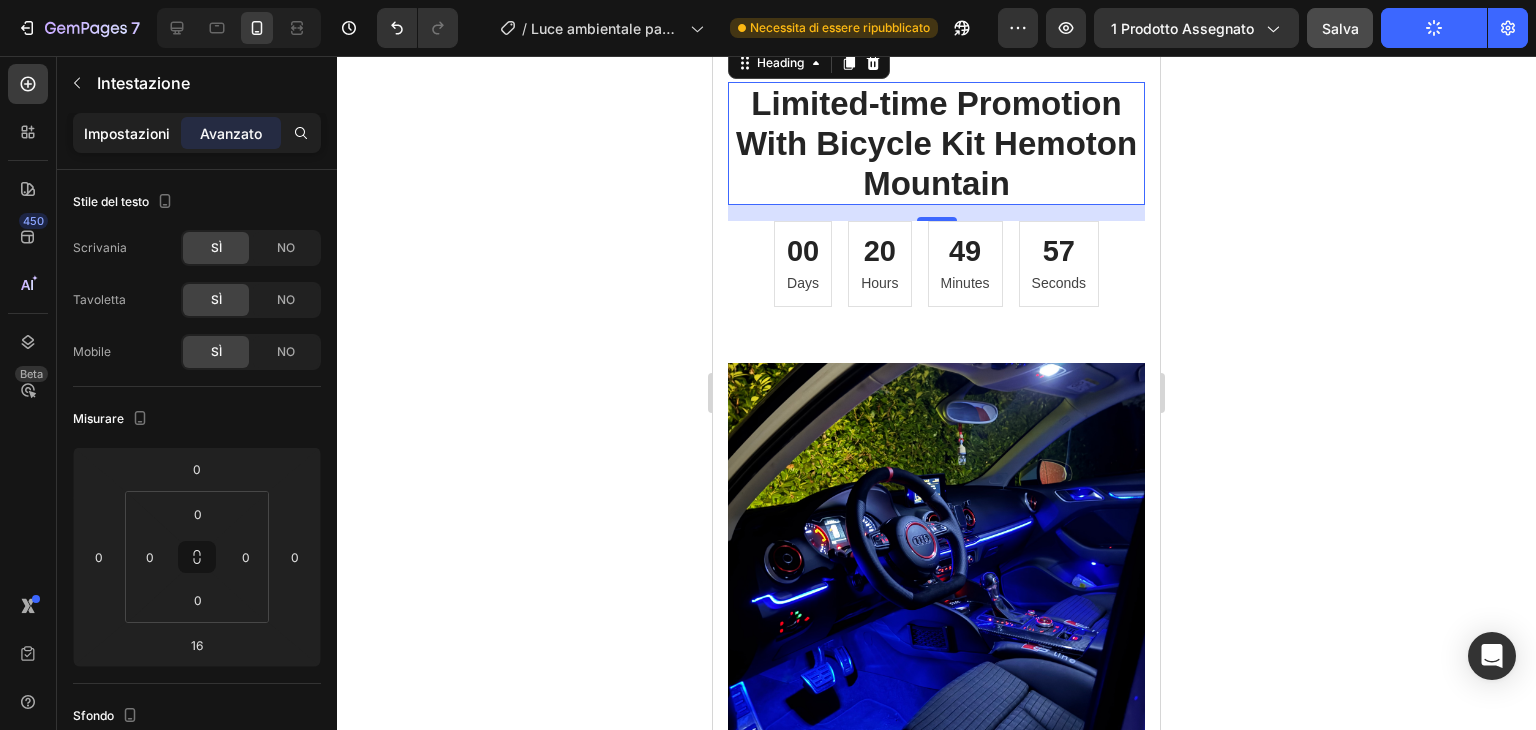 click on "Impostazioni" at bounding box center (127, 133) 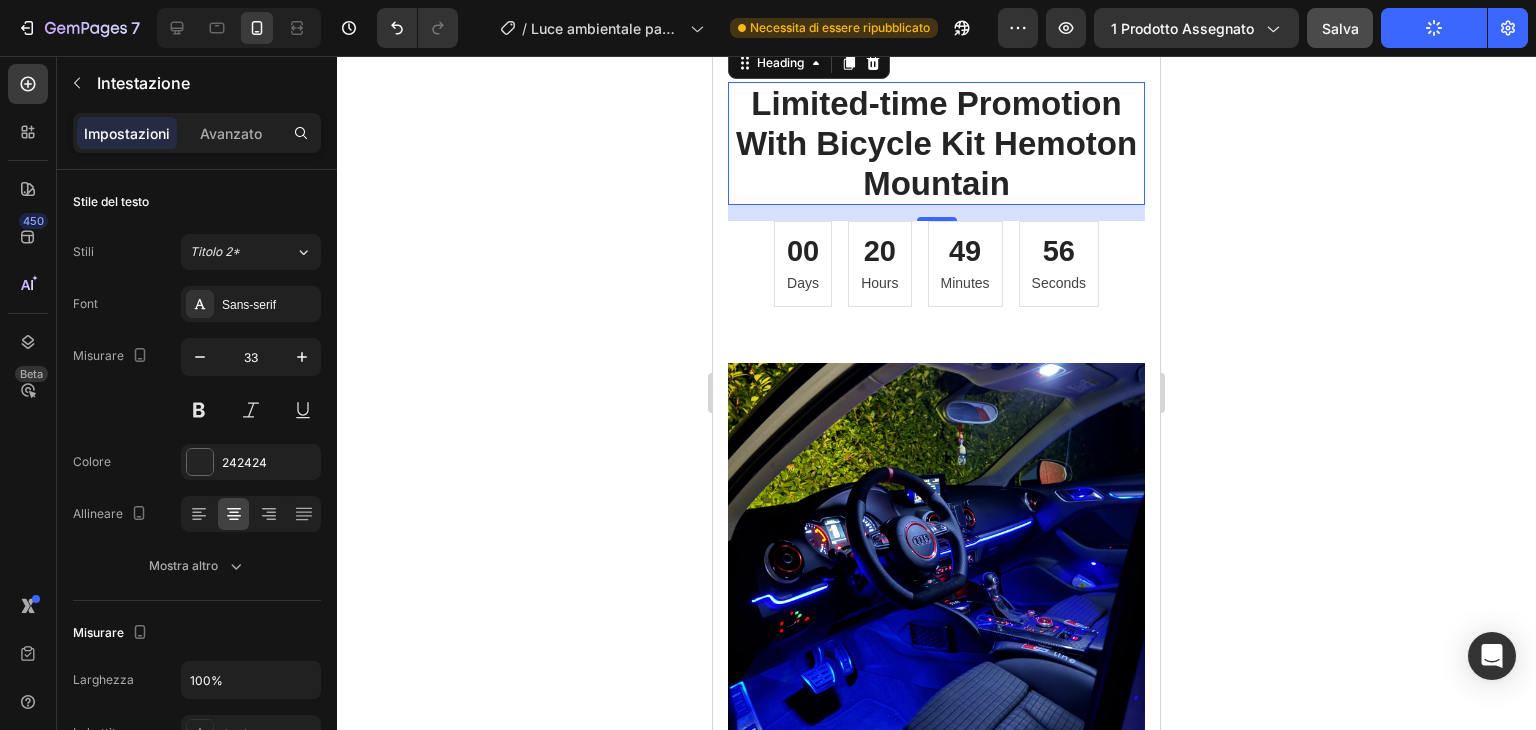 click on "Limited-time Promotion With Bicycle Kit Hemoton Mountain" at bounding box center [936, 143] 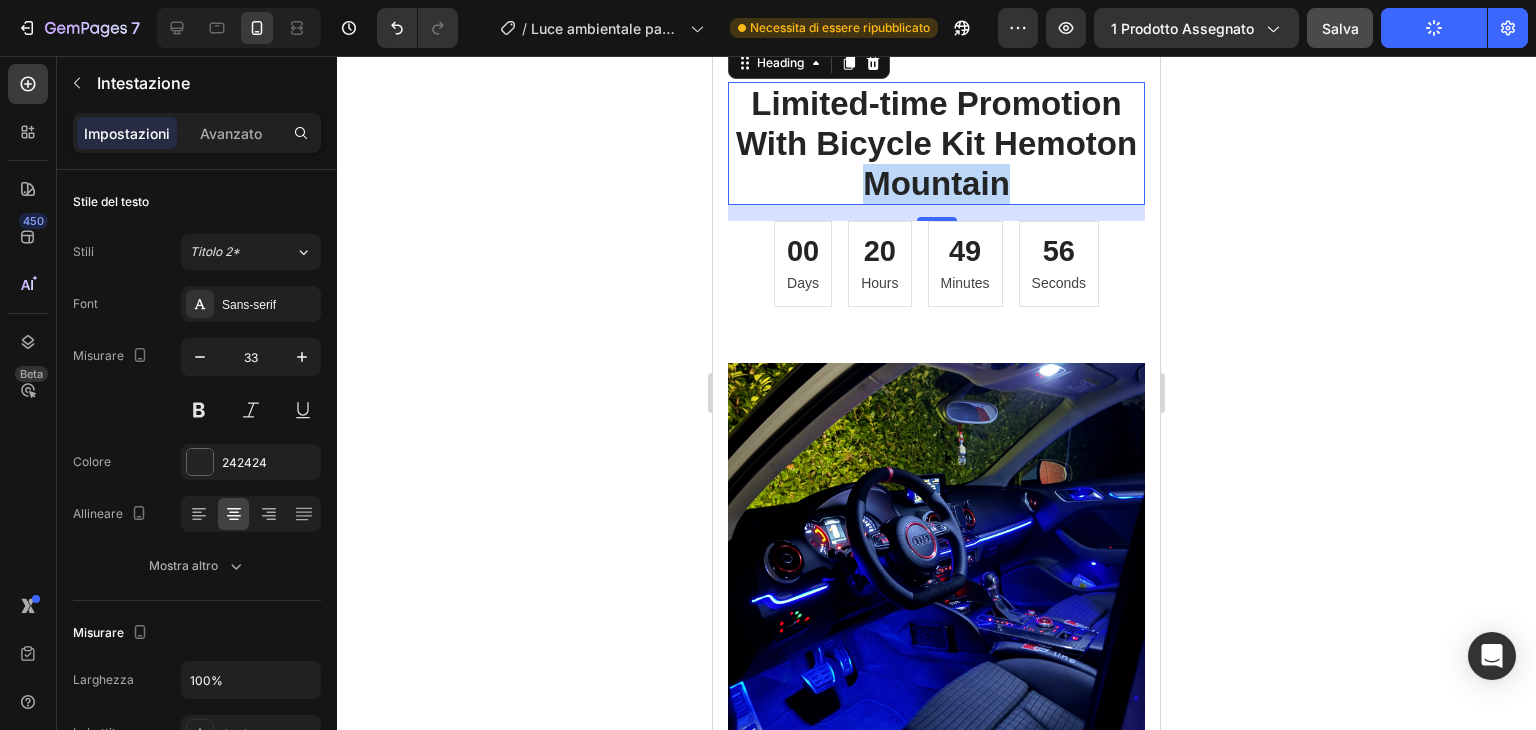 click on "Limited-time Promotion With Bicycle Kit Hemoton Mountain" at bounding box center [936, 143] 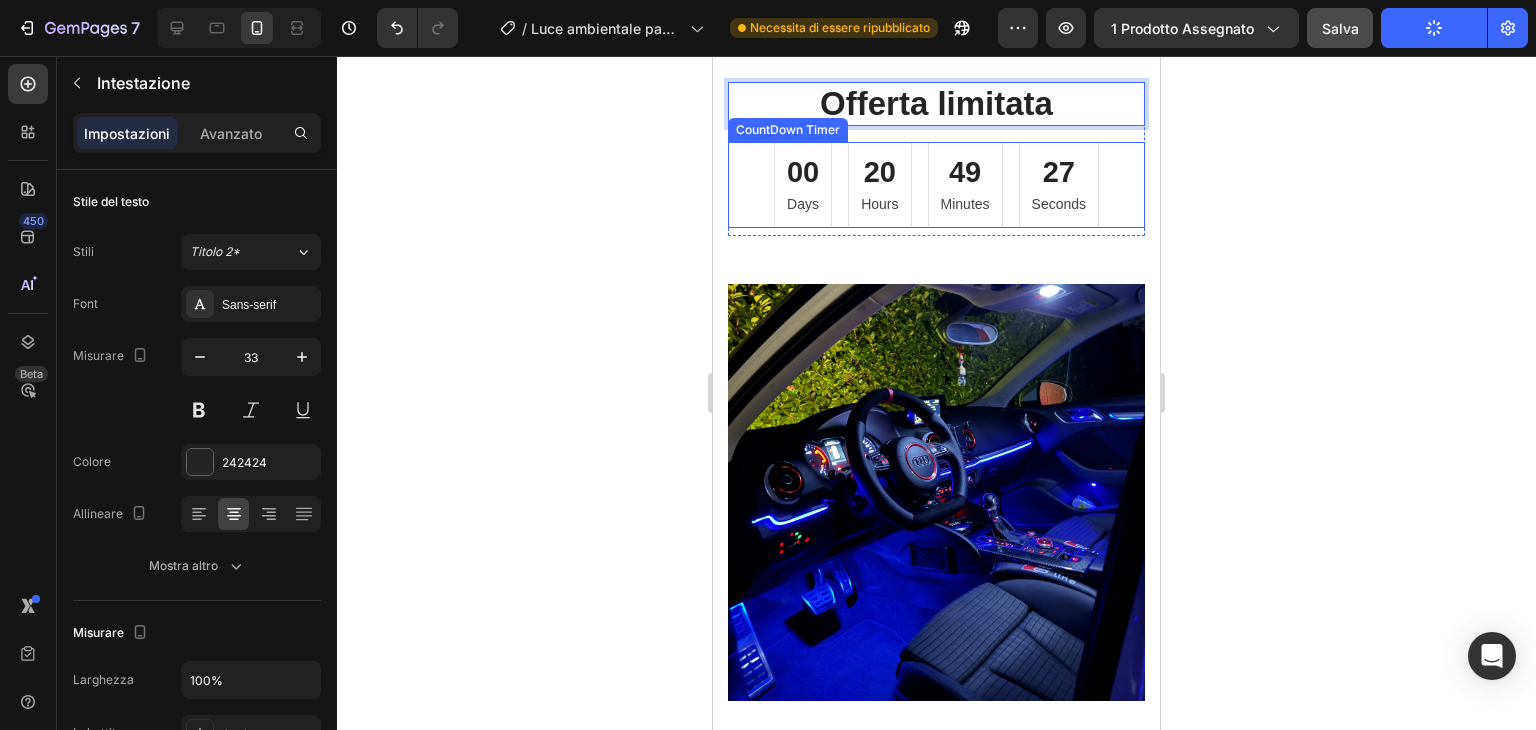 click on "Days" at bounding box center [803, 204] 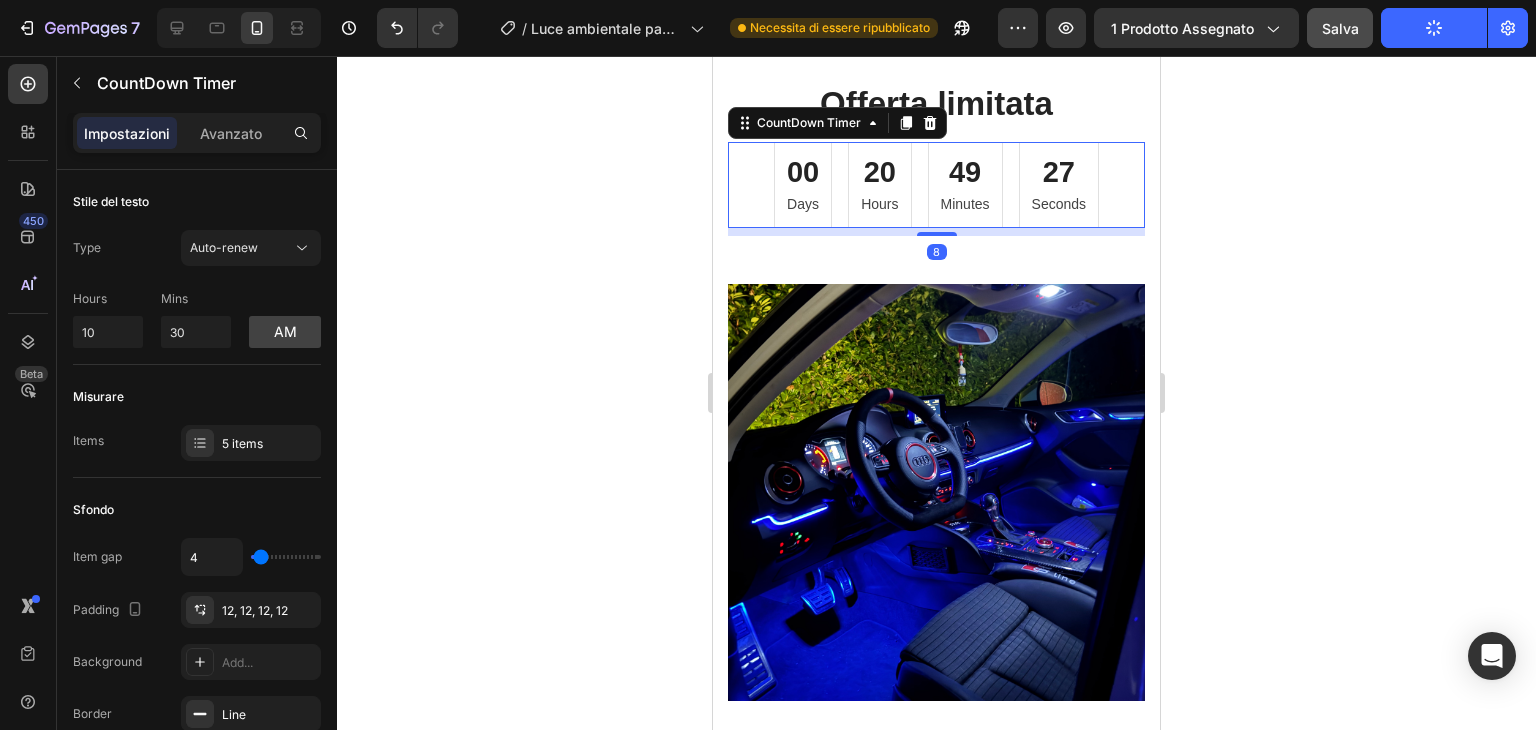 click on "Days" at bounding box center (803, 204) 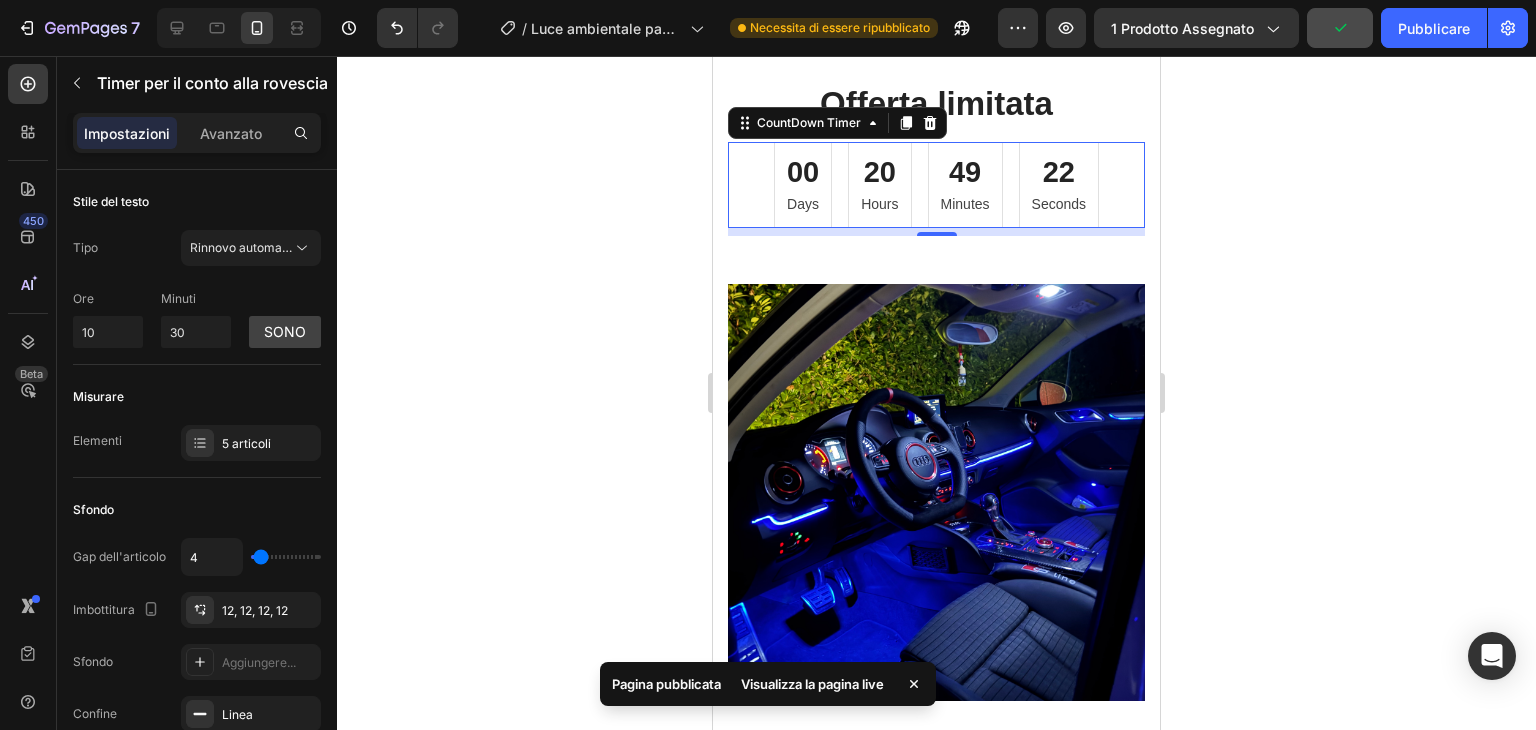 click on "00" at bounding box center [803, 172] 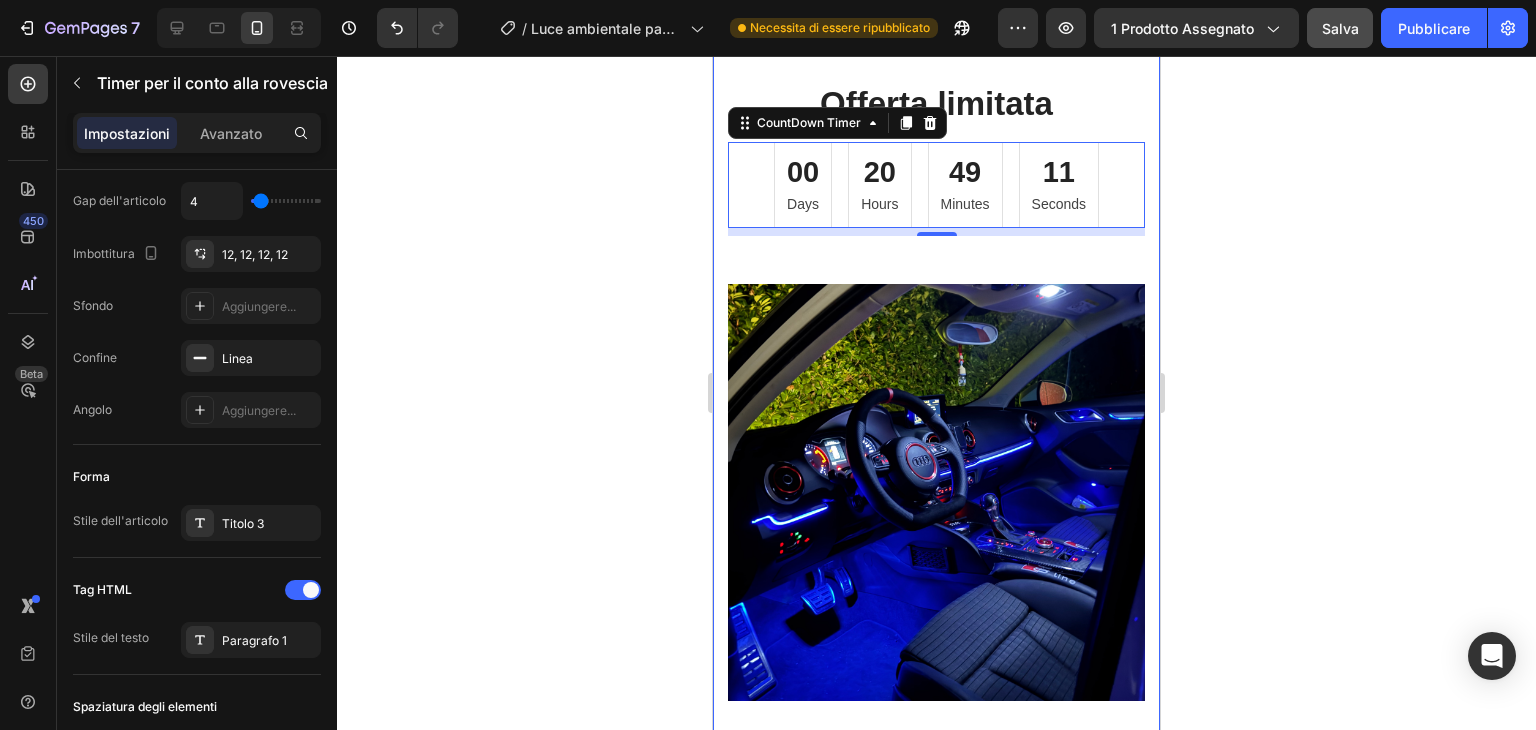 scroll, scrollTop: 0, scrollLeft: 0, axis: both 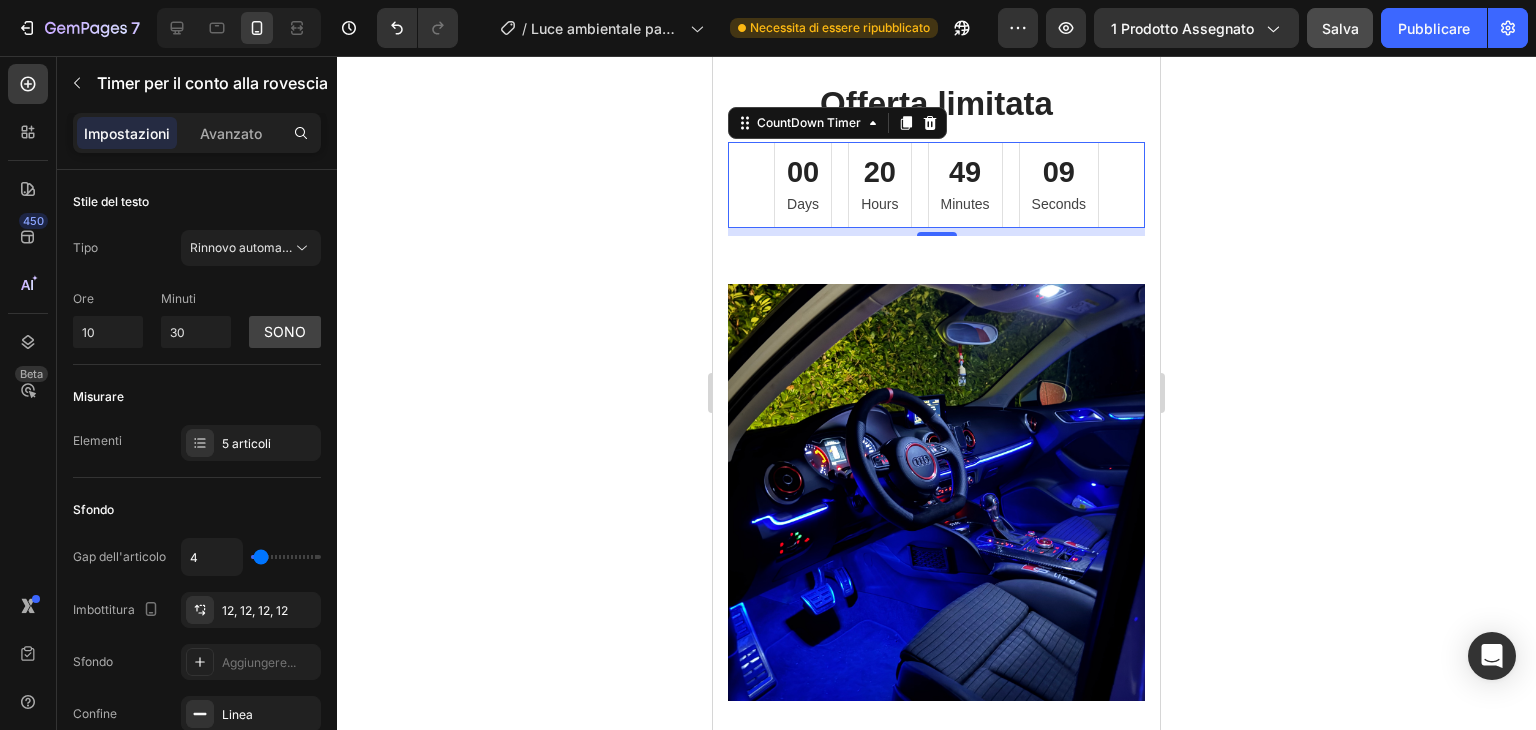 click on "09" at bounding box center (1059, 172) 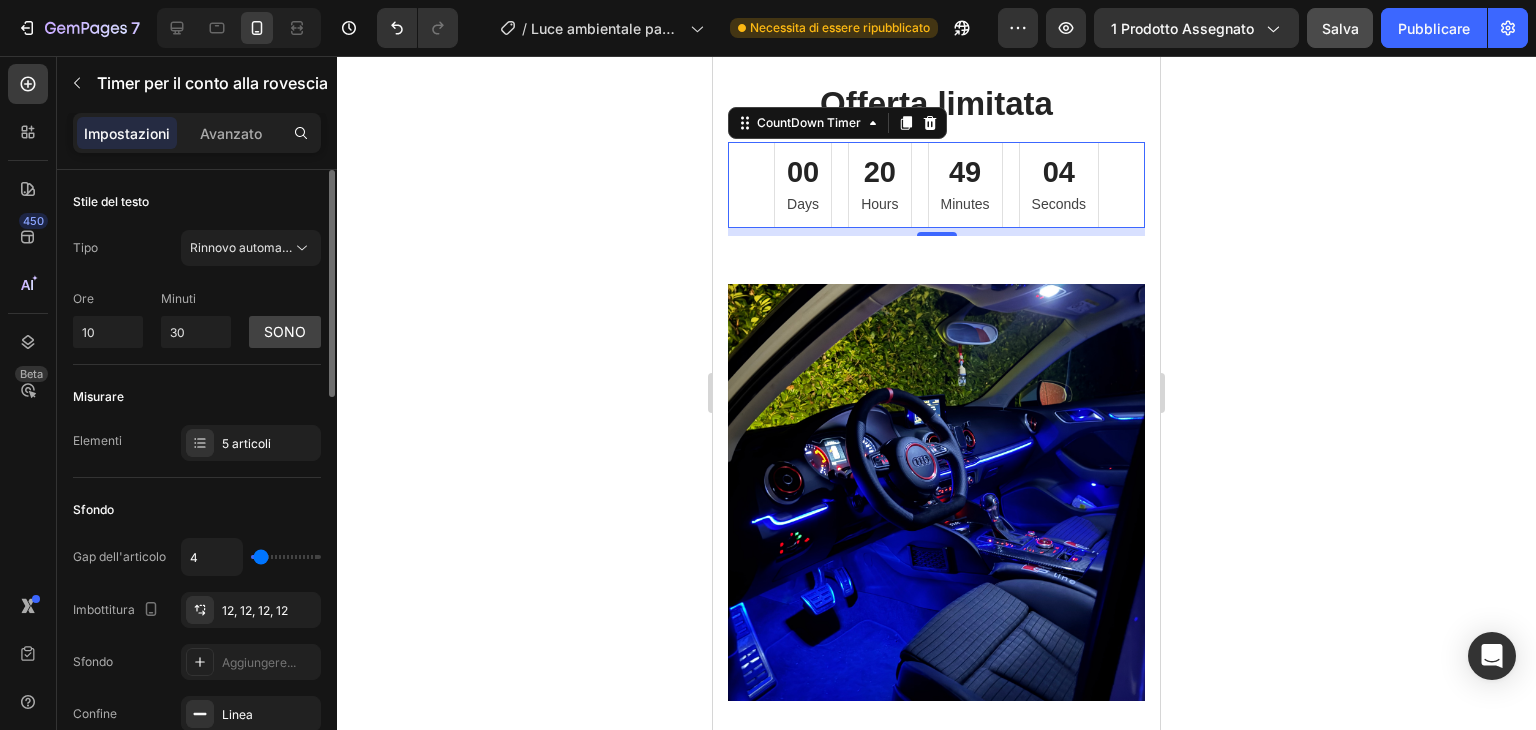 click on "Ore" at bounding box center (83, 298) 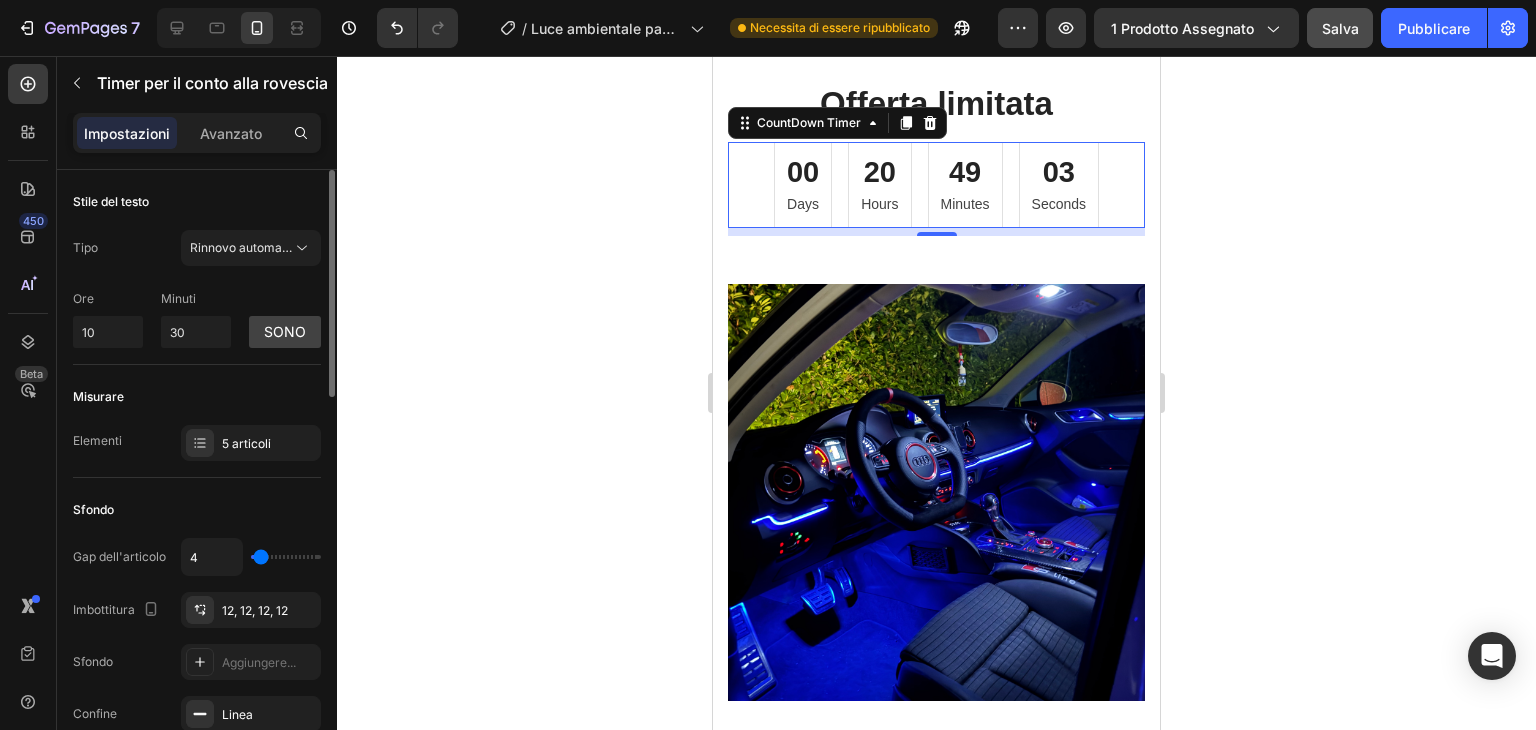 click on "Ore 10 Minuti 30 Sono" at bounding box center [197, 315] 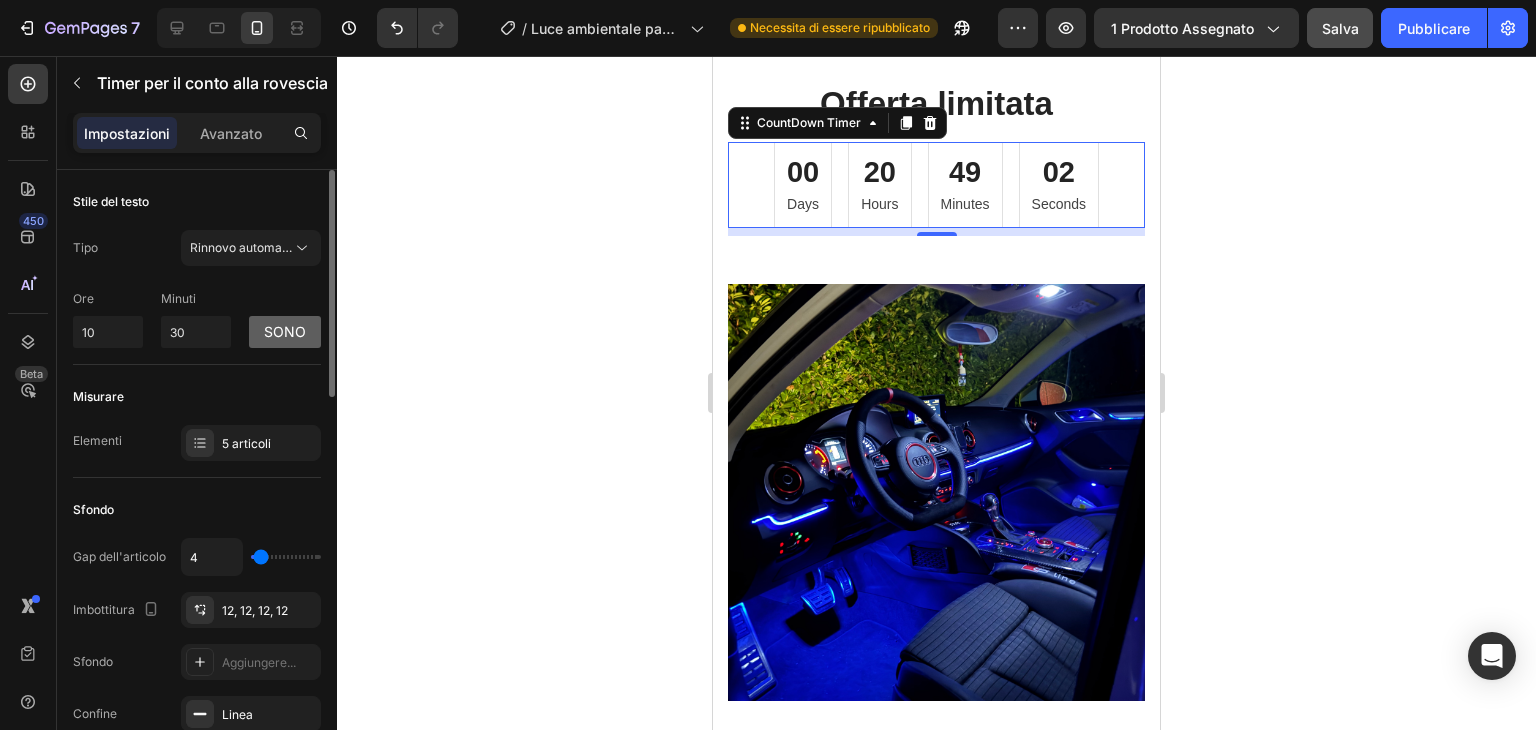click on "Sono" at bounding box center (285, 331) 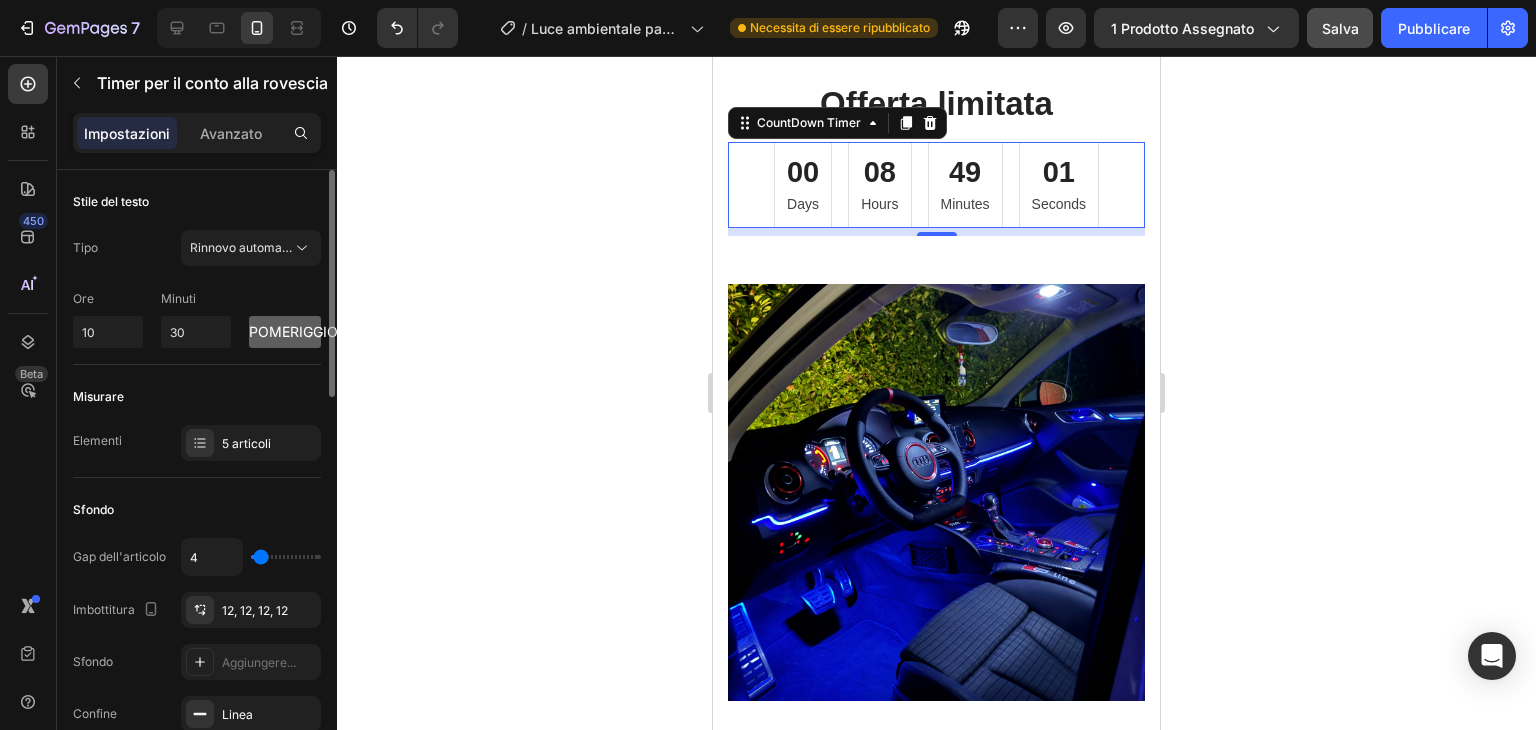 click on "pomeriggio" at bounding box center [293, 331] 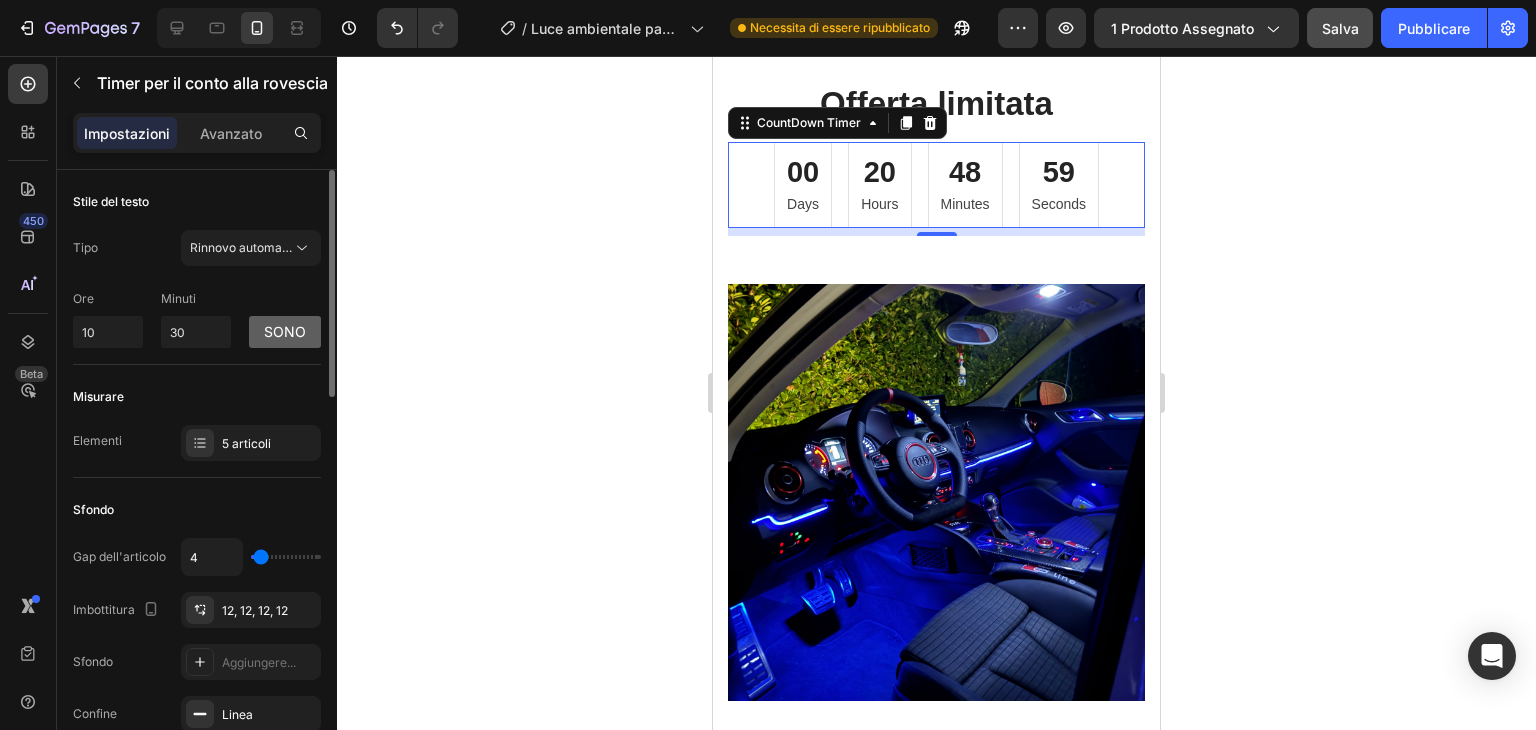 click on "Sono" at bounding box center [285, 331] 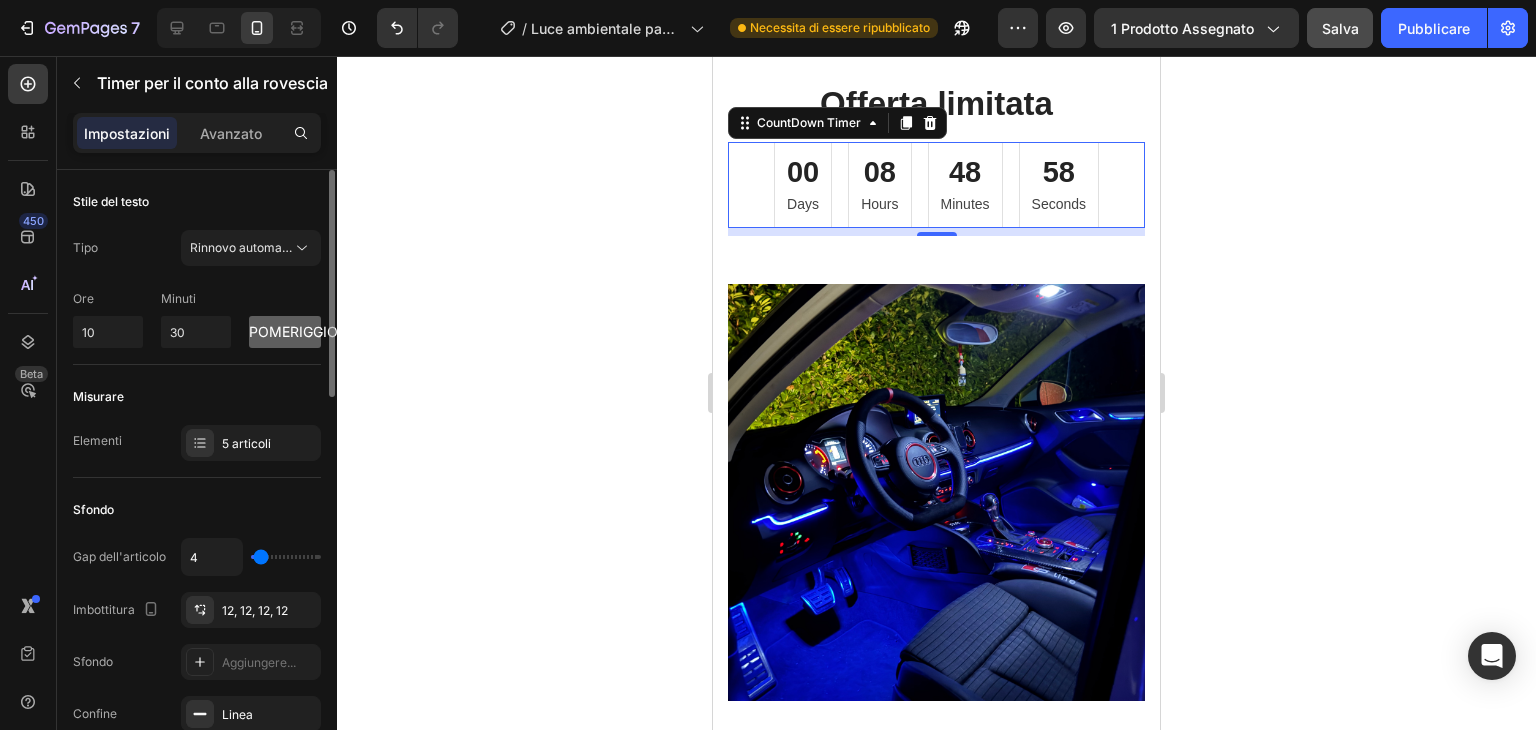click on "pomeriggio" at bounding box center [293, 331] 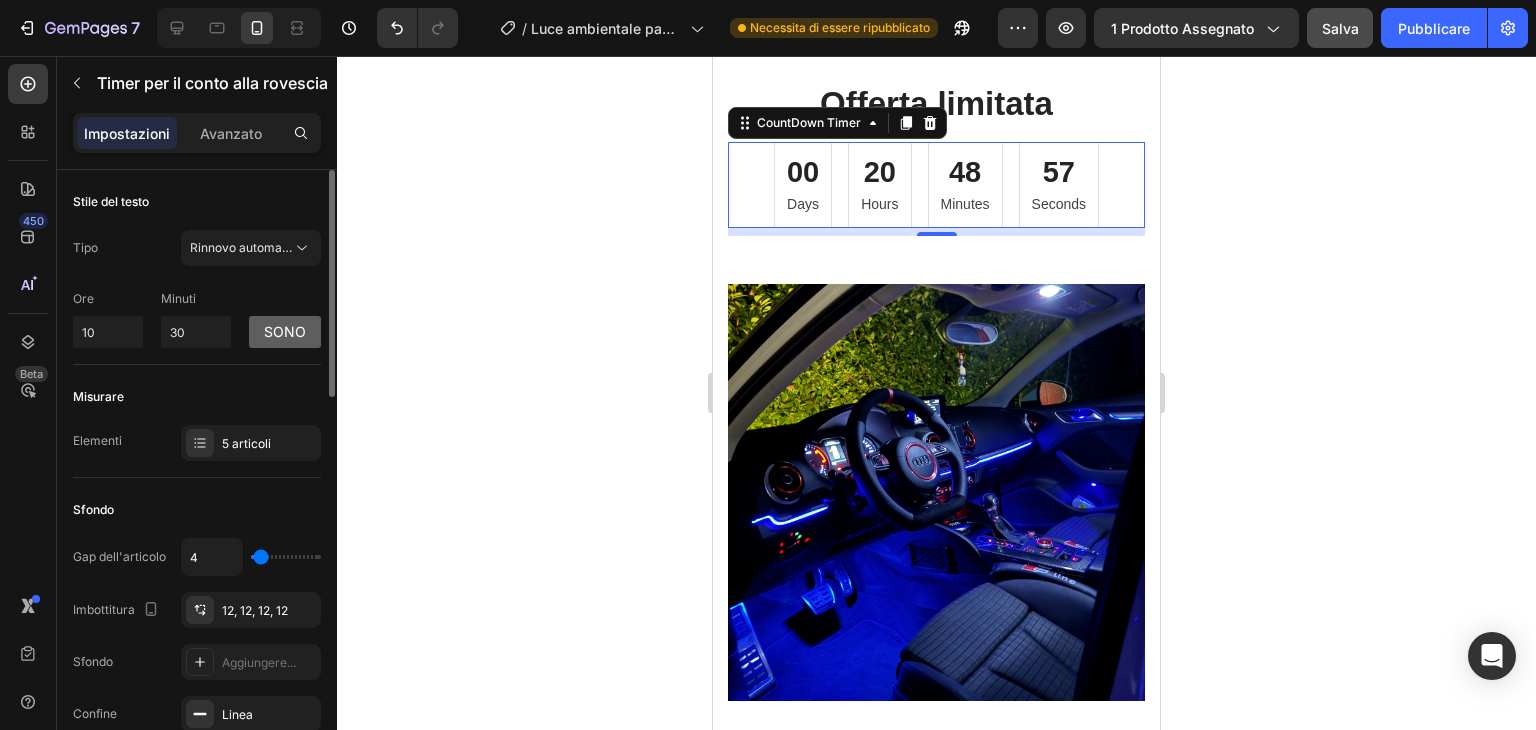 click on "Sono" at bounding box center [285, 331] 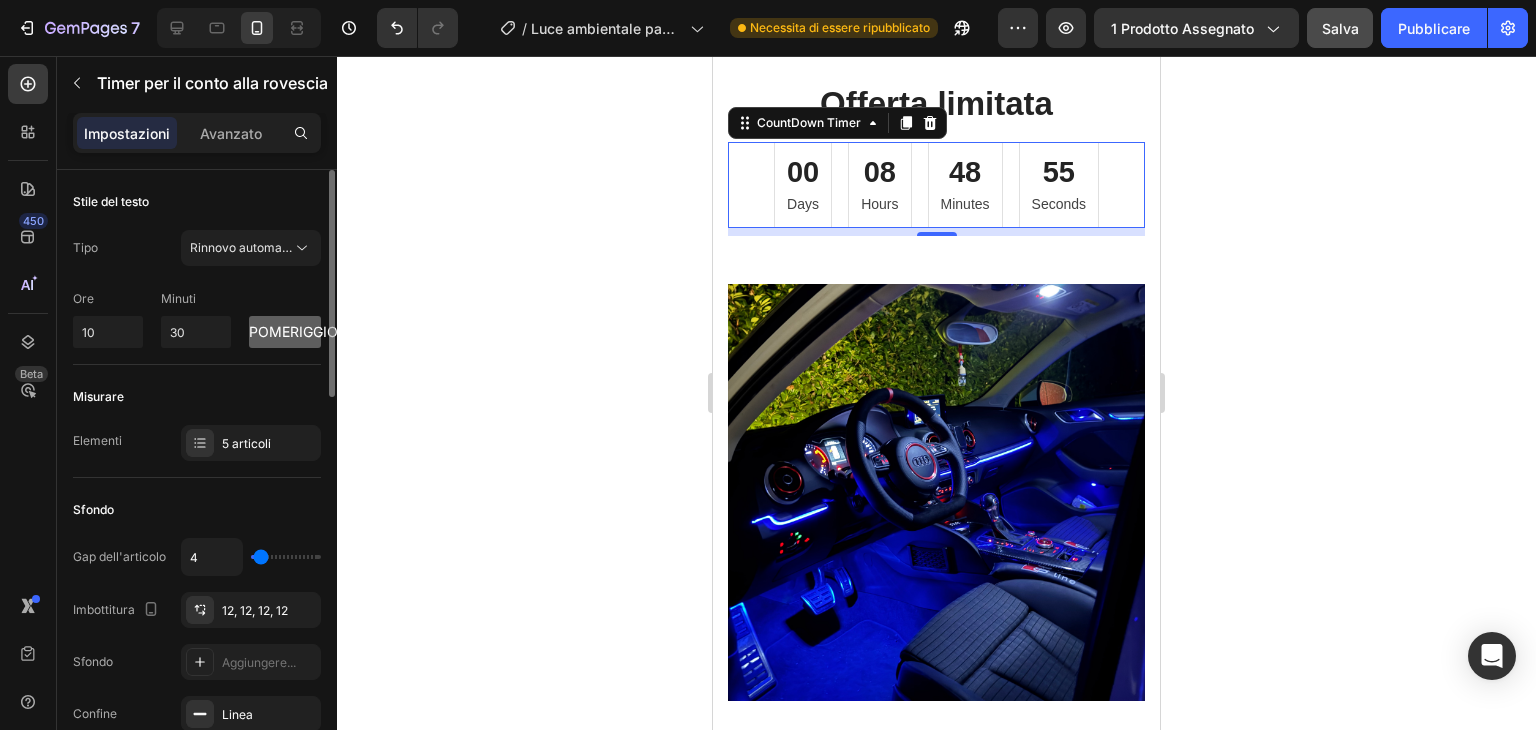 click on "pomeriggio" at bounding box center [293, 331] 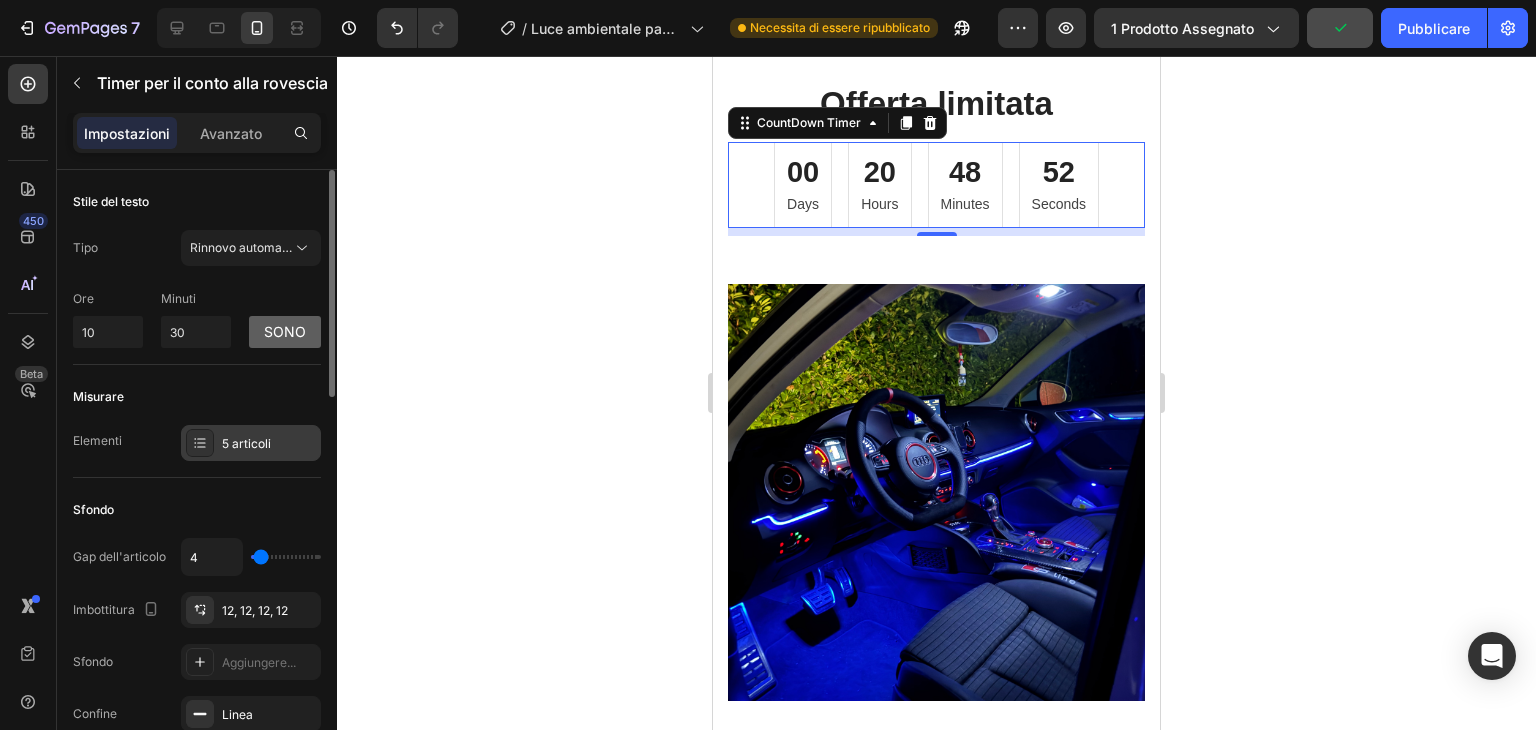 click on "5 articoli" at bounding box center (246, 443) 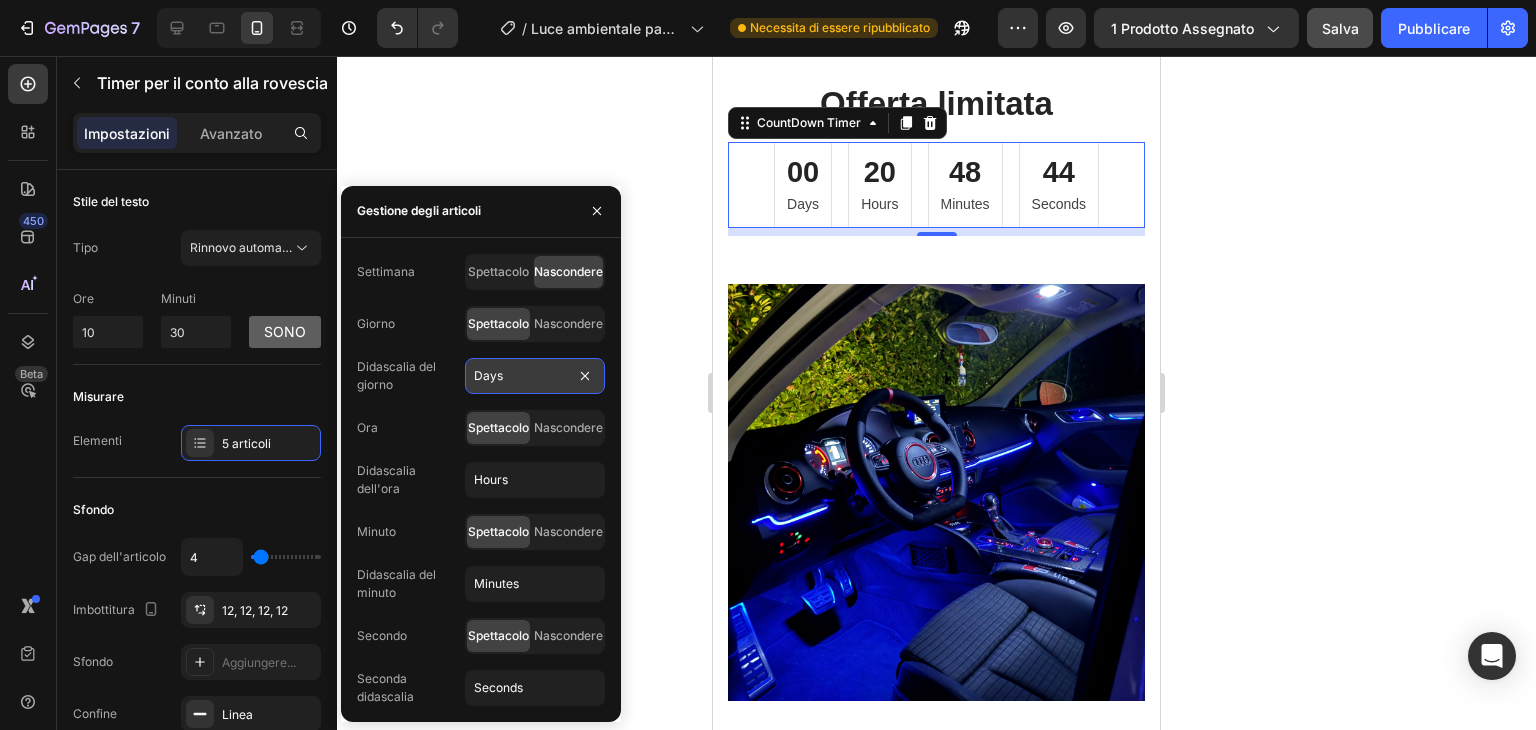 click on "Days" at bounding box center [535, 376] 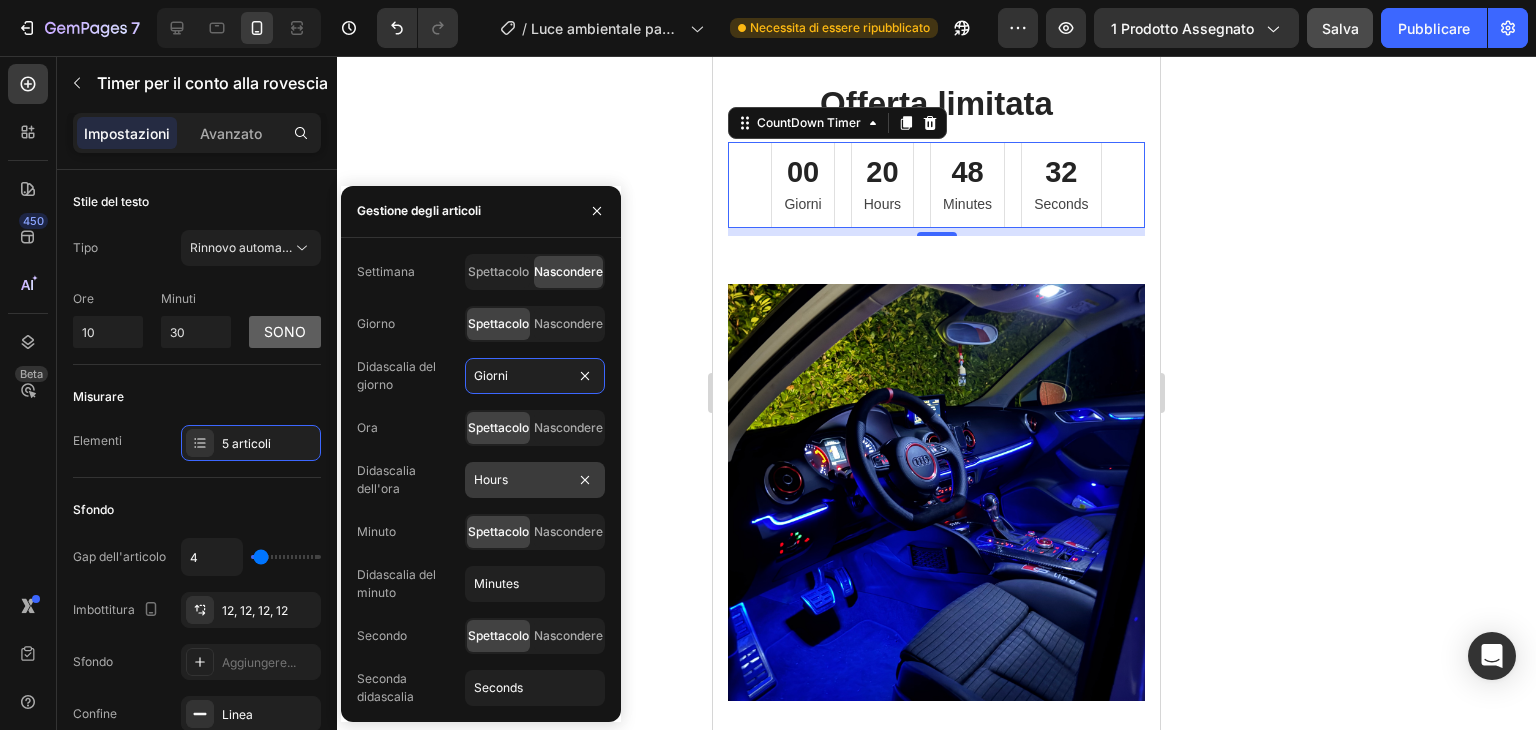 type on "Giorni" 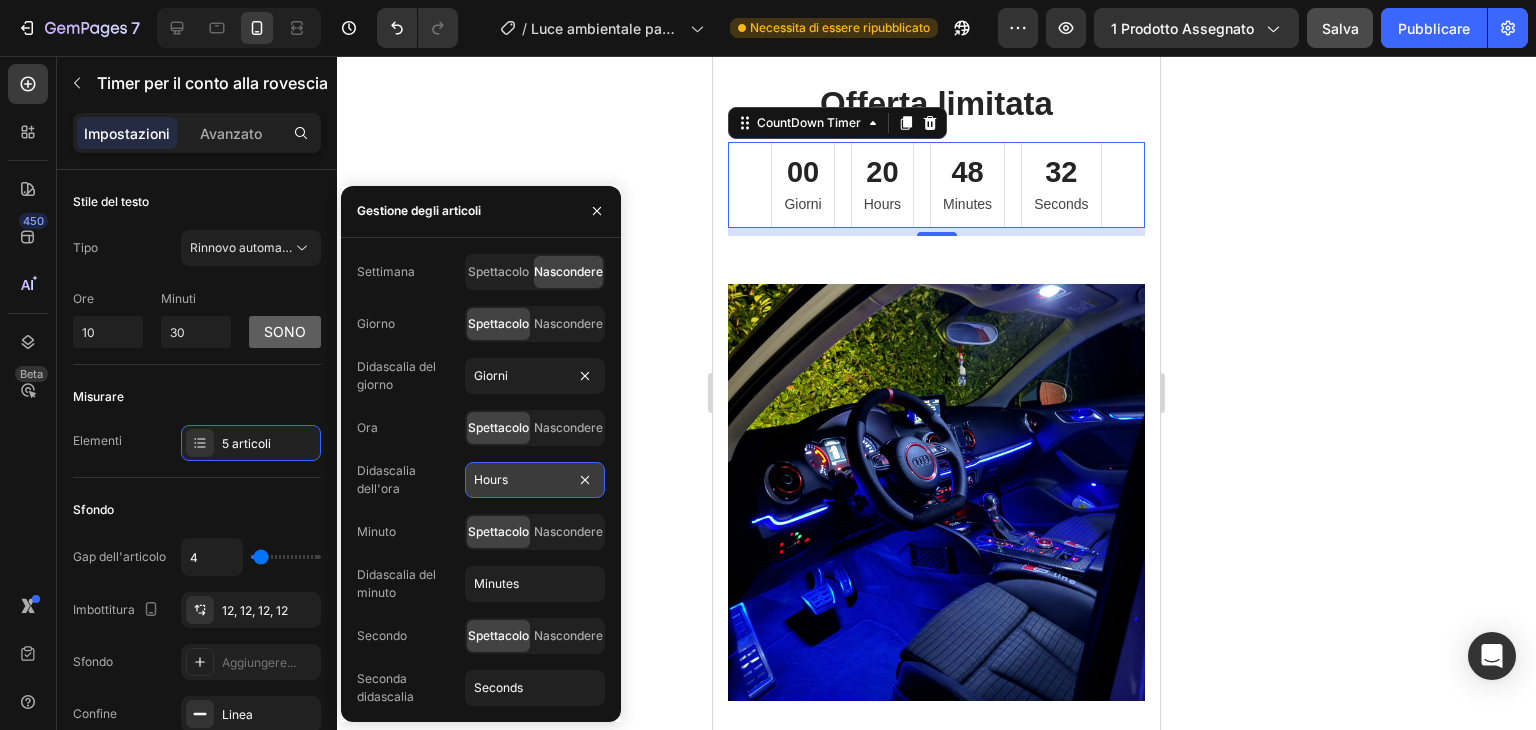 click on "Hours" at bounding box center (535, 480) 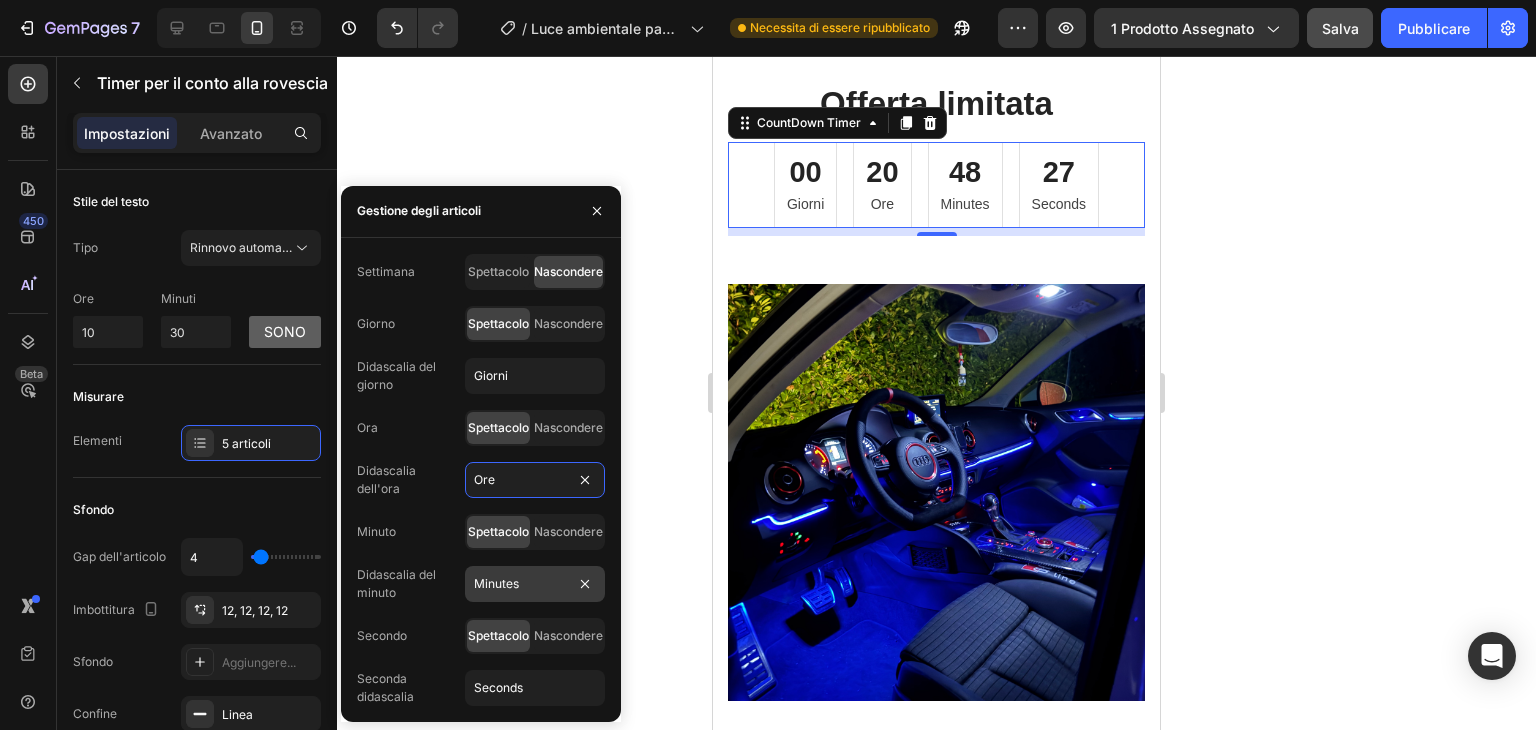 type on "Ore" 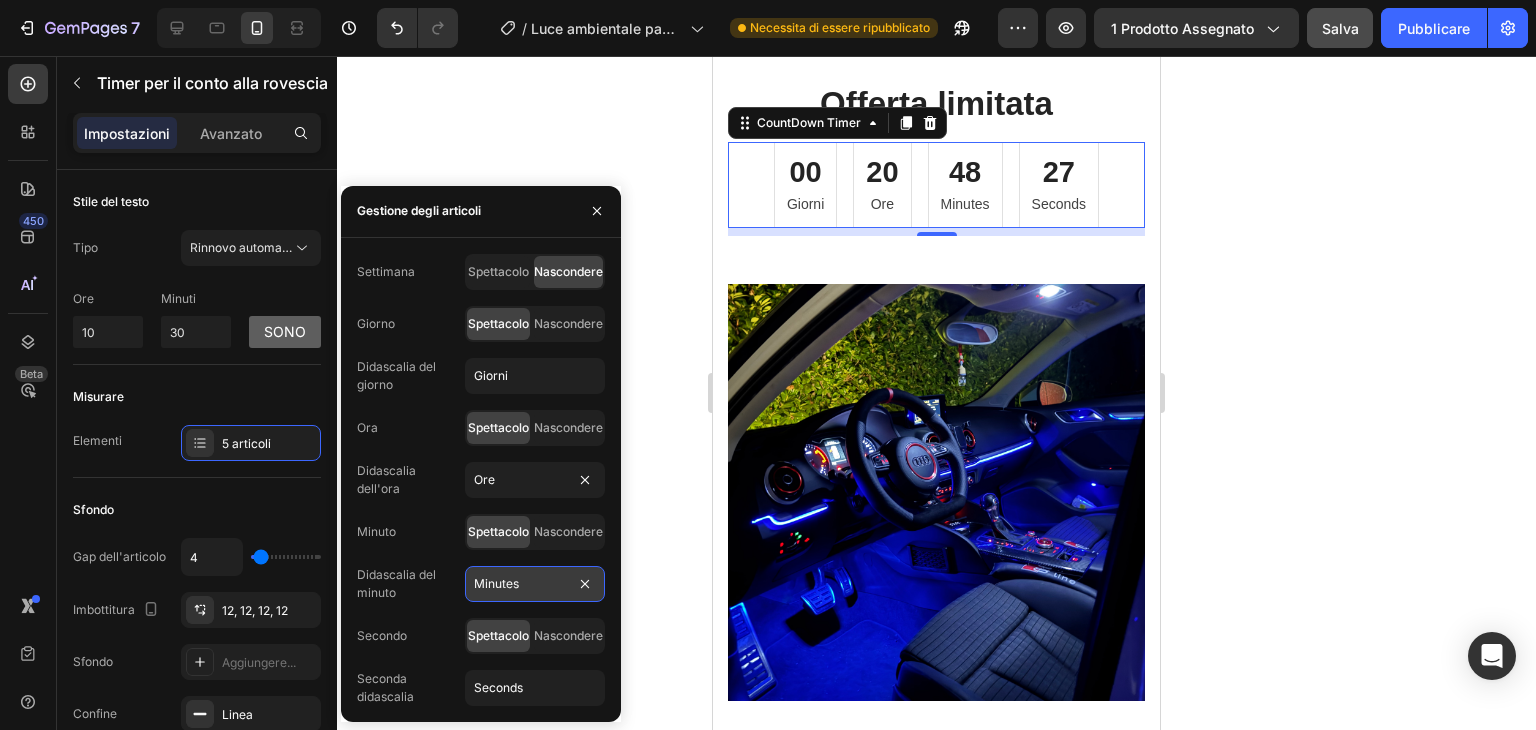 click on "Minutes" at bounding box center [535, 584] 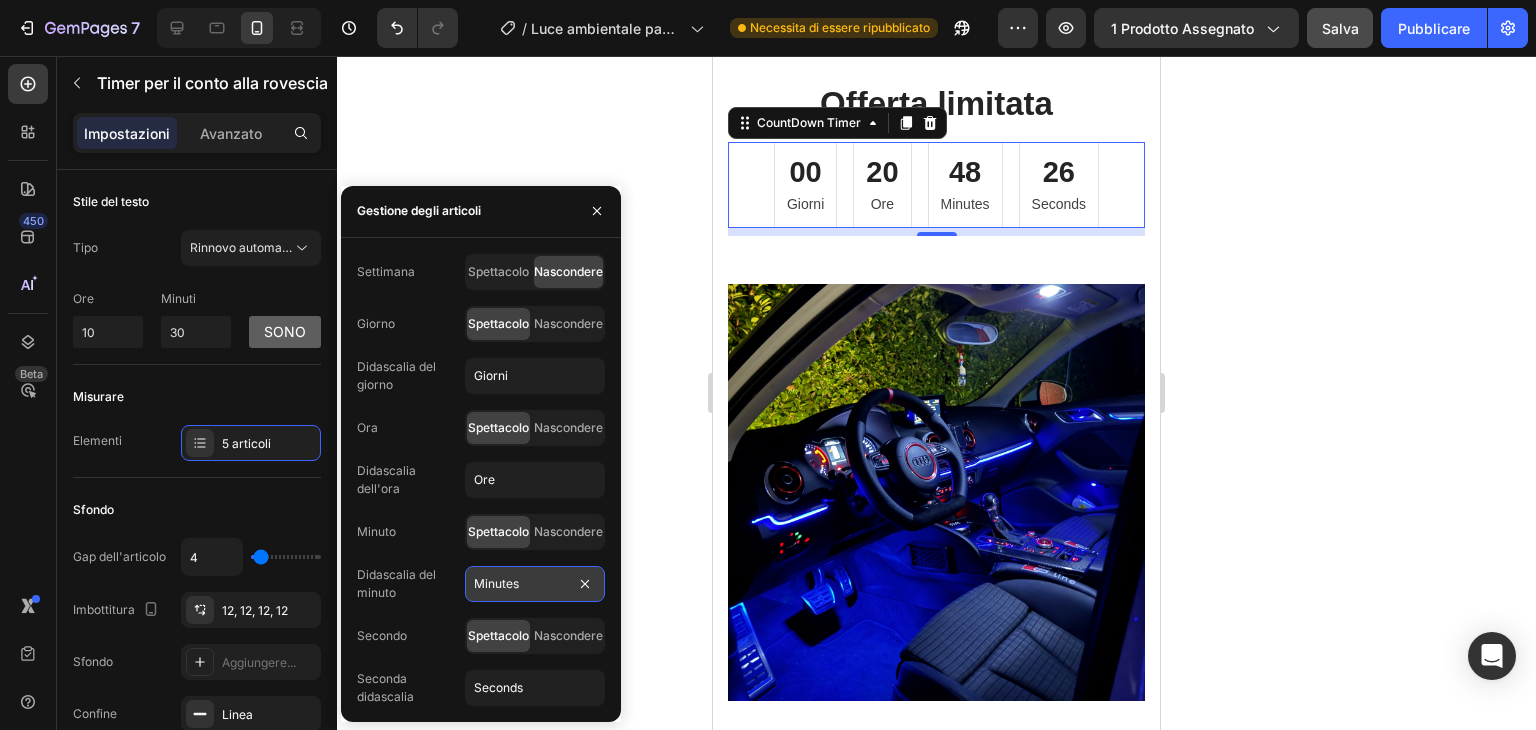 click on "Minutes" at bounding box center [535, 584] 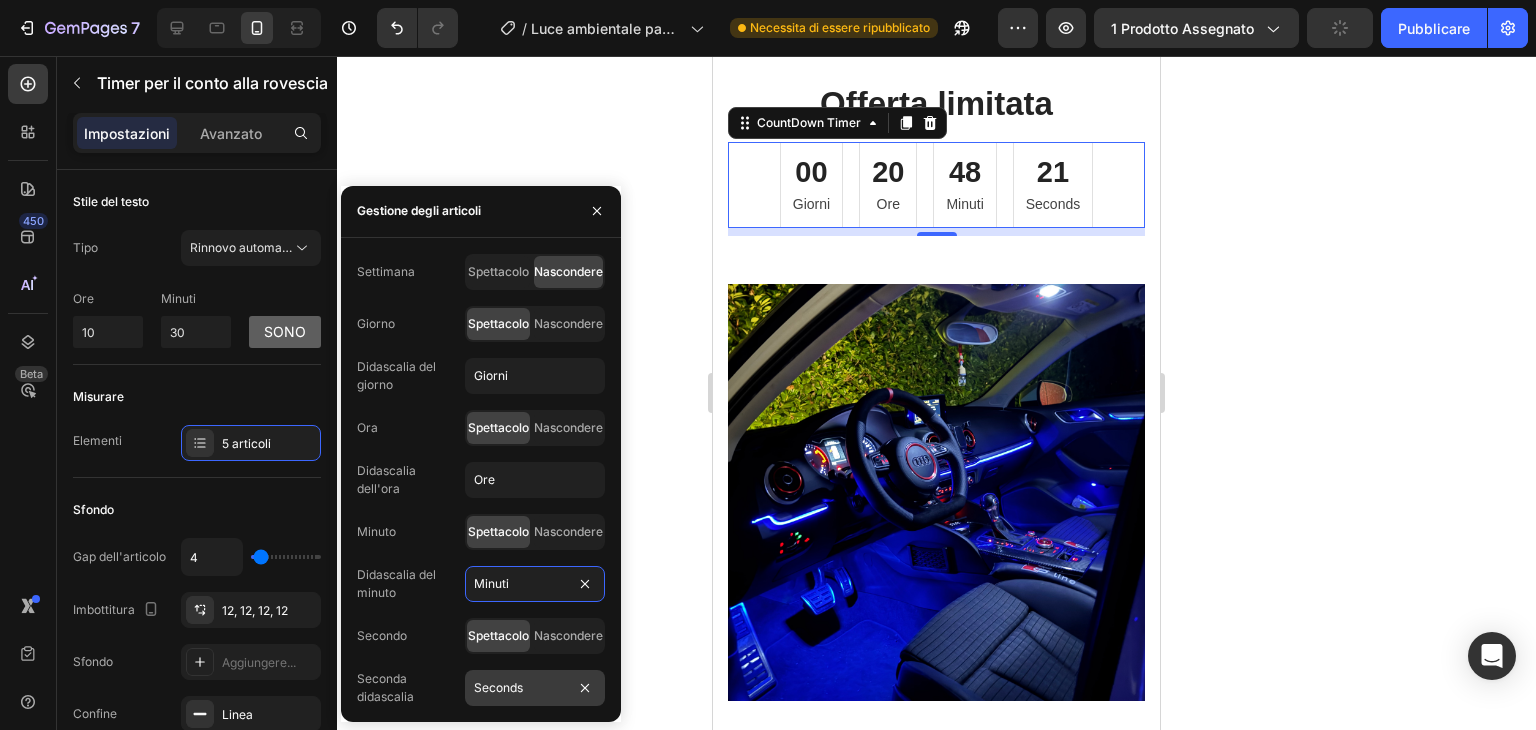 type on "Minuti" 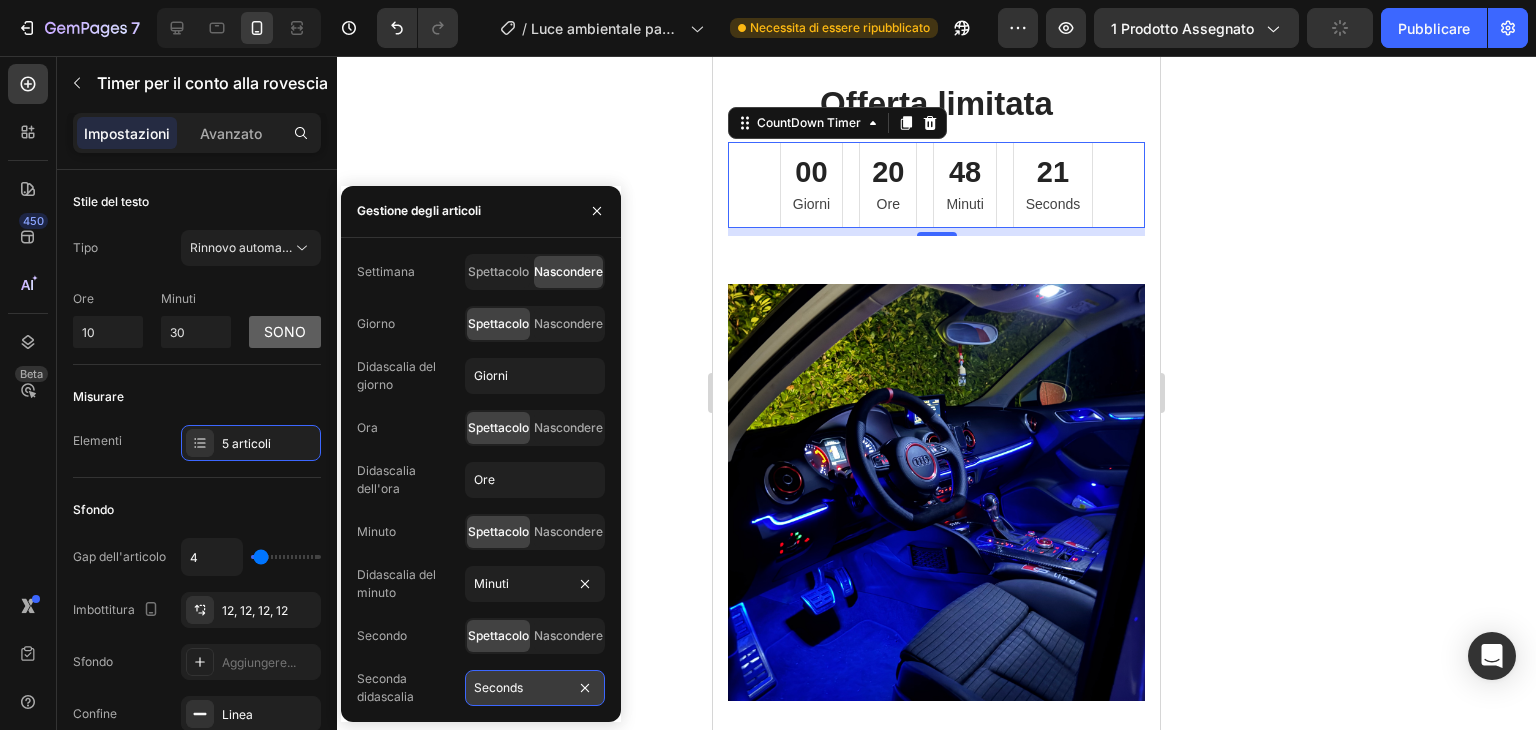 click on "Seconds" at bounding box center (535, 688) 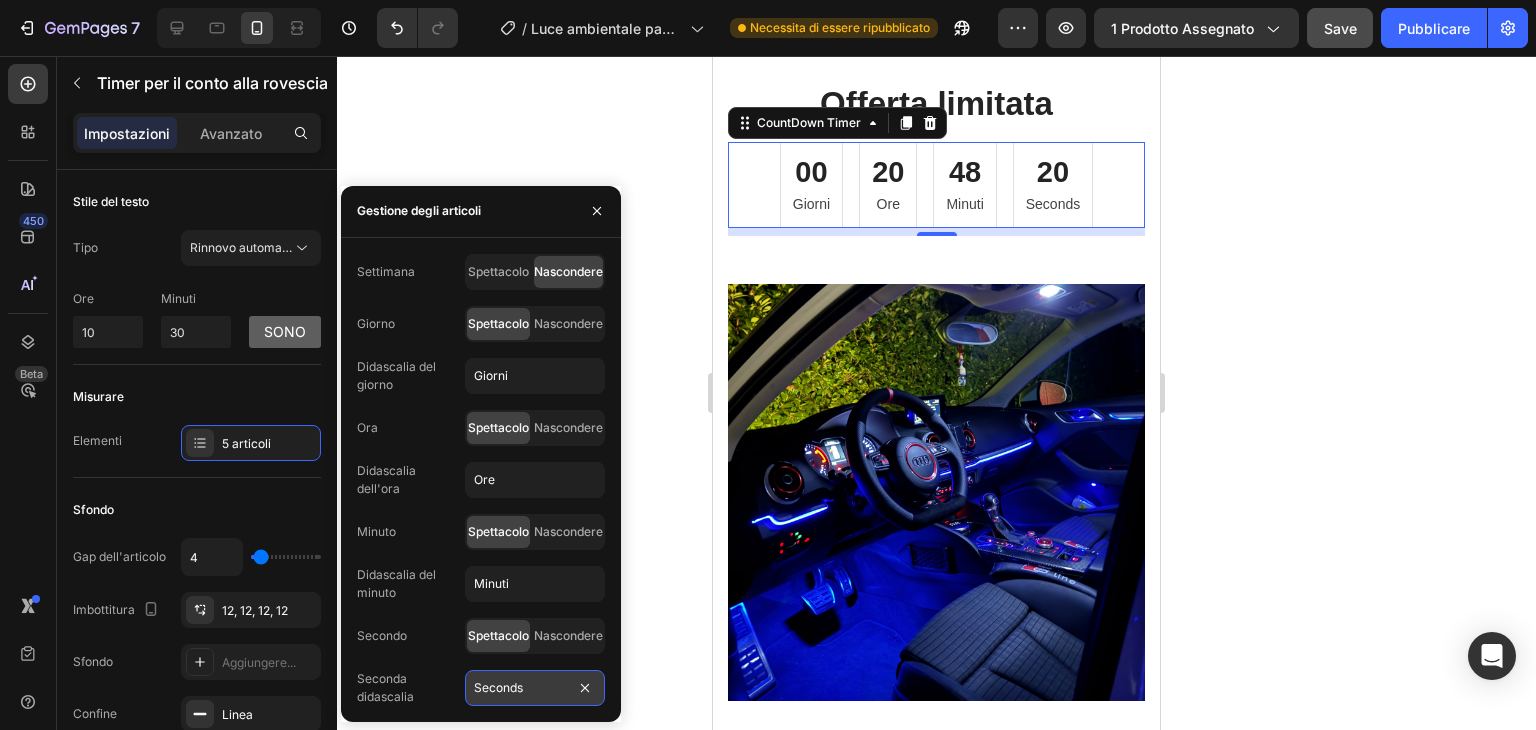 click on "Seconds" at bounding box center (535, 688) 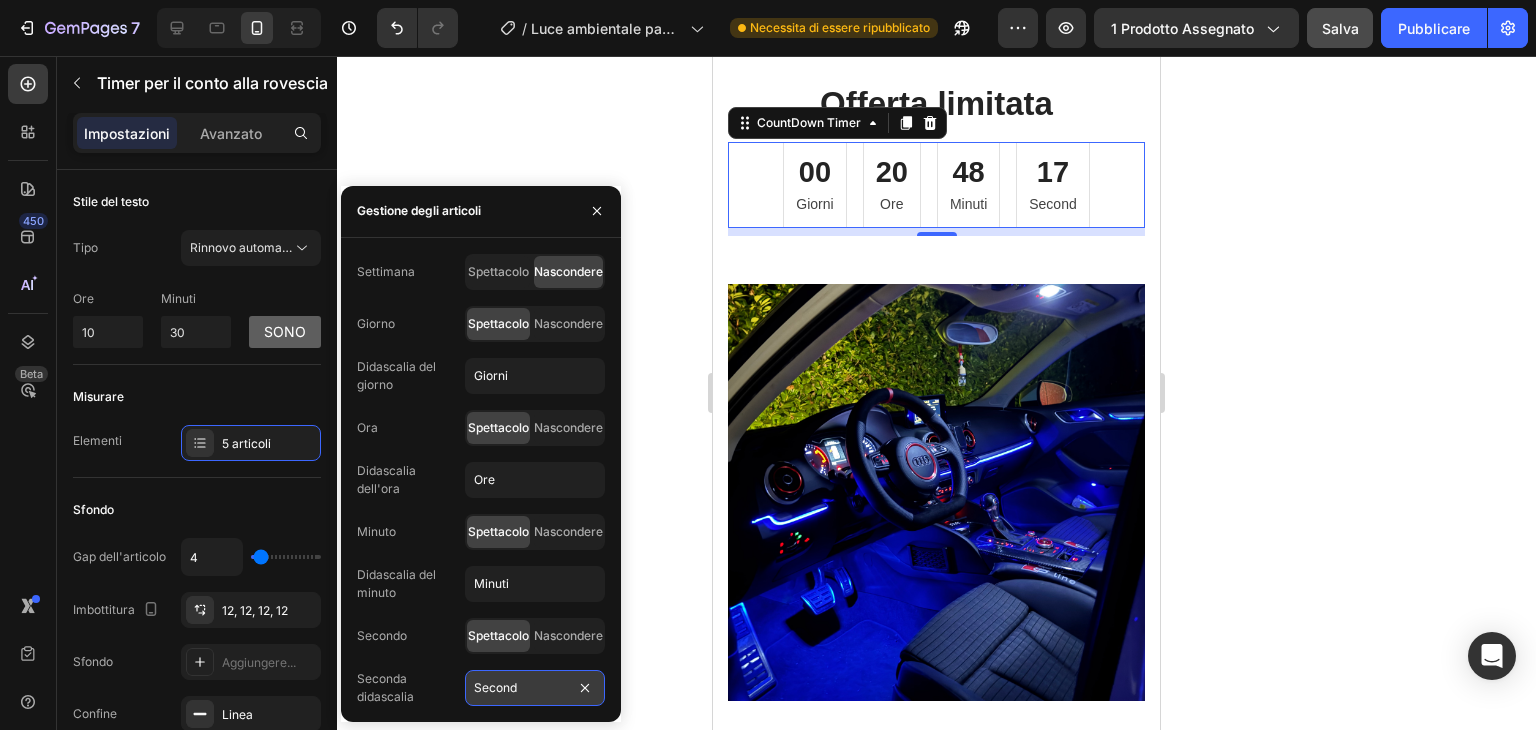 type on "Secondi" 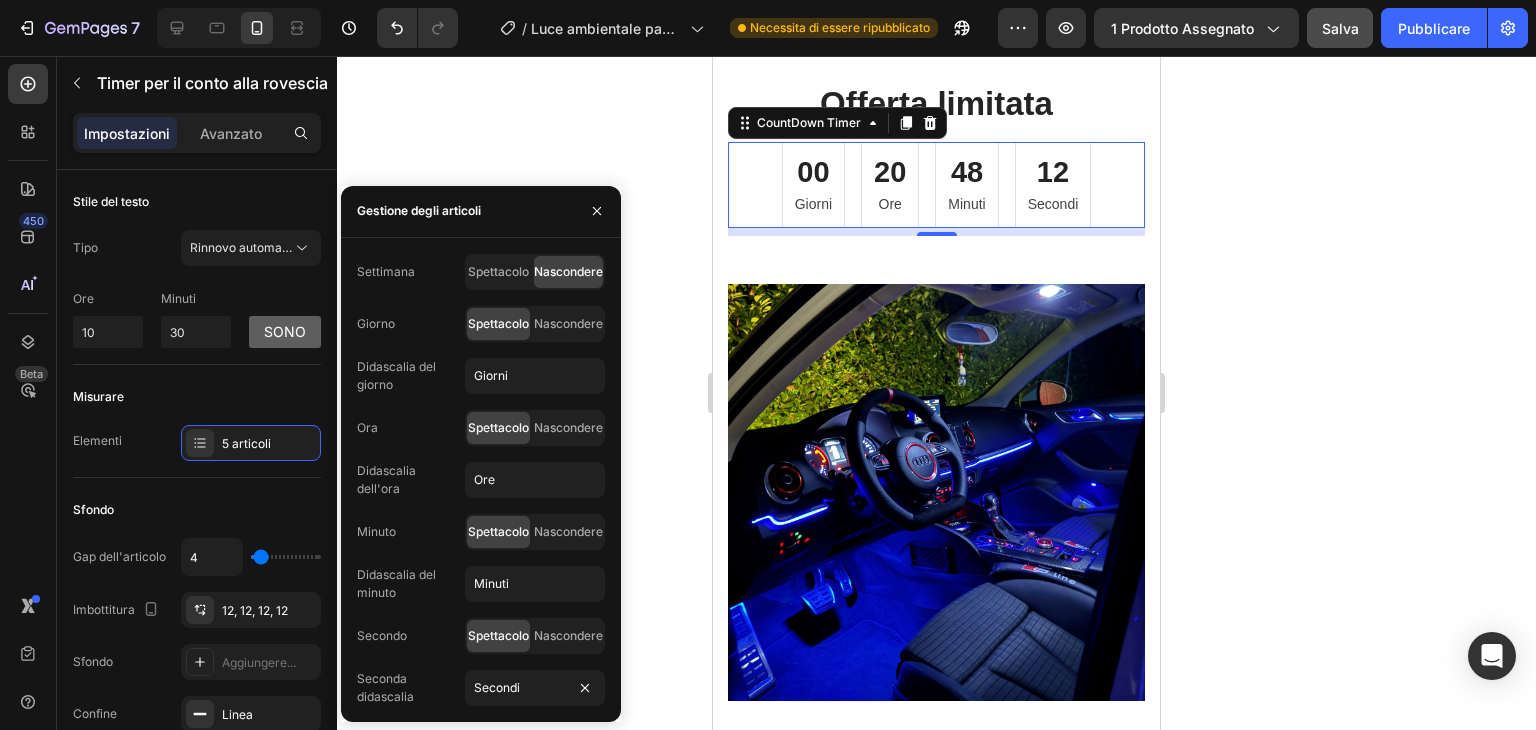 click 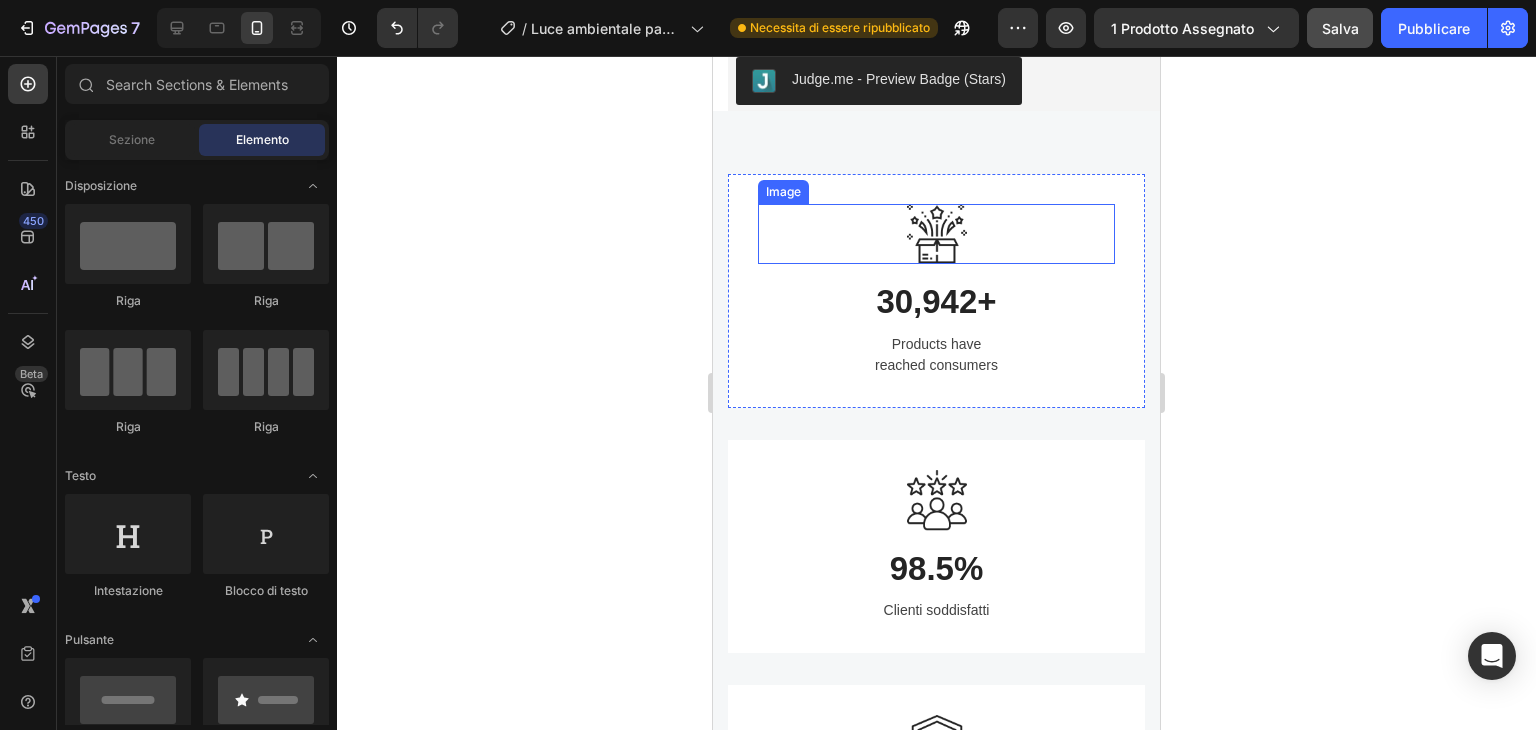 scroll, scrollTop: 3709, scrollLeft: 0, axis: vertical 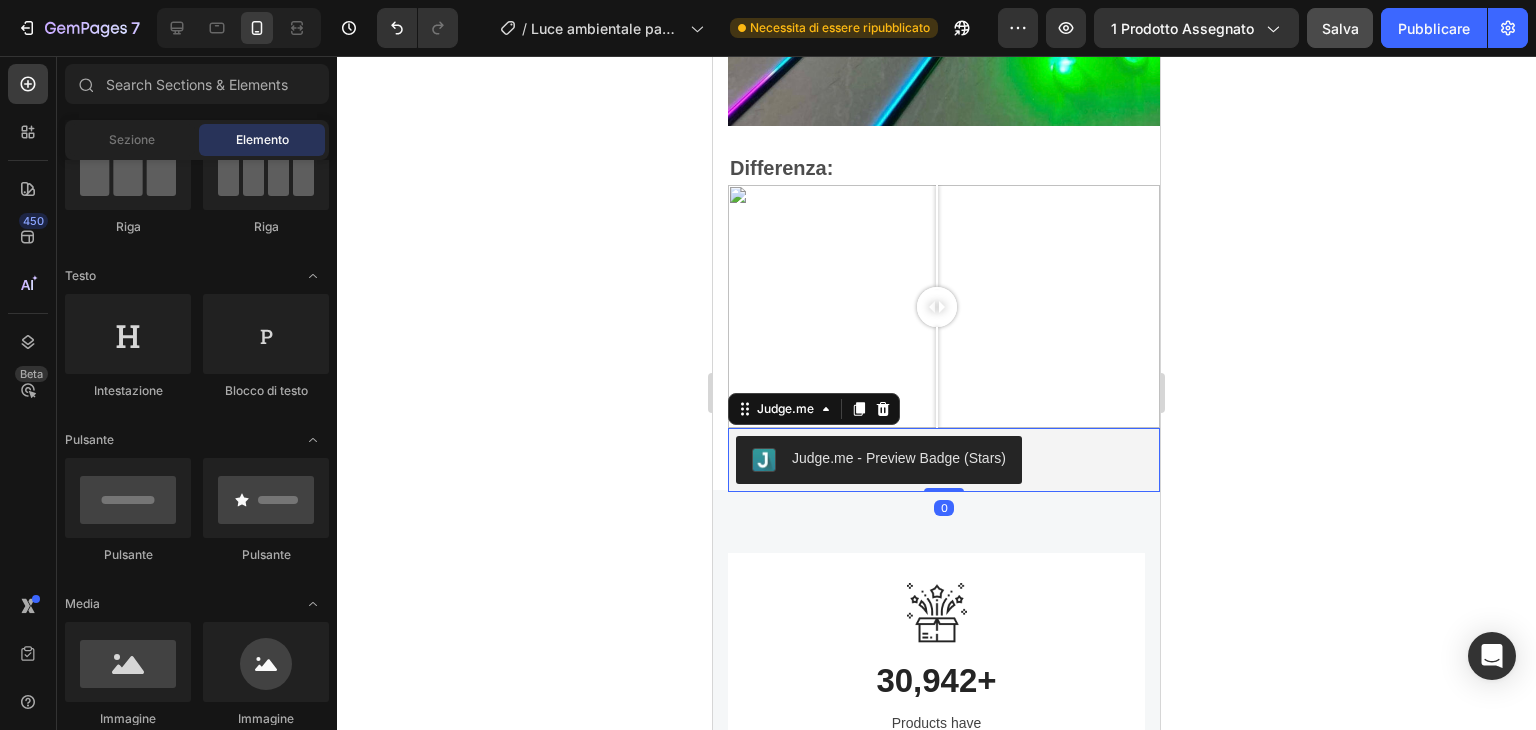 click on "Judge.me - Preview Badge (Stars)" at bounding box center [899, 458] 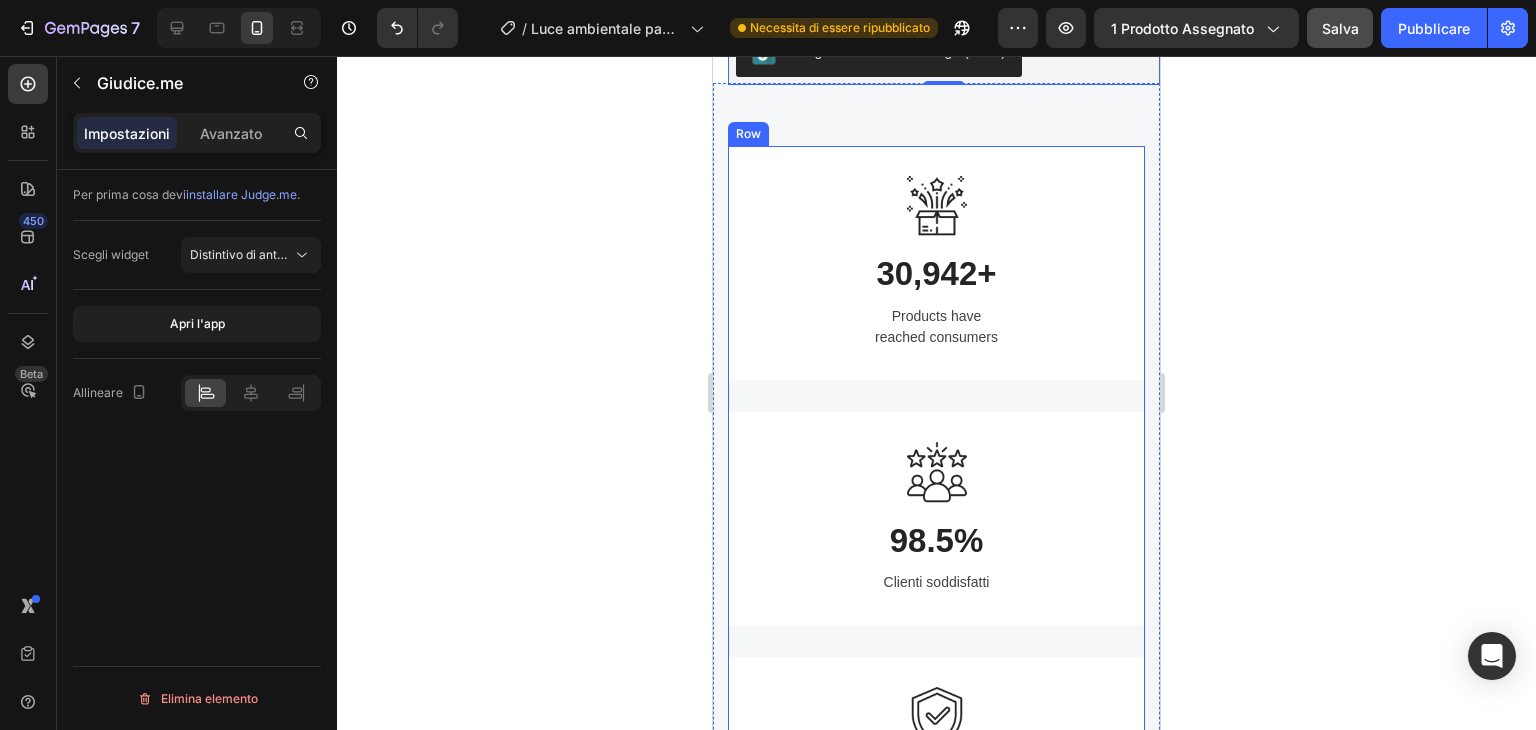scroll, scrollTop: 3609, scrollLeft: 0, axis: vertical 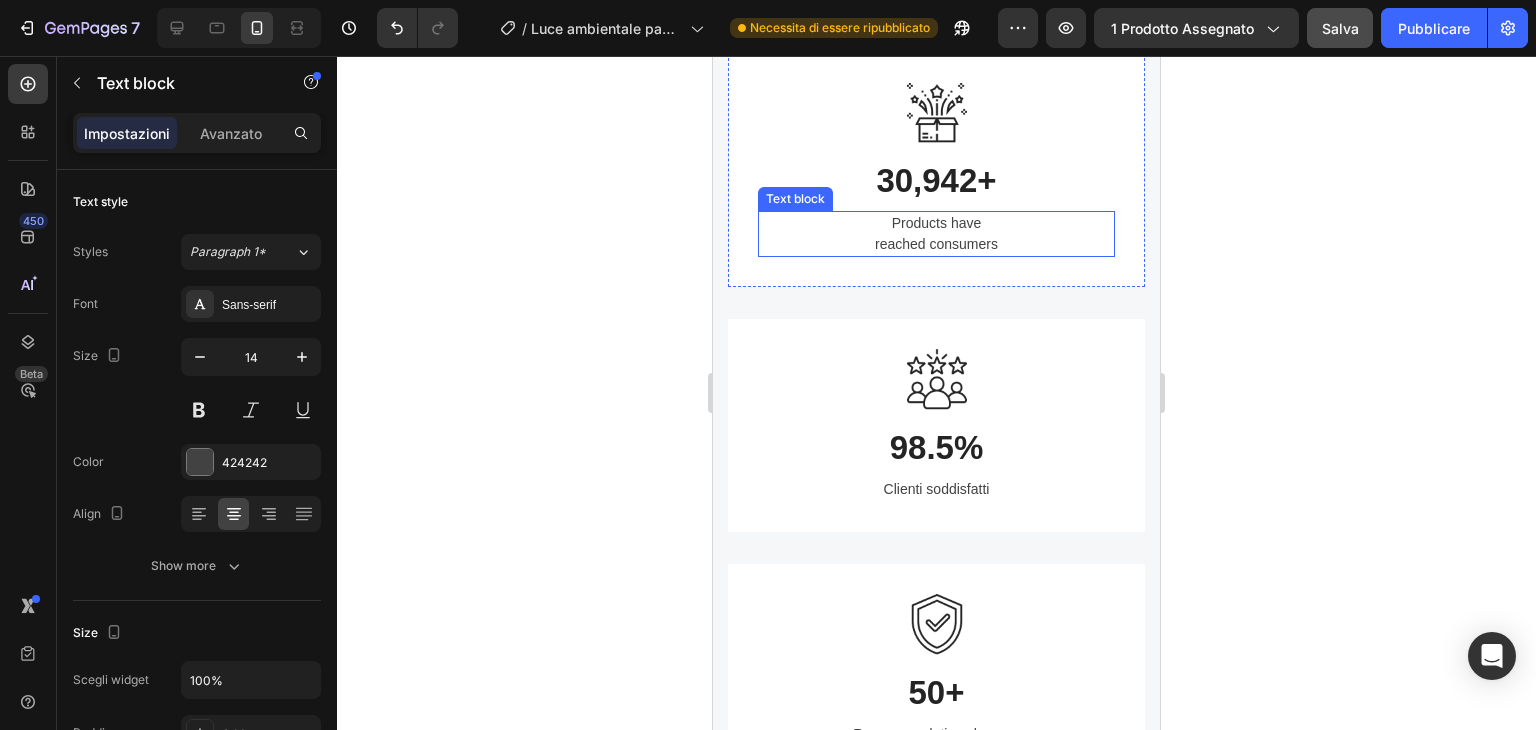 click on "Products have reached consumers" at bounding box center (936, 234) 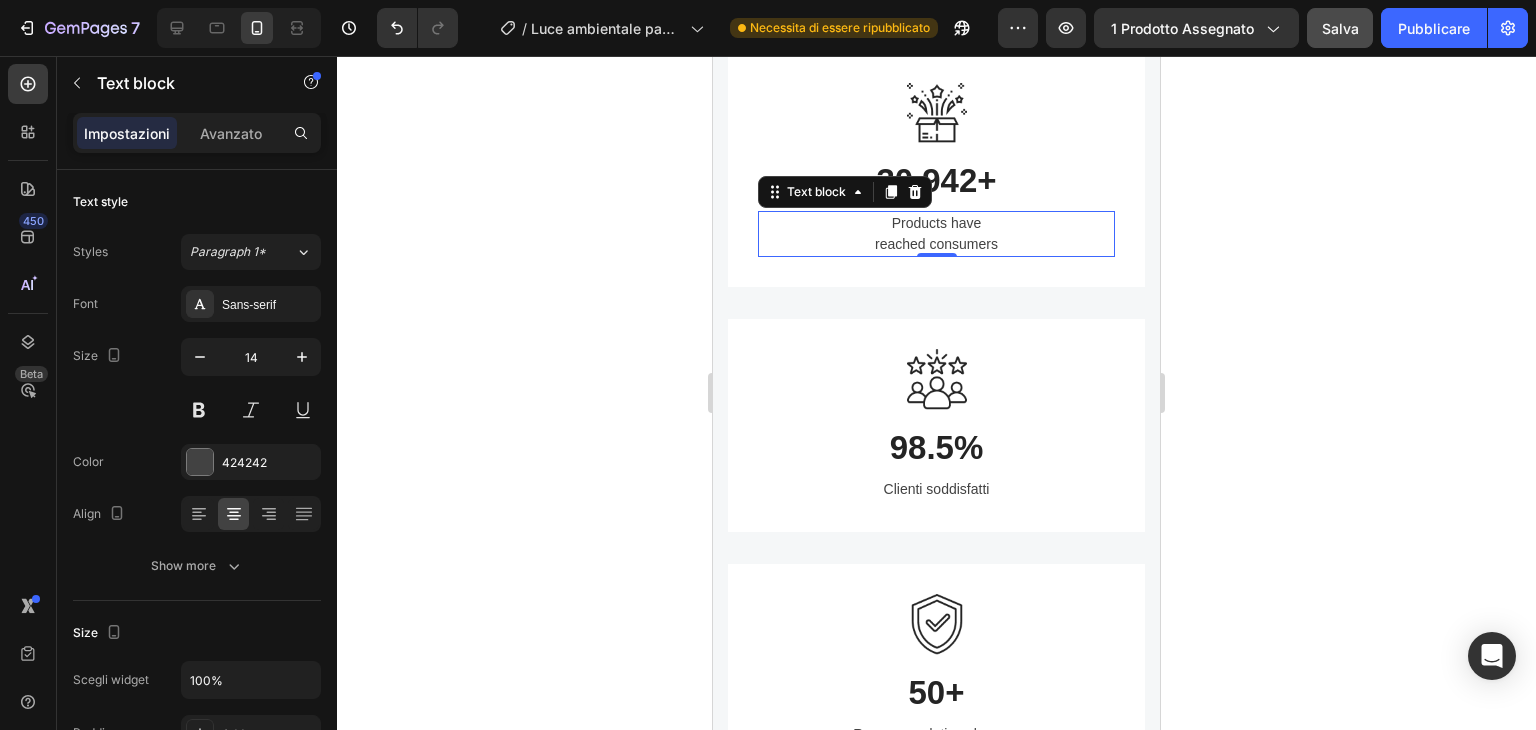 click on "Products have reached consumers" at bounding box center [936, 234] 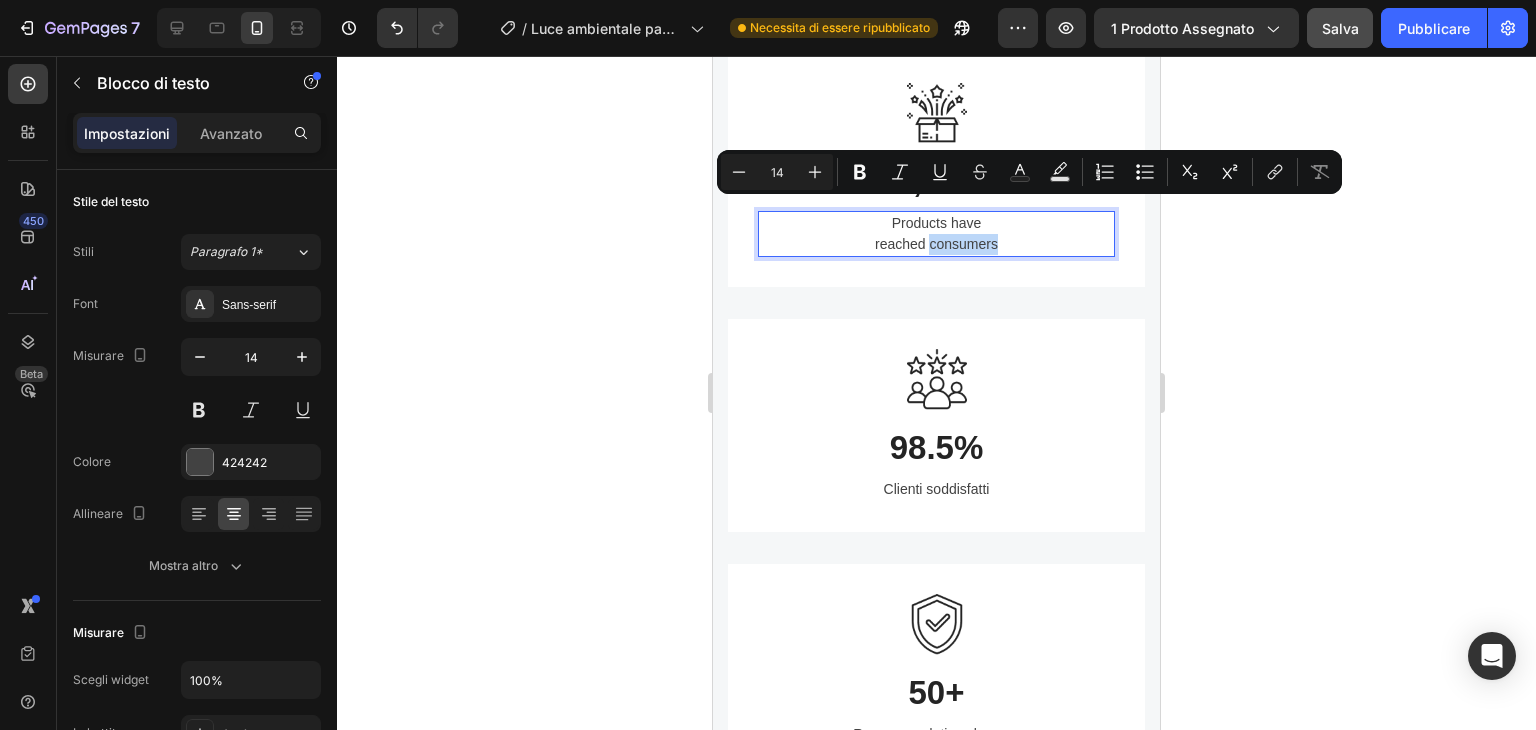 click on "Products have reached consumers" at bounding box center [936, 234] 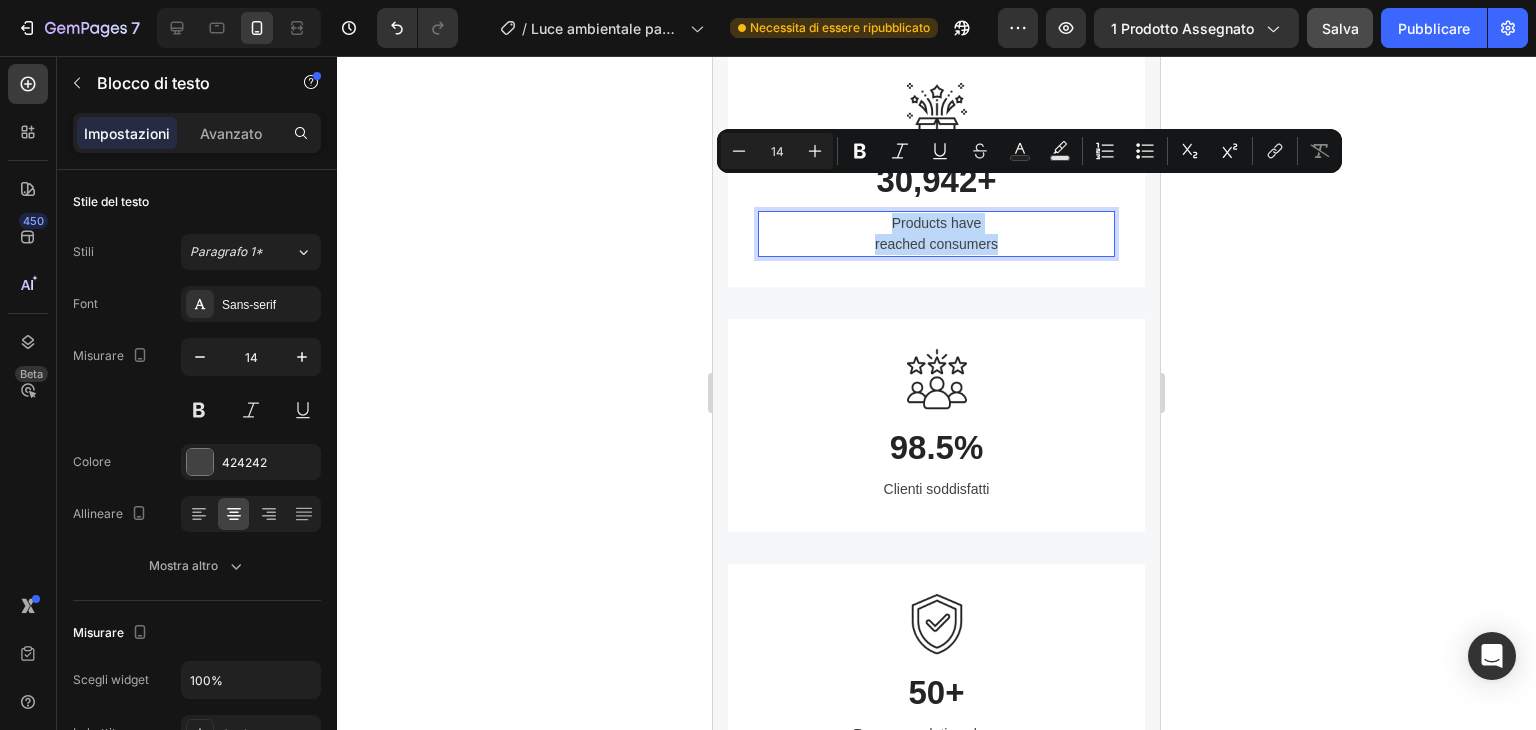 drag, startPoint x: 886, startPoint y: 189, endPoint x: 1012, endPoint y: 214, distance: 128.45622 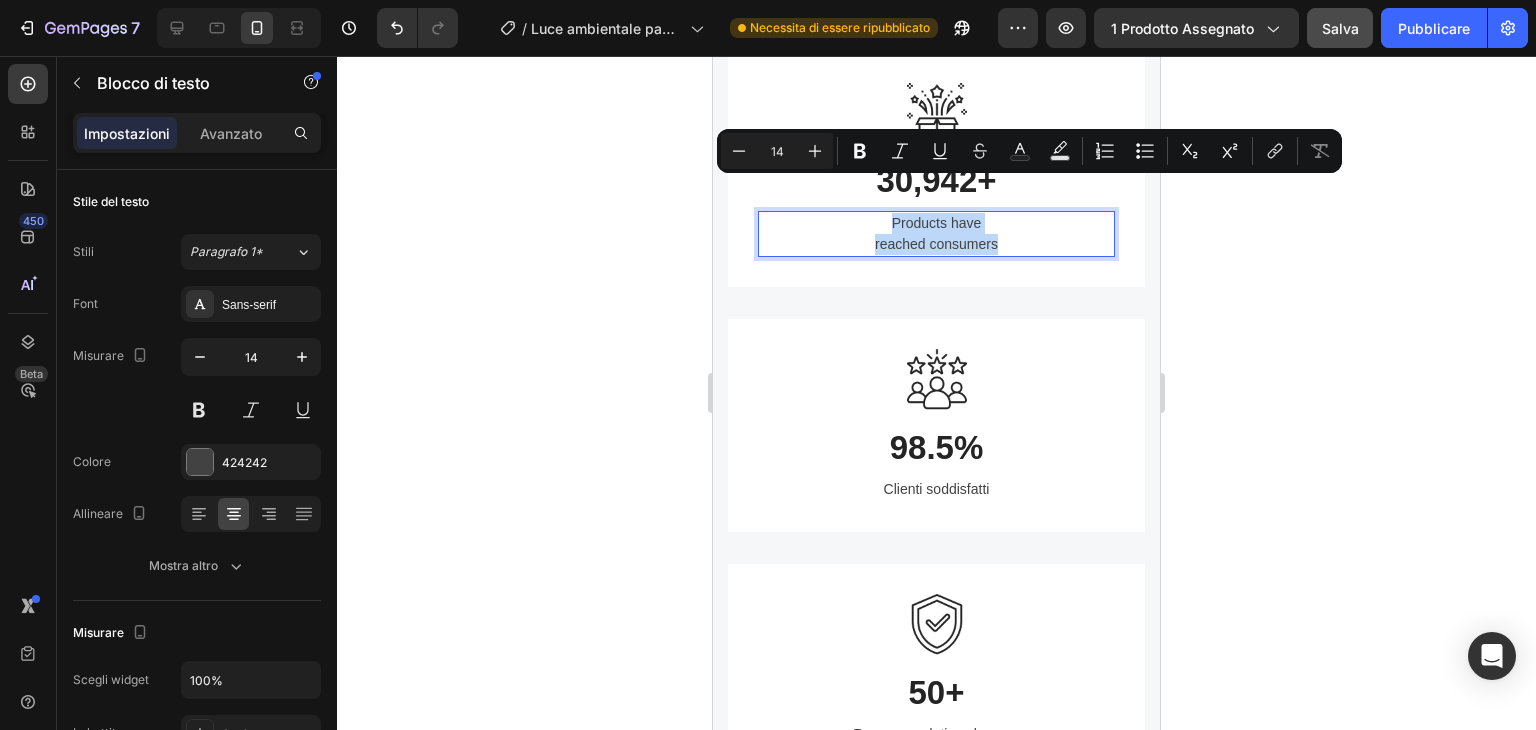 copy on "Products have reached consumers" 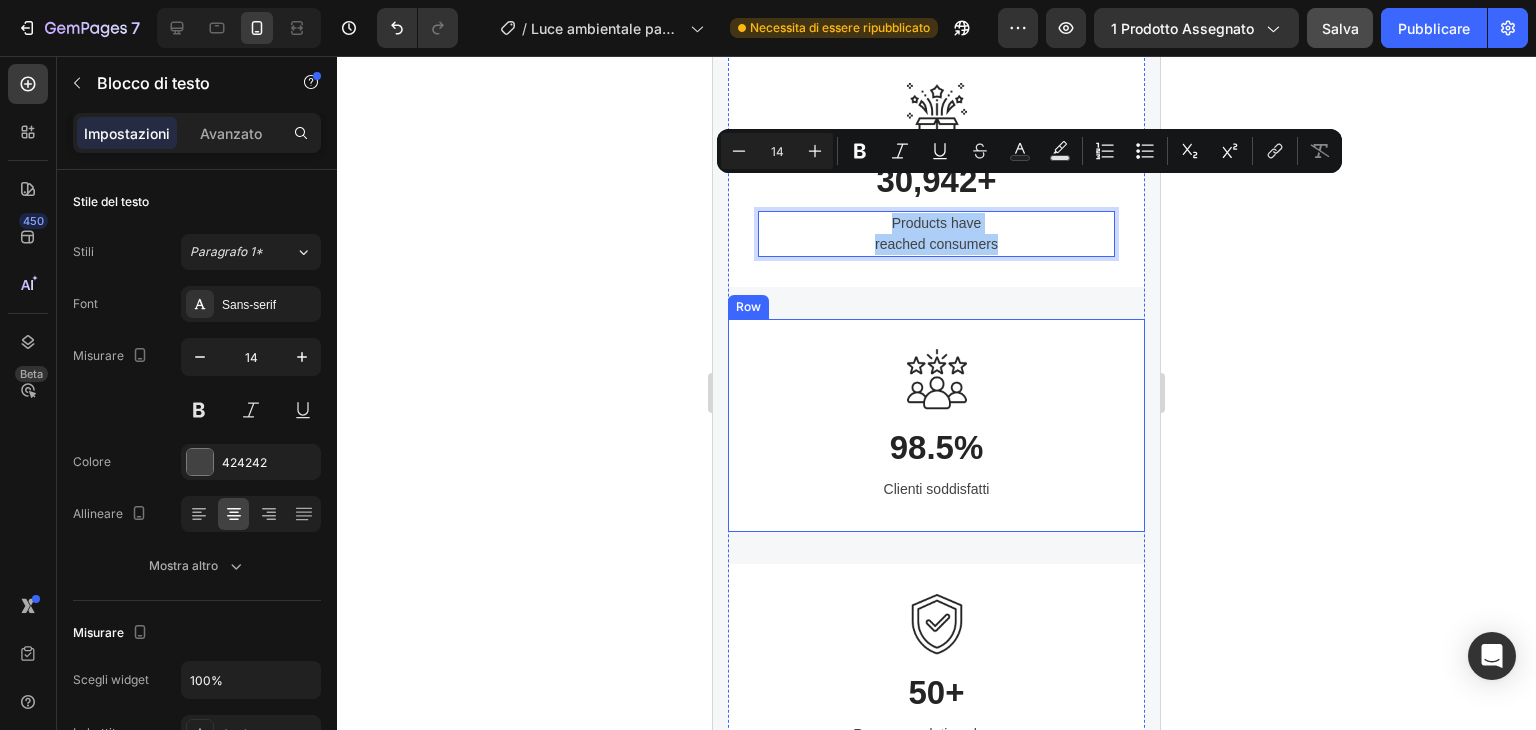 click 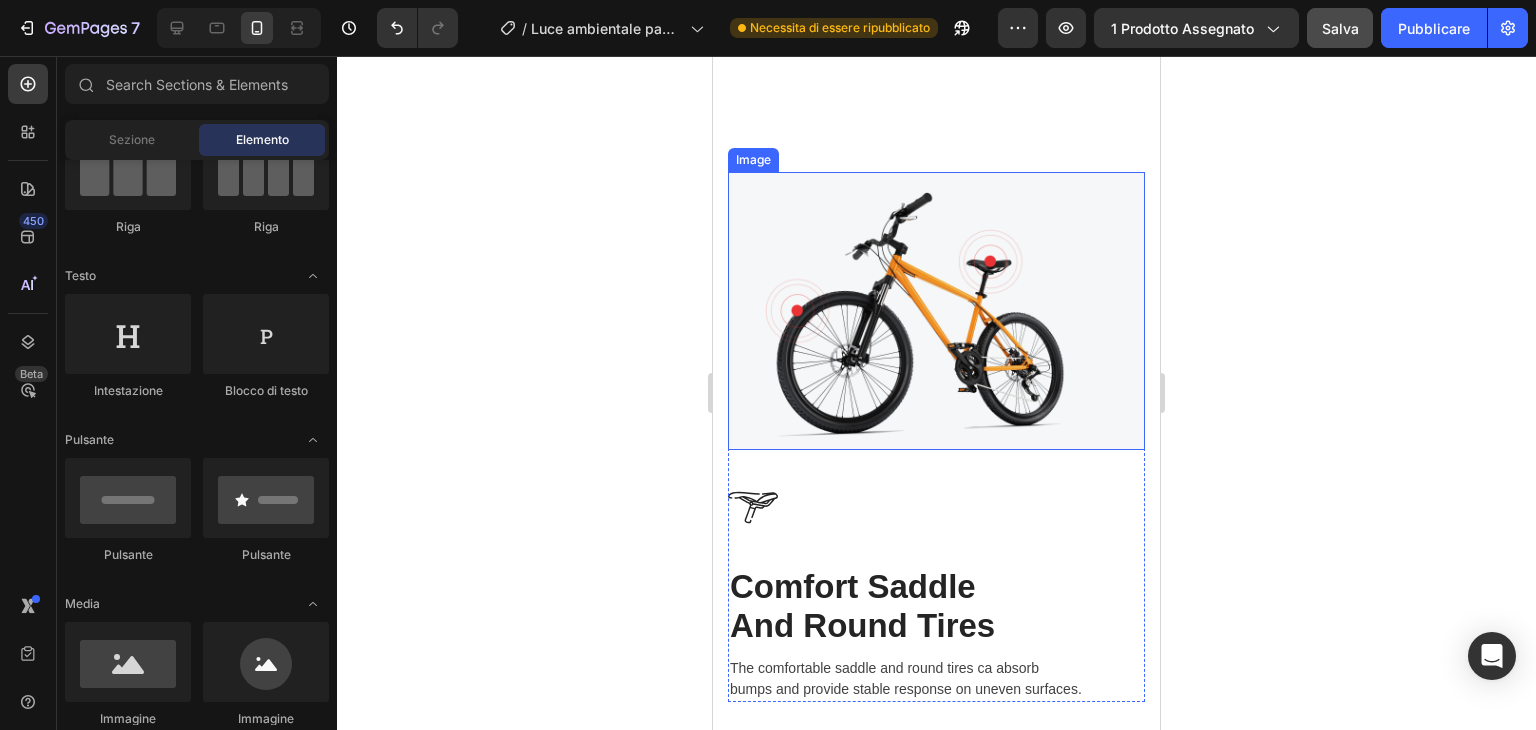 scroll, scrollTop: 4909, scrollLeft: 0, axis: vertical 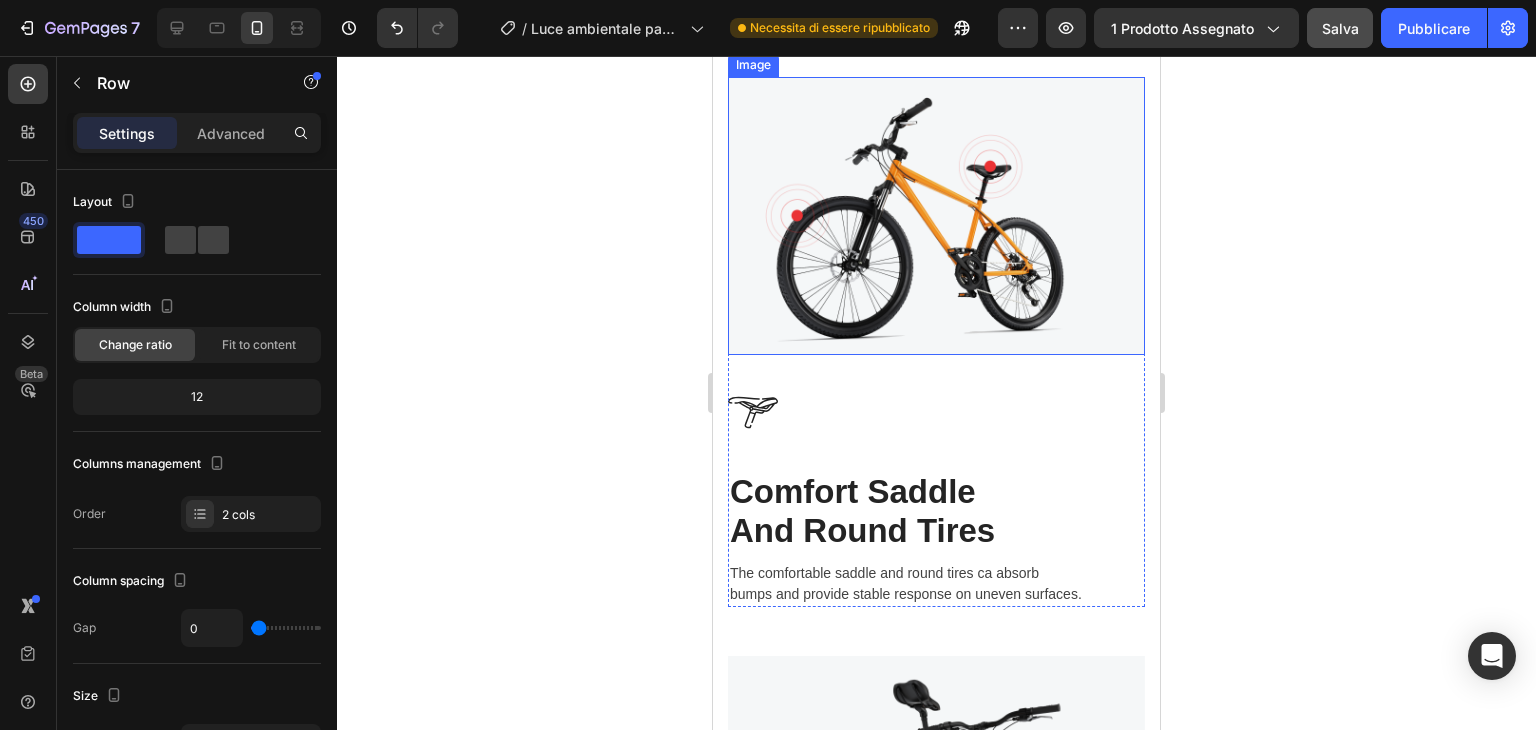click on "Image" at bounding box center (936, 231) 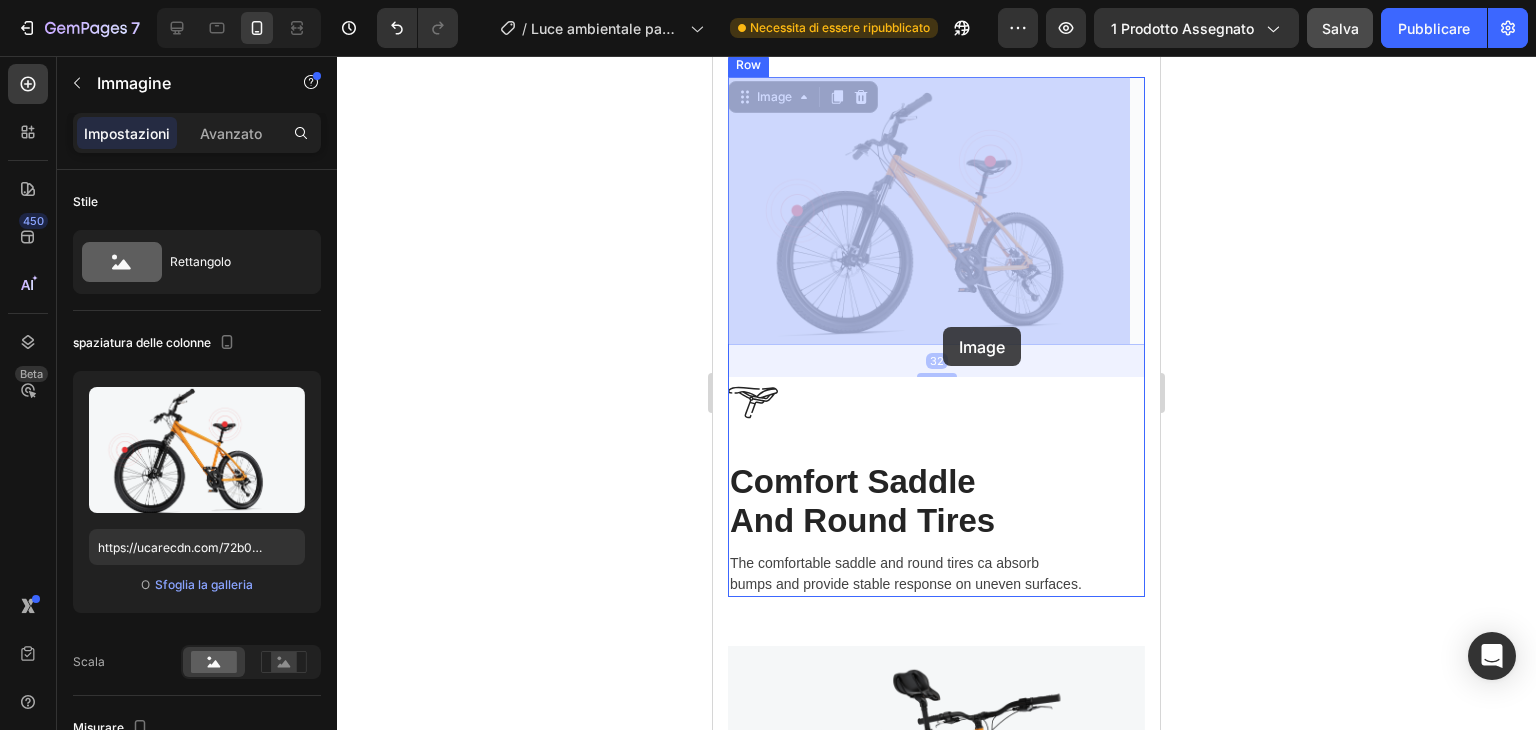 drag, startPoint x: 917, startPoint y: 208, endPoint x: 940, endPoint y: 309, distance: 103.58572 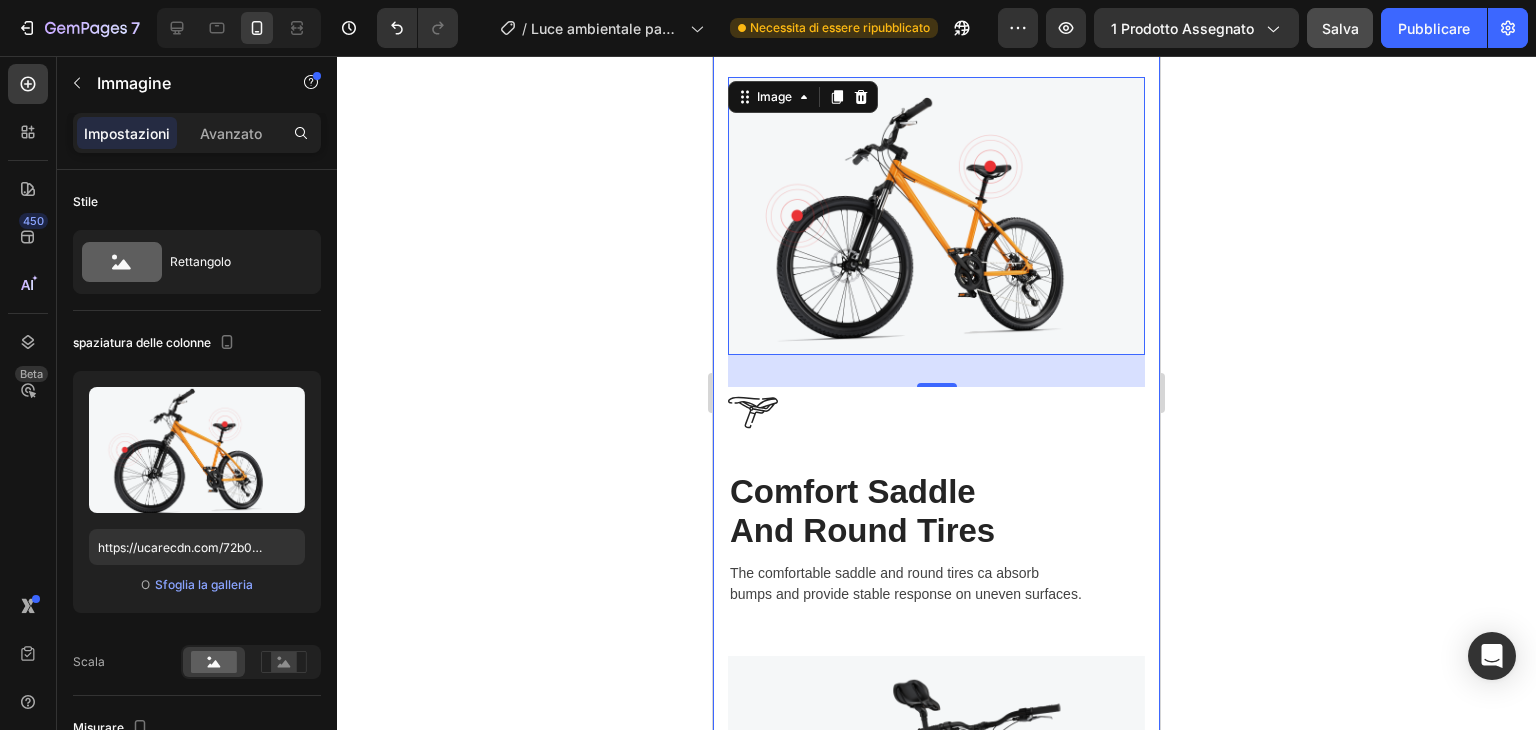 click 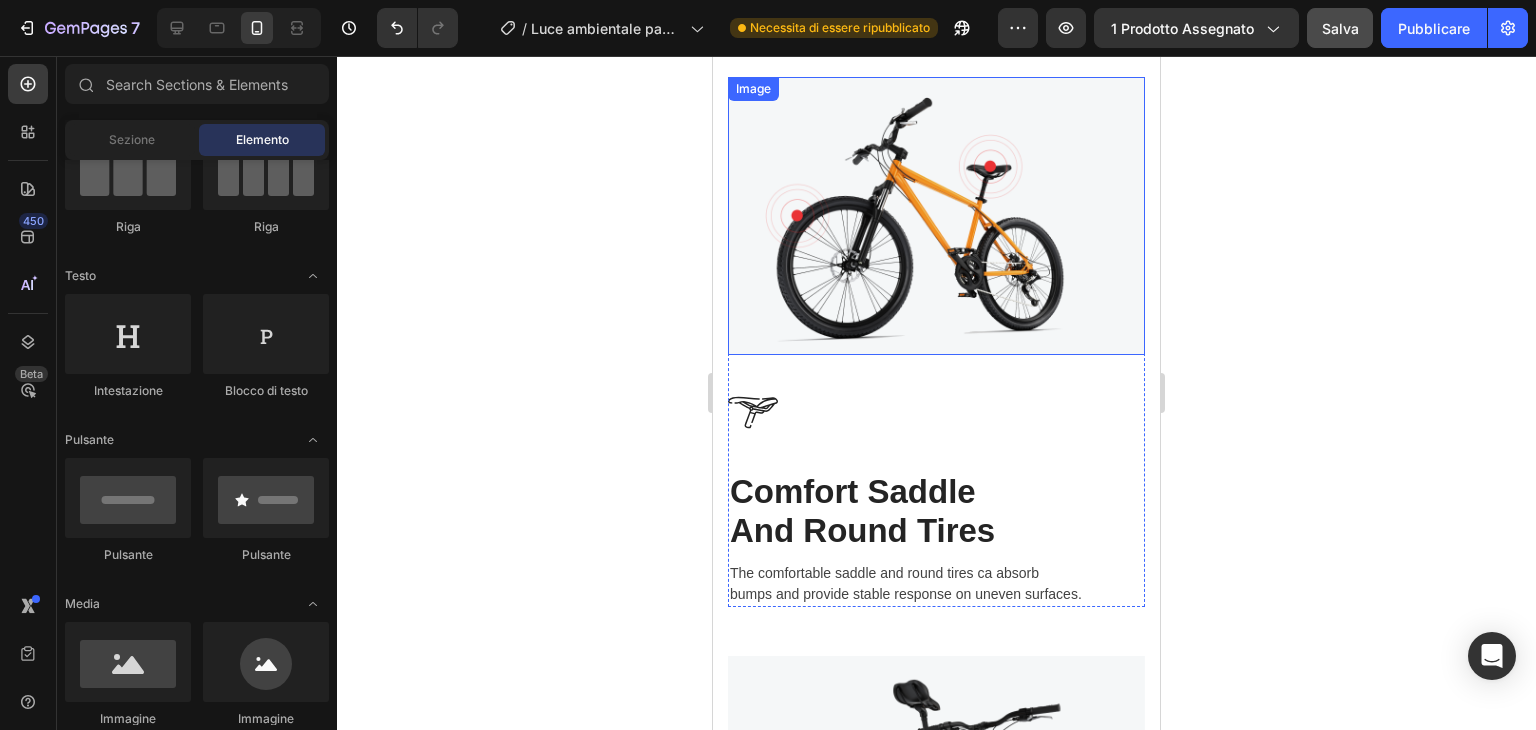 click at bounding box center (936, 215) 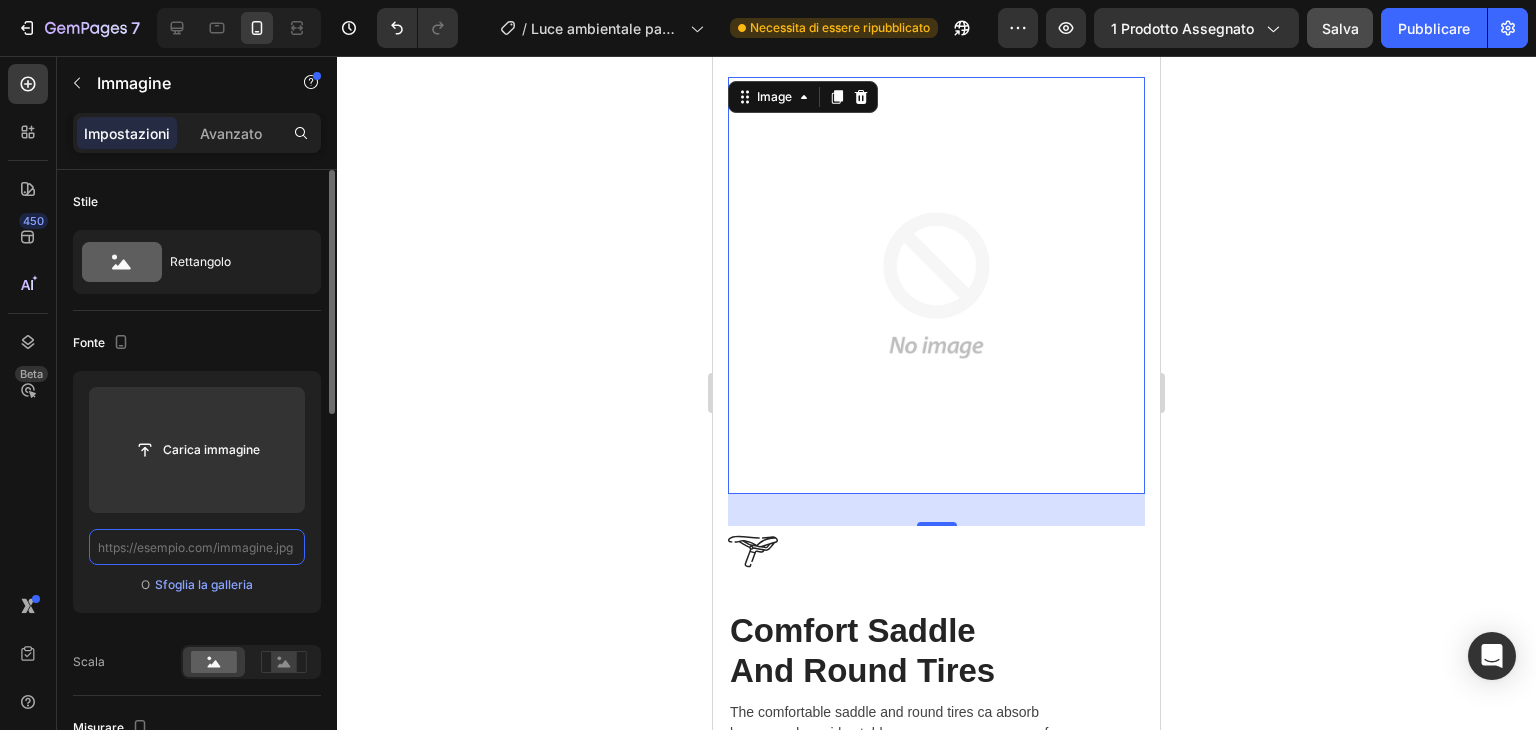 scroll, scrollTop: 0, scrollLeft: 0, axis: both 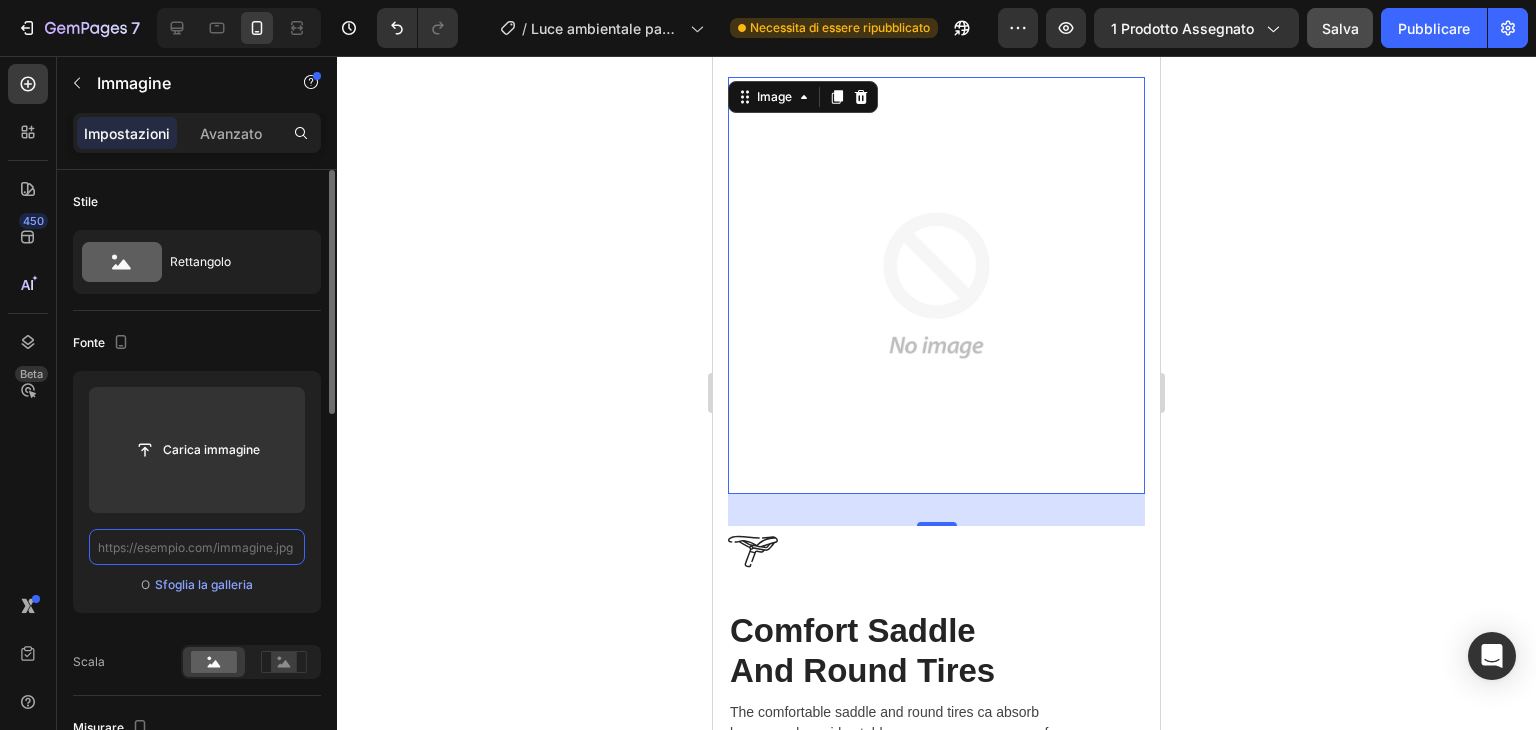 paste on "https://cdn.shopify.com/videos/c/o/v/61a3b62e35ab4f82a5d62bbe2d935a3c.mov" 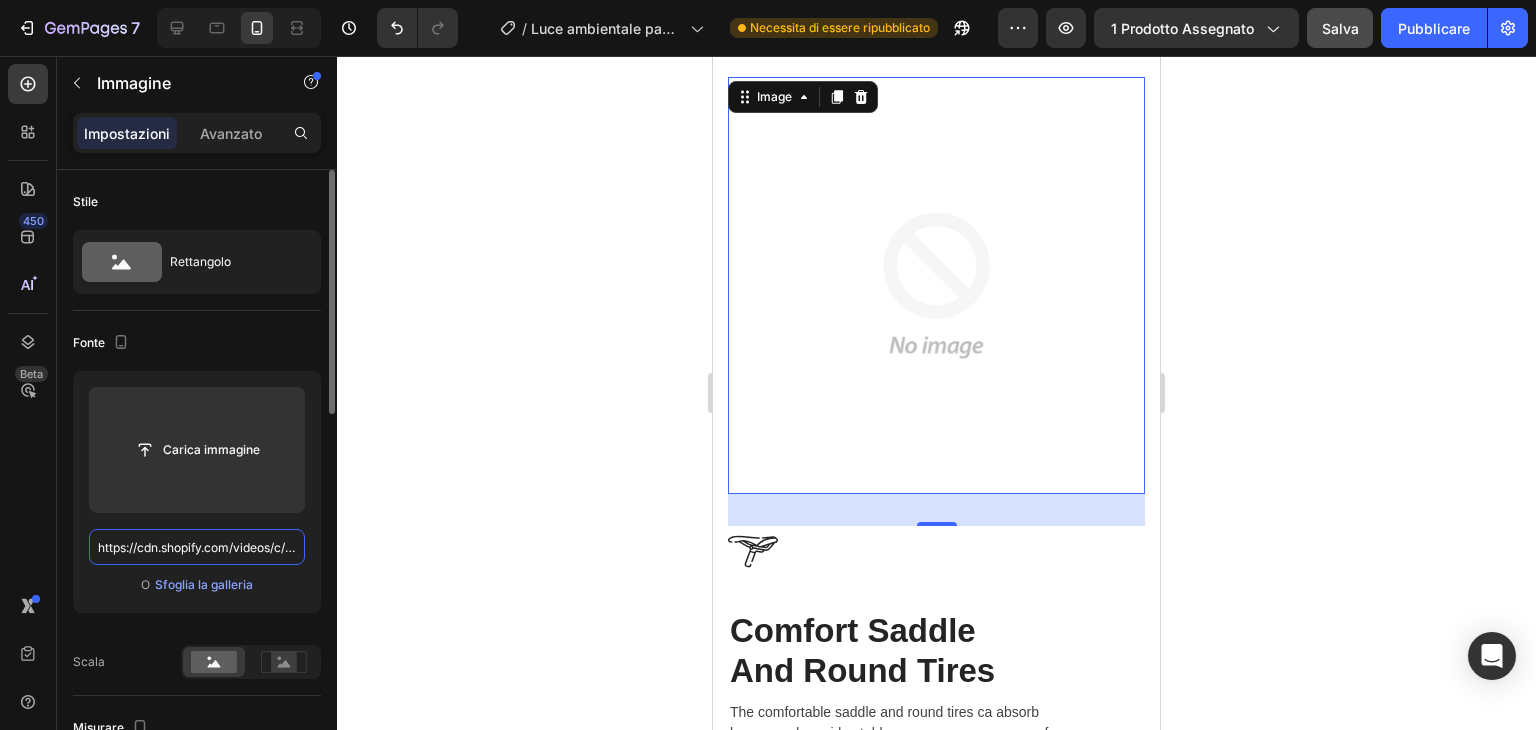scroll, scrollTop: 0, scrollLeft: 302, axis: horizontal 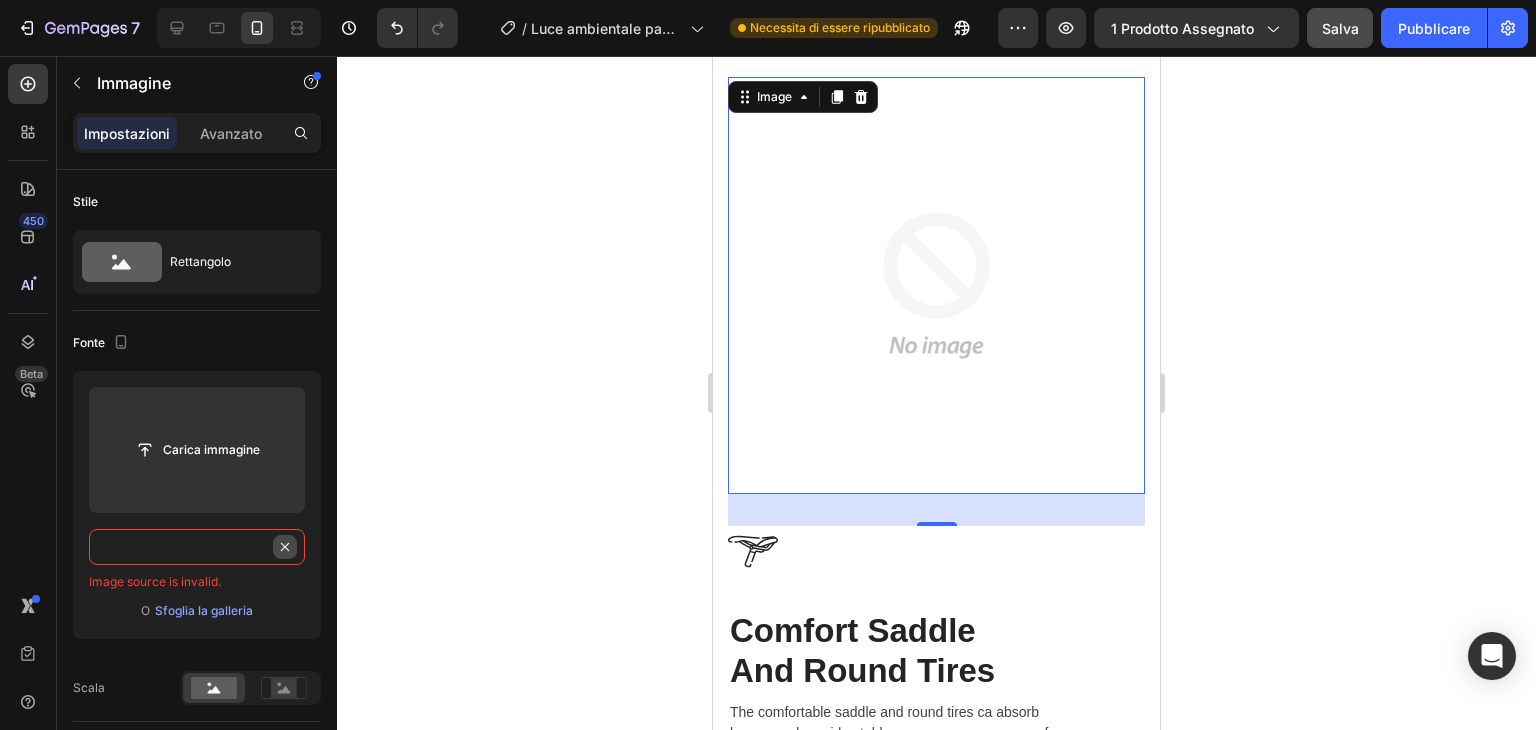type 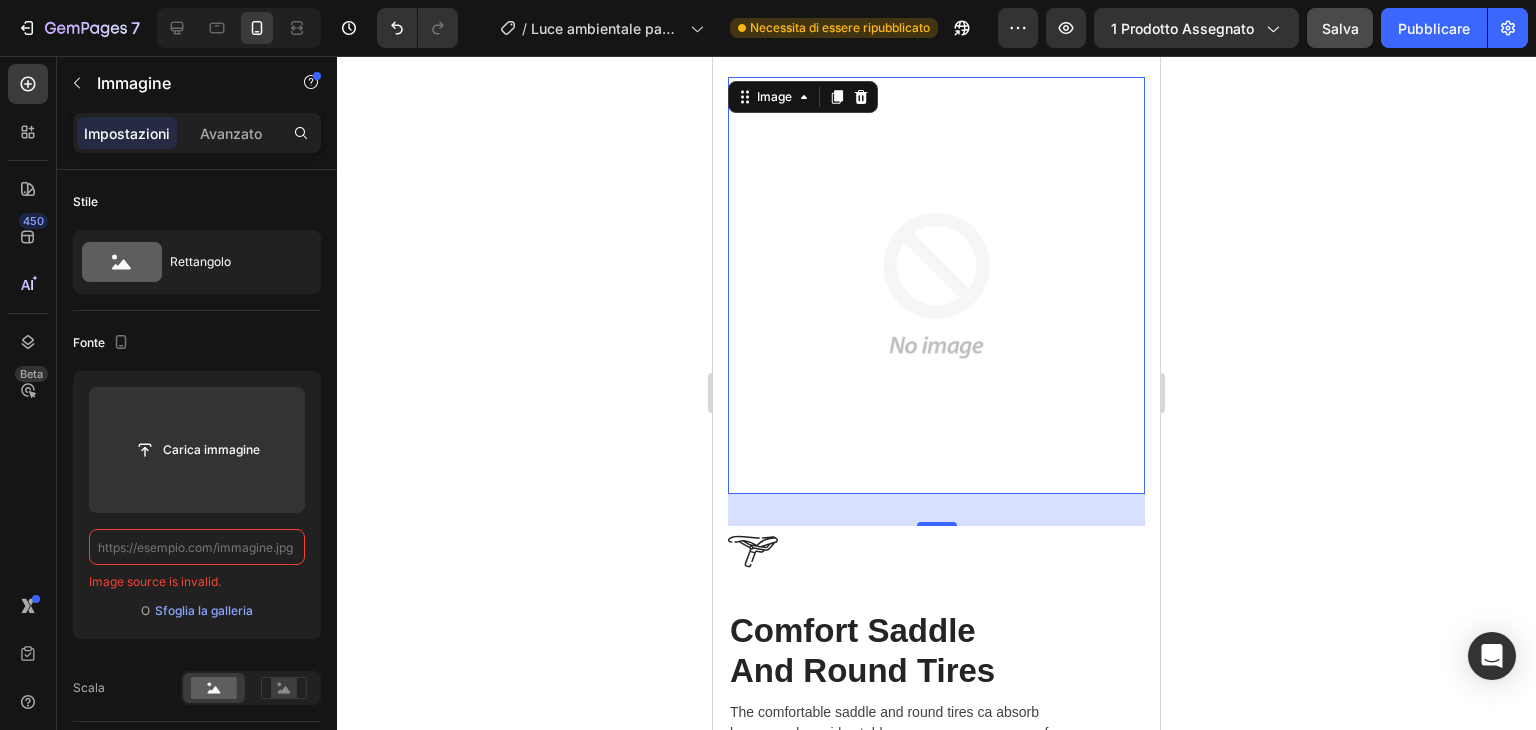 scroll, scrollTop: 0, scrollLeft: 0, axis: both 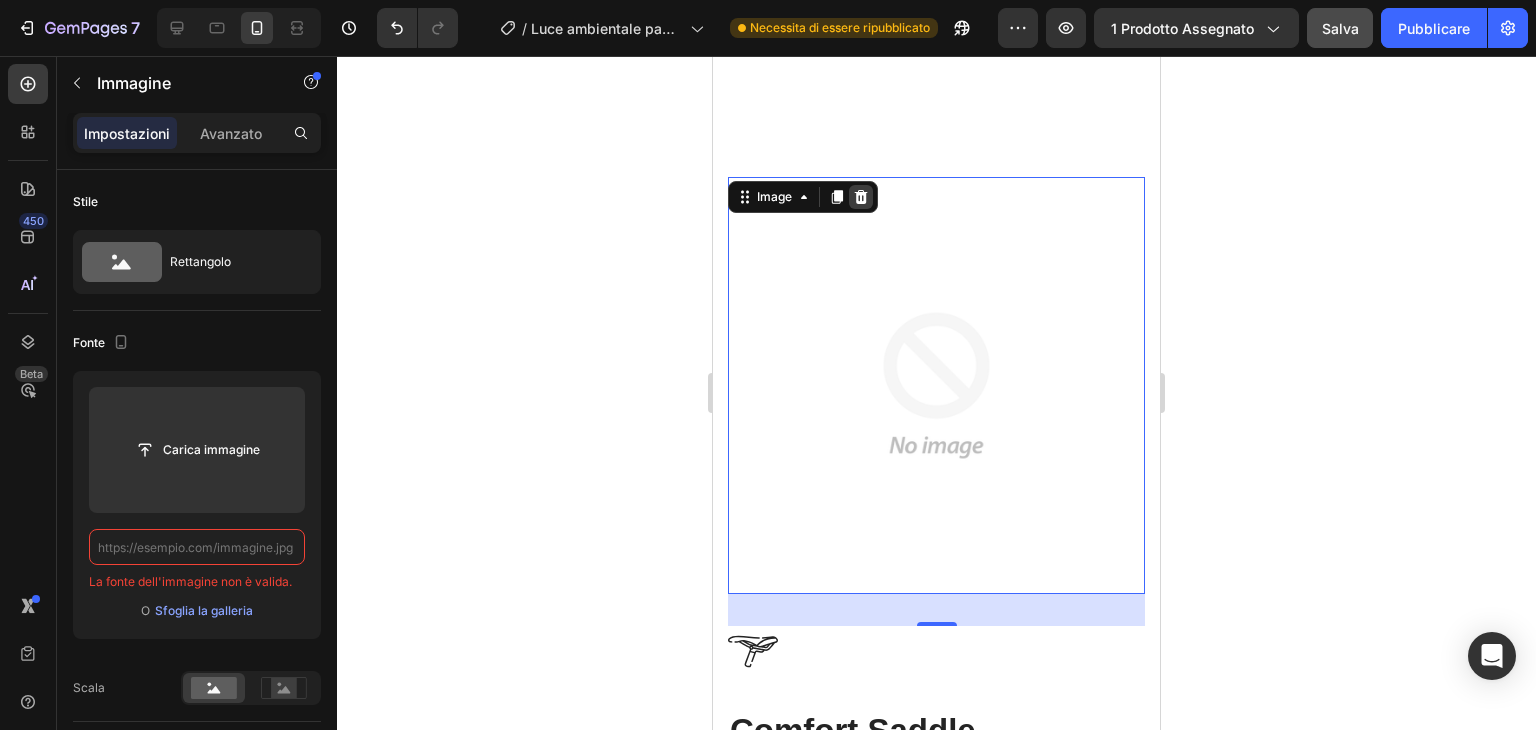 click 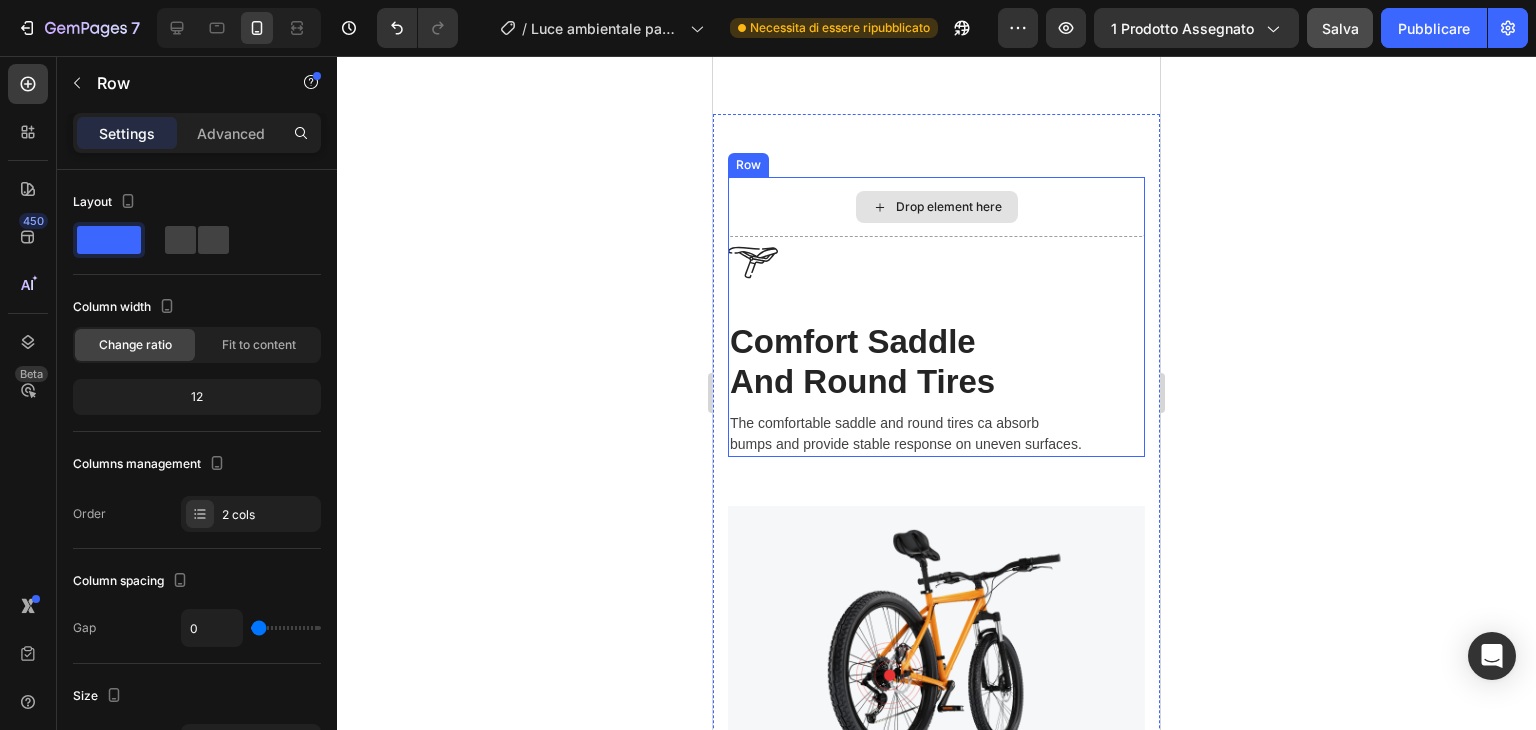 click on "Drop element here" at bounding box center [936, 207] 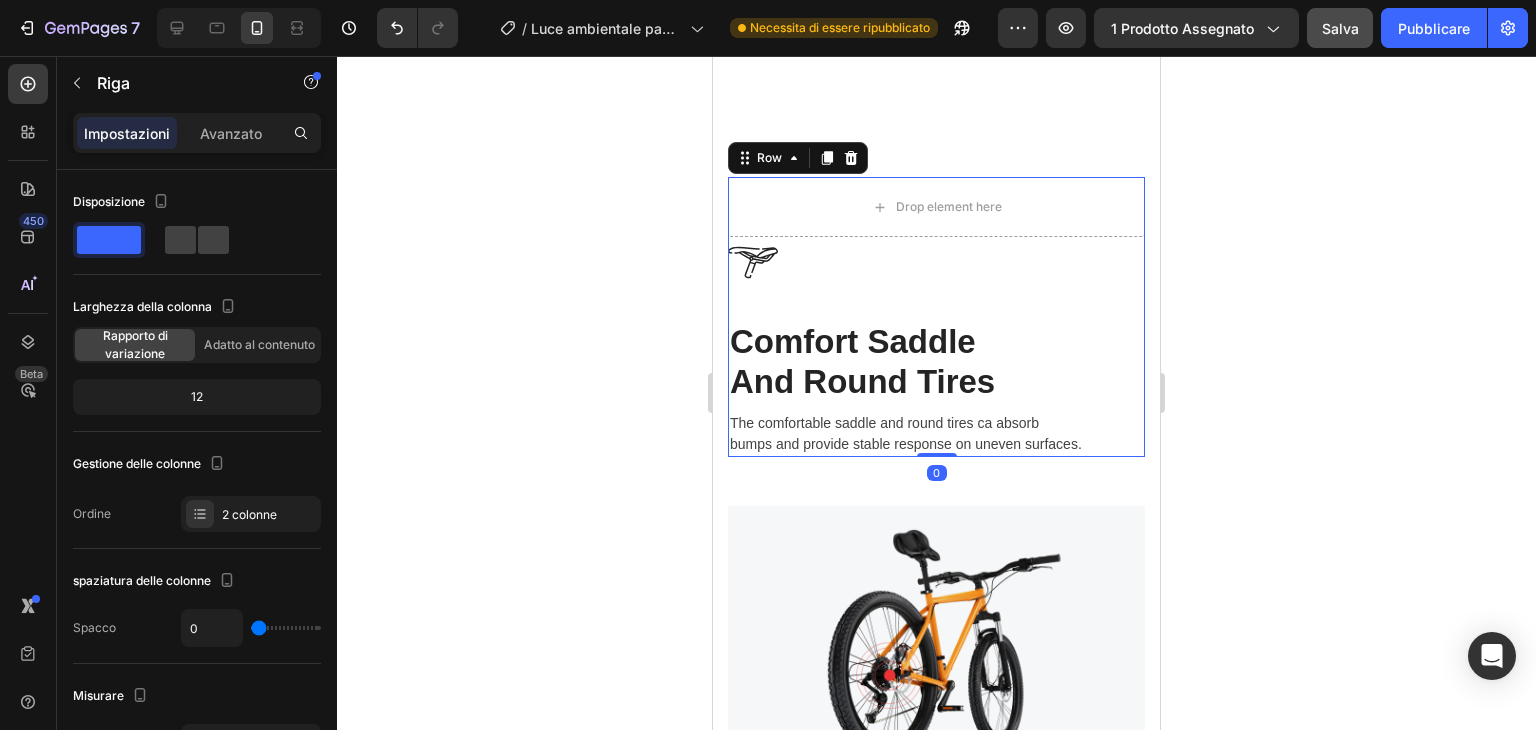click on "Row" at bounding box center (798, 158) 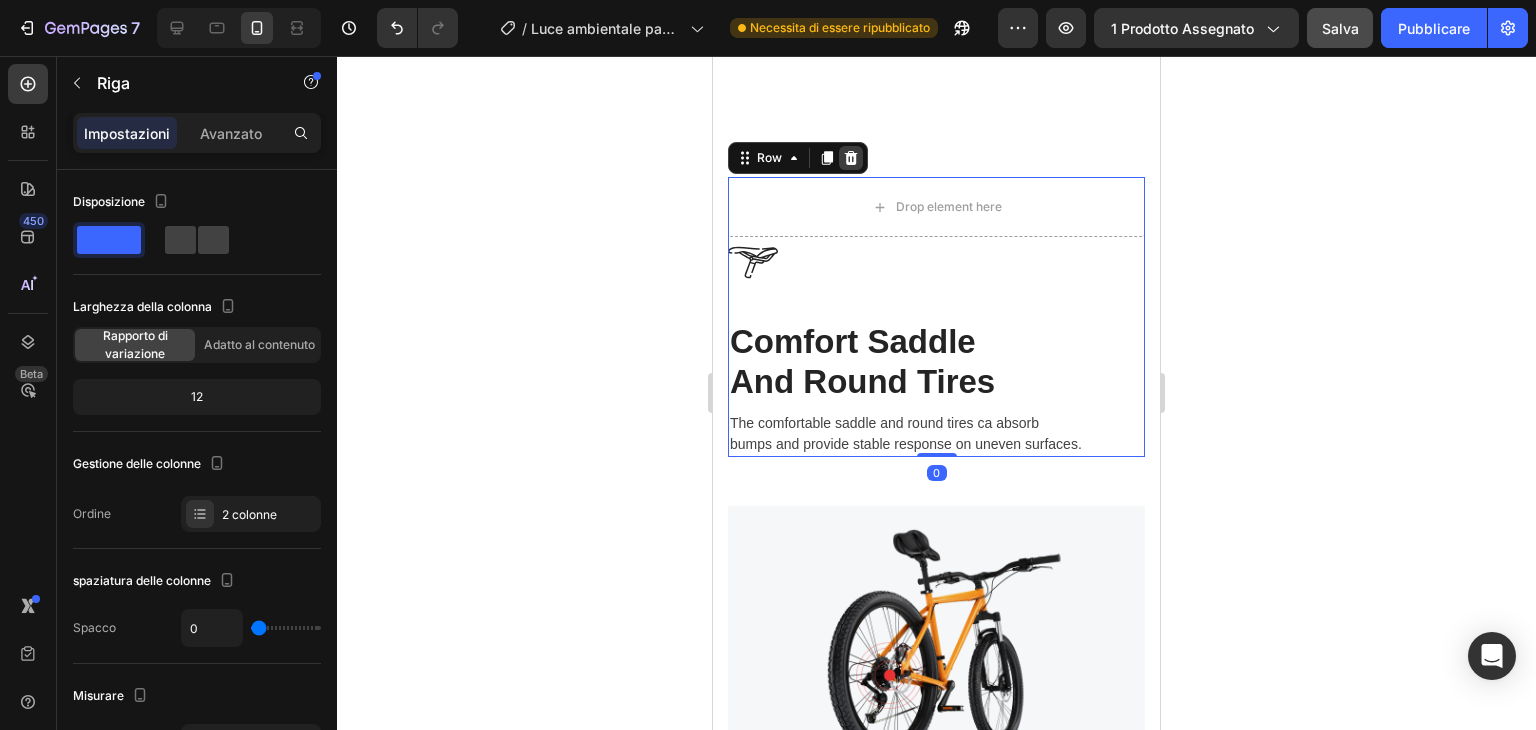 click 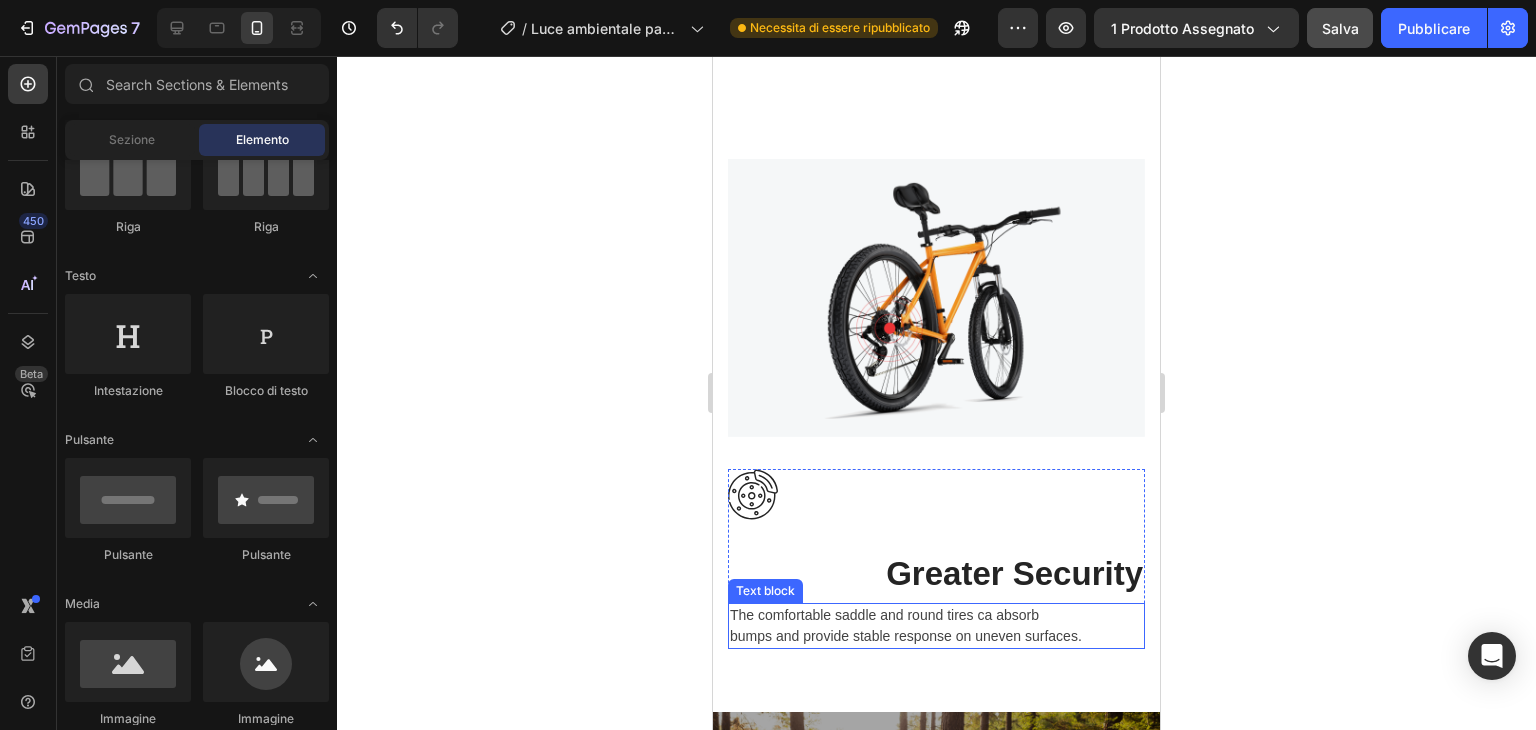 scroll, scrollTop: 5309, scrollLeft: 0, axis: vertical 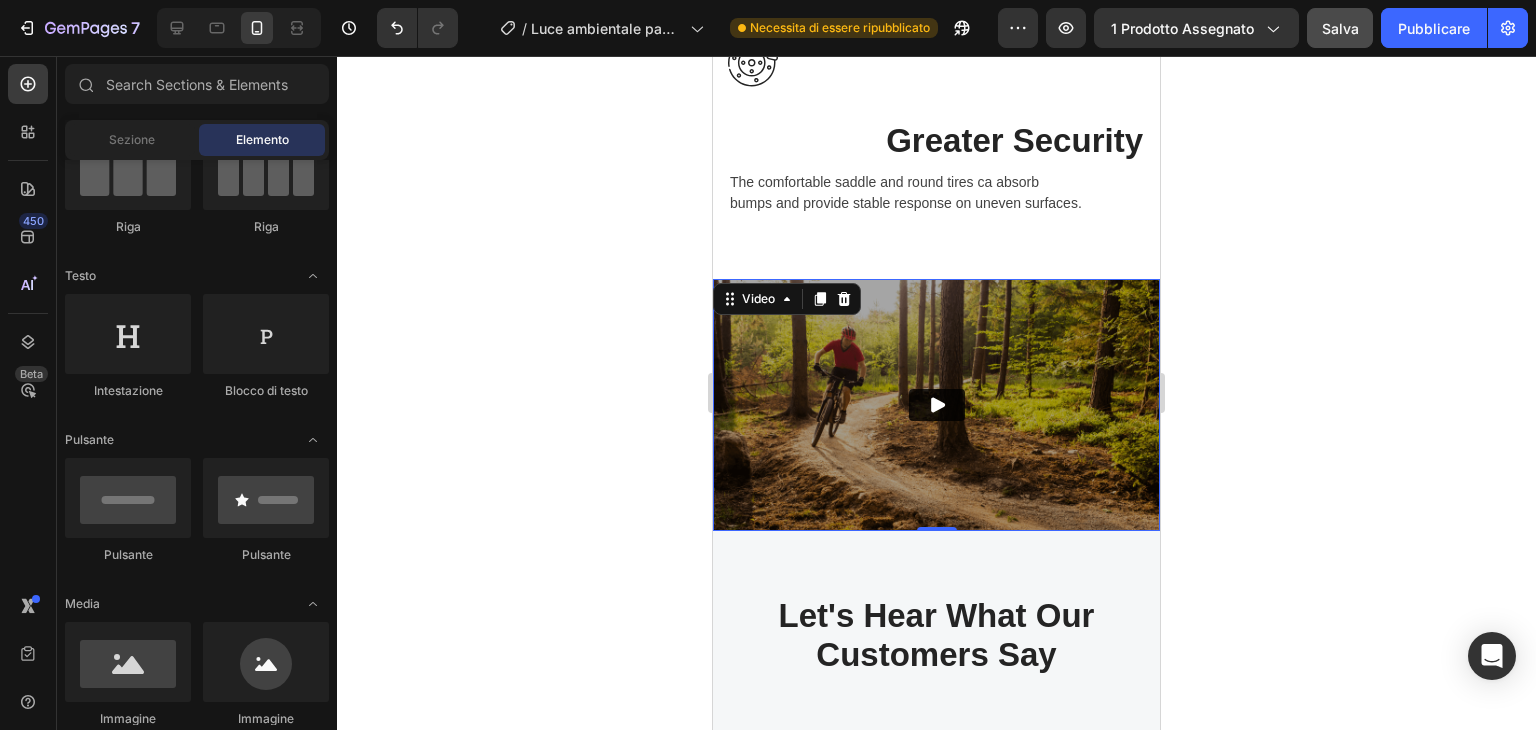 click at bounding box center [936, 404] 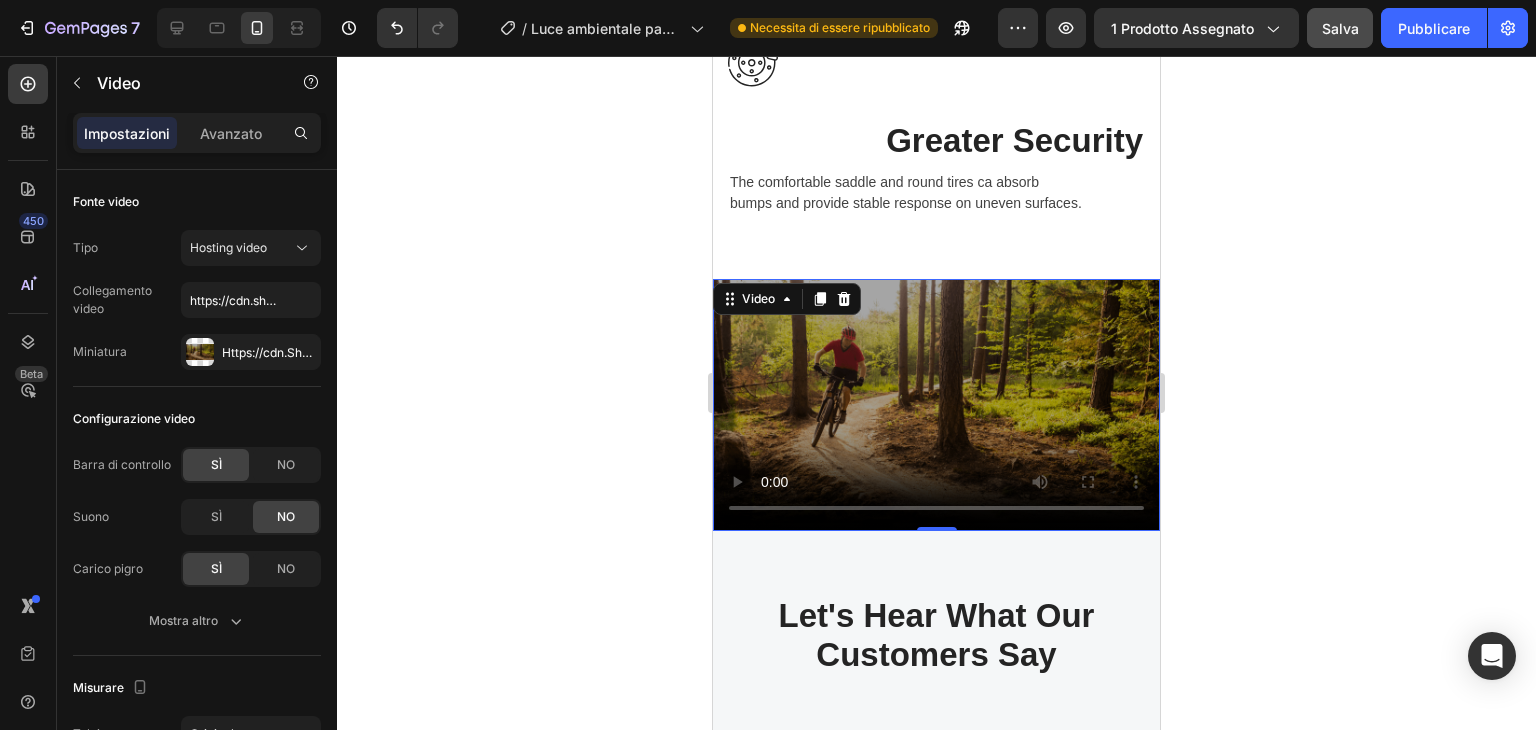 click 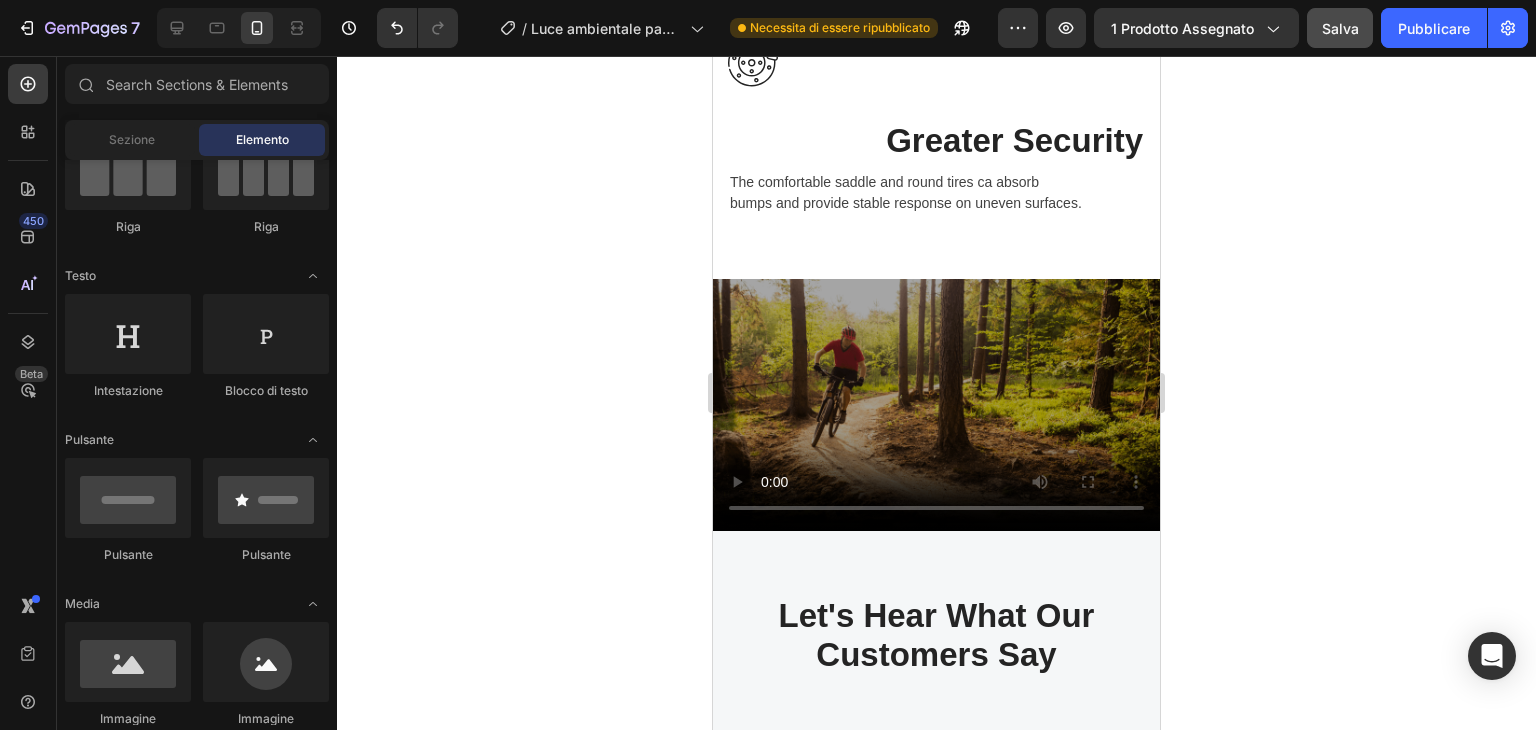 click 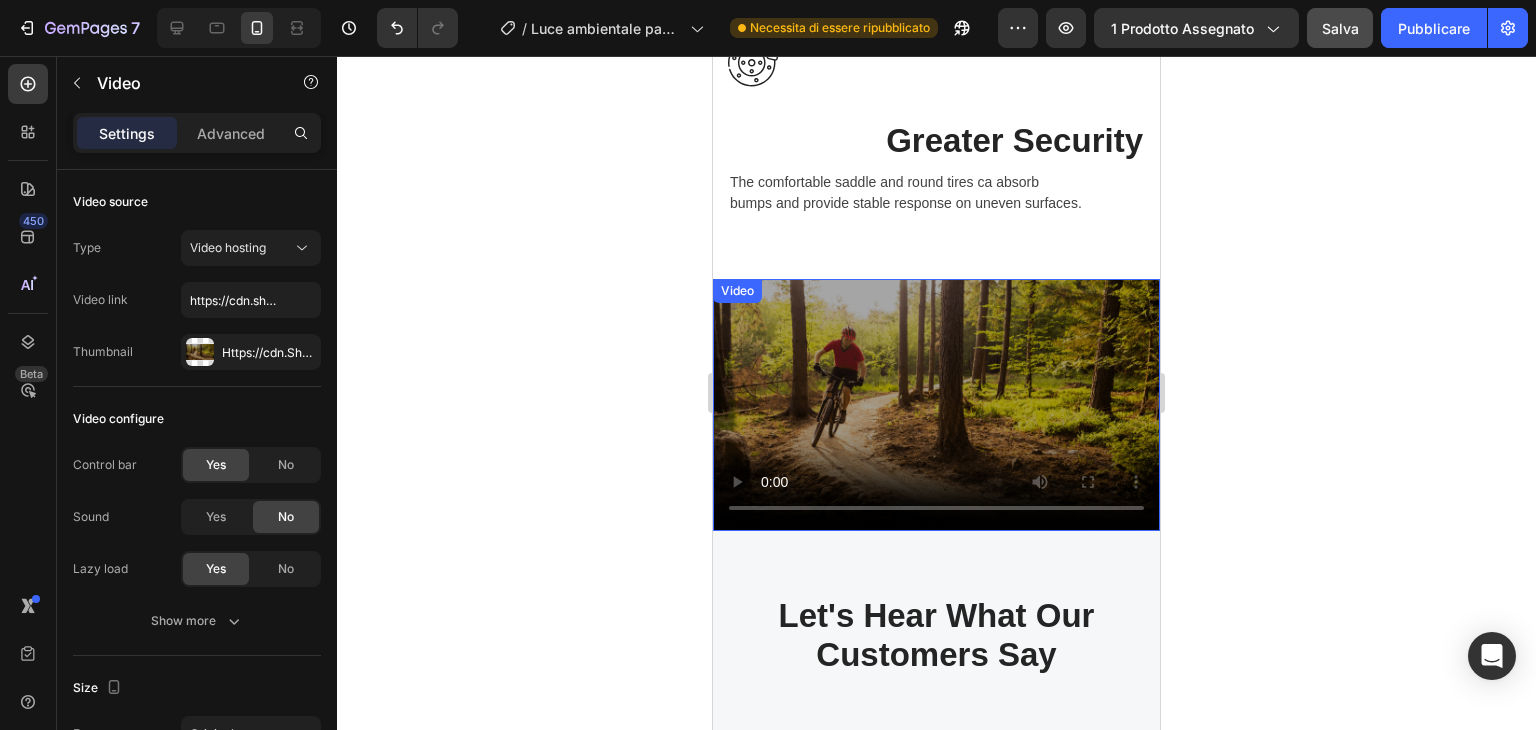 click at bounding box center [936, 404] 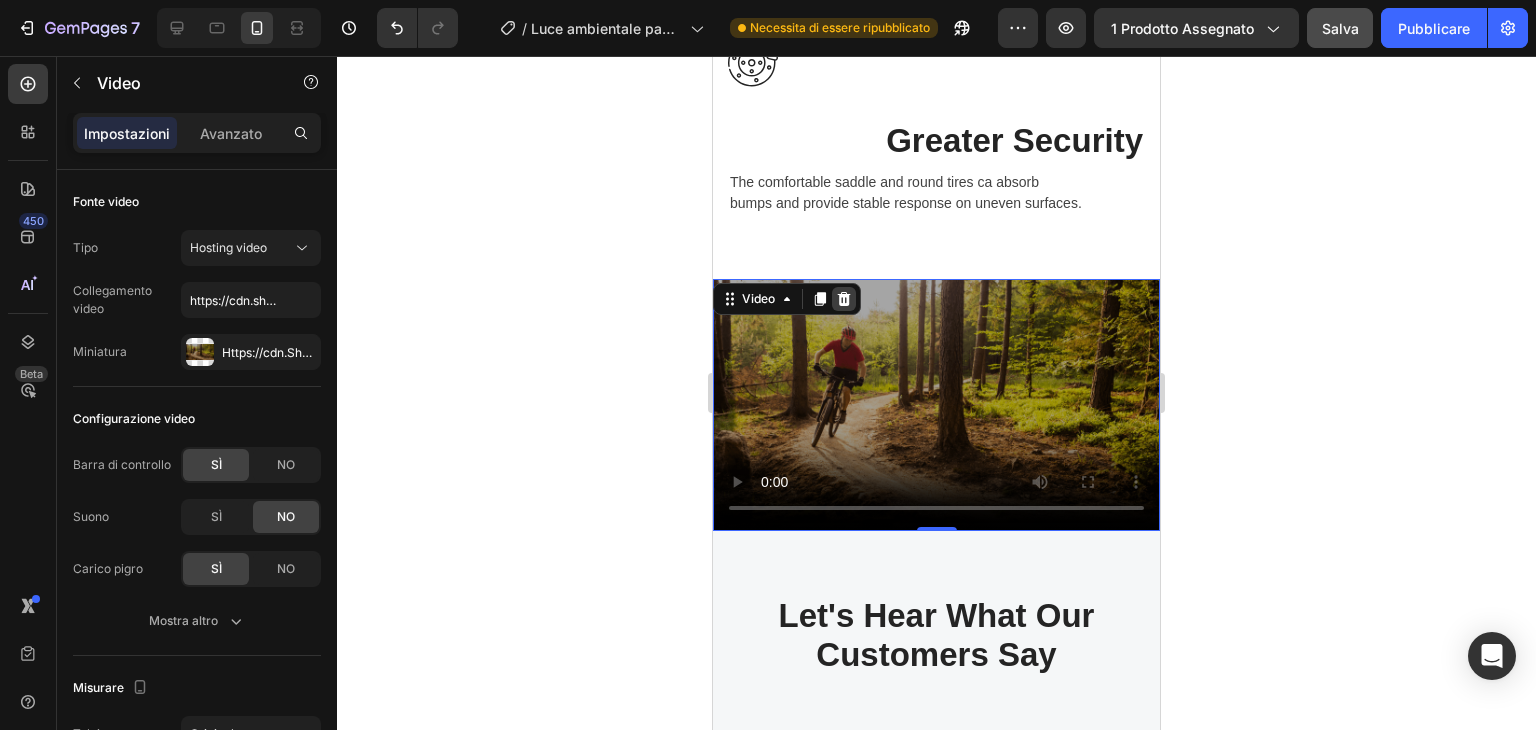 click at bounding box center [844, 299] 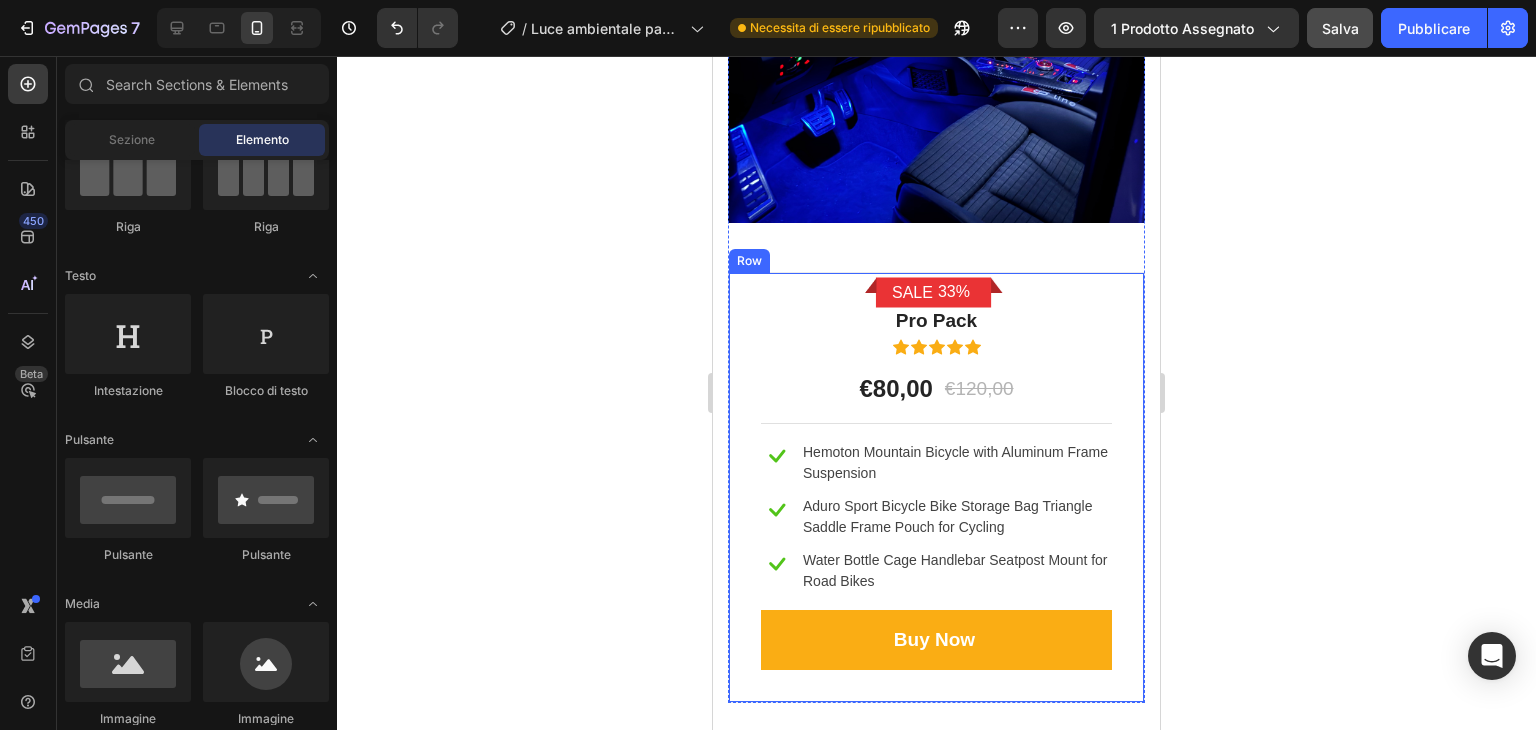 scroll, scrollTop: 7009, scrollLeft: 0, axis: vertical 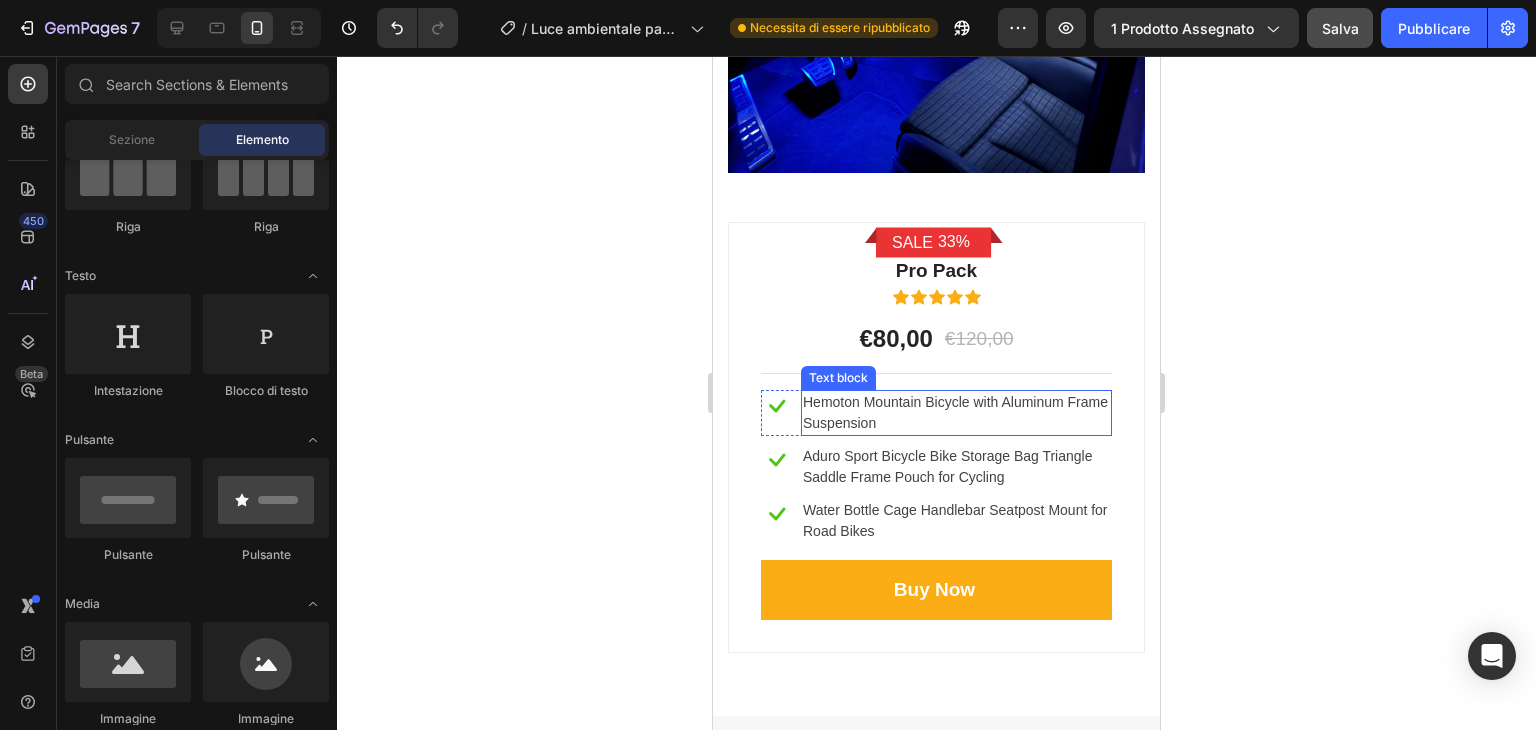 click on "Hemoton Mountain Bicycle with Aluminum Frame Suspension" at bounding box center (956, 413) 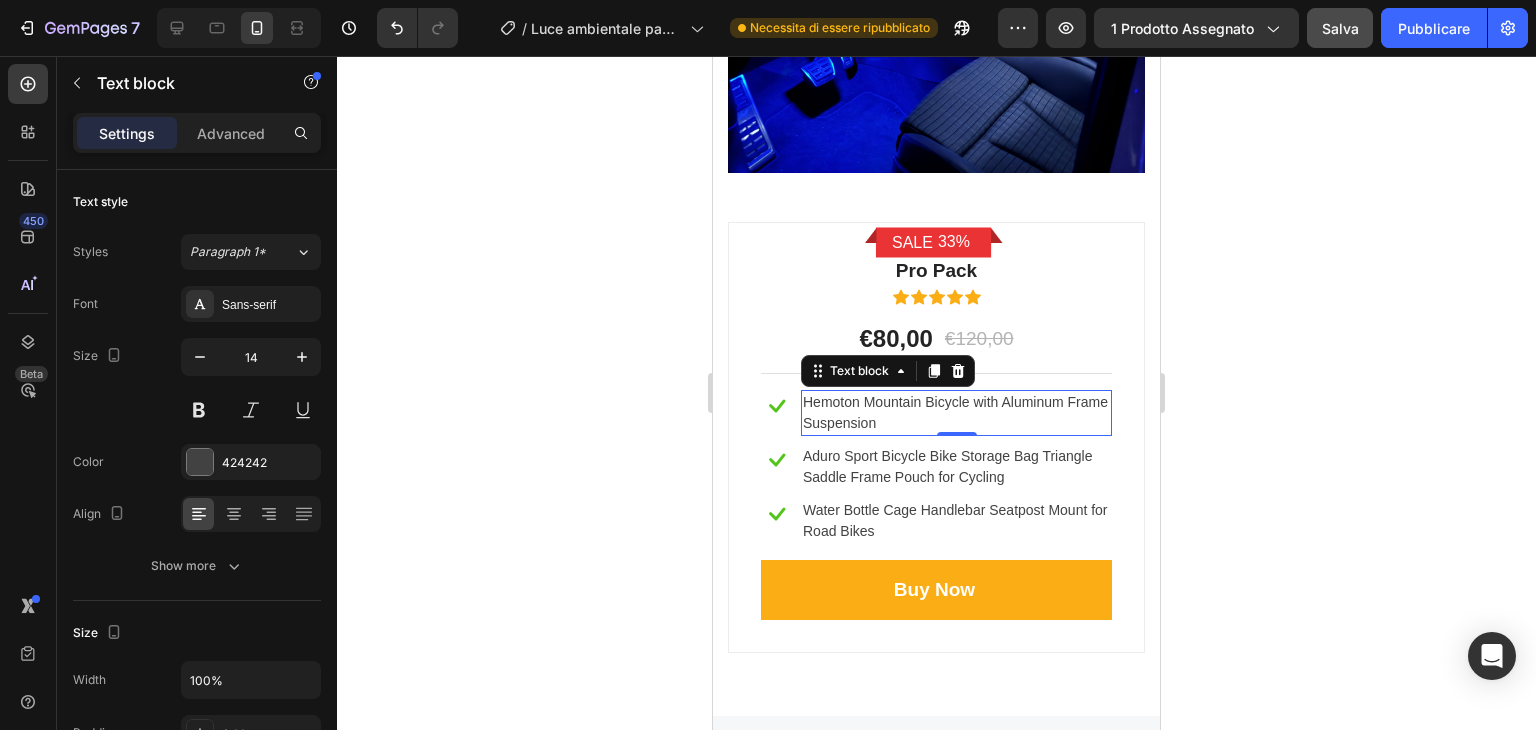 click on "Hemoton Mountain Bicycle with Aluminum Frame Suspension" at bounding box center (956, 413) 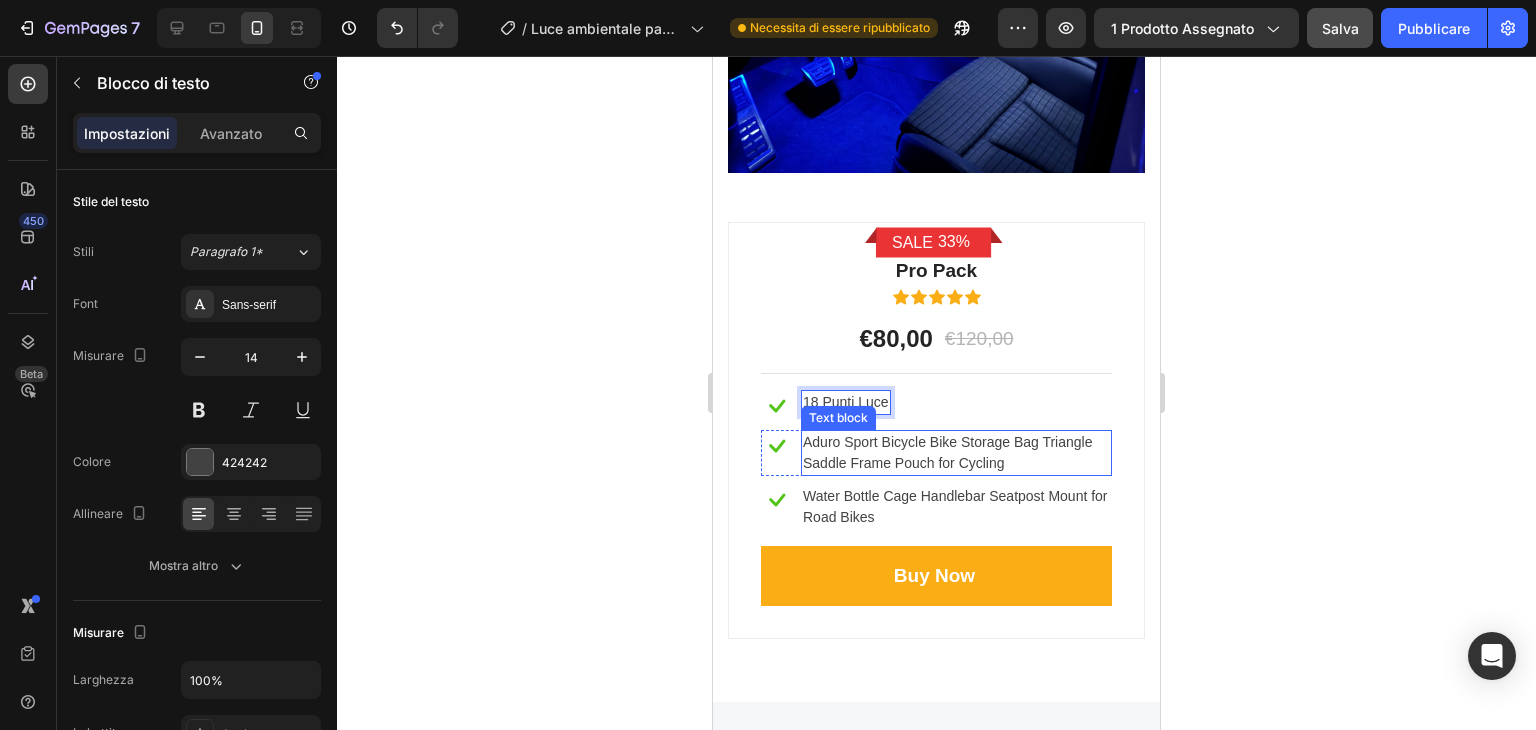 click on "Aduro Sport Bicycle Bike Storage Bag Triangle Saddle Frame Pouch for Cycling" at bounding box center (956, 453) 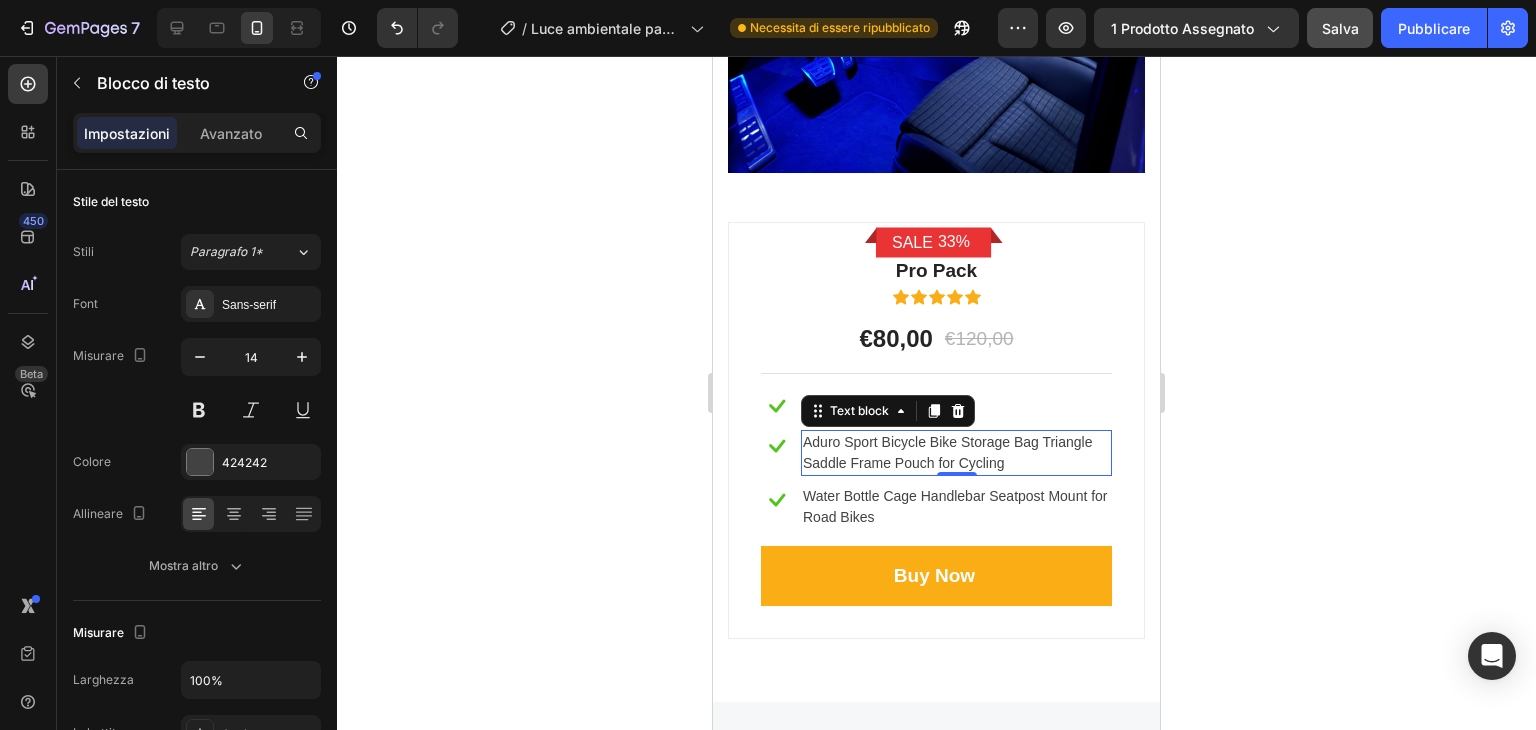 click on "Aduro Sport Bicycle Bike Storage Bag Triangle Saddle Frame Pouch for Cycling" at bounding box center (956, 453) 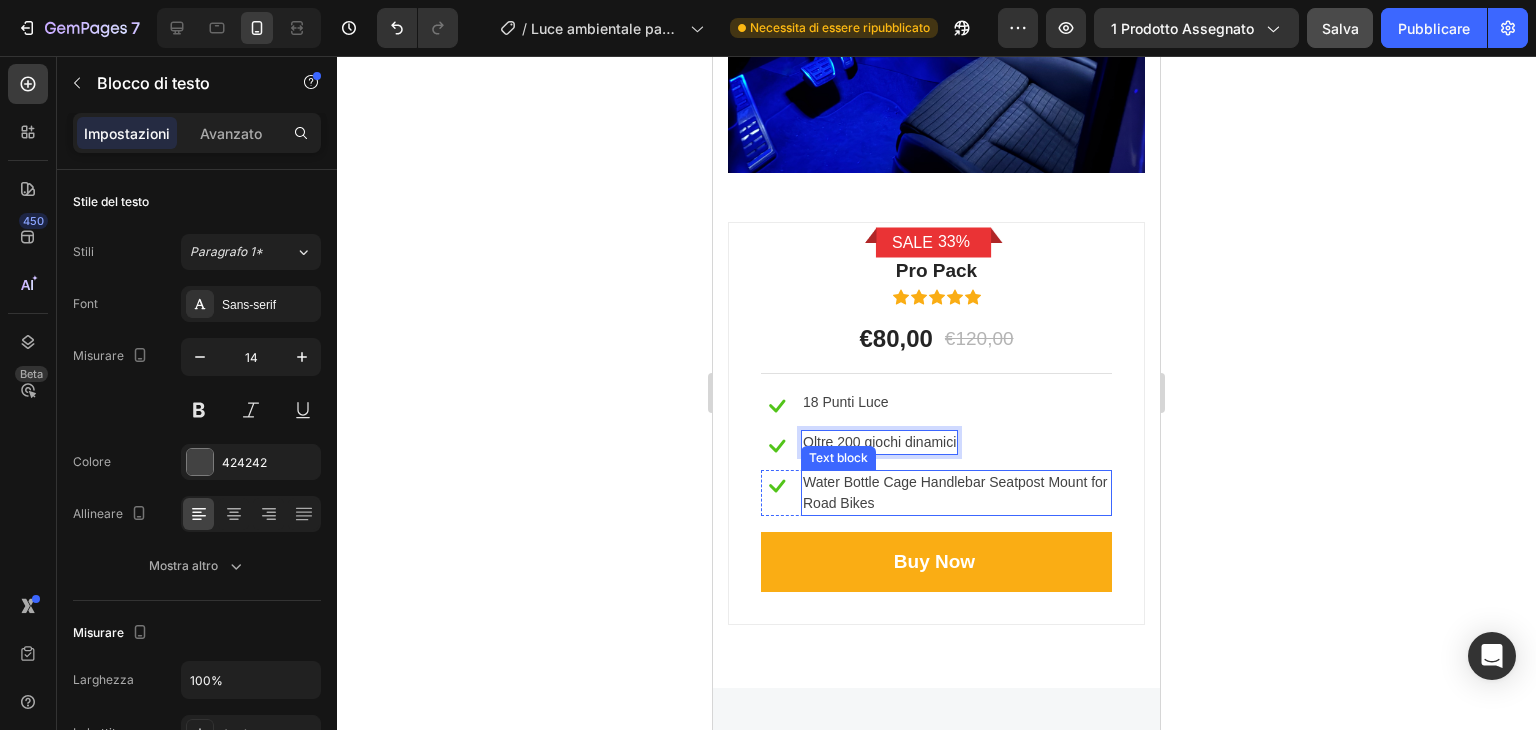 click on "Water Bottle Cage Handlebar Seatpost Mount for Road Bikes" at bounding box center [956, 493] 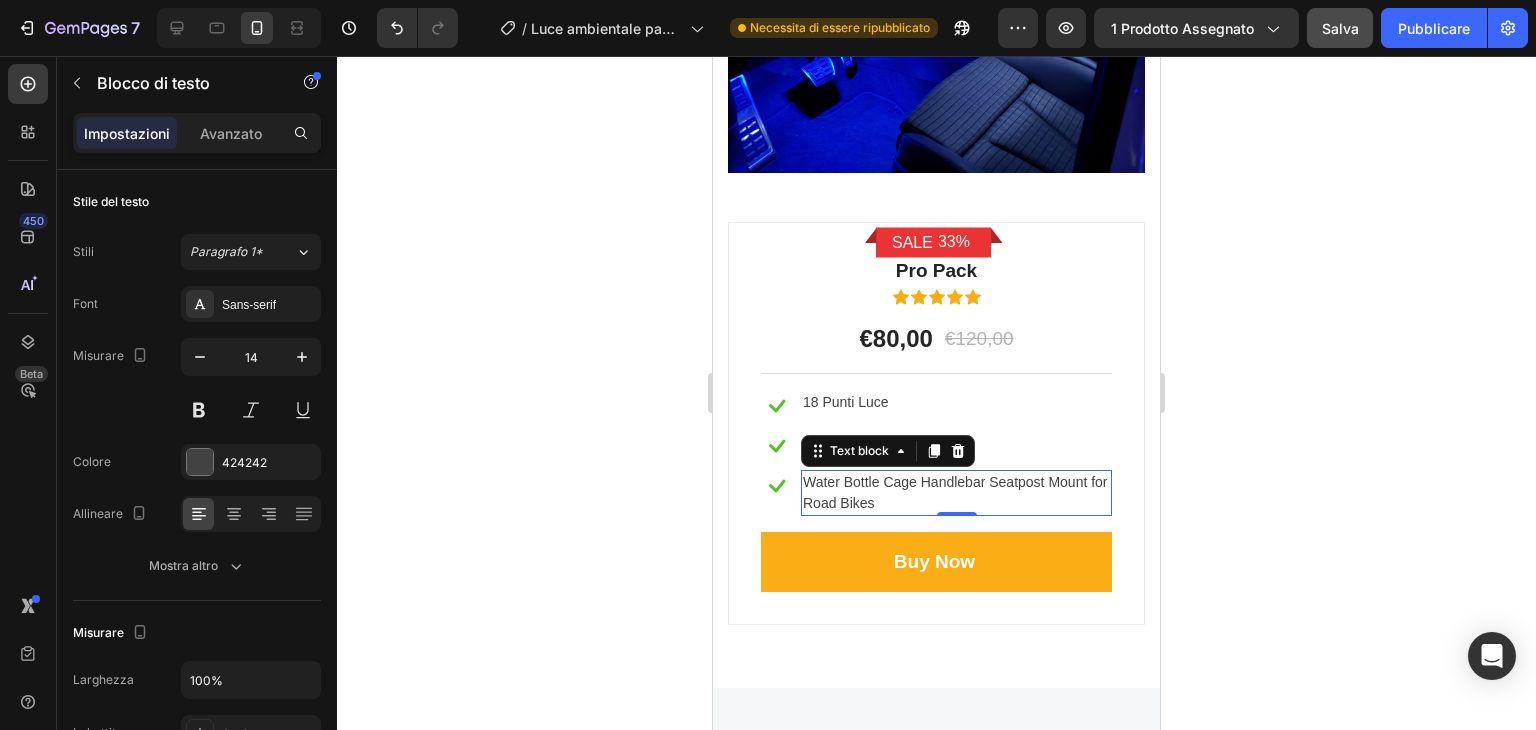click on "Water Bottle Cage Handlebar Seatpost Mount for Road Bikes" at bounding box center [956, 493] 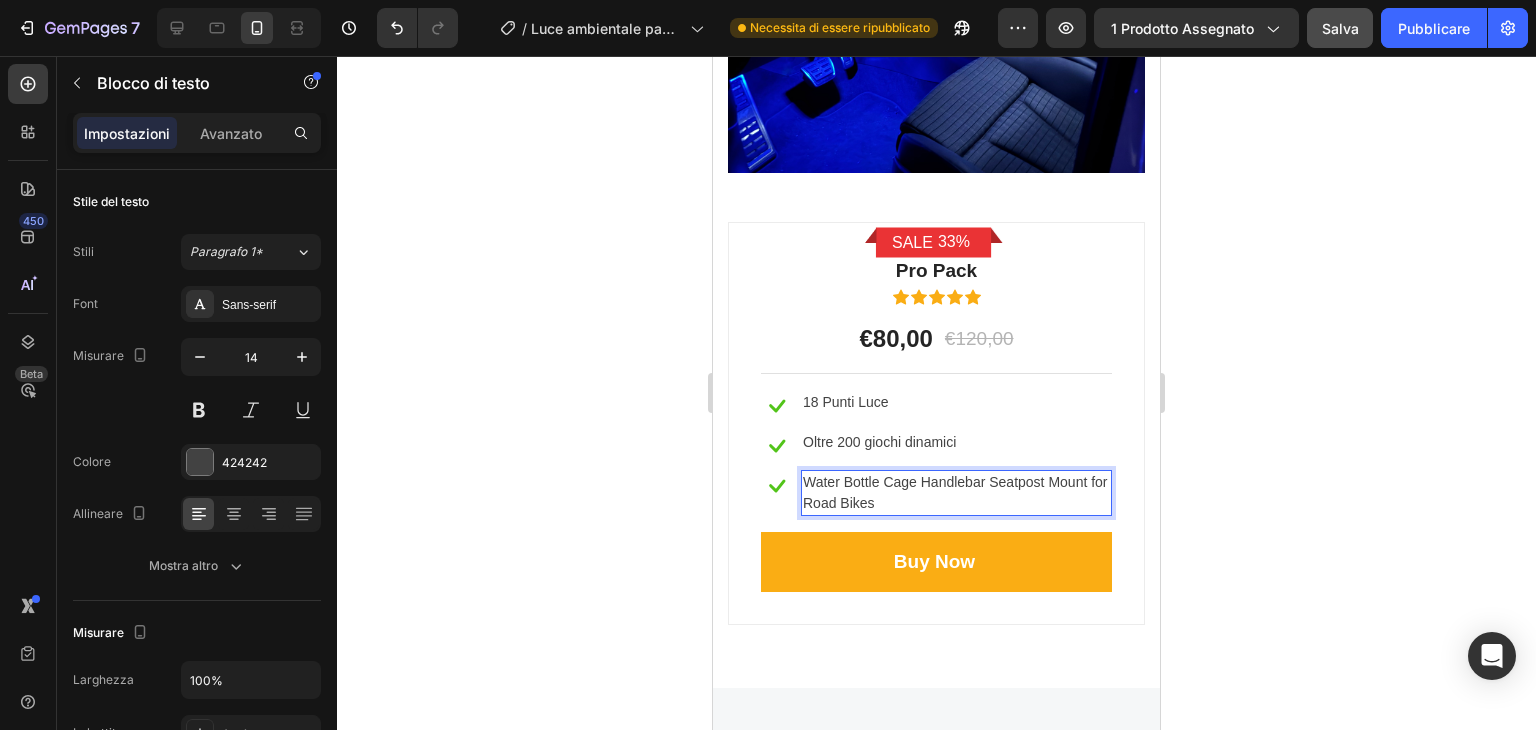 click on "Water Bottle Cage Handlebar Seatpost Mount for Road Bikes" at bounding box center (956, 493) 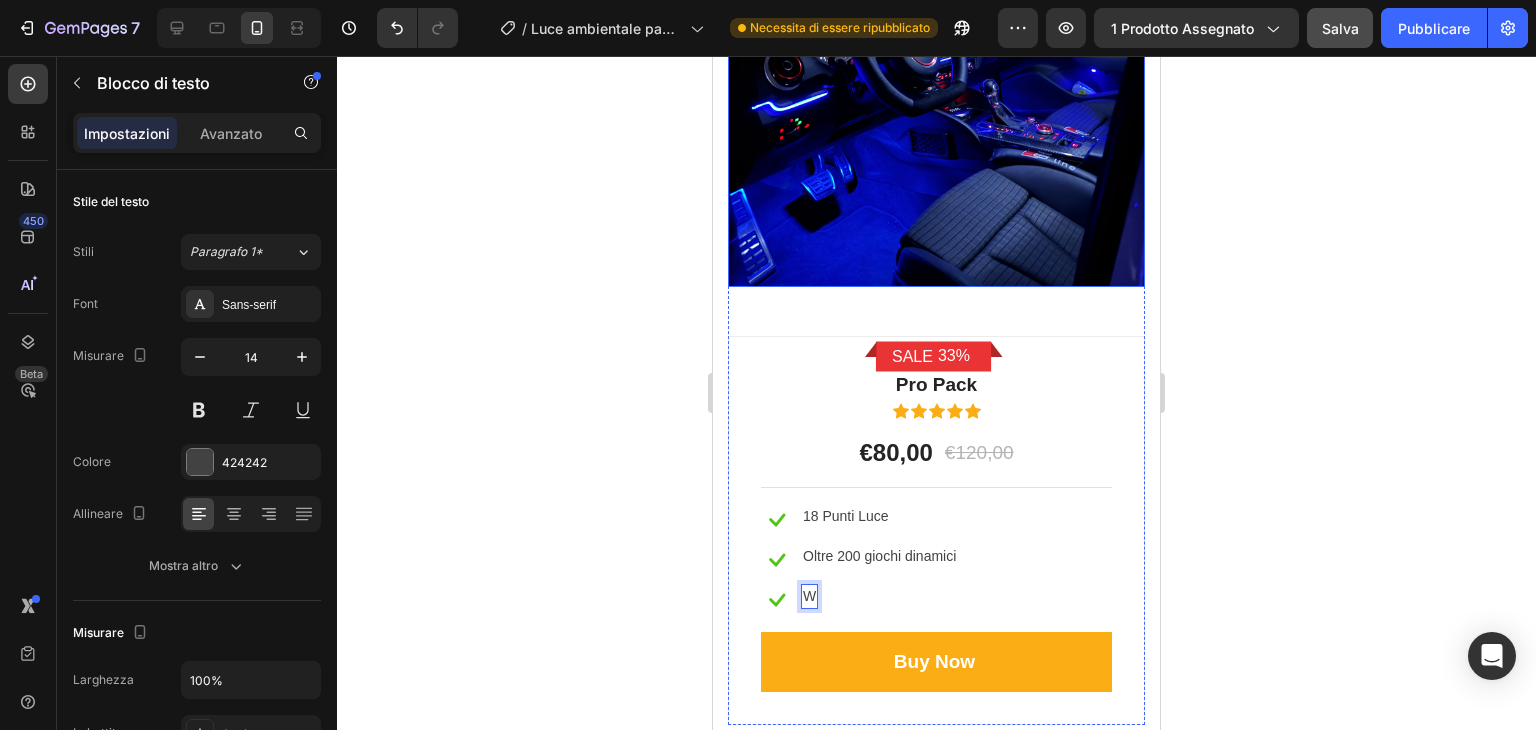 scroll, scrollTop: 6909, scrollLeft: 0, axis: vertical 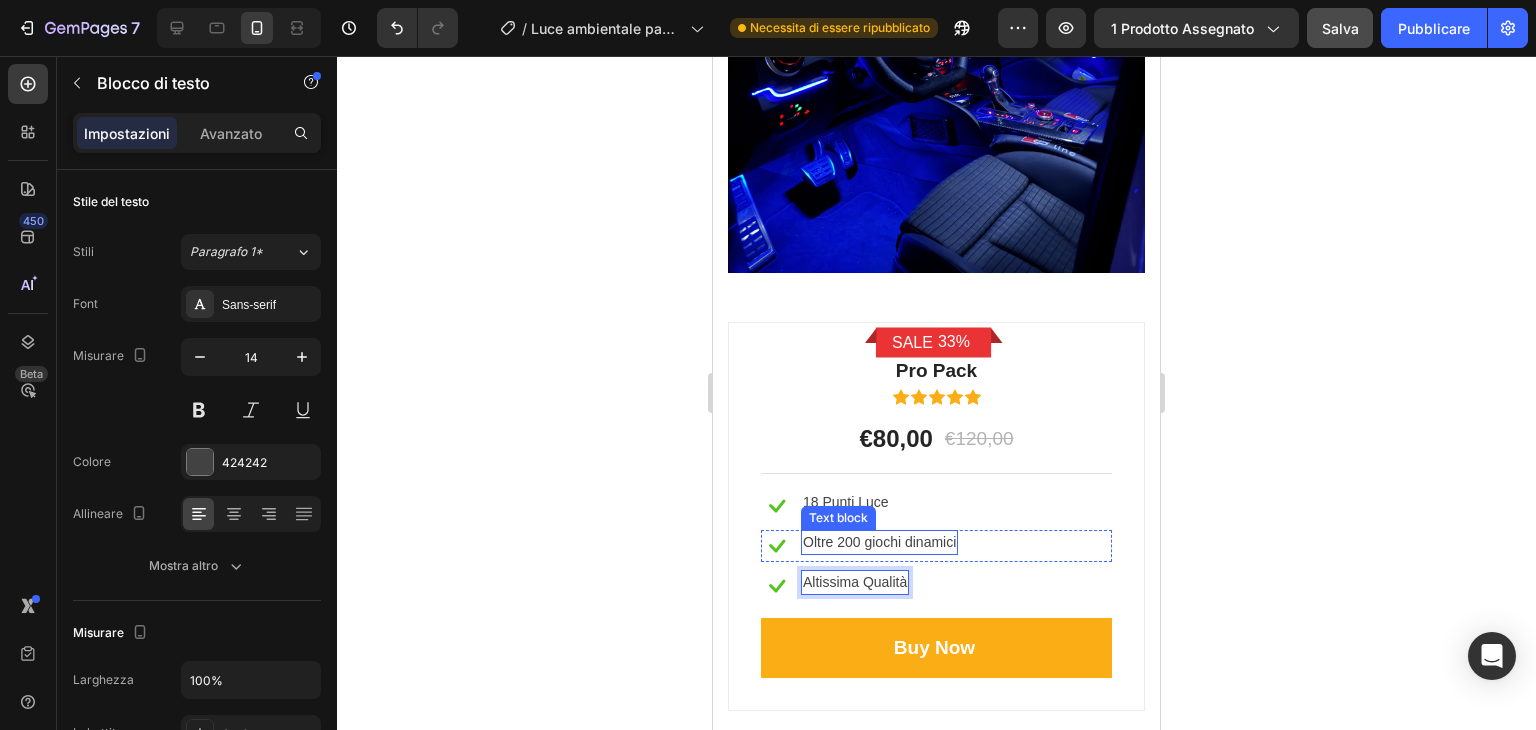 click on "Oltre 200 giochi dinamici" at bounding box center (879, 542) 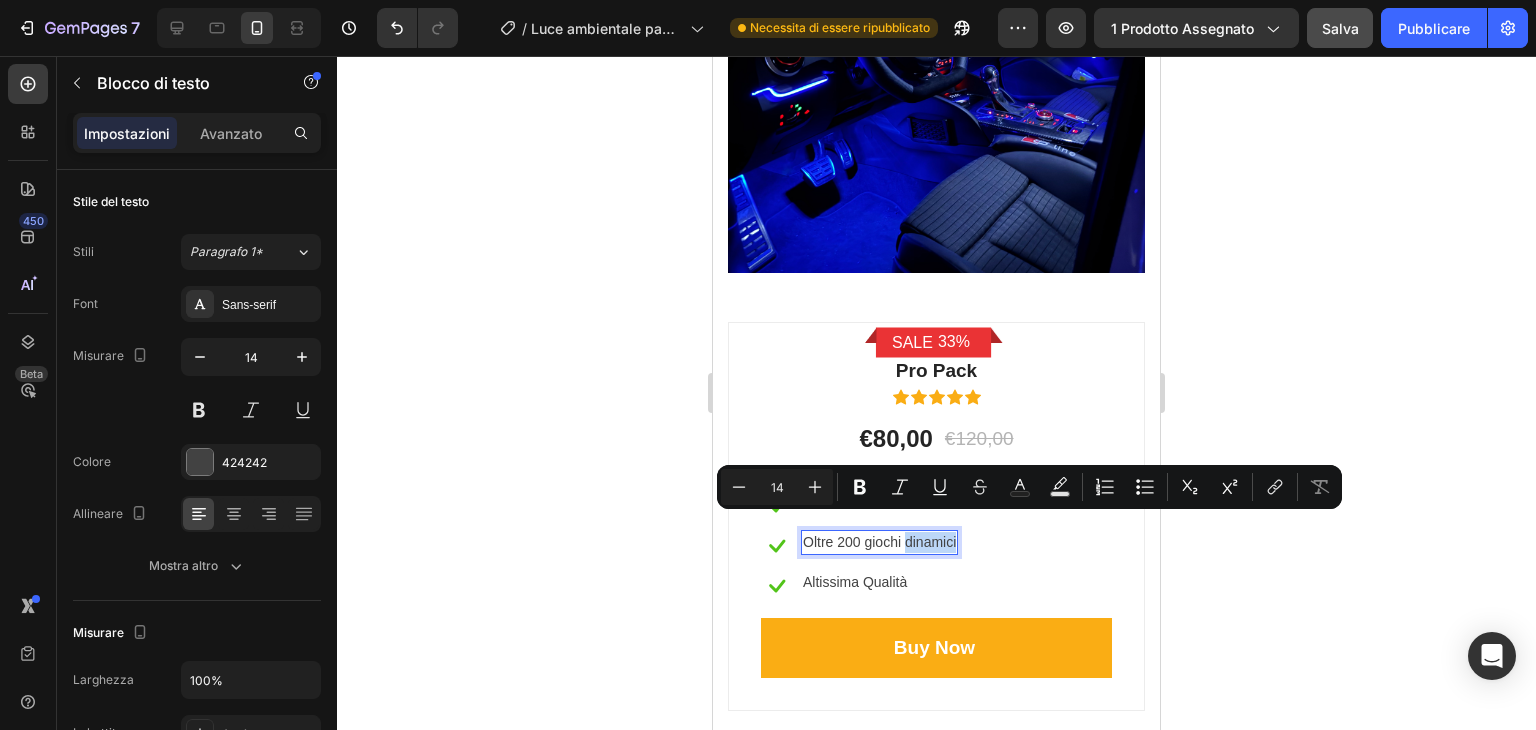 click on "Oltre 200 giochi dinamici" at bounding box center [879, 542] 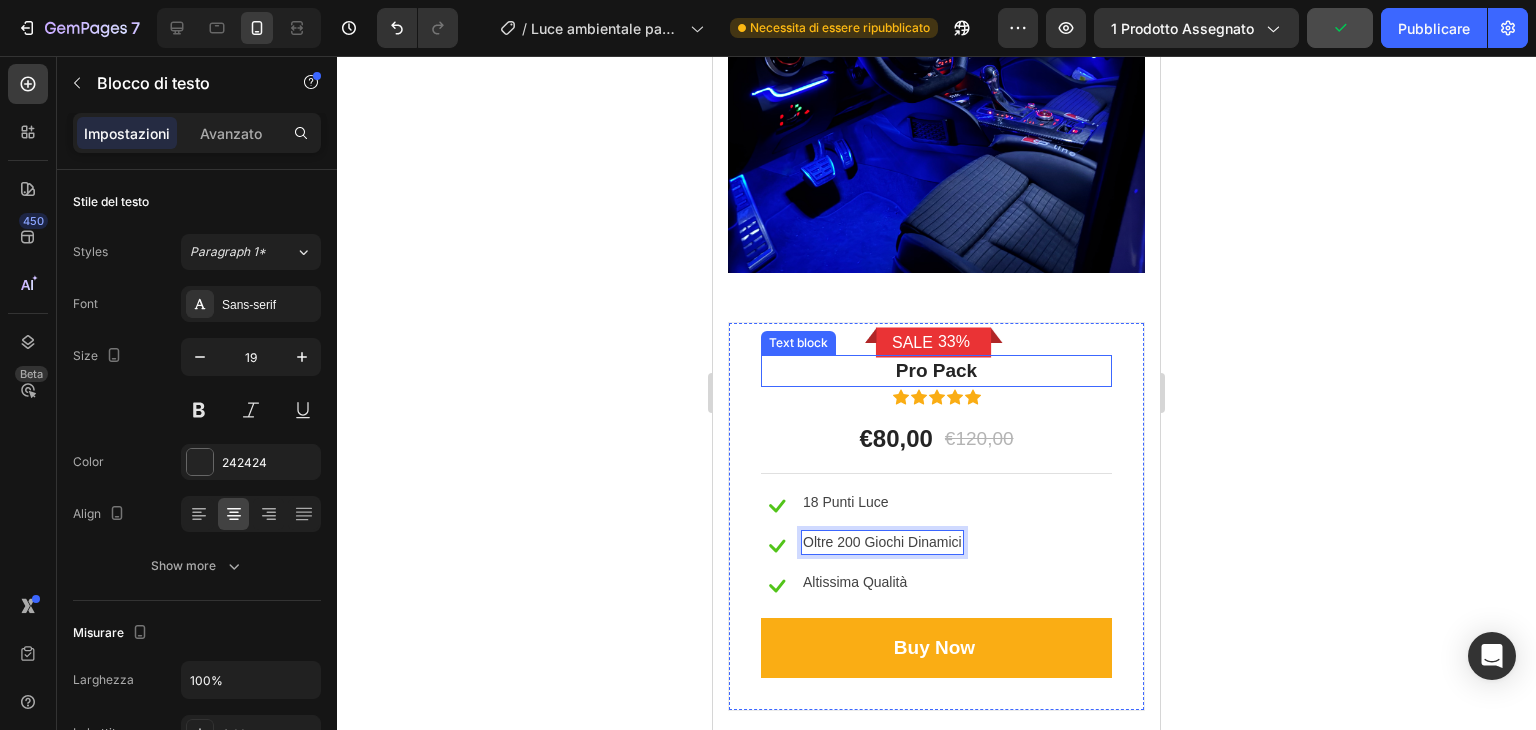 click on "Pro Pack" at bounding box center (936, 371) 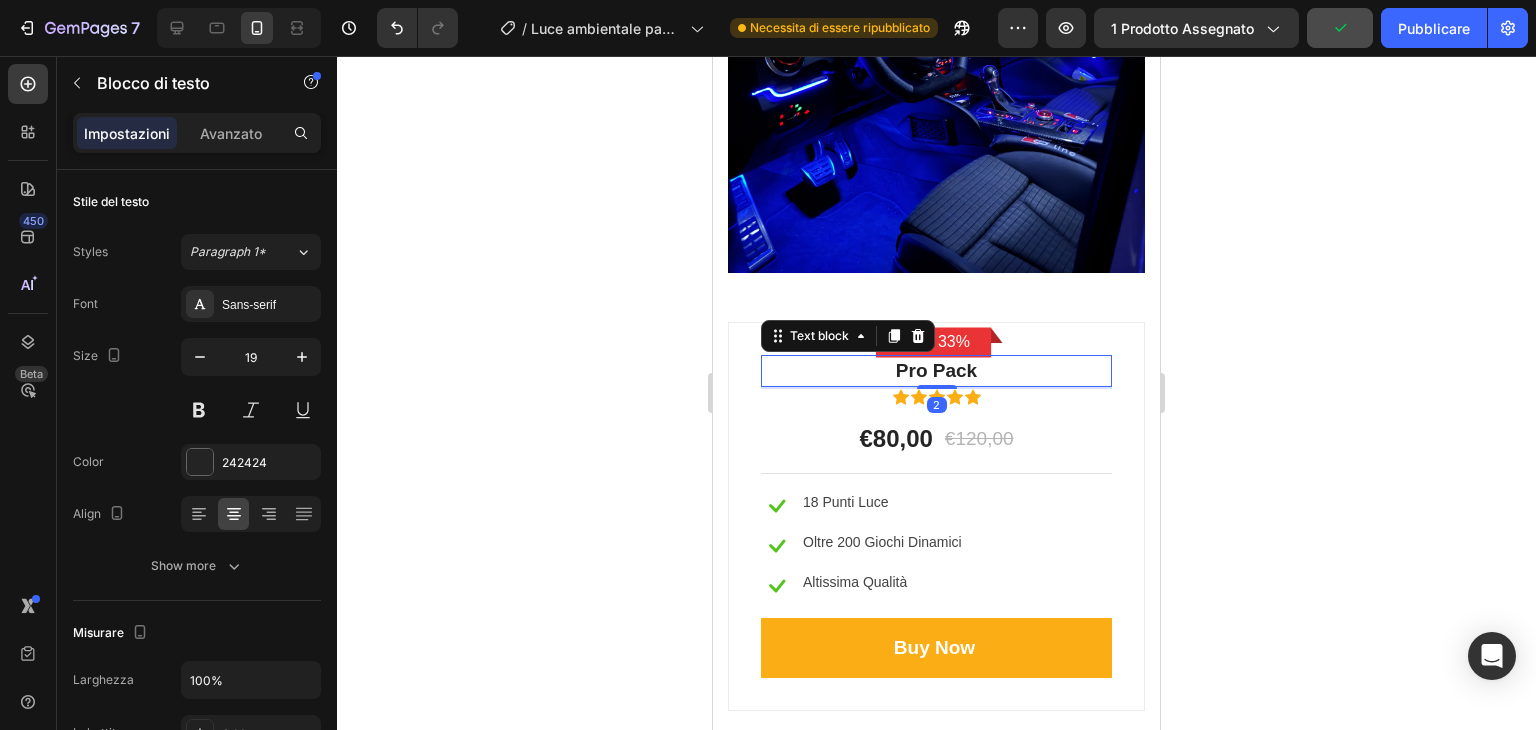 click on "Pro Pack" at bounding box center (936, 371) 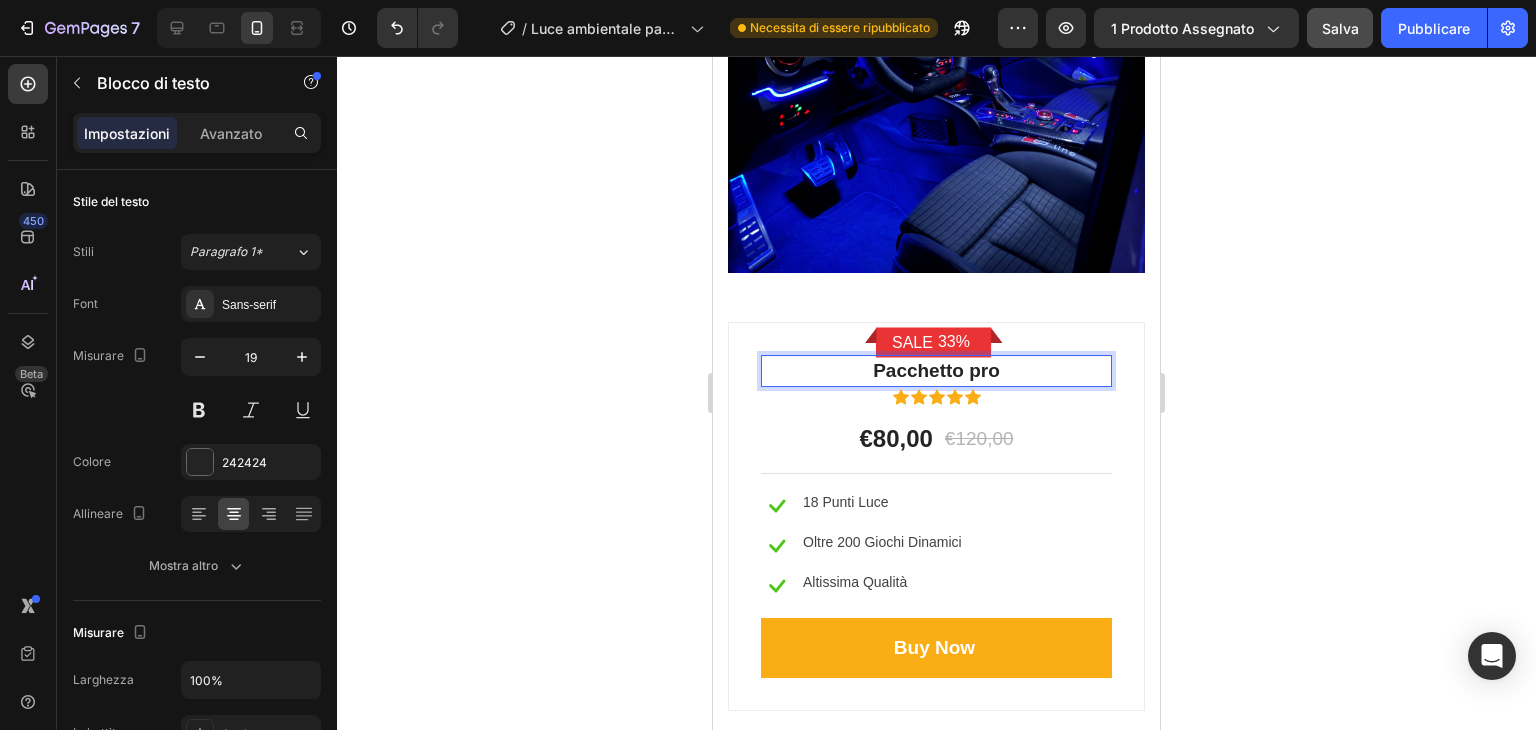 click 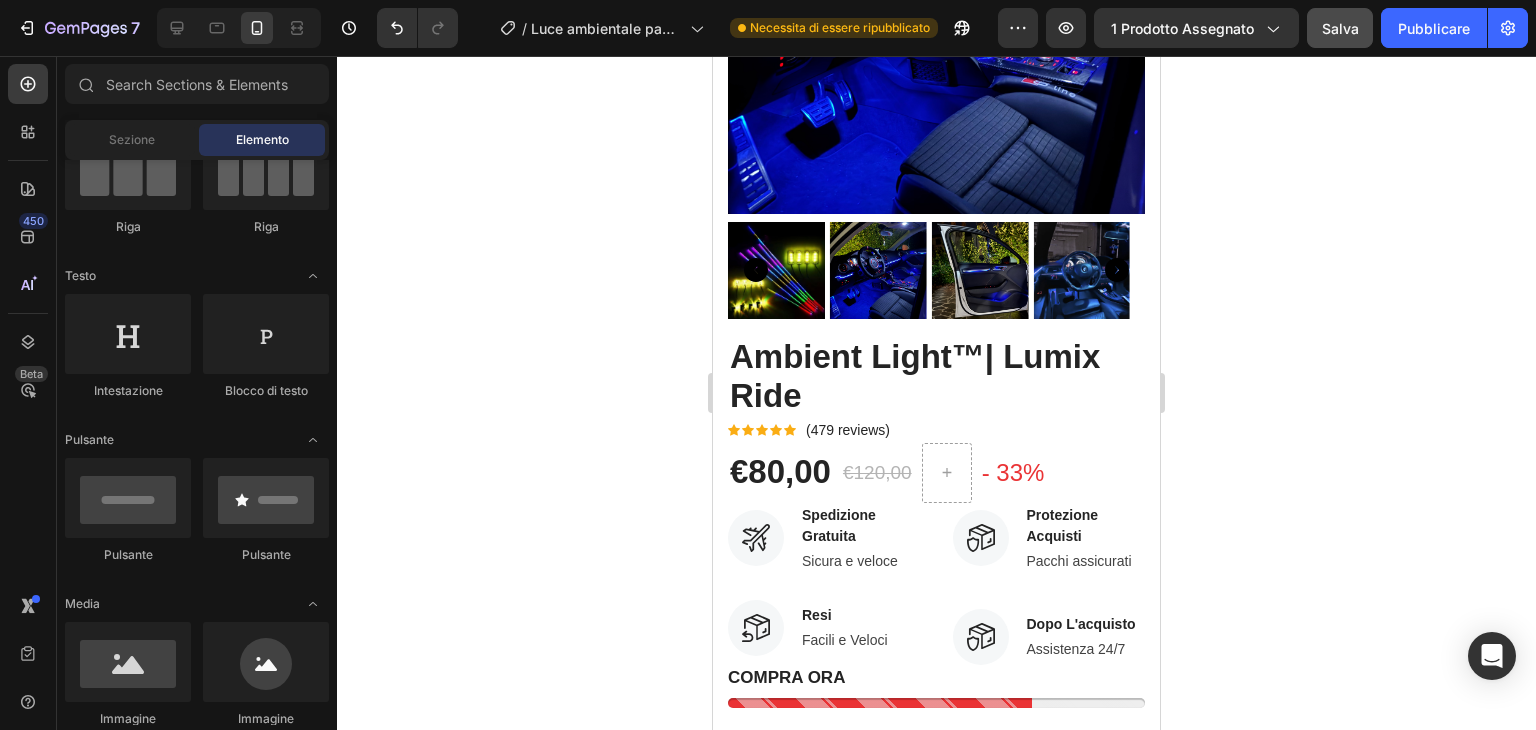 scroll, scrollTop: 209, scrollLeft: 0, axis: vertical 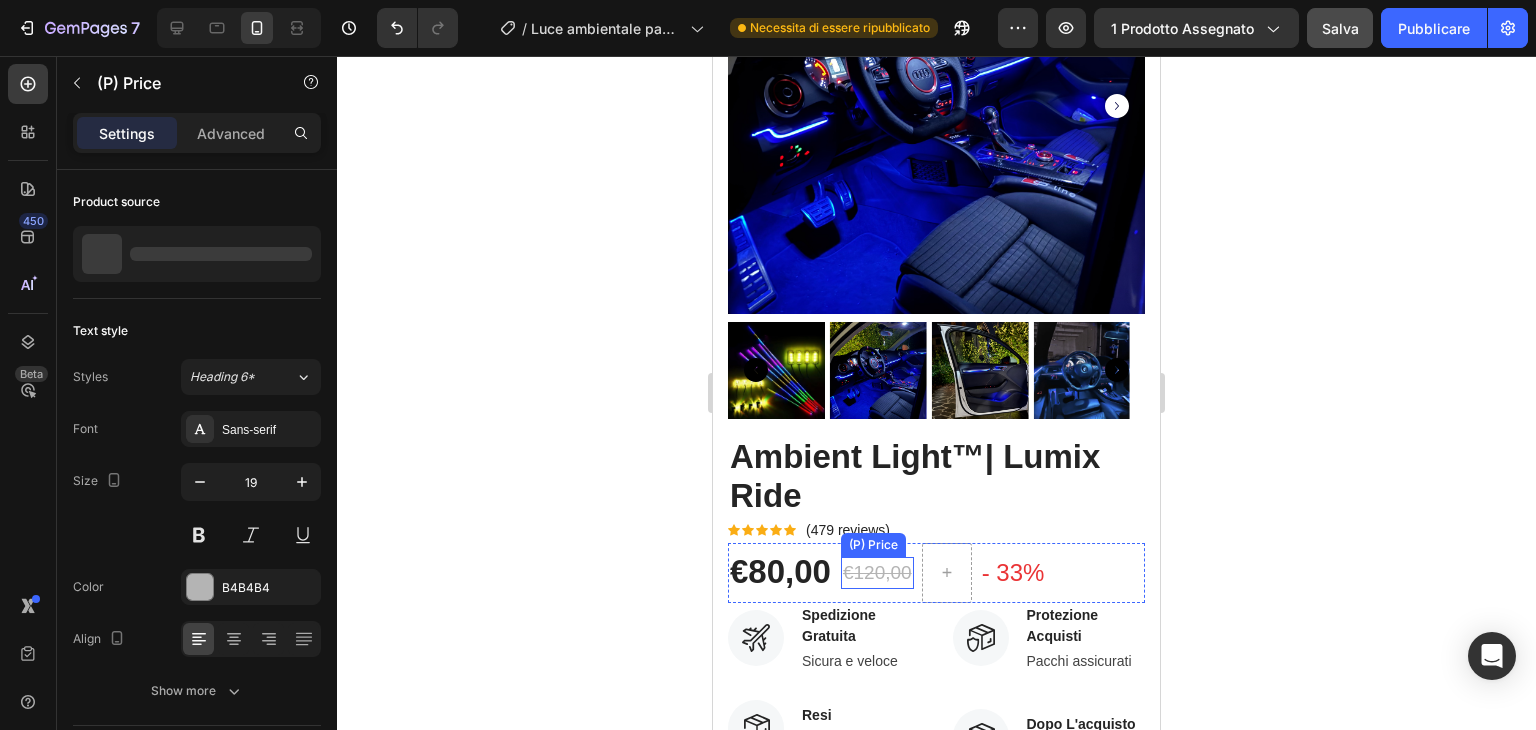 click on "€120,00" at bounding box center [877, 573] 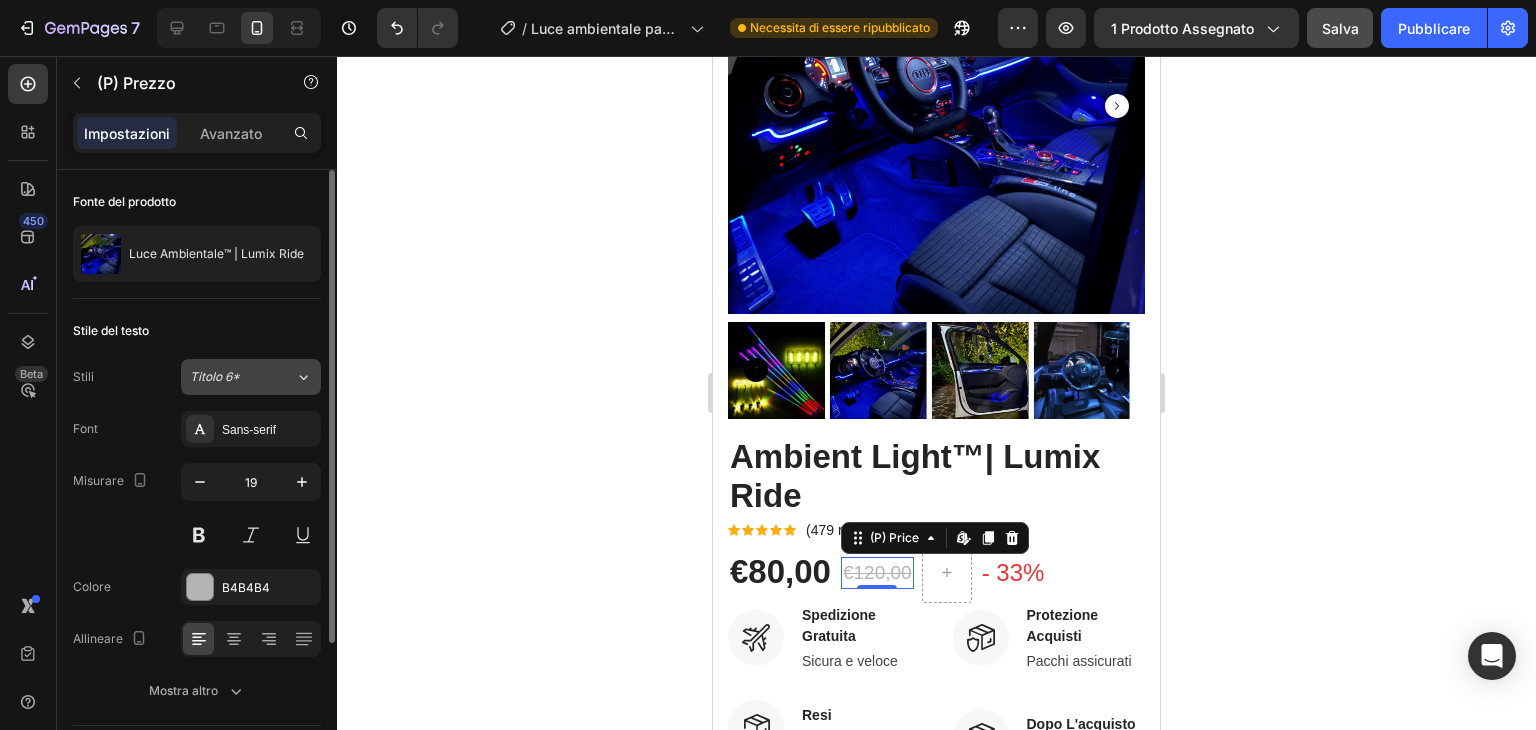 click 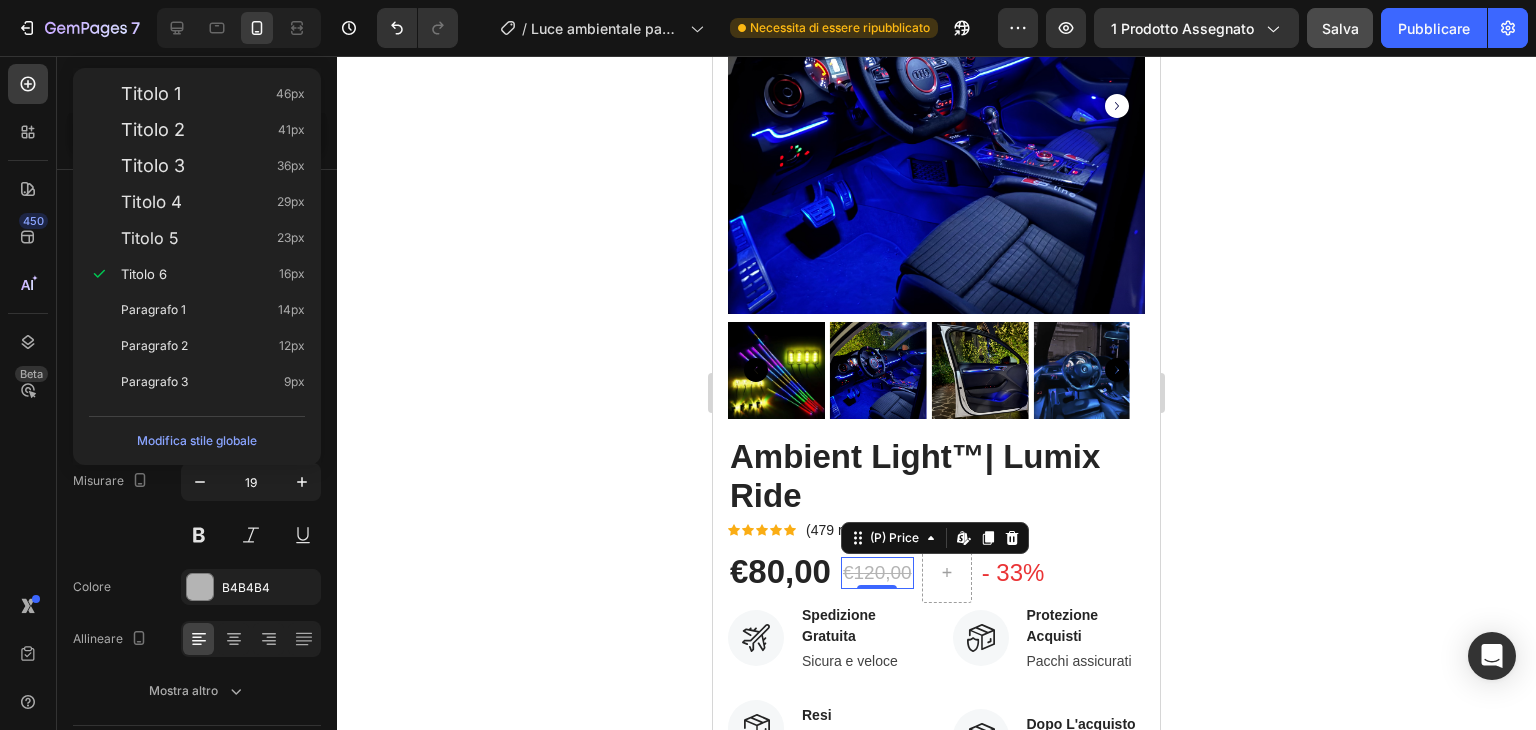click 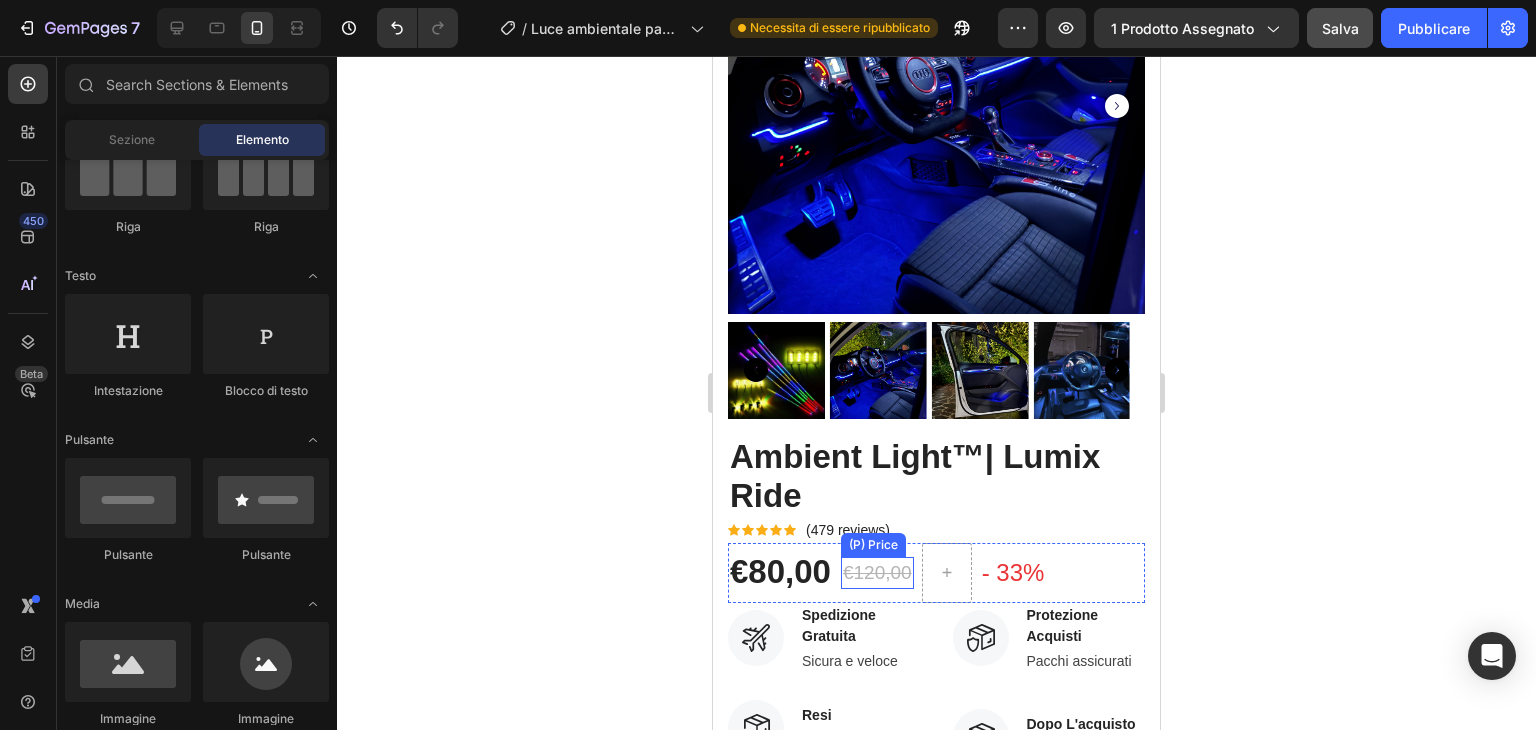 click on "€120,00" at bounding box center [877, 573] 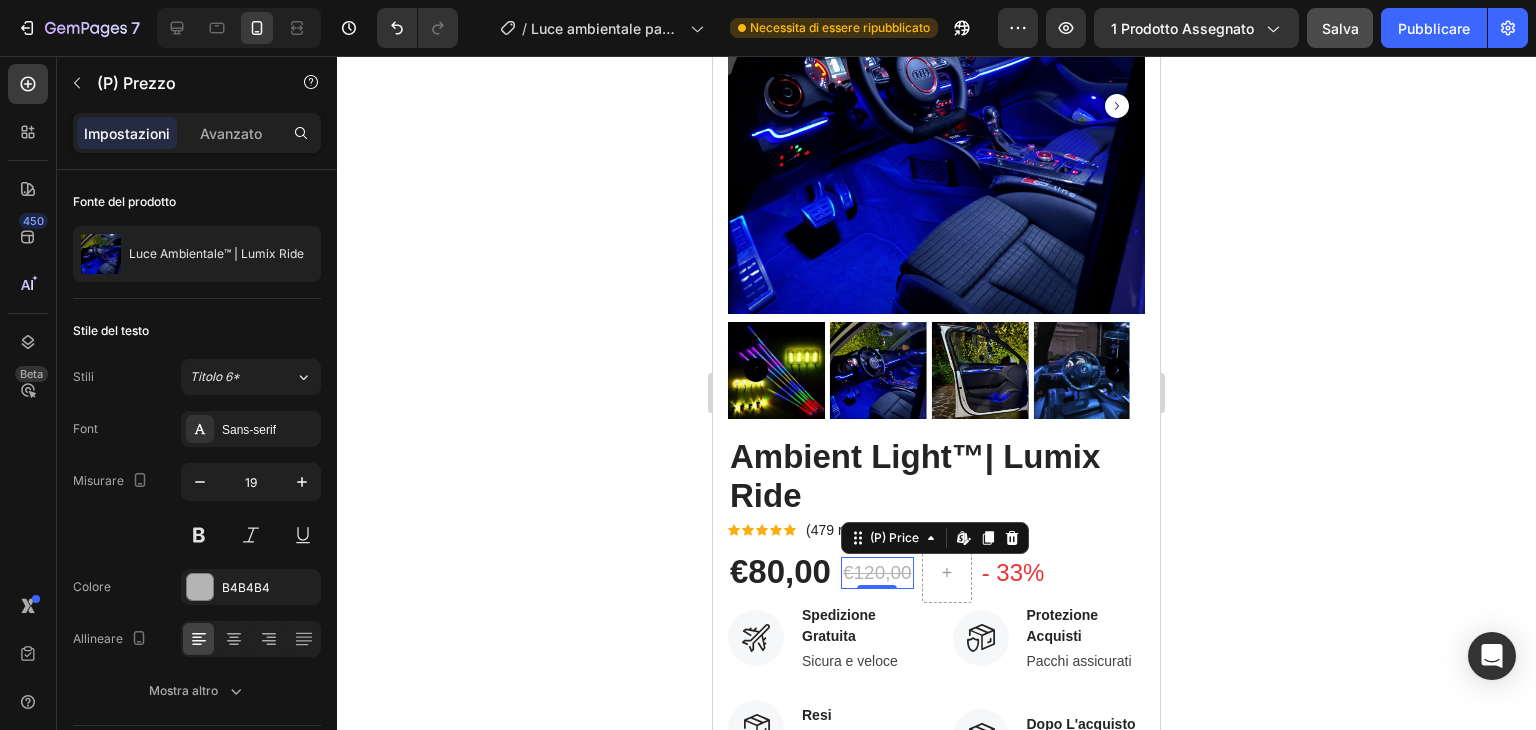 click on "€120,00" at bounding box center (877, 573) 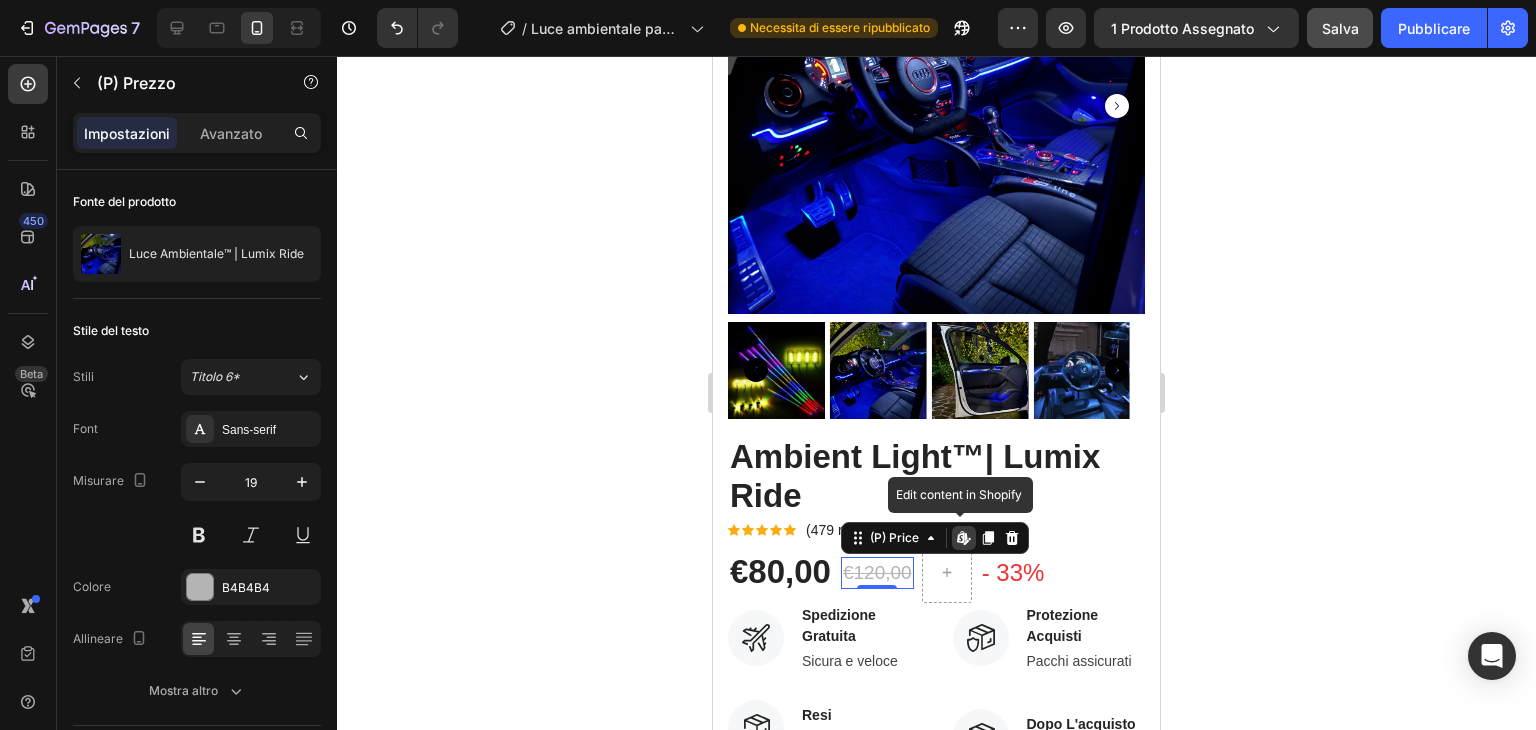 click 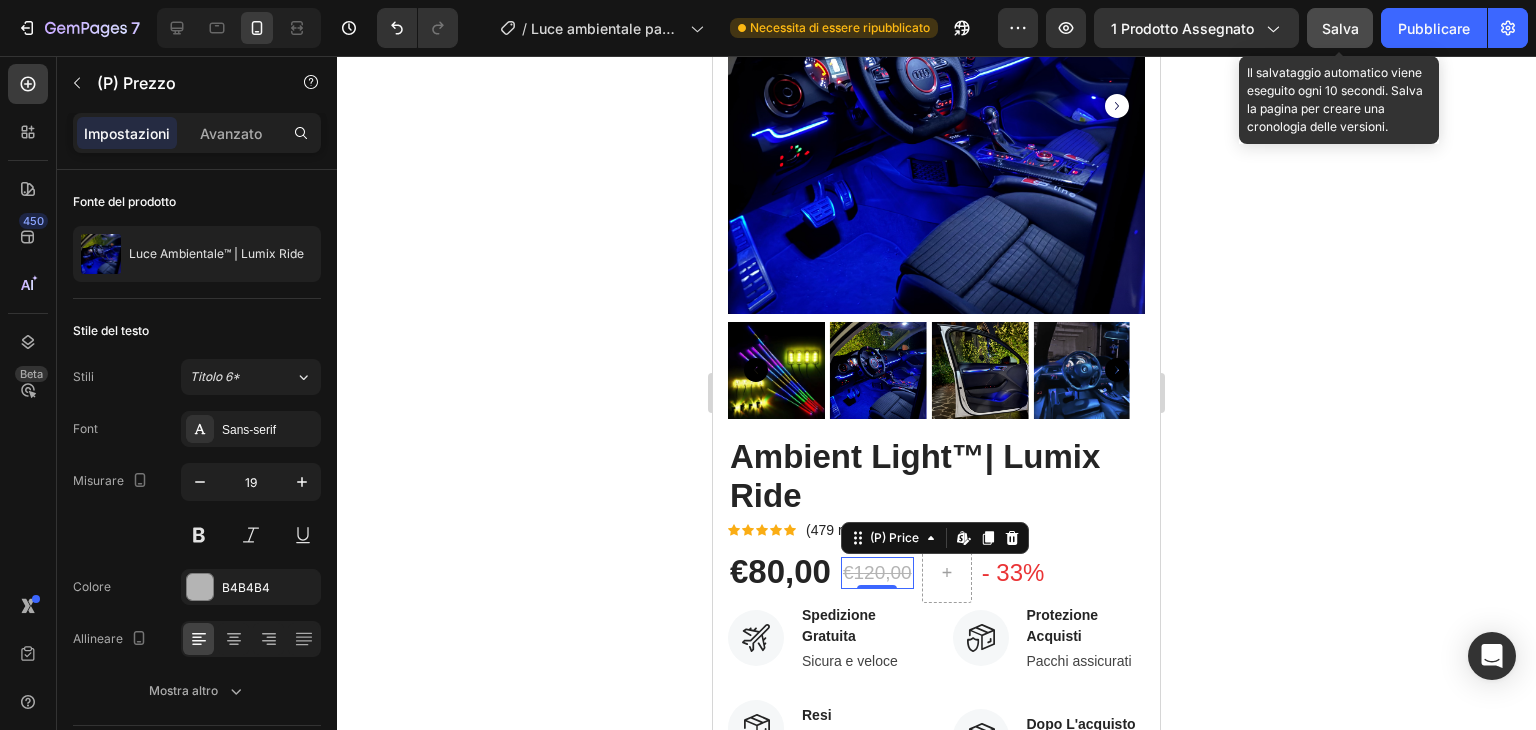 click on "Salva" 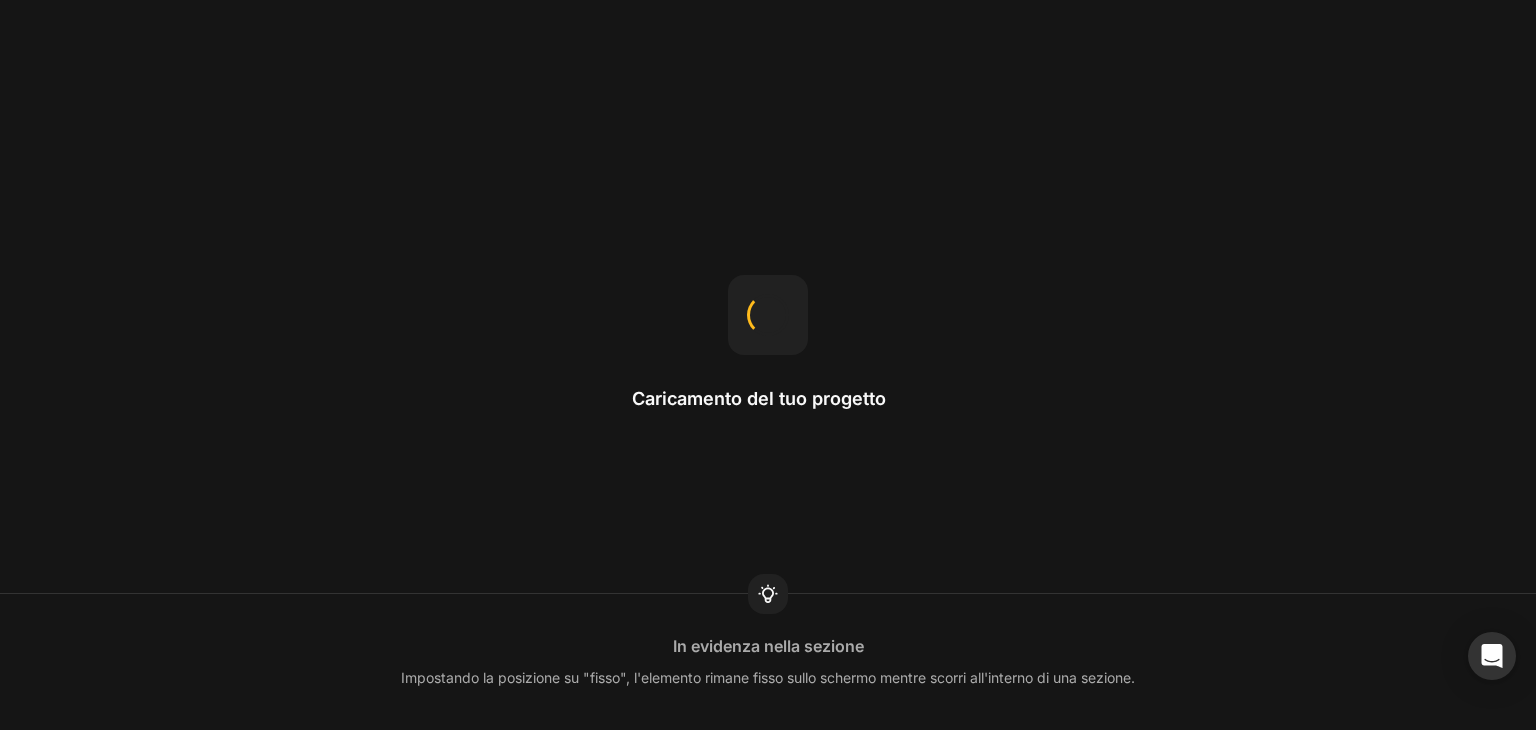scroll, scrollTop: 0, scrollLeft: 0, axis: both 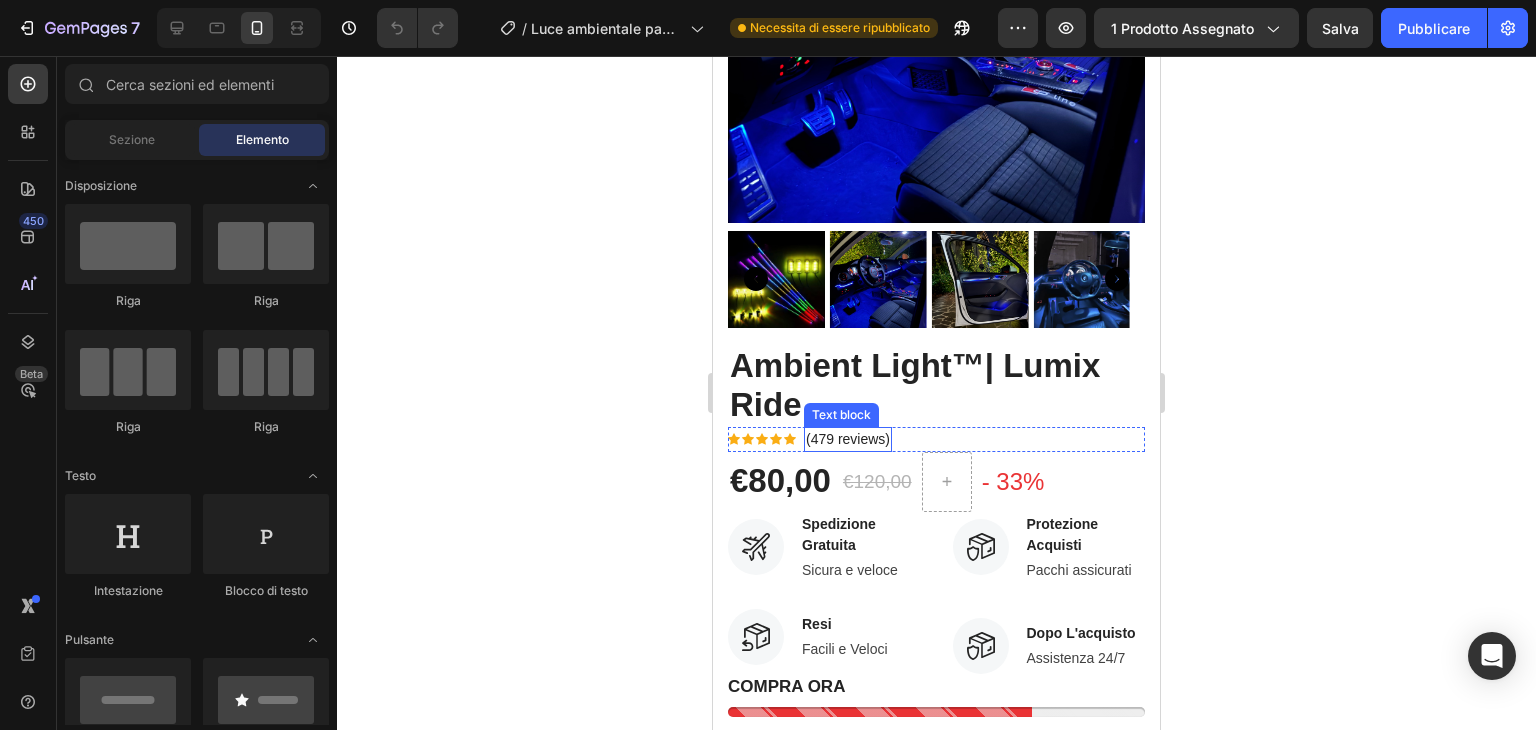 click on "(479 reviews)" at bounding box center (848, 439) 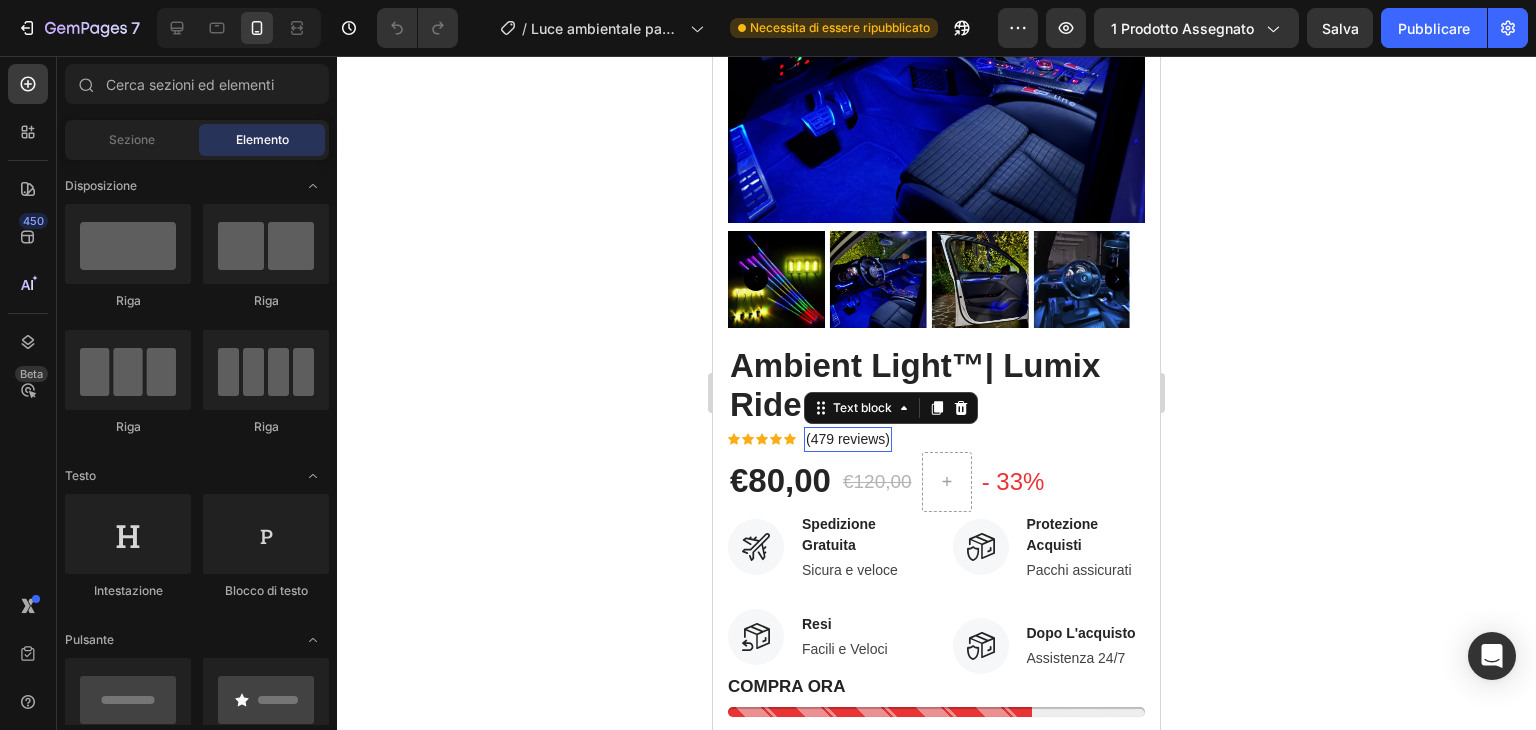 click on "(479 reviews)" at bounding box center (848, 439) 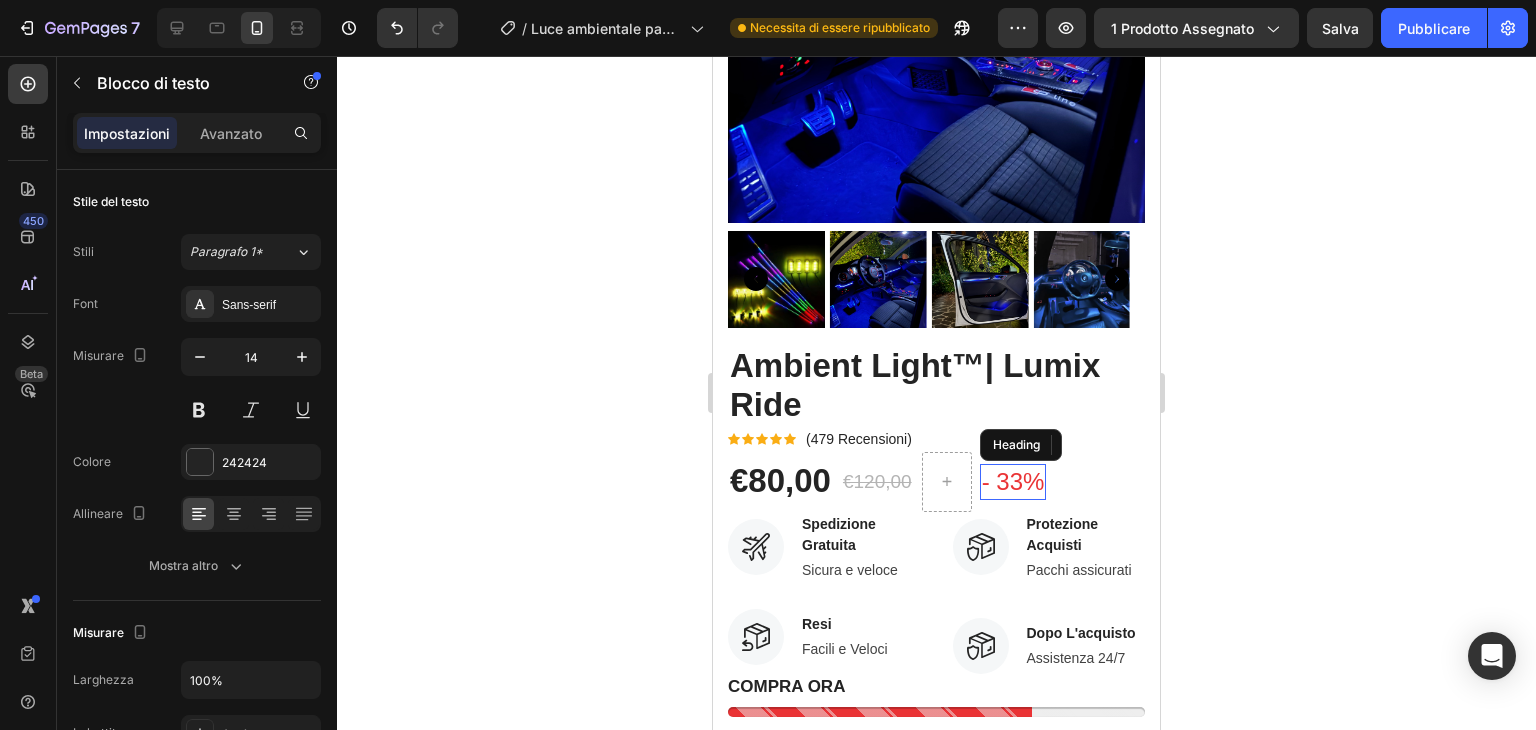 click on "- 33%" at bounding box center [1013, 481] 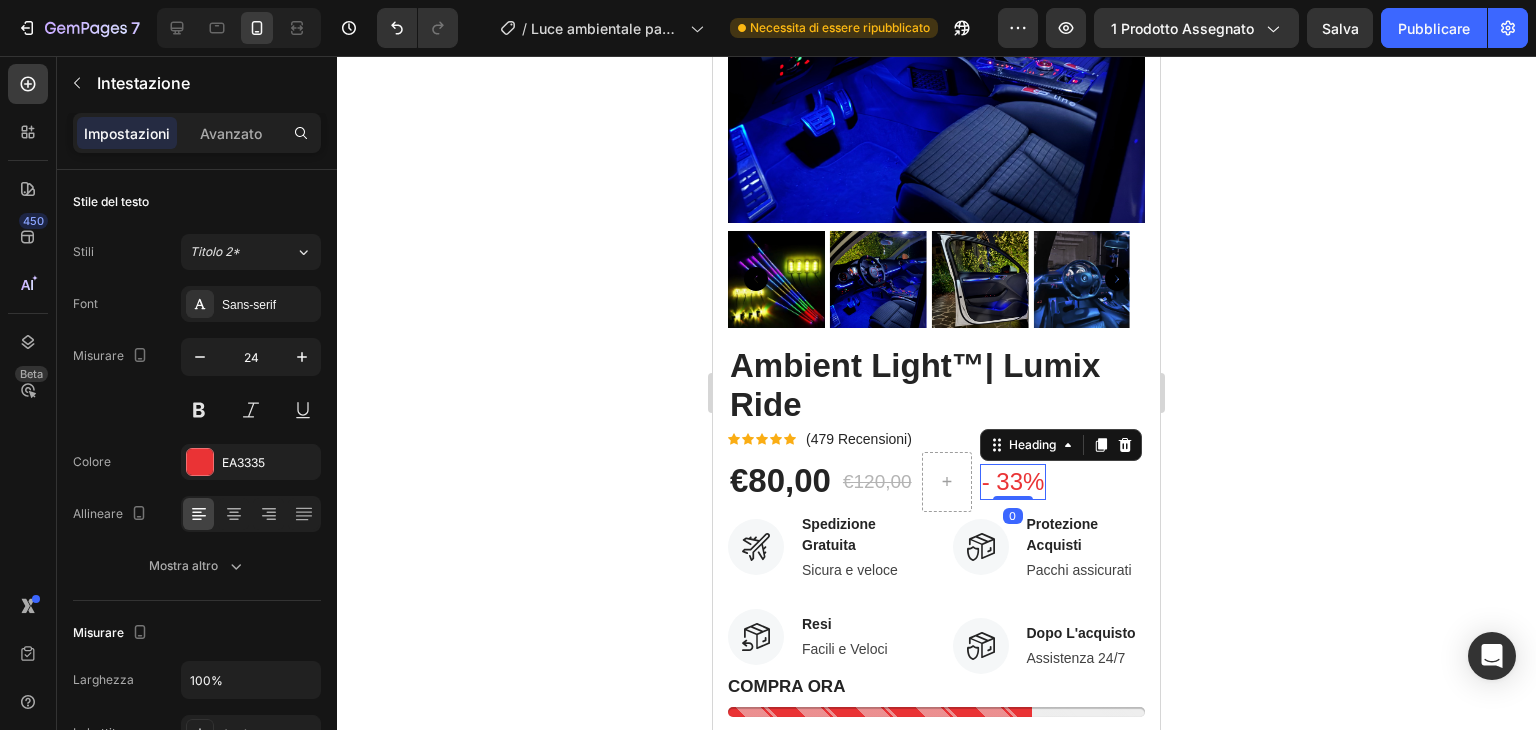 click on "- 33%" at bounding box center (1013, 481) 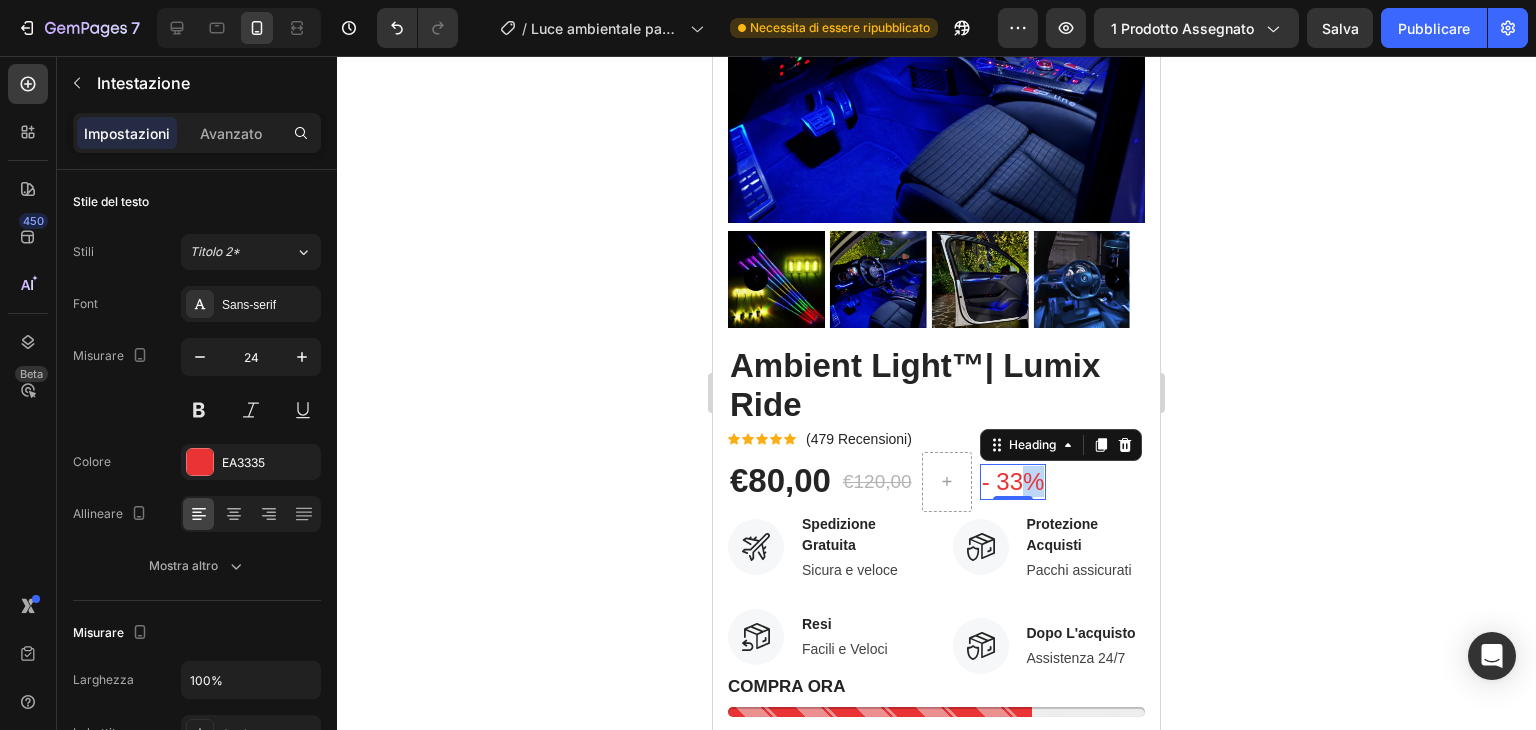 click on "- 33%" at bounding box center (1013, 481) 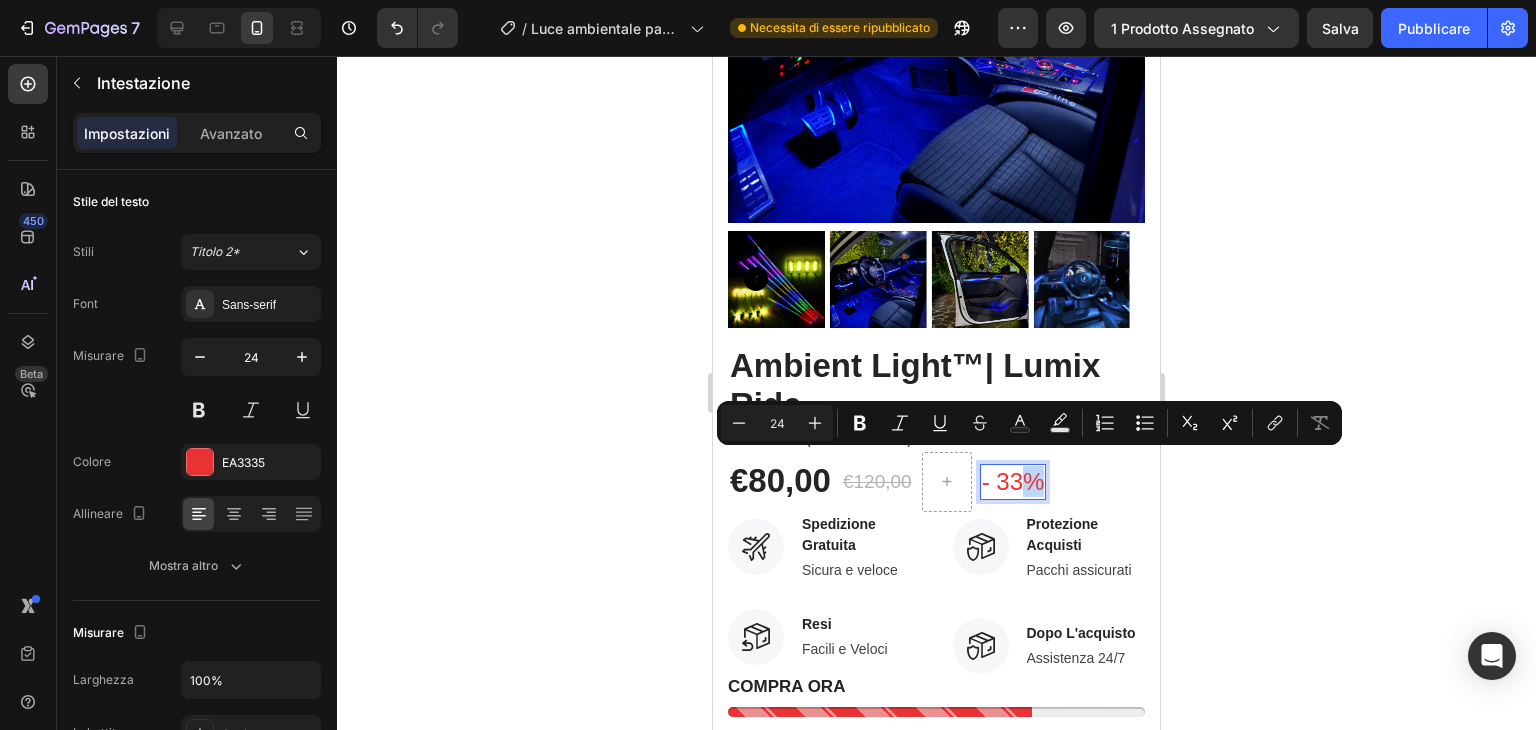 click on "- 33%" at bounding box center (1013, 481) 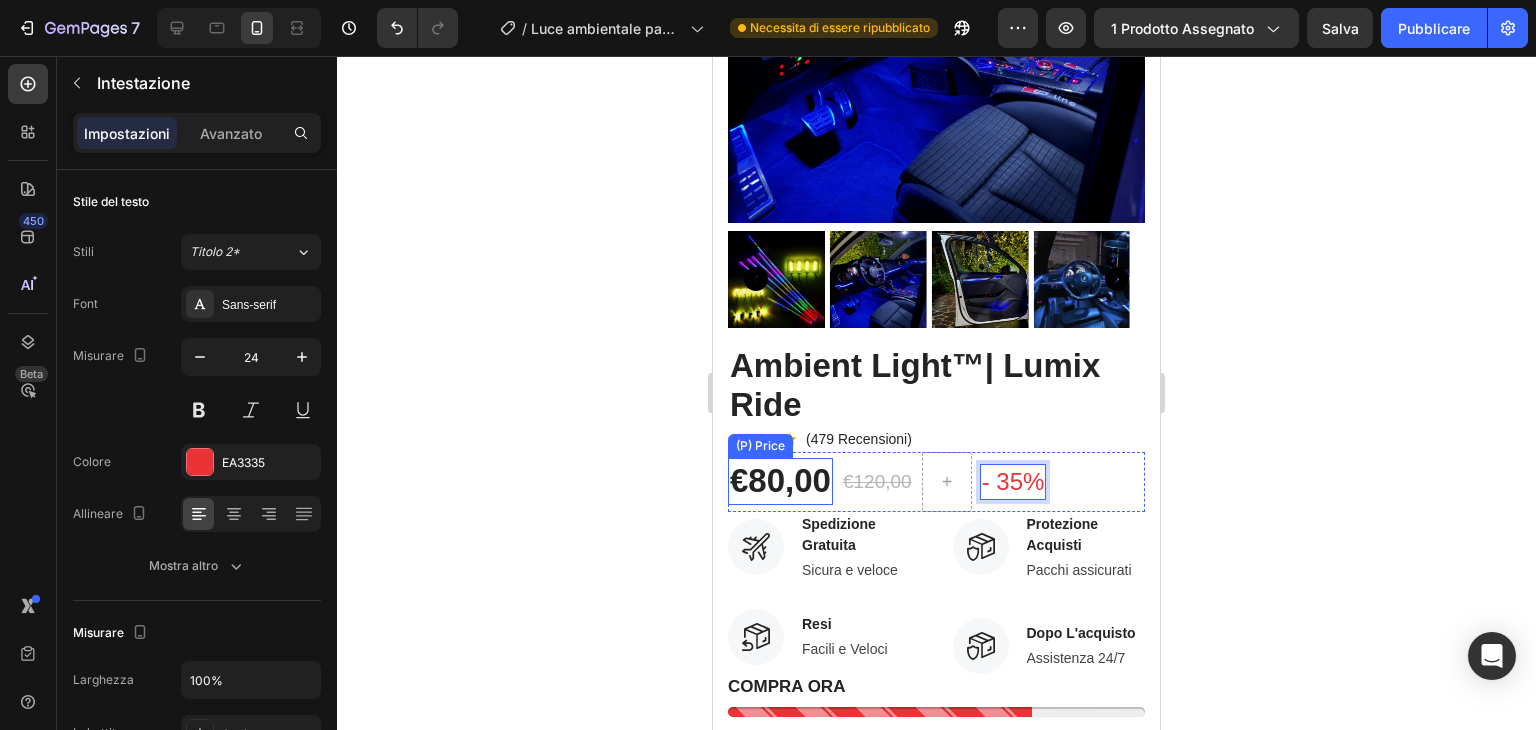 click 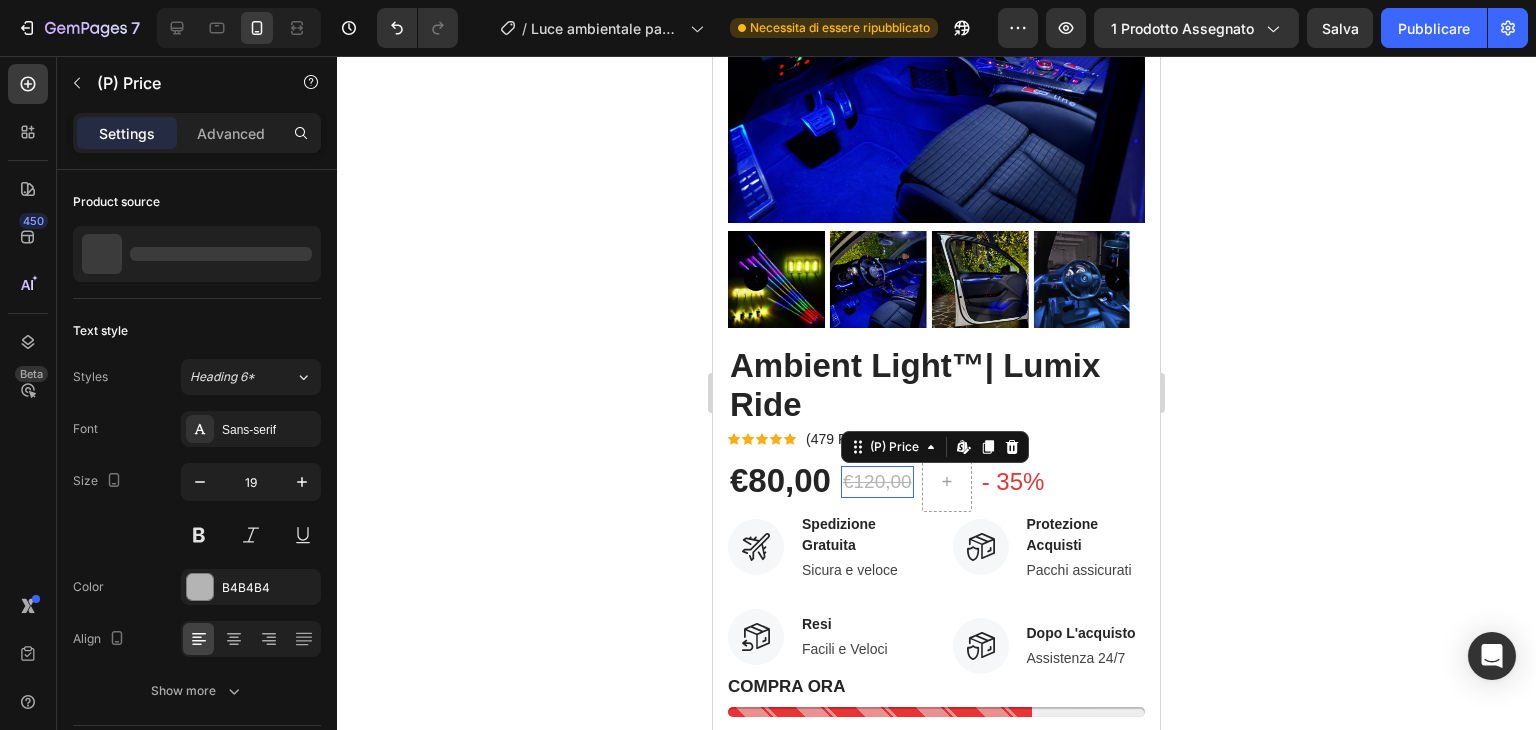 click on "€120,00" at bounding box center (877, 482) 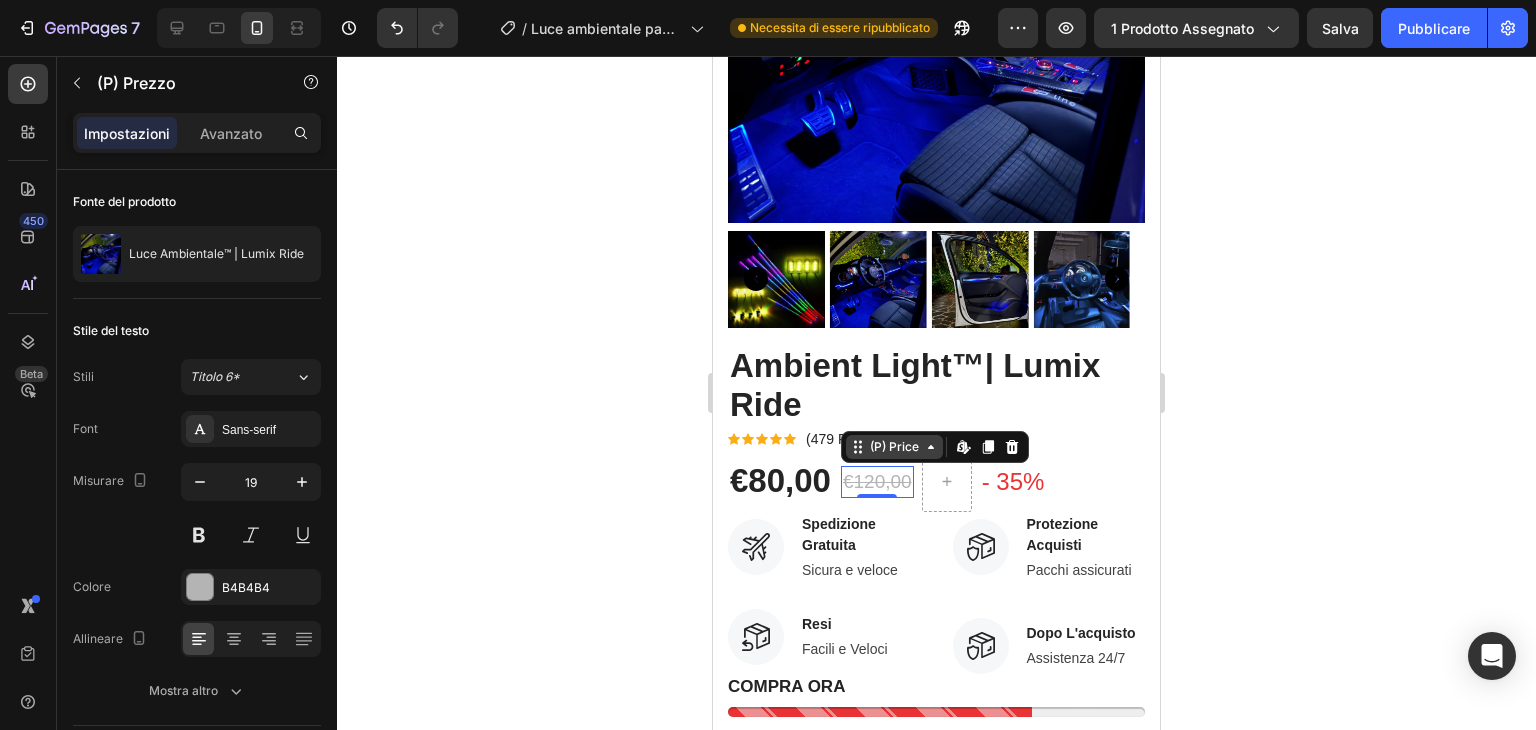 click on "(P) Price" at bounding box center [894, 447] 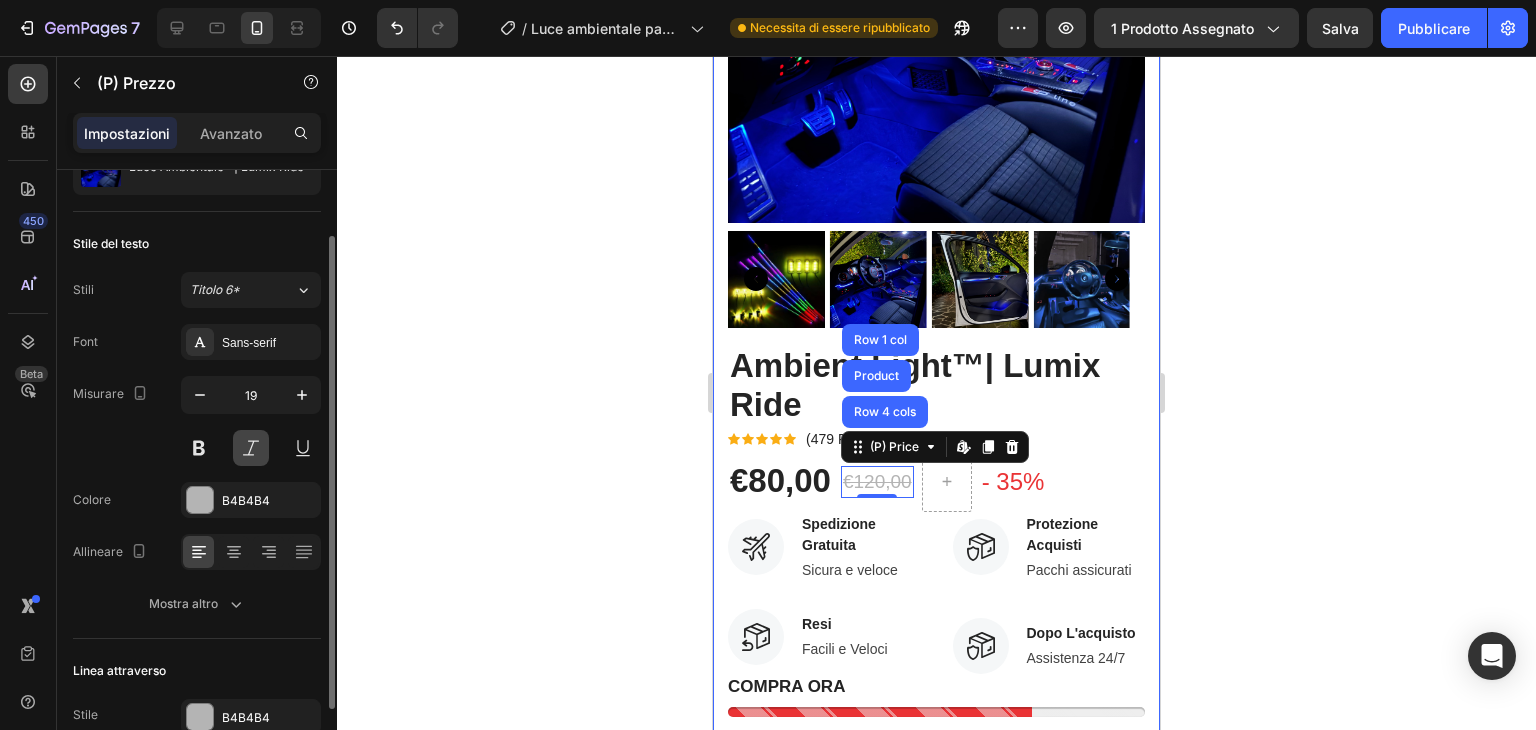 scroll, scrollTop: 0, scrollLeft: 0, axis: both 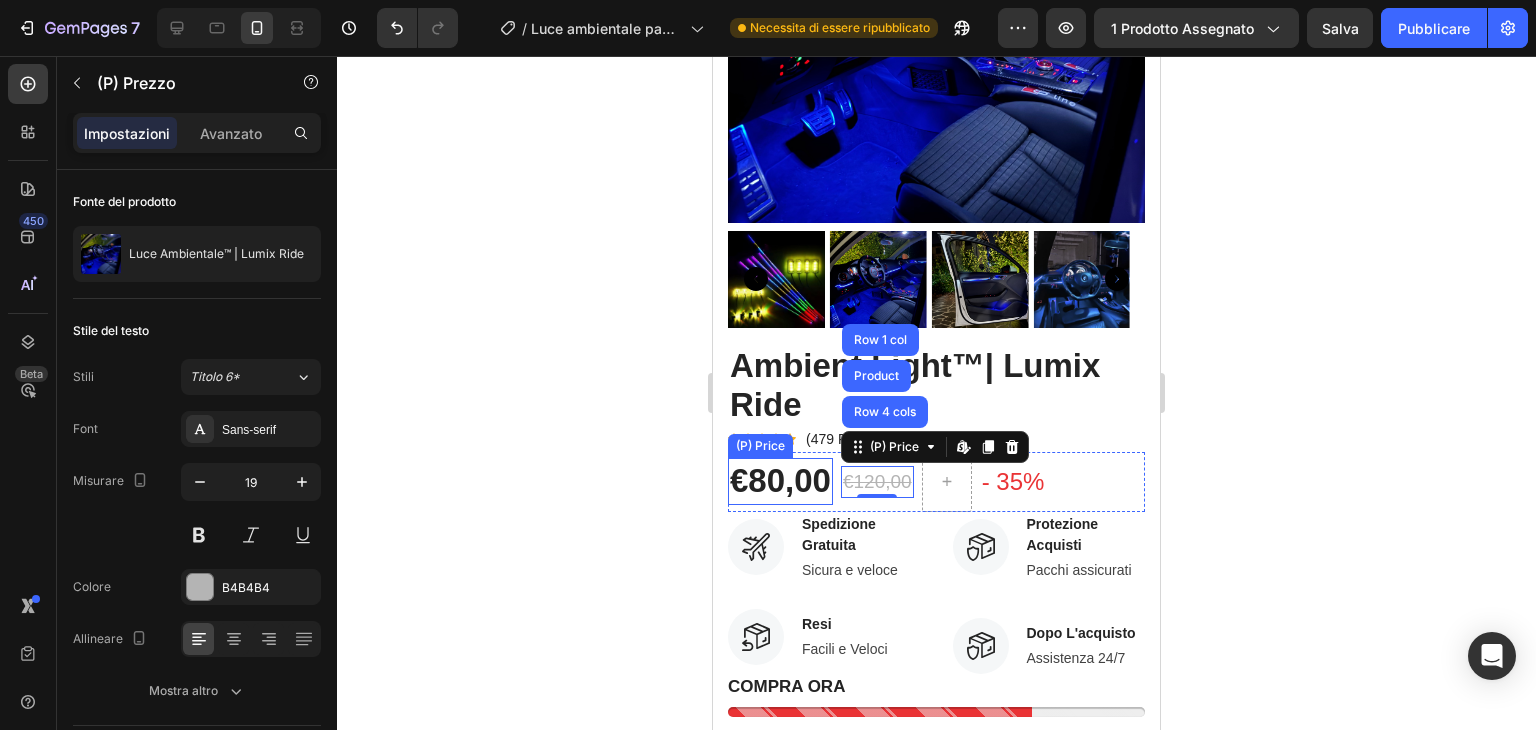 click on "€80,00" at bounding box center [780, 481] 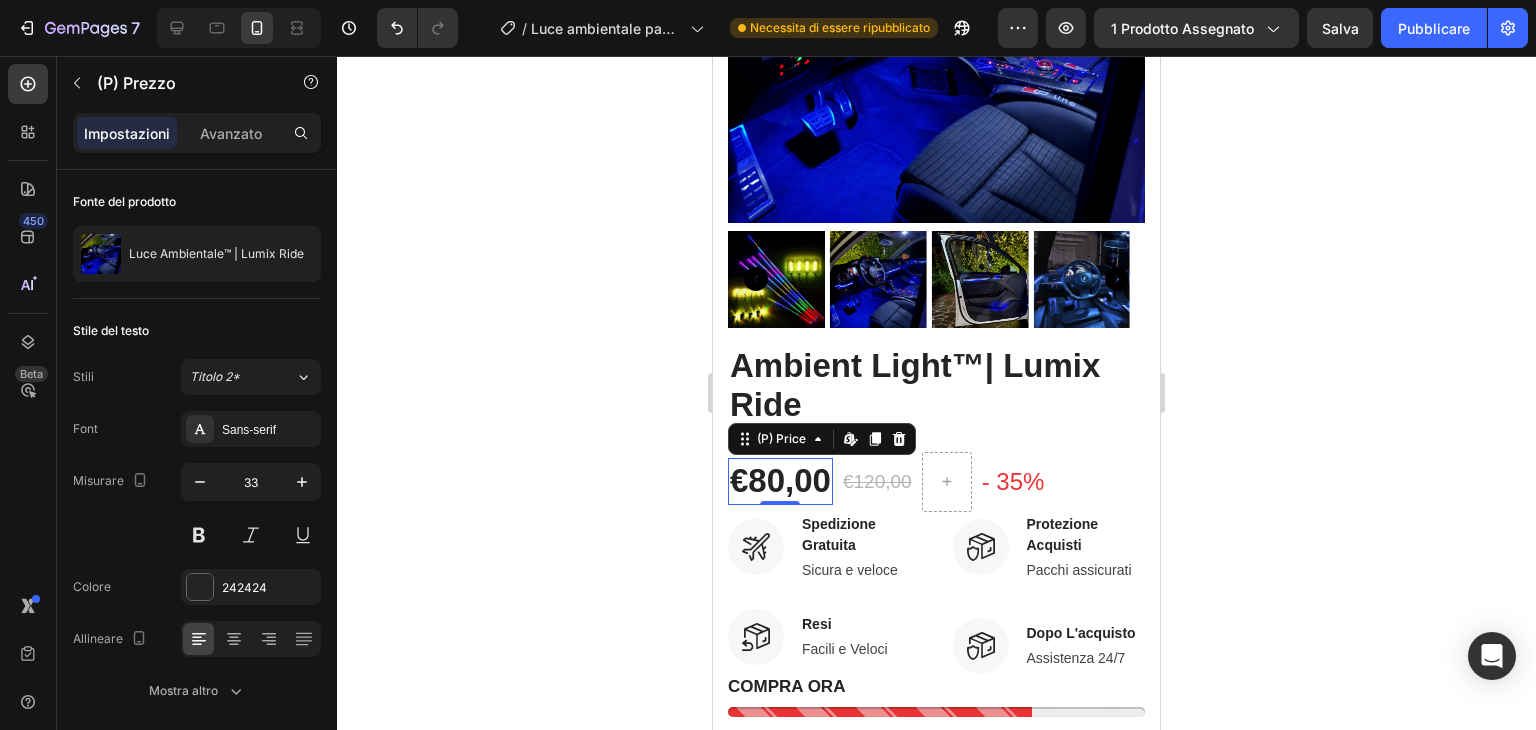 click on "€80,00" at bounding box center (780, 481) 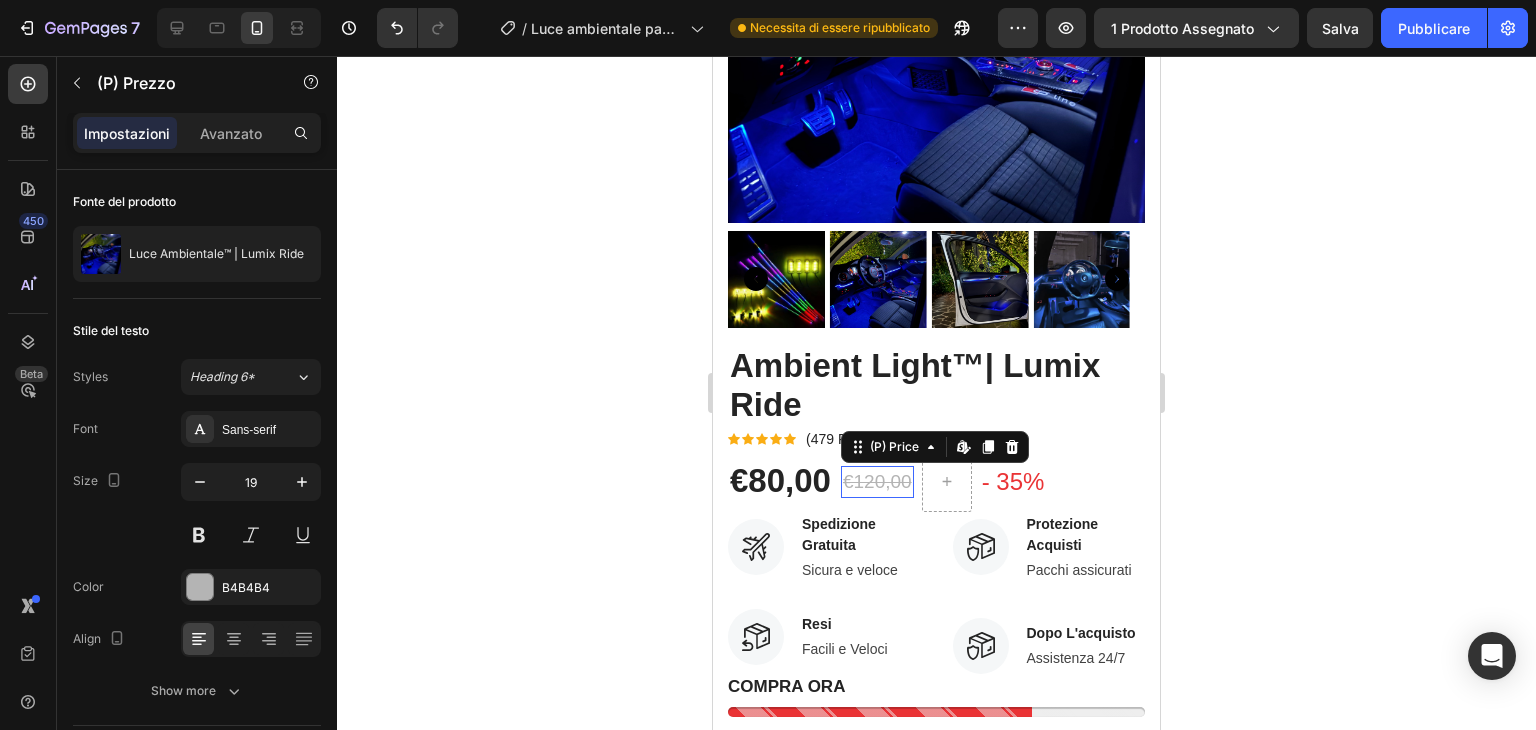 click on "€120,00" at bounding box center [877, 482] 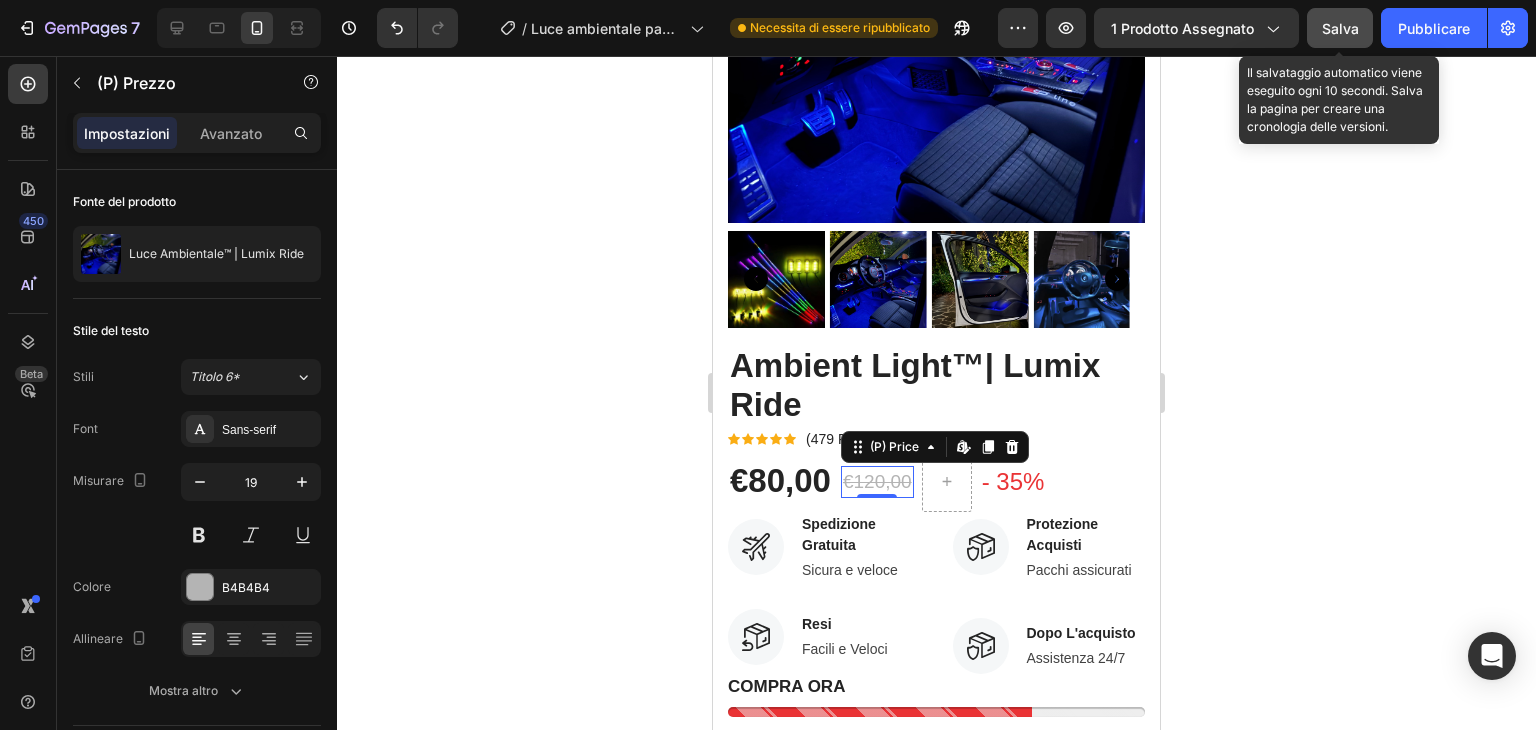 click on "Salva" at bounding box center (1340, 28) 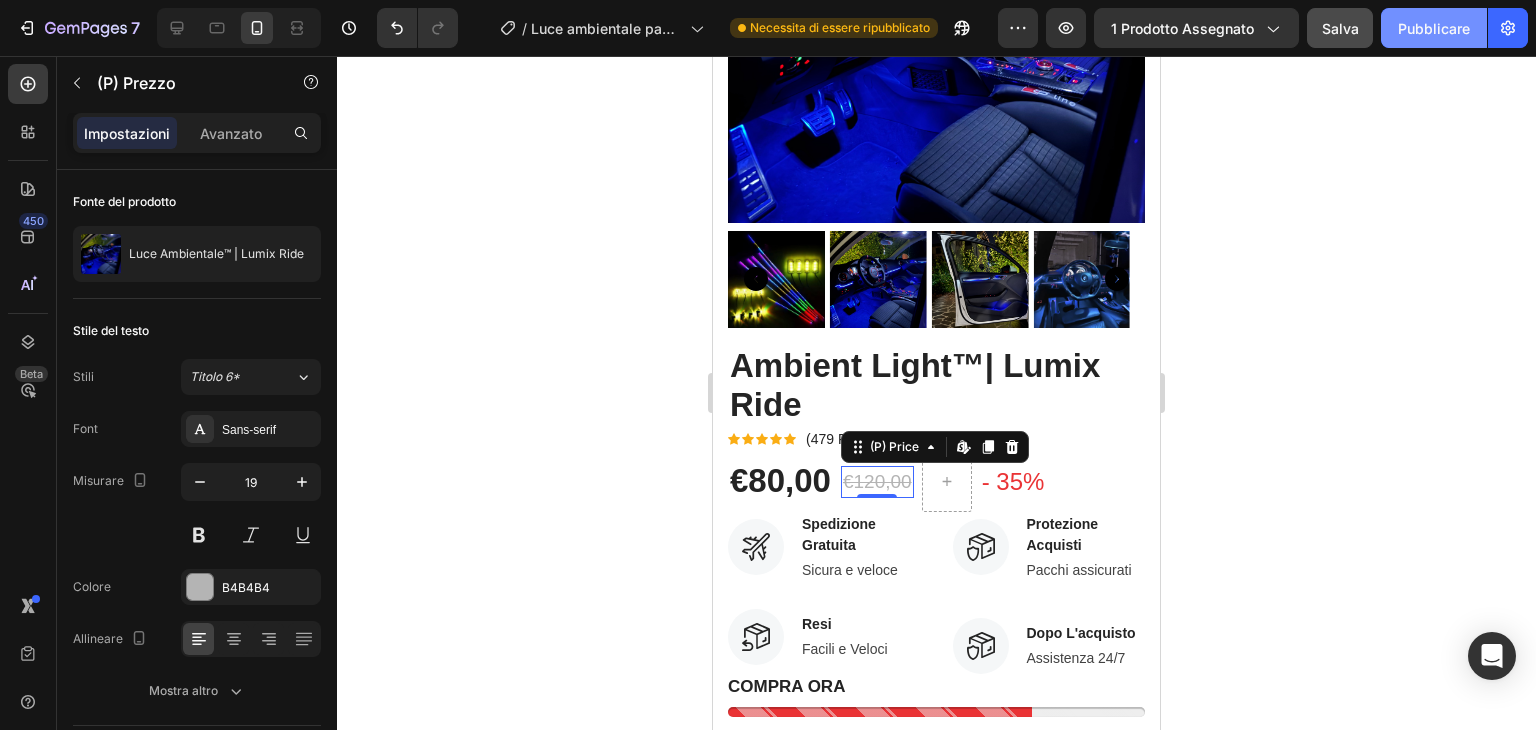 click on "Pubblicare" 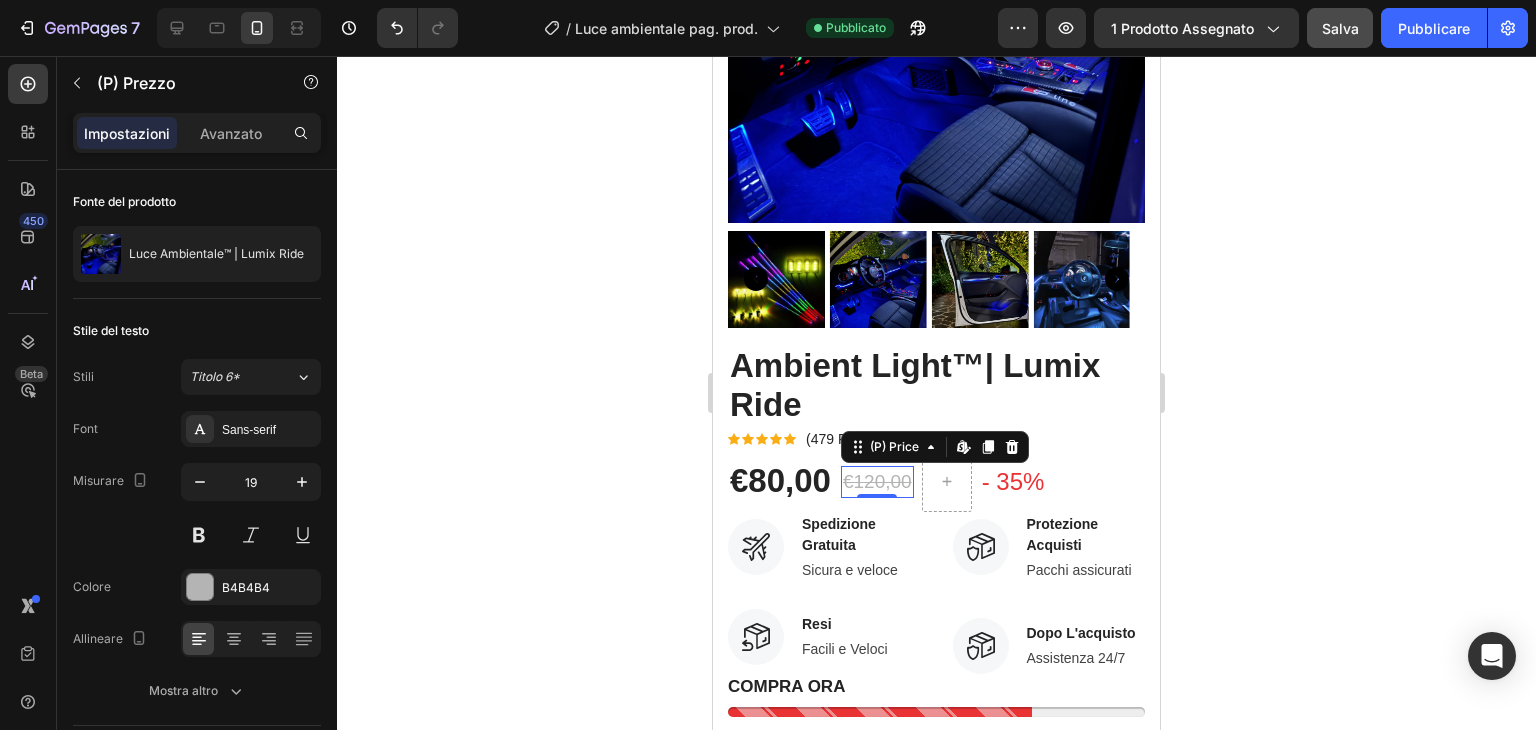 click 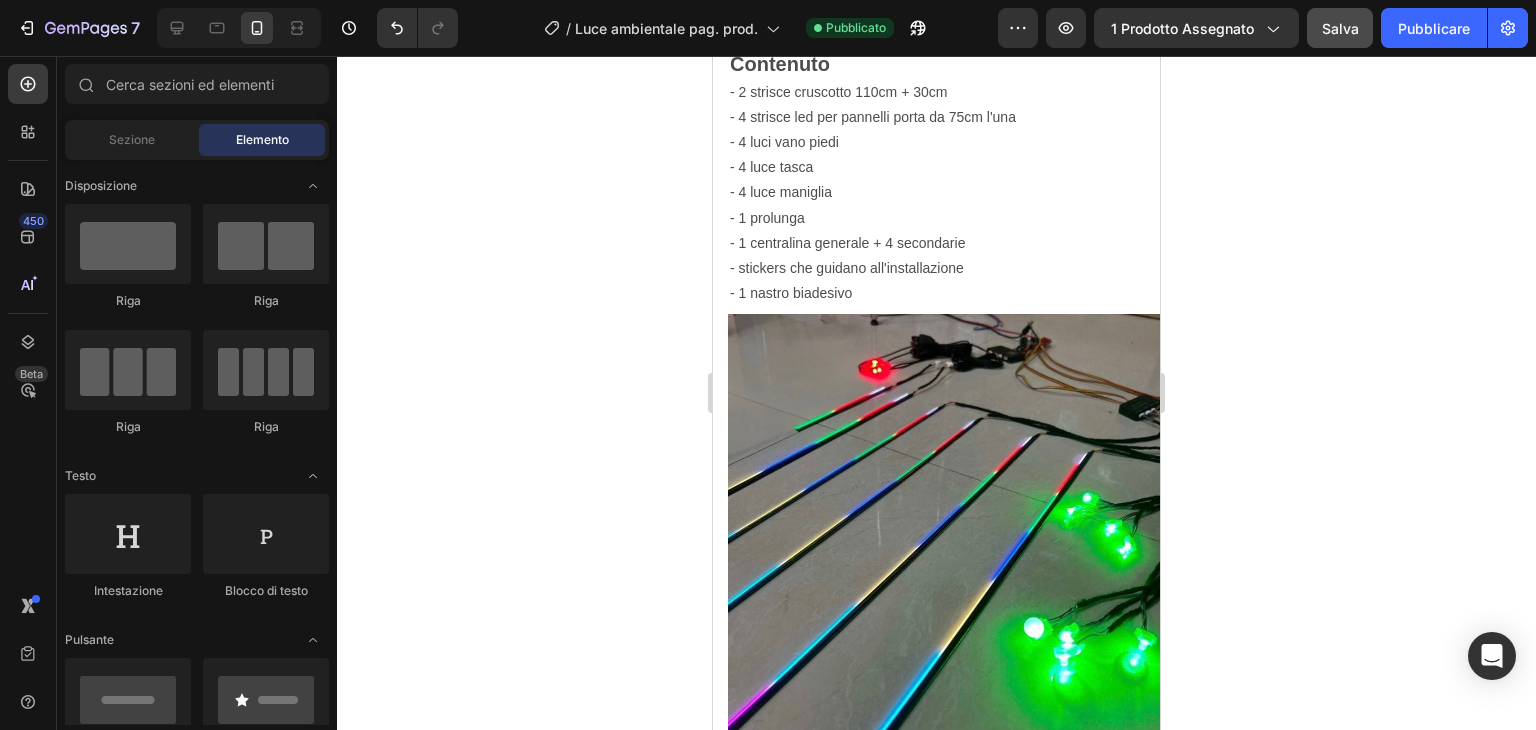 scroll, scrollTop: 2600, scrollLeft: 0, axis: vertical 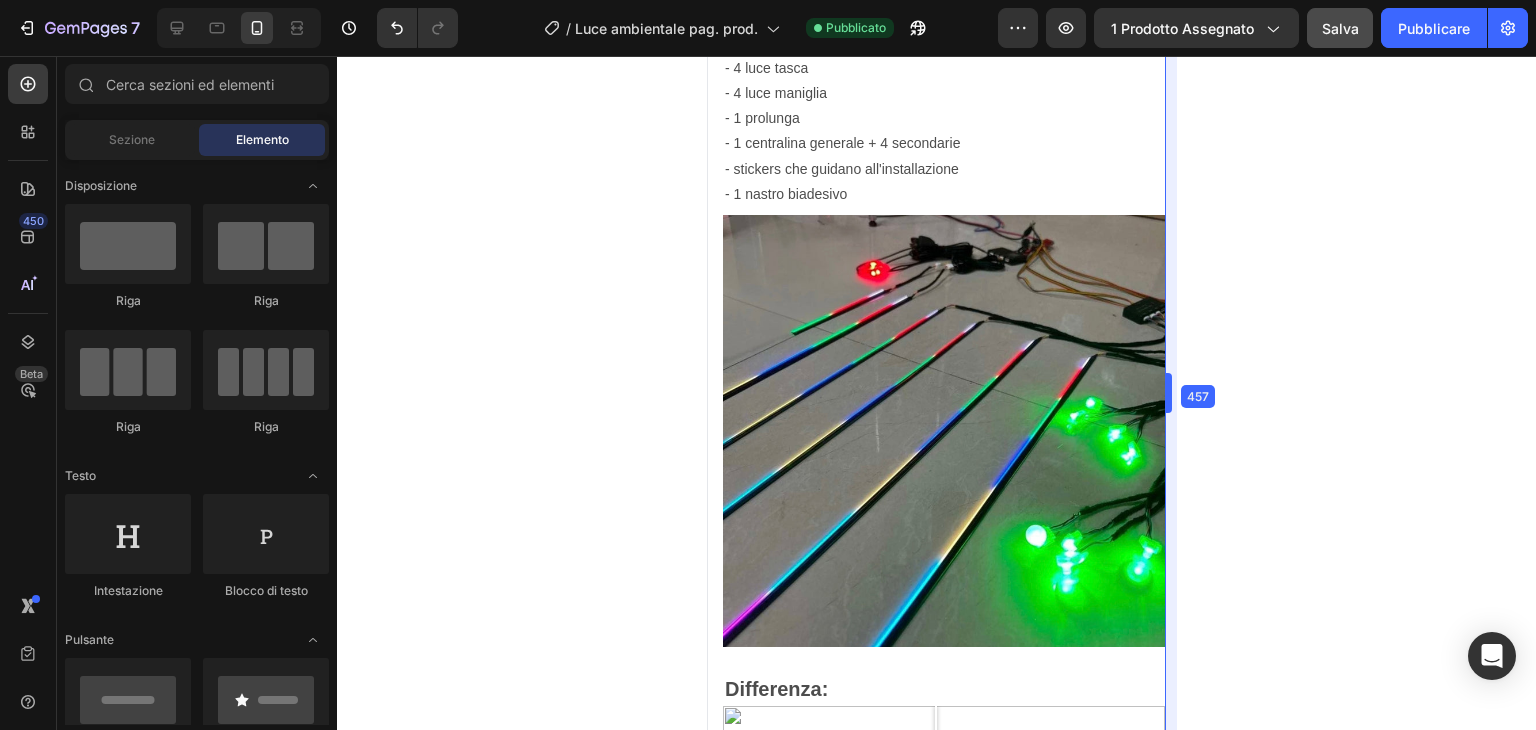 drag, startPoint x: 1161, startPoint y: 389, endPoint x: 1171, endPoint y: 391, distance: 10.198039 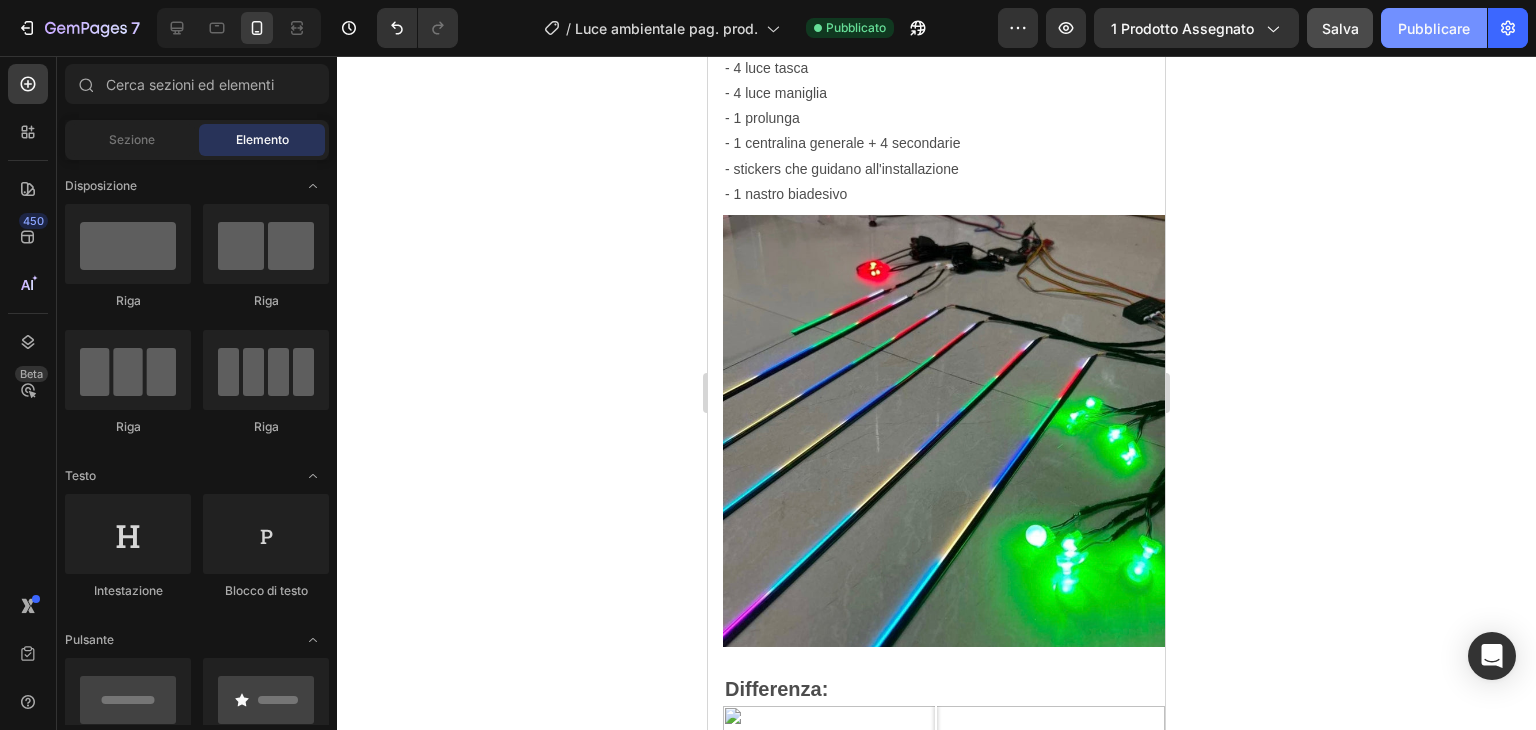click on "Pubblicare" at bounding box center [1434, 28] 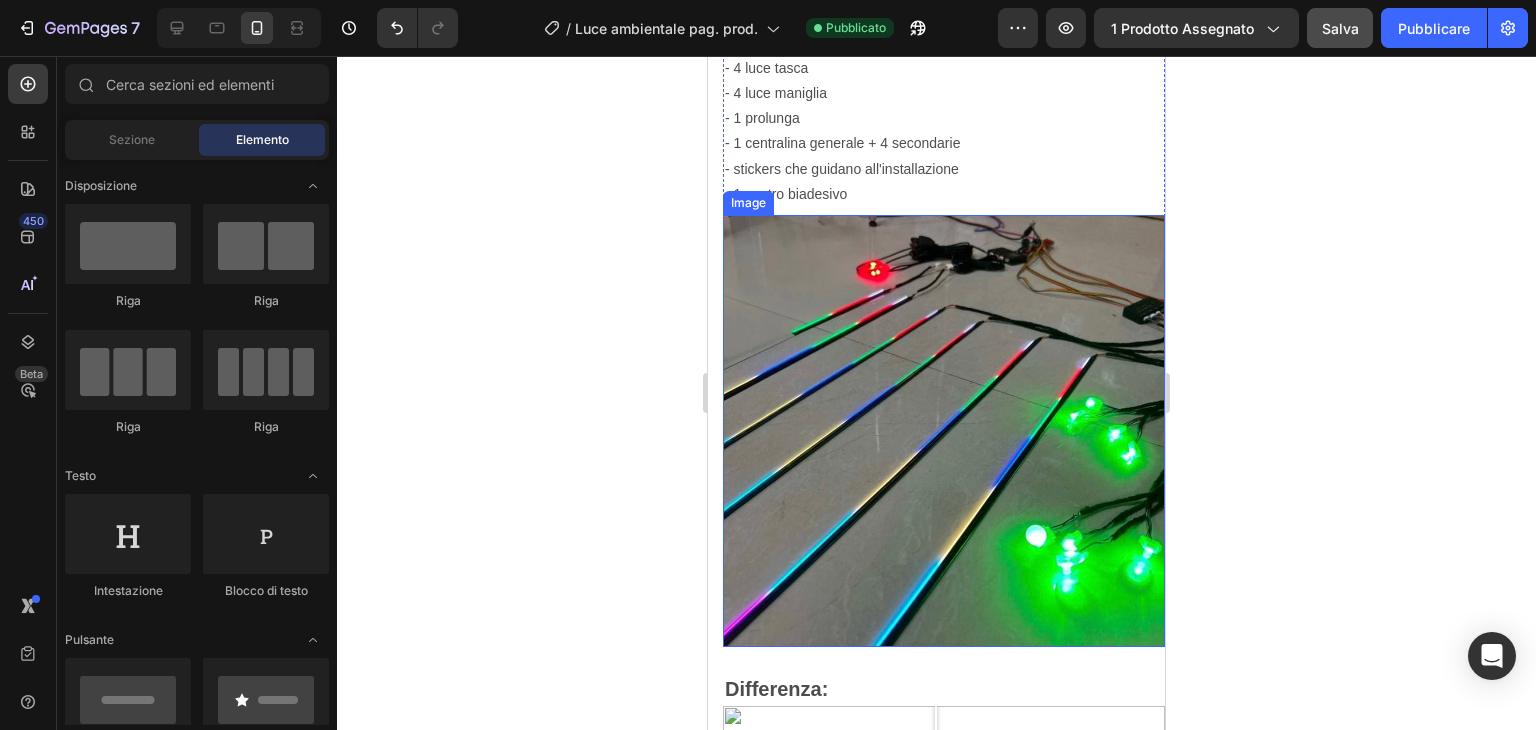 click at bounding box center [944, 431] 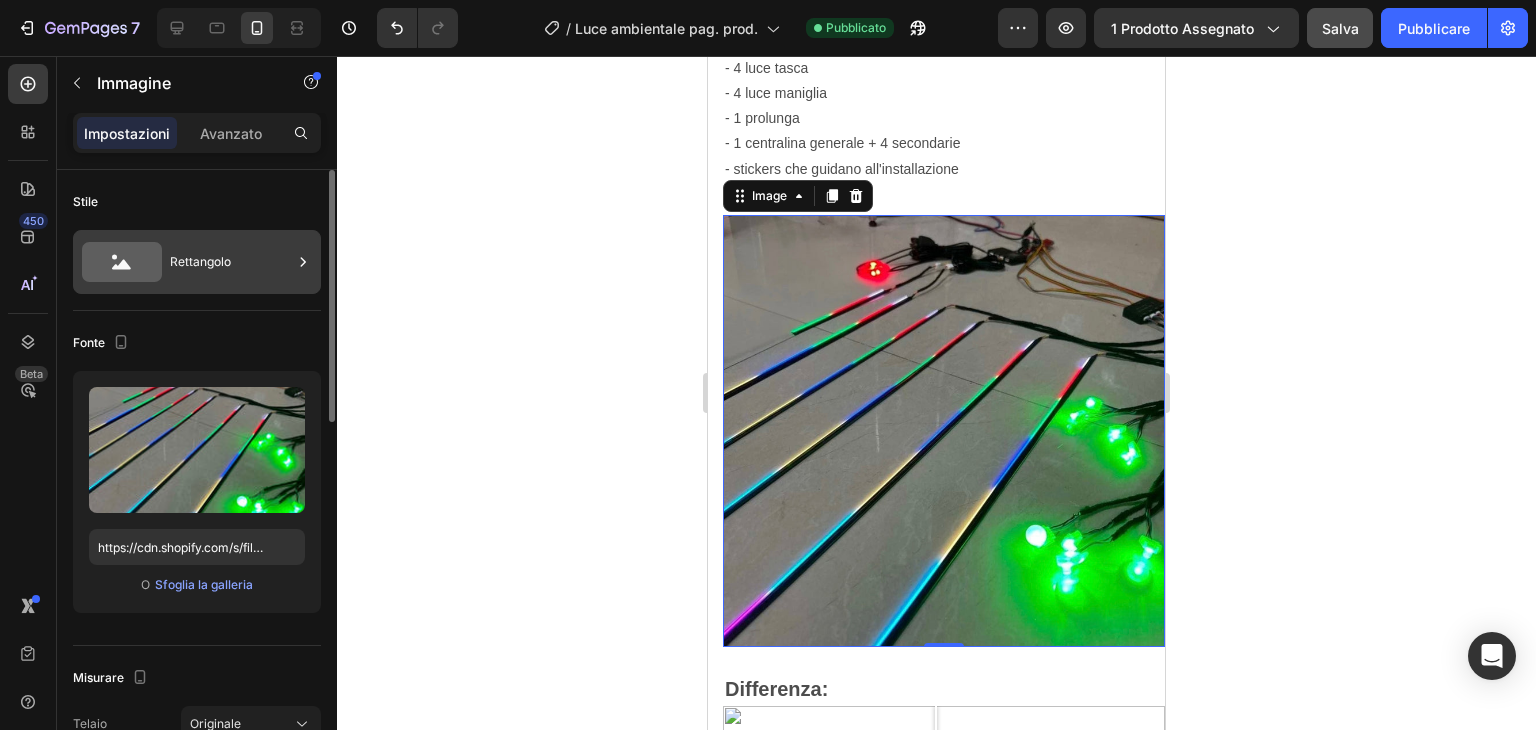 click on "Rettangolo" at bounding box center [231, 262] 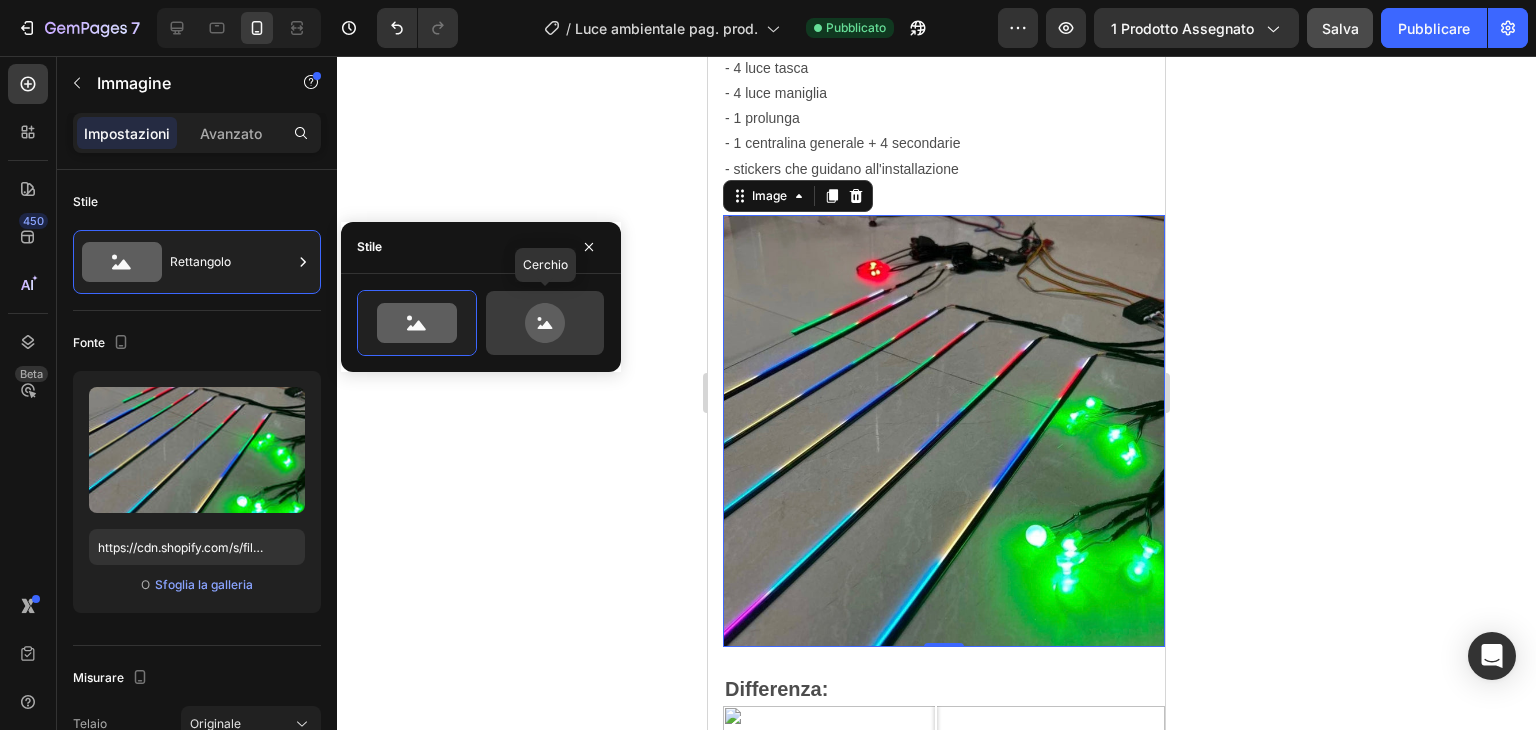 click 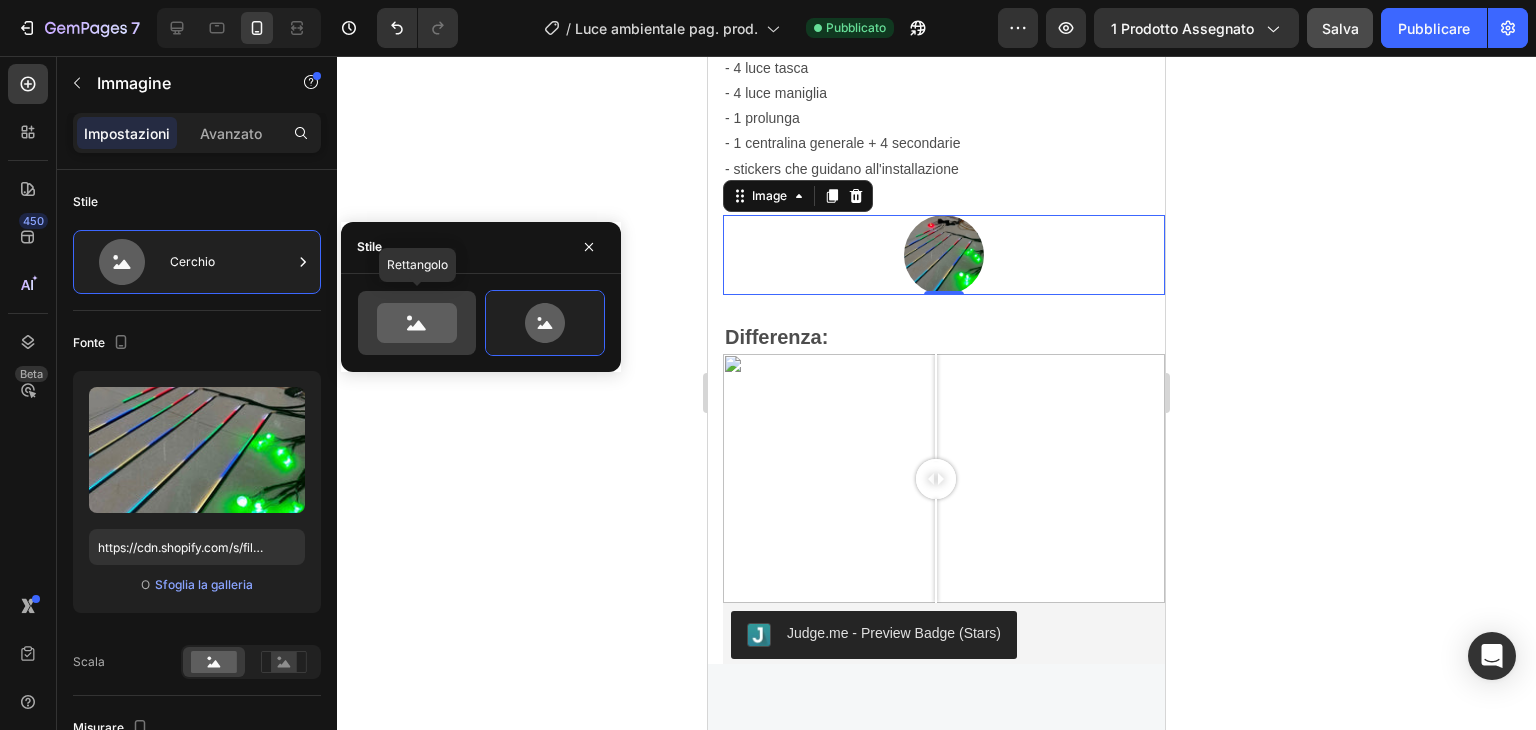 click 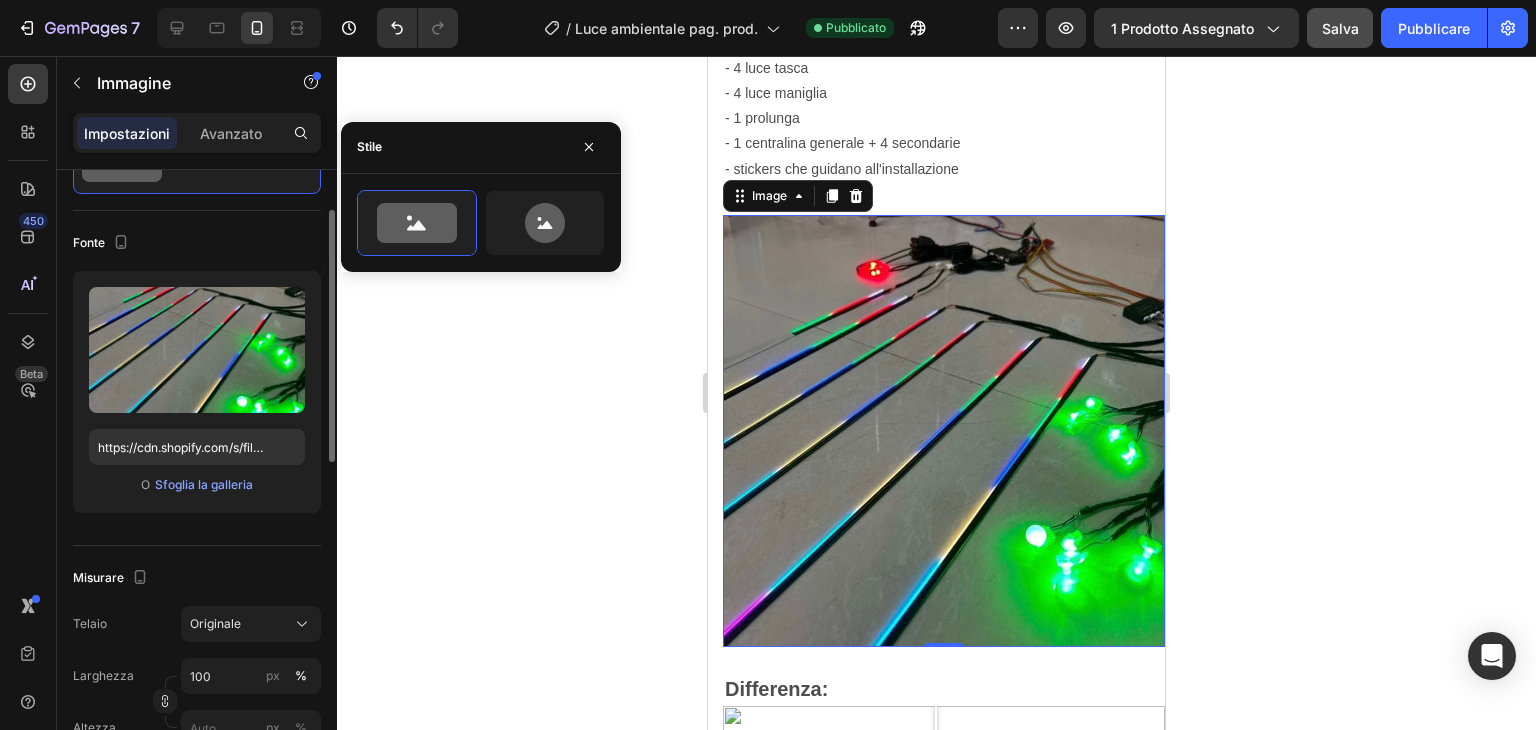 scroll, scrollTop: 200, scrollLeft: 0, axis: vertical 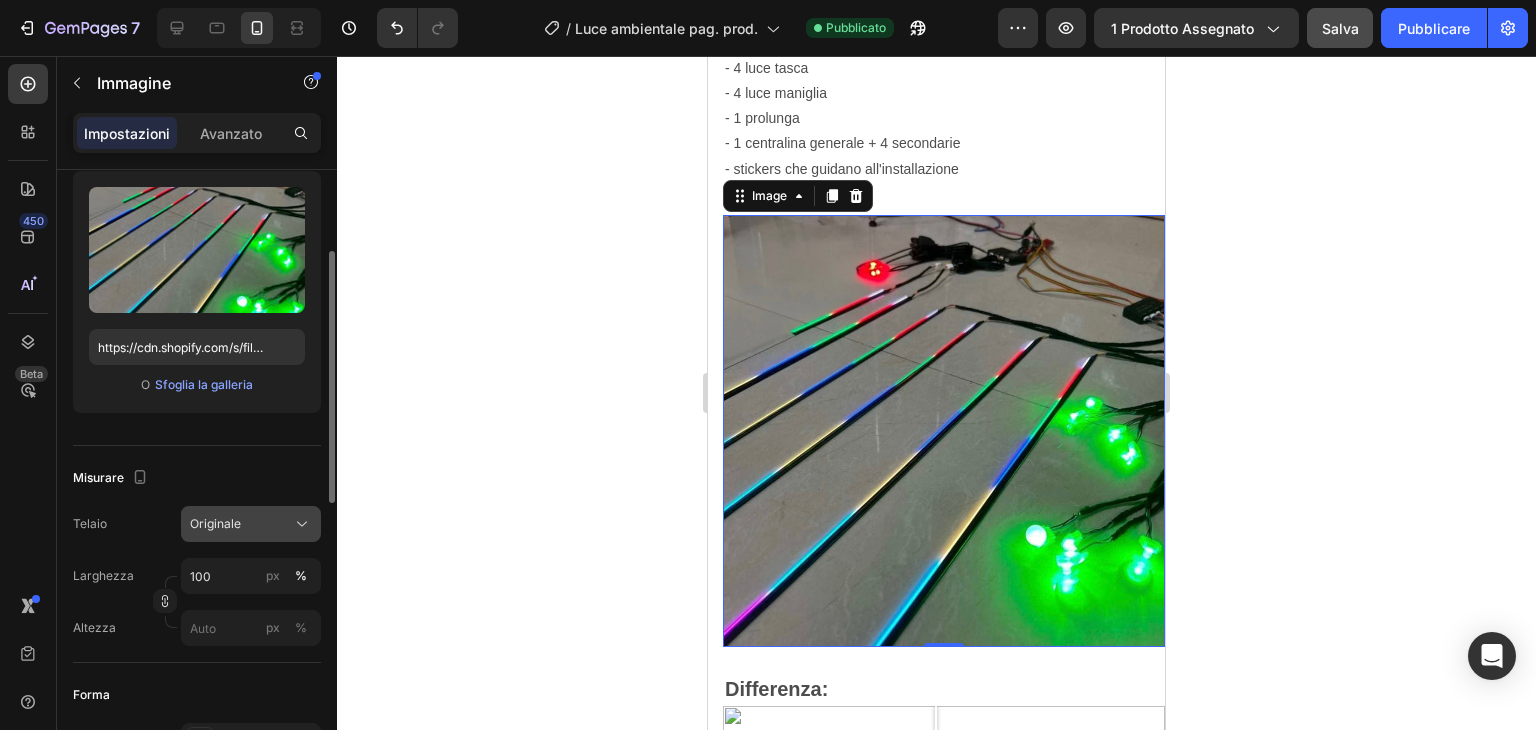 click 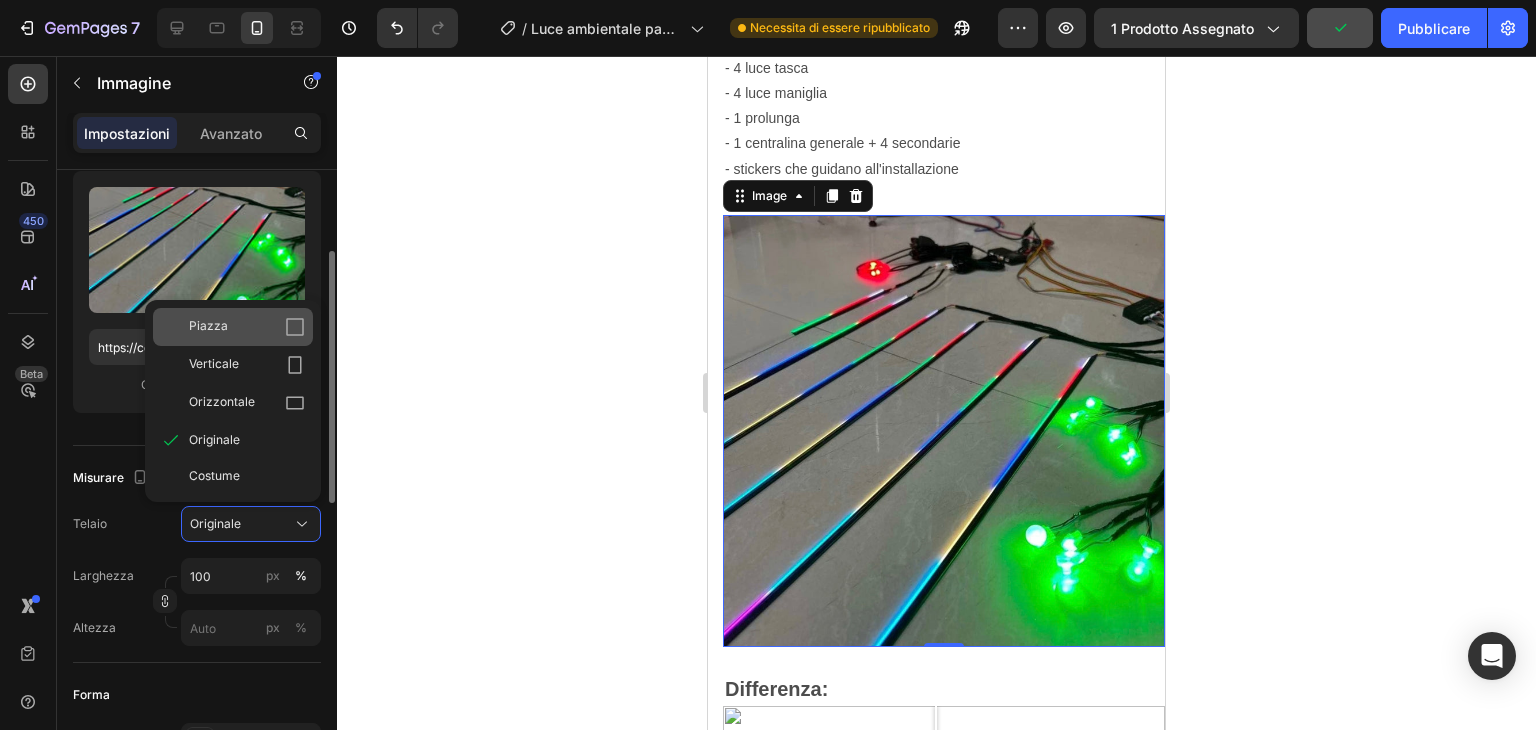 click 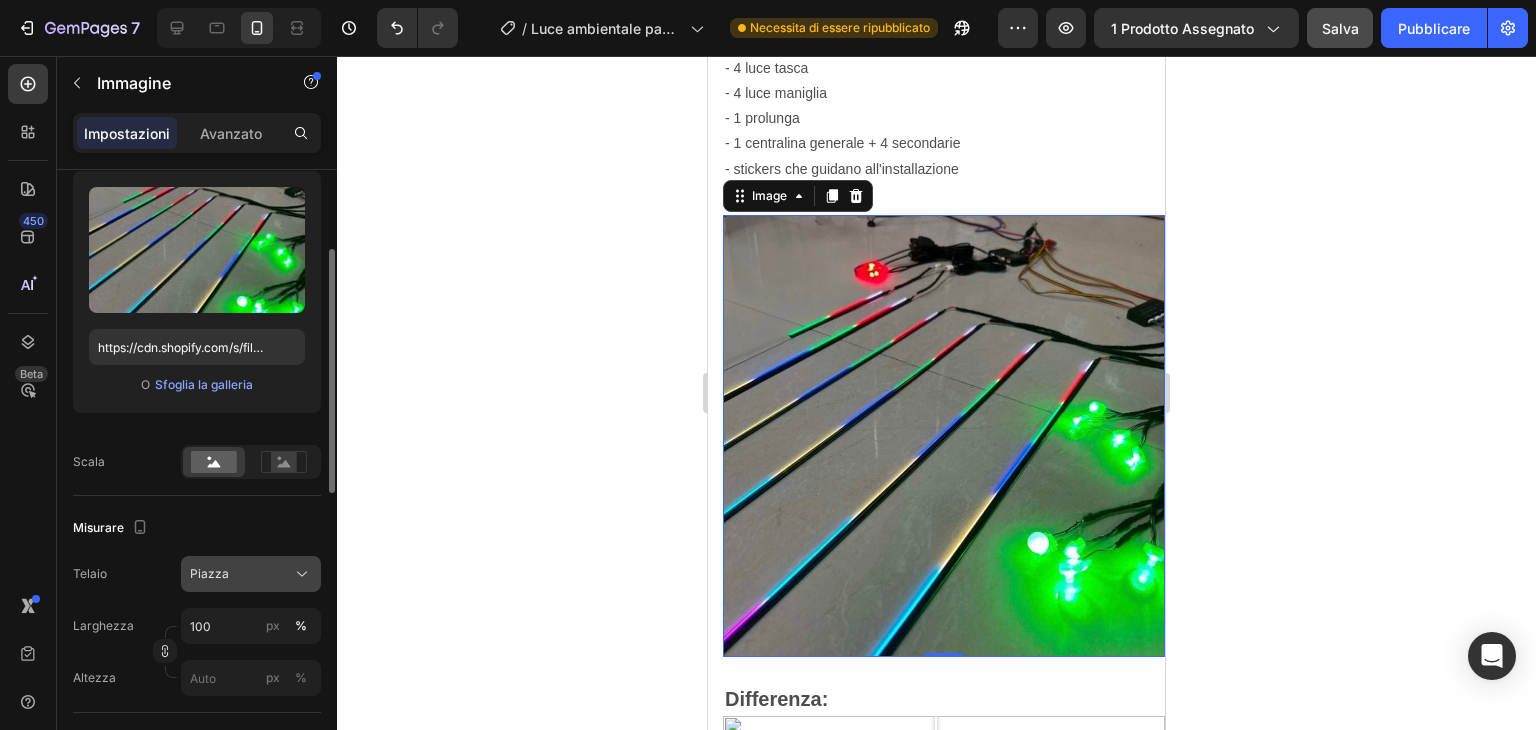 click 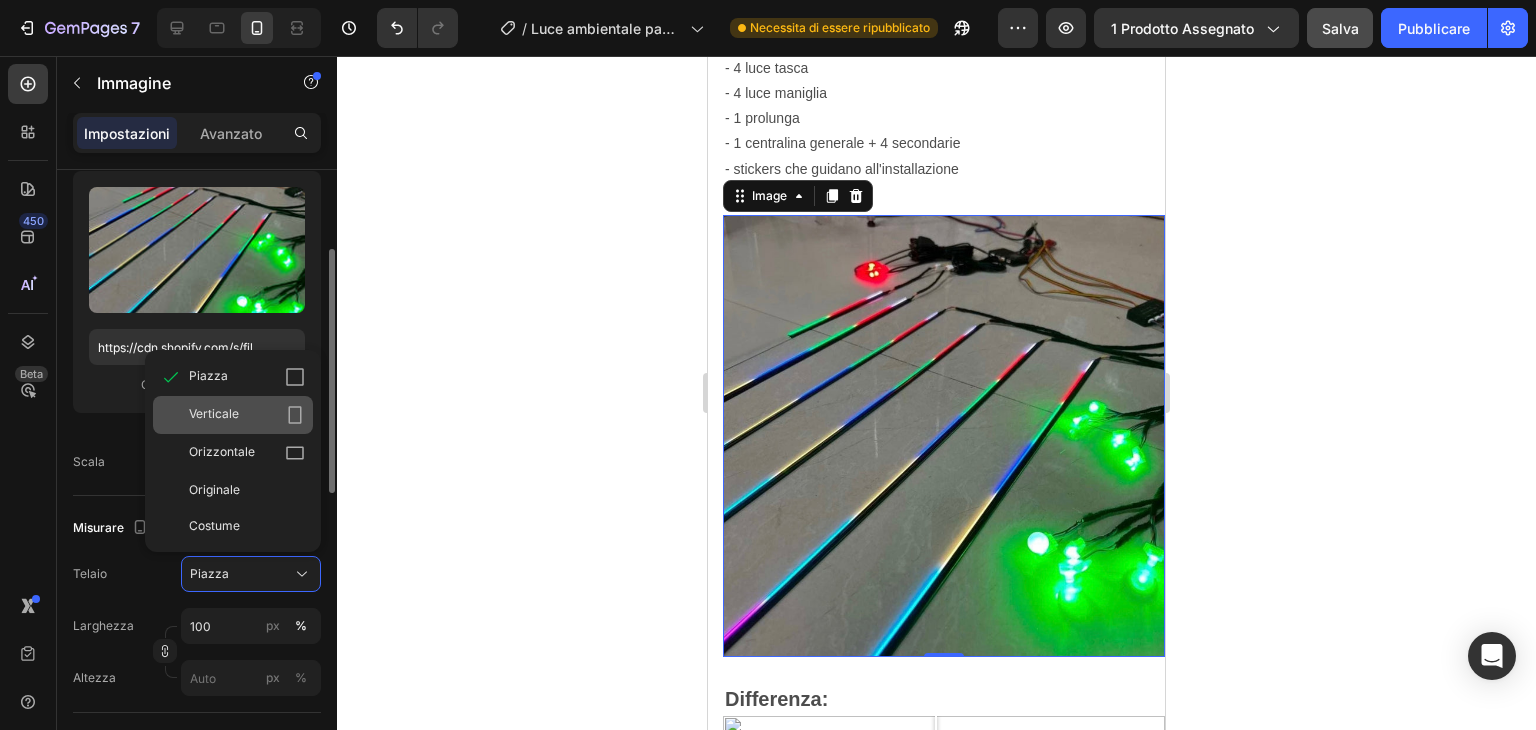 click 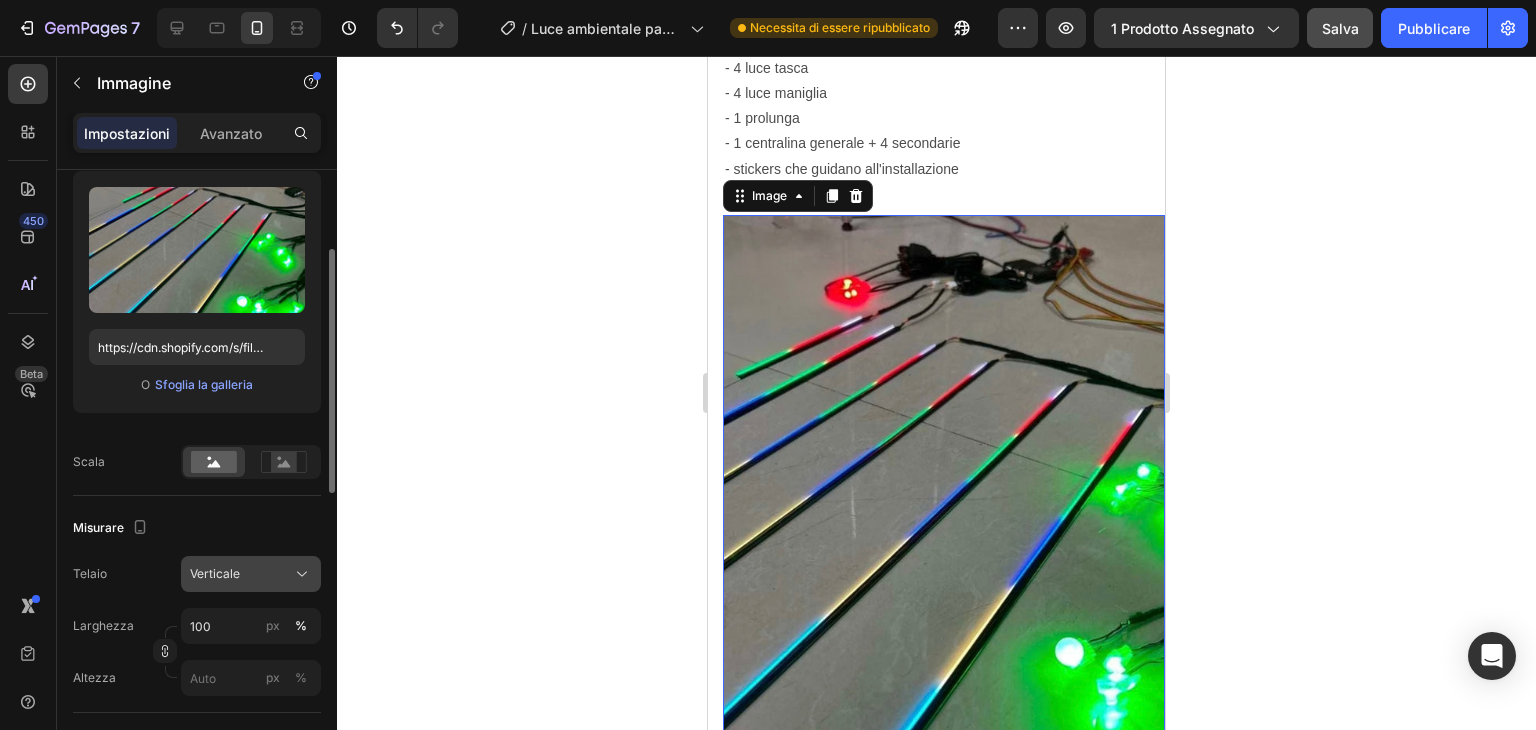 click on "Verticale" at bounding box center (251, 574) 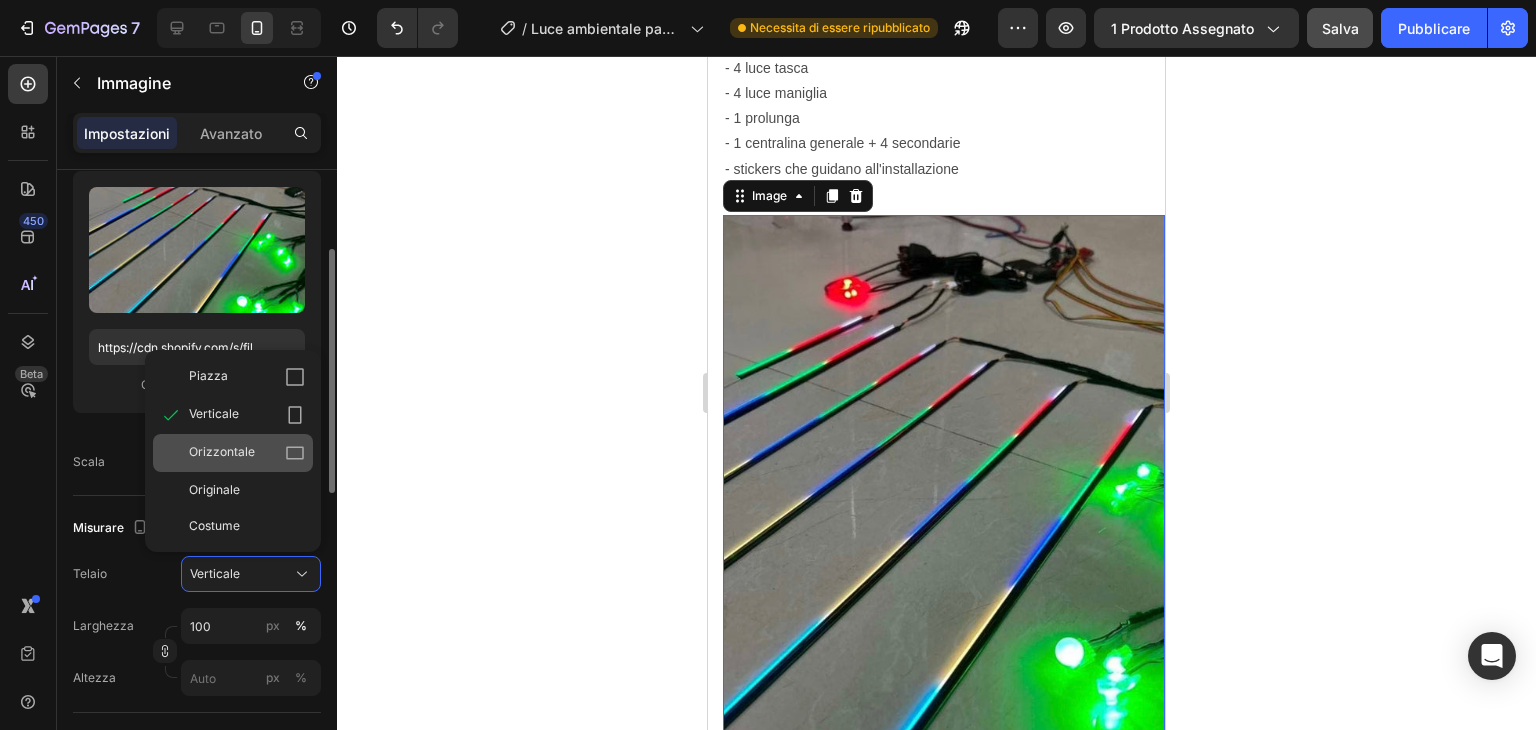 click on "Orizzontale" at bounding box center (247, 453) 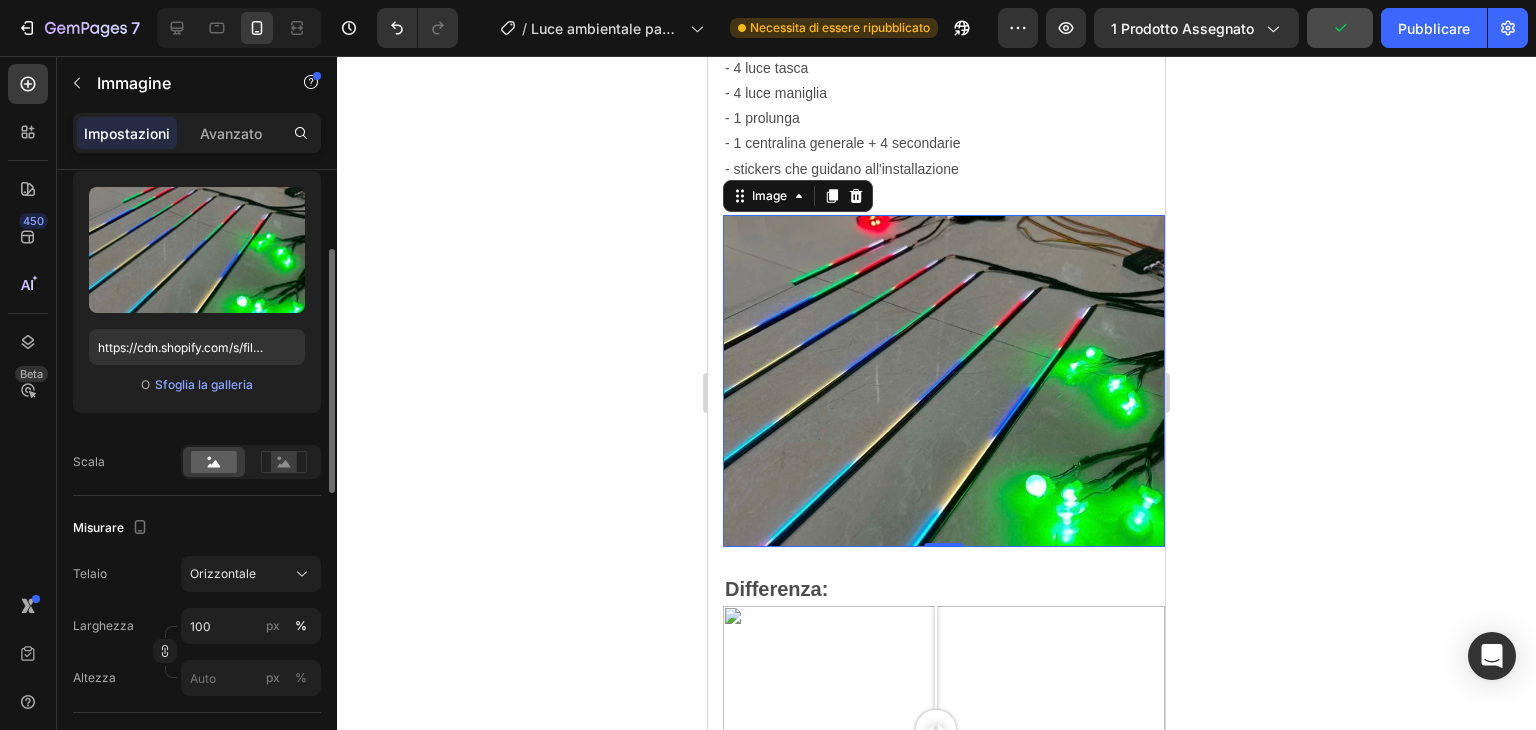 click 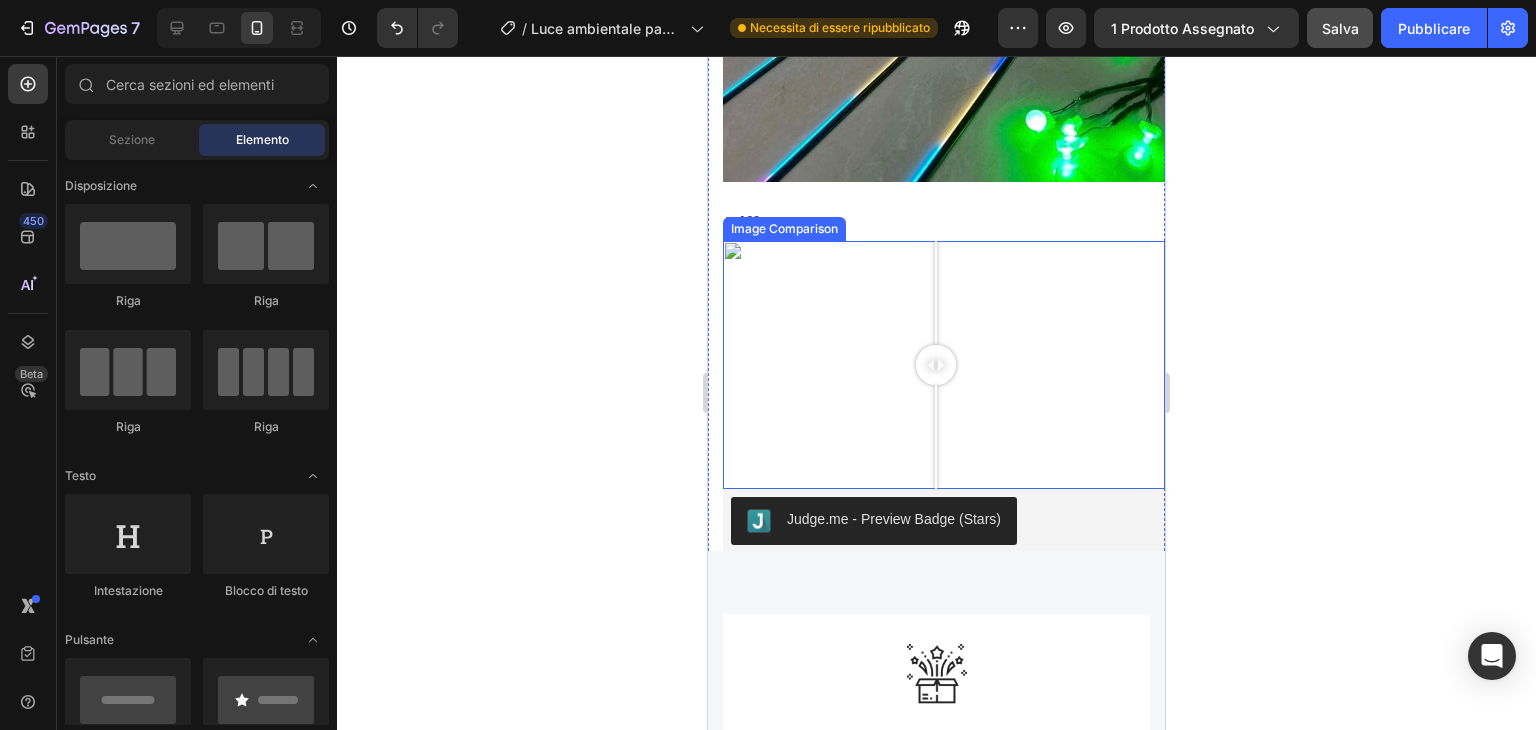 scroll, scrollTop: 3005, scrollLeft: 0, axis: vertical 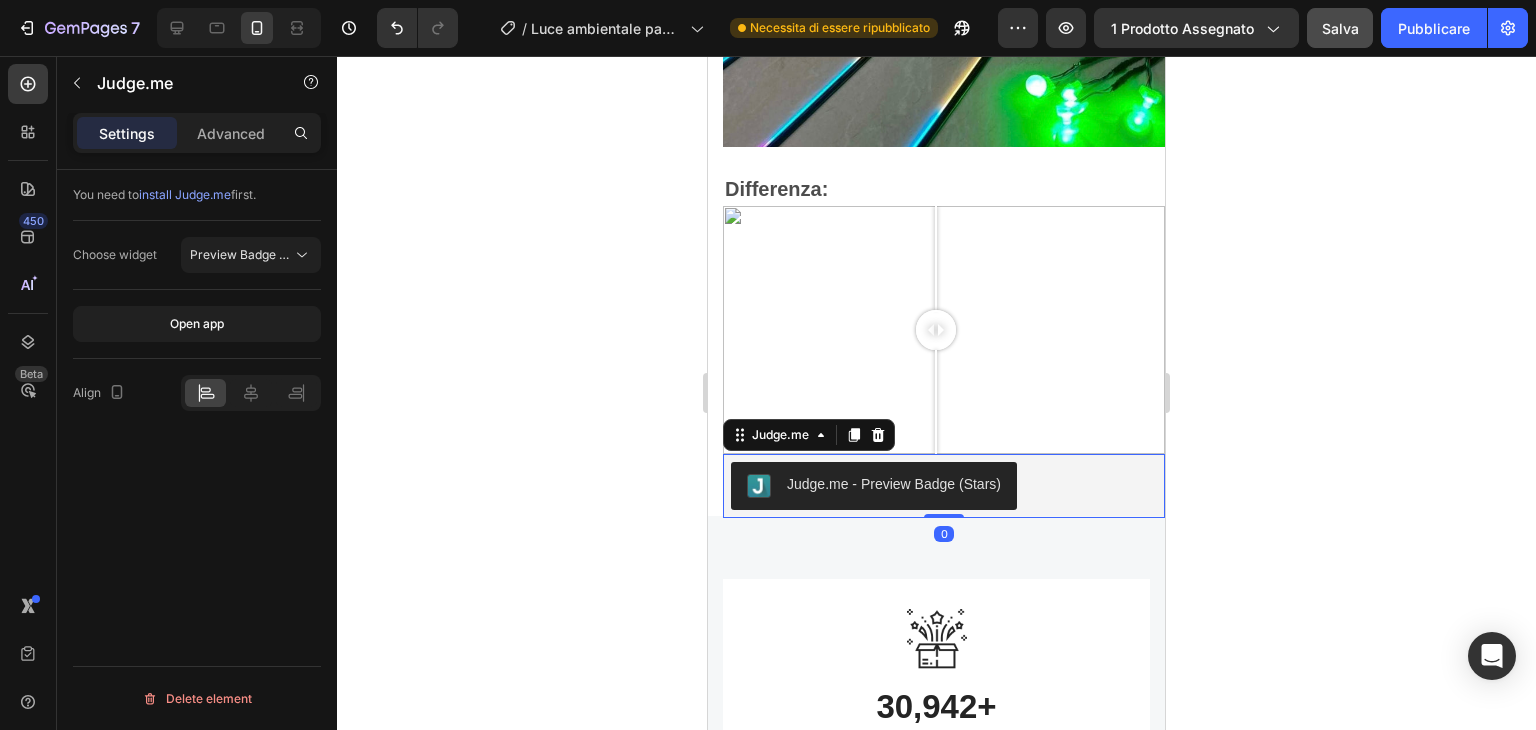 click on "Judge.me - Preview Badge (Stars)" at bounding box center (944, 486) 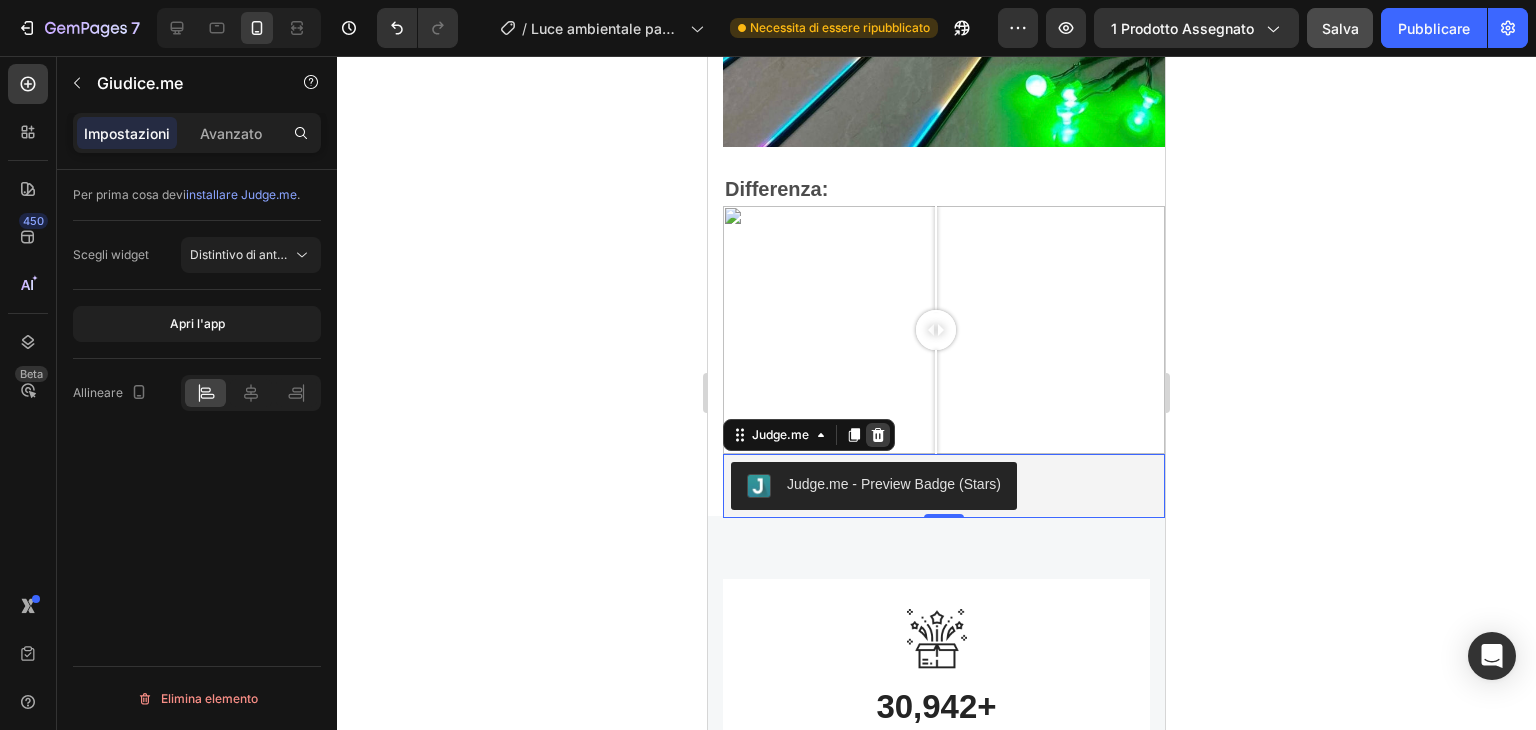click 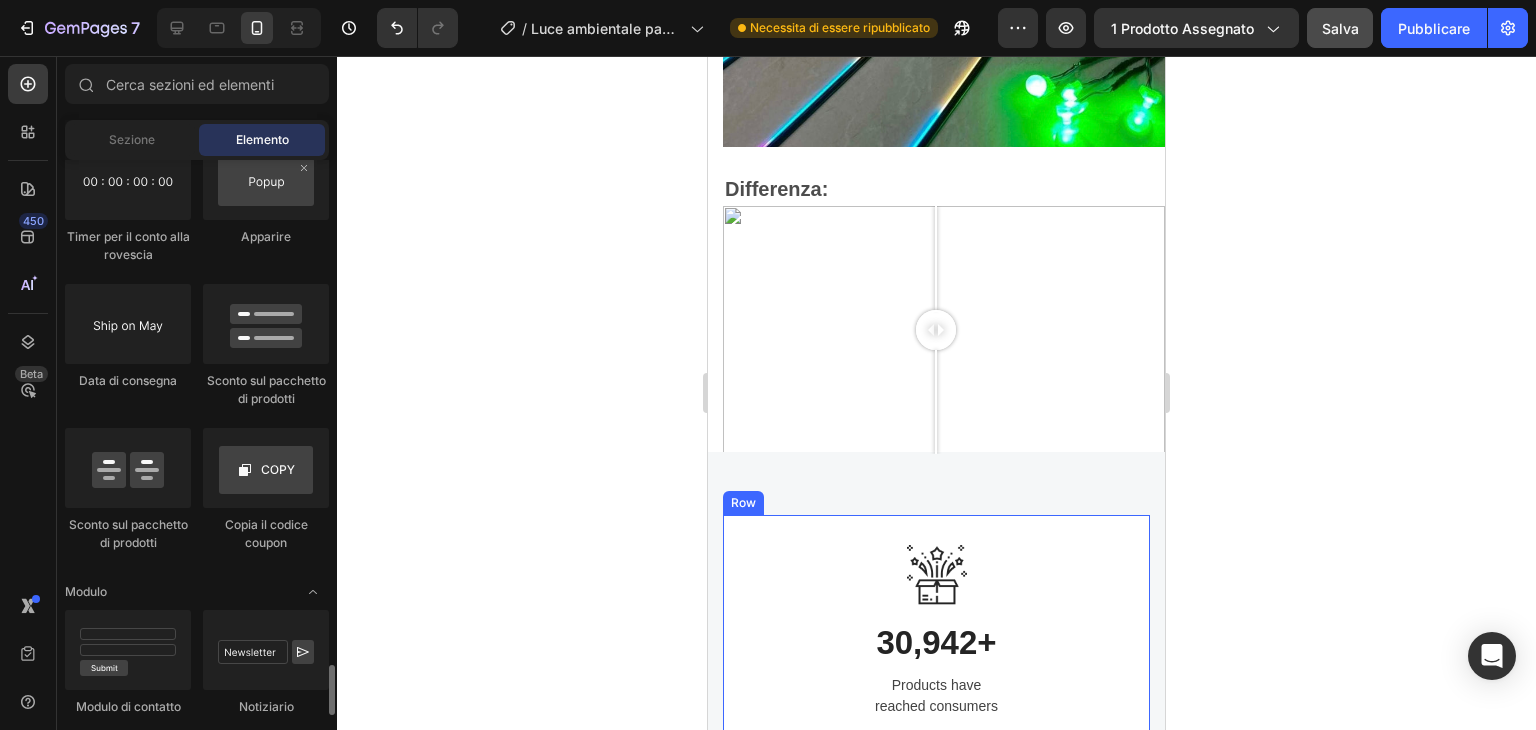 scroll, scrollTop: 4500, scrollLeft: 0, axis: vertical 